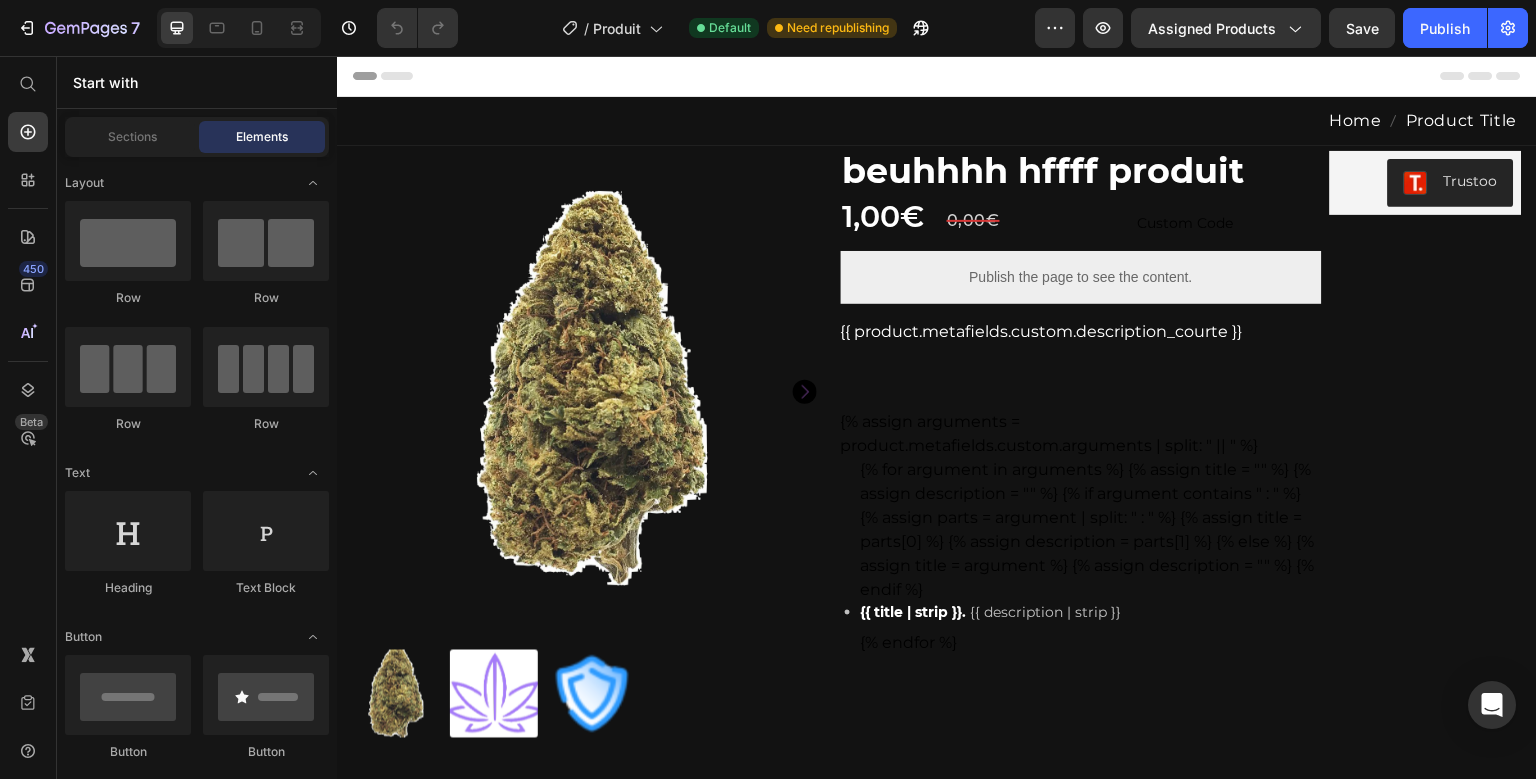 scroll, scrollTop: 0, scrollLeft: 0, axis: both 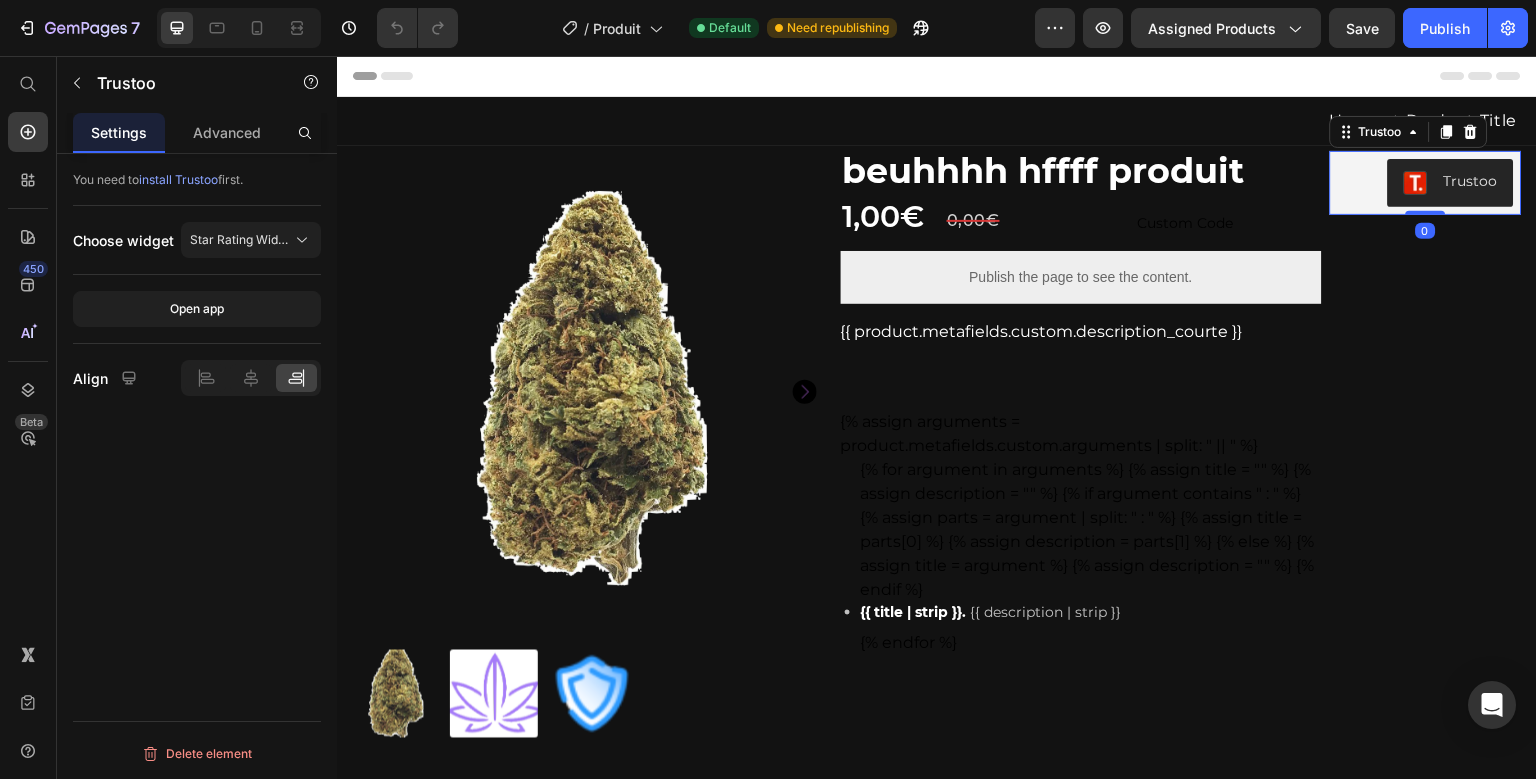 click on "Trustoo Trustoo   0" at bounding box center (1426, 180) 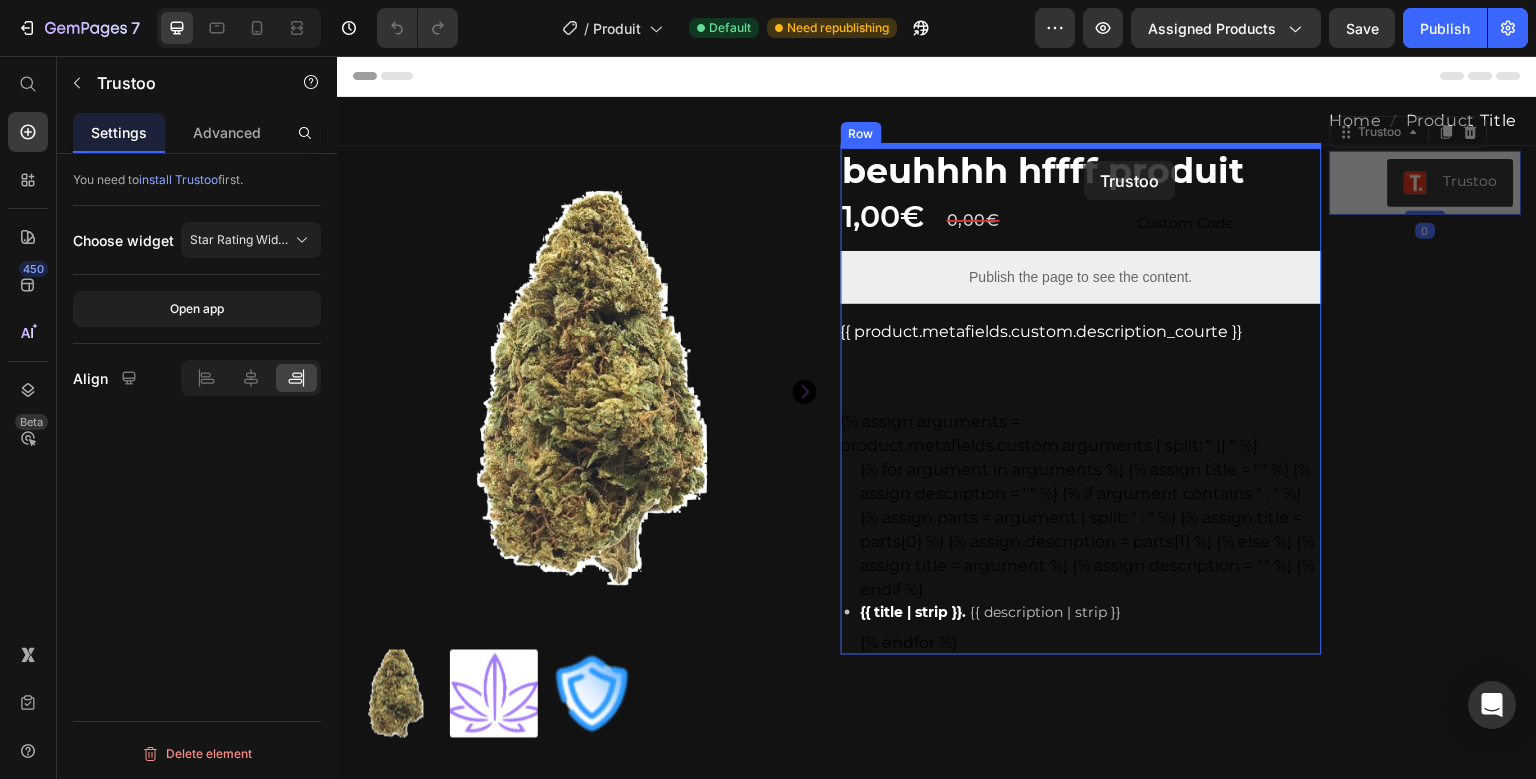 drag, startPoint x: 1346, startPoint y: 135, endPoint x: 1085, endPoint y: 162, distance: 262.39282 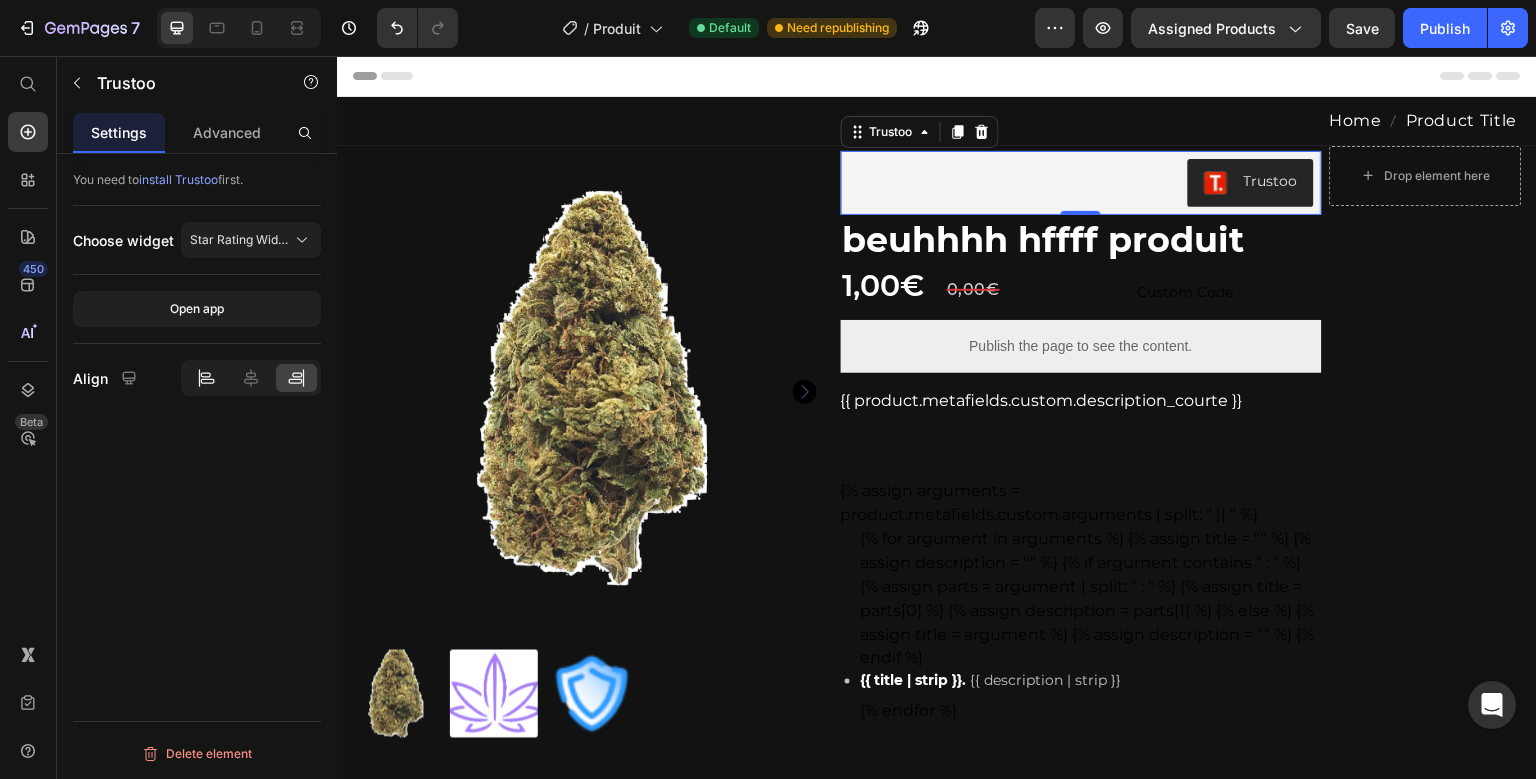 click 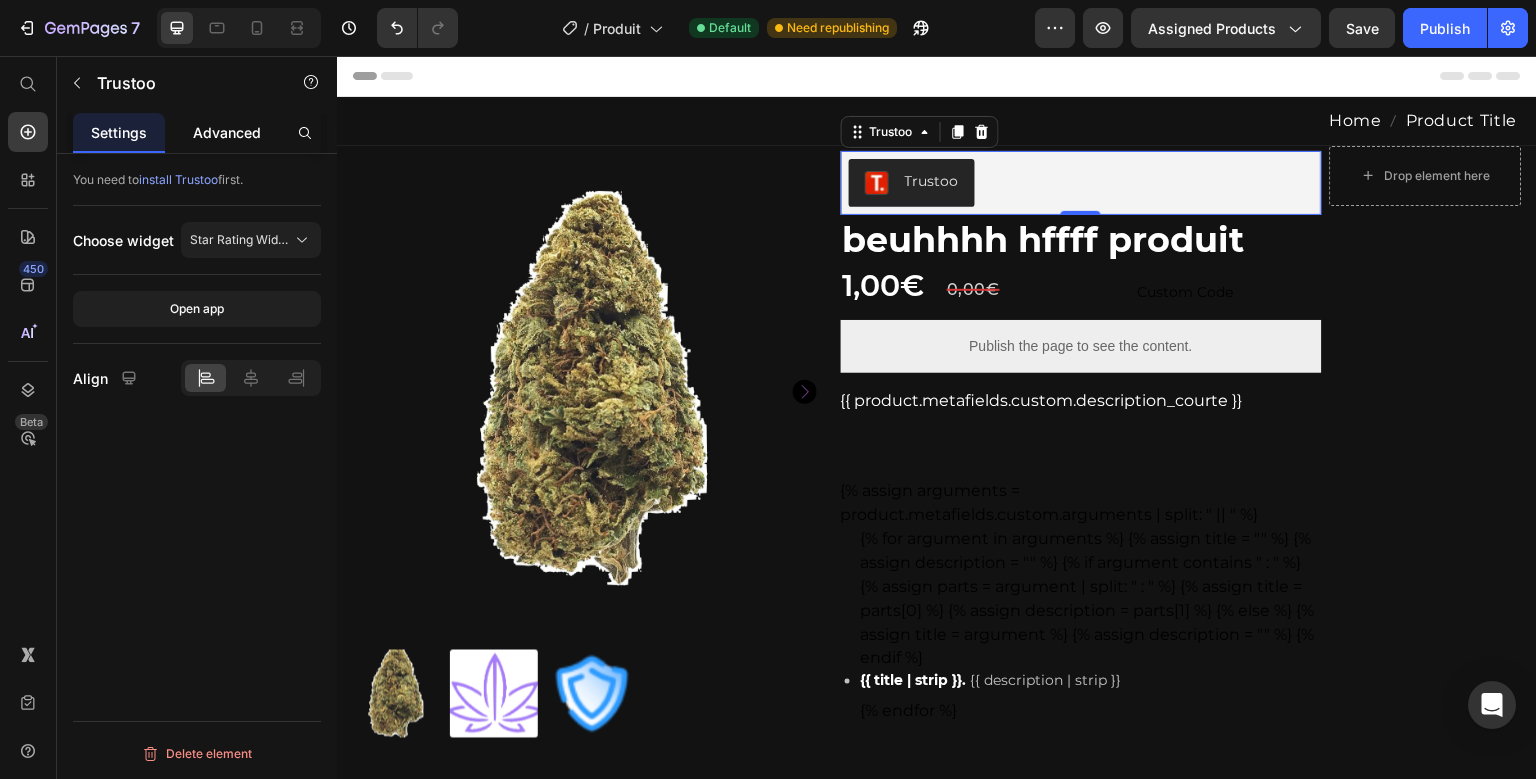 click on "Advanced" 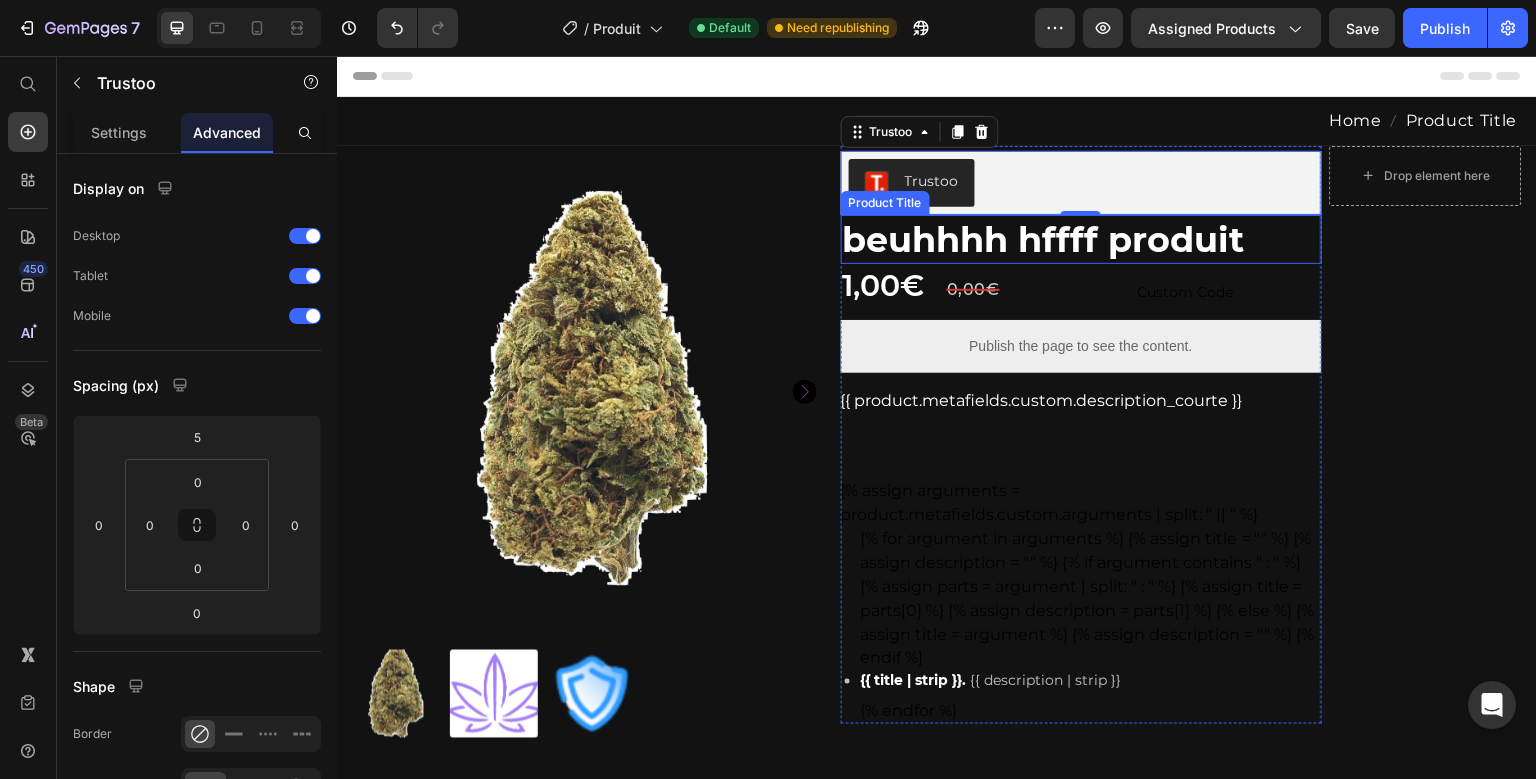 click on "Trustoo Trustoo   0 beuhhhh hffff produit Product Title 1,00€ Product Price 0,00€ Product Price
Custom Code
Custom Code Row
Publish the page to see the content.
Custom Code
{{ product.metafields.custom.description_courte }}
Custom Code {% assign arguments = product.metafields.custom.arguments | split: " || " %}
{% for argument in arguments %}
{% assign title = "" %}
{% assign description = "" %}
{% if argument contains " : " %}
{% assign parts = argument | split: " : " %}
{% assign title = parts[0] %}
{% assign description = parts[1] %}
{% else %}
{% assign title = argument %}
{% assign description = "" %}
{% endif %}
{{ title | strip }}.
{{ description | strip }}
{% endfor %}
Custom Code" at bounding box center [1081, 435] 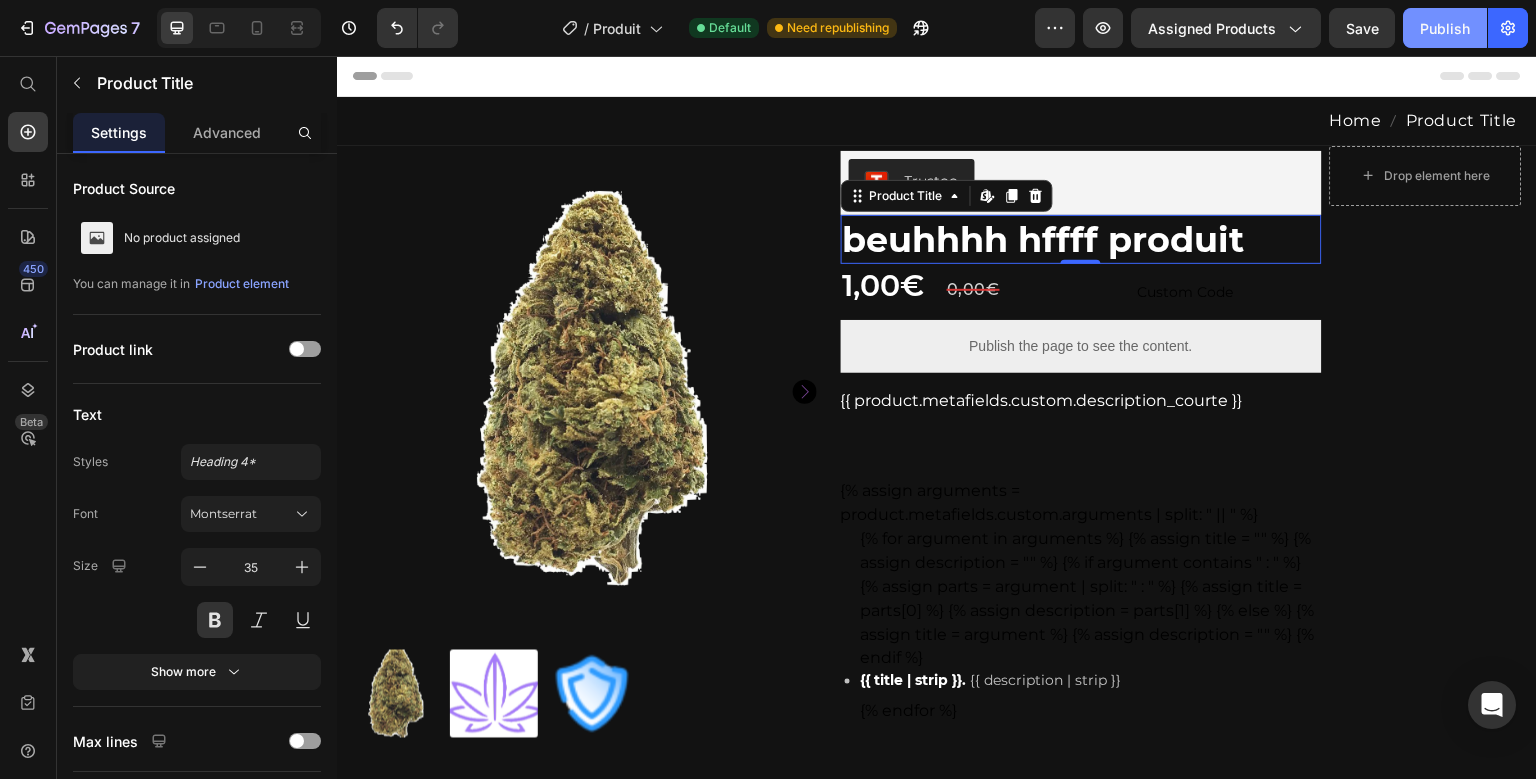 click on "Publish" at bounding box center [1445, 28] 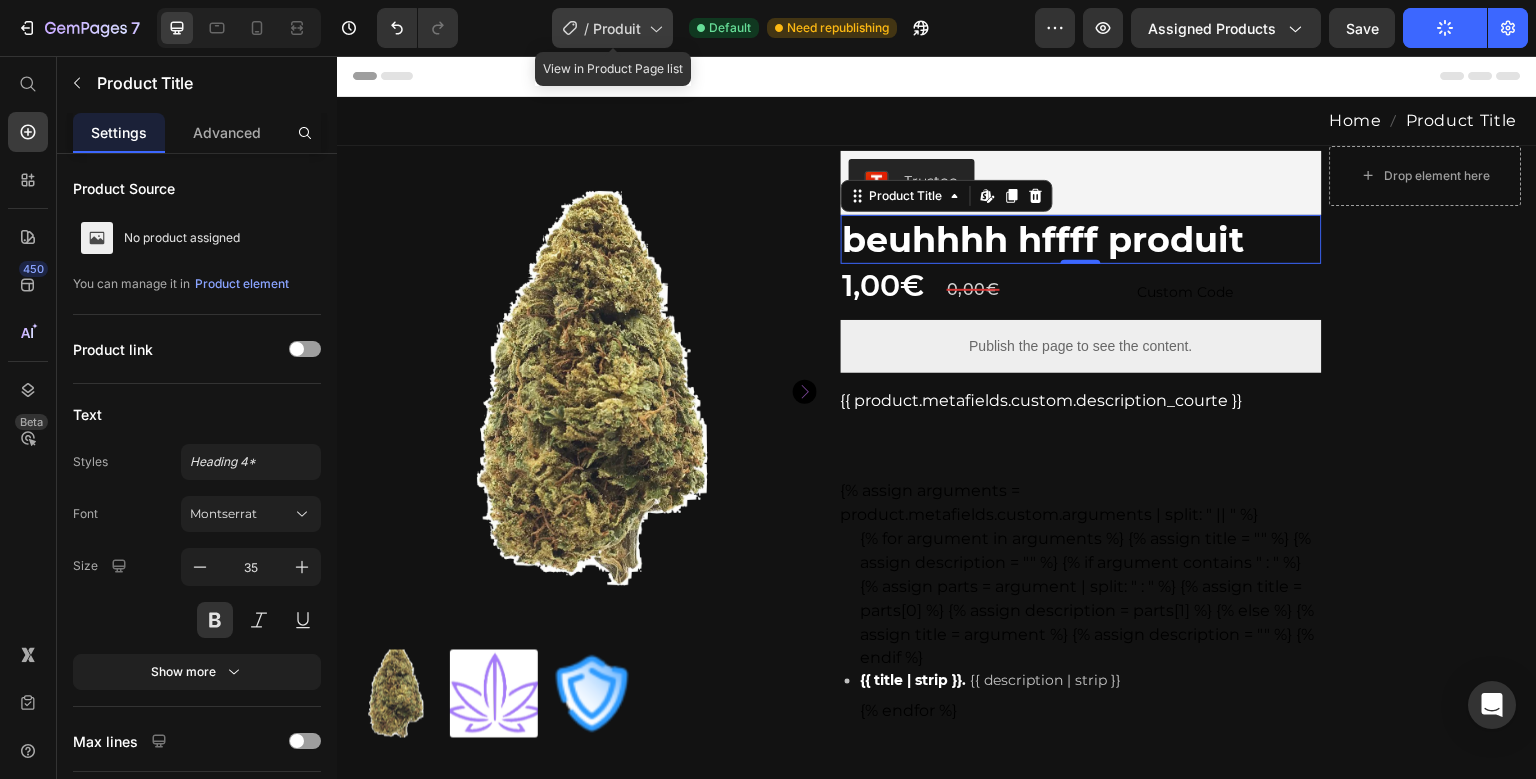 click on "/  Produit" 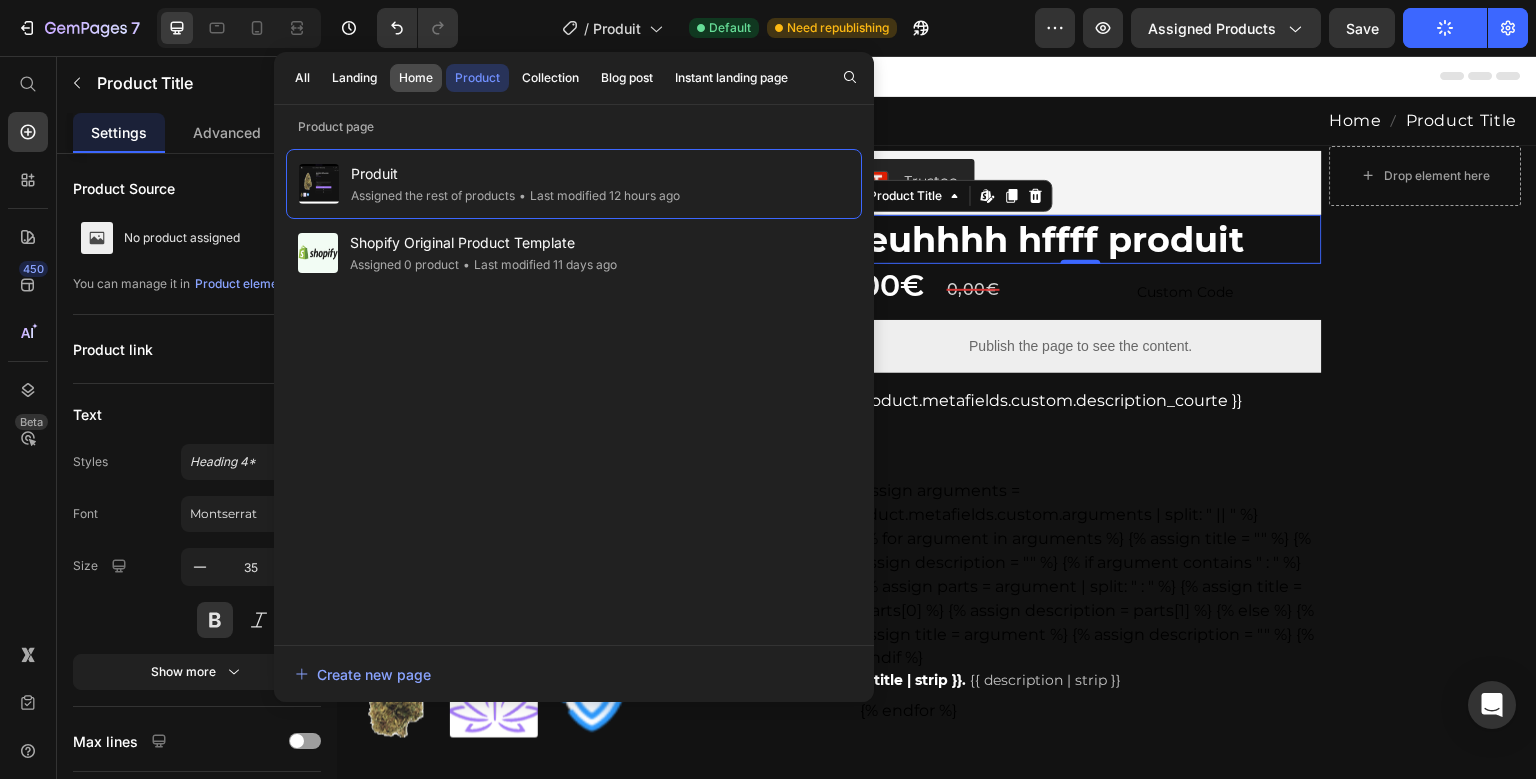 click on "Home" 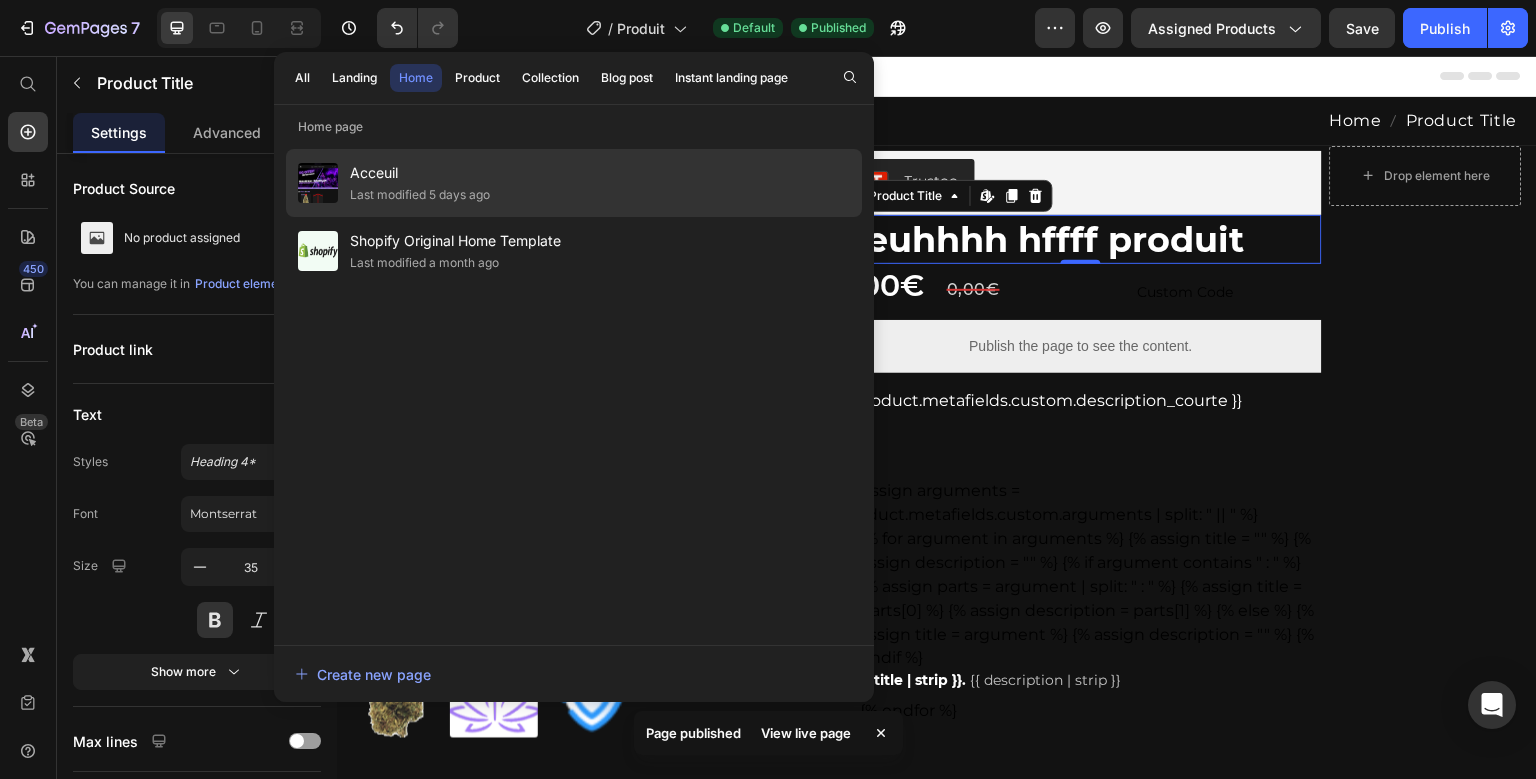 click on "Acceuil" at bounding box center (420, 173) 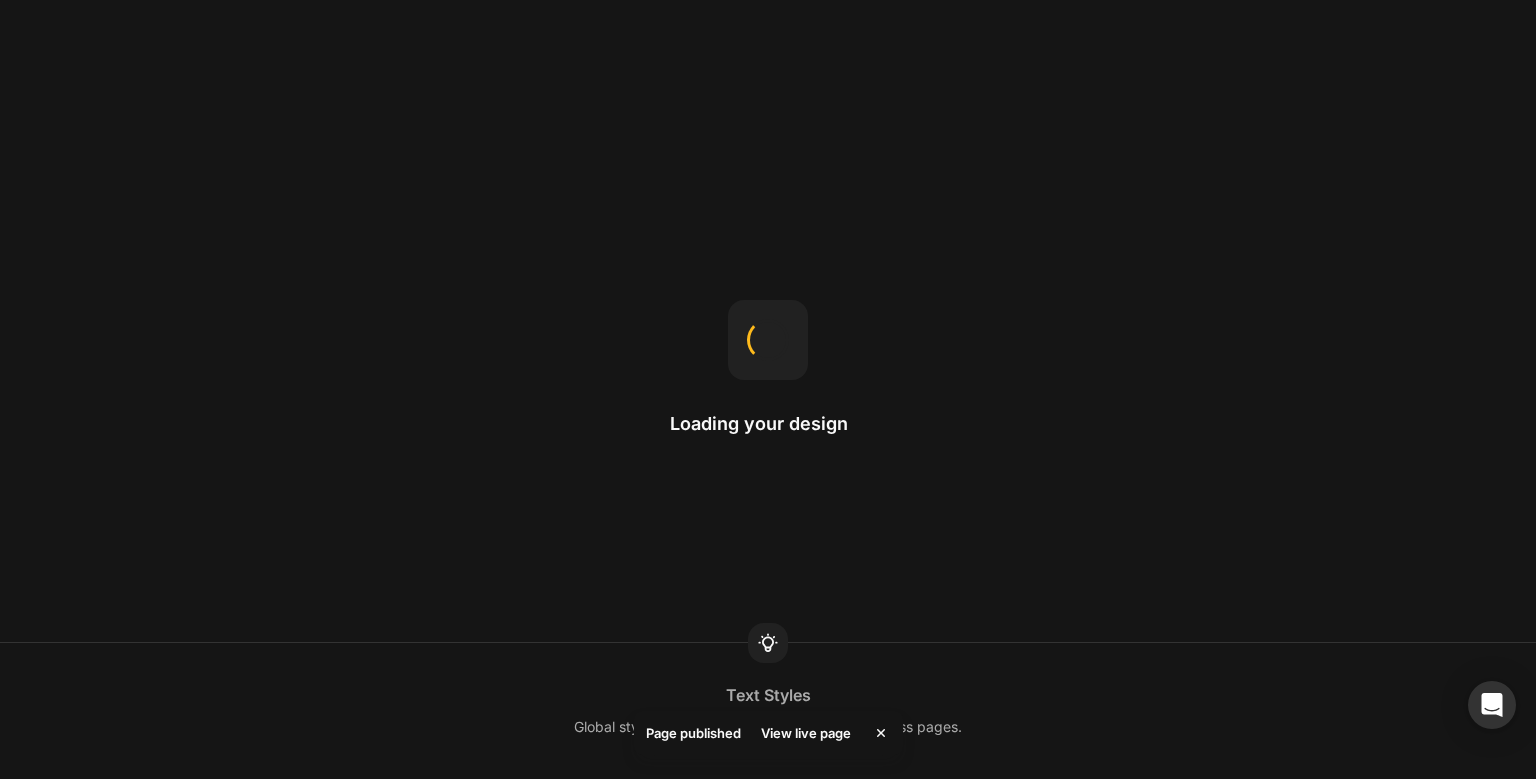 scroll, scrollTop: 0, scrollLeft: 0, axis: both 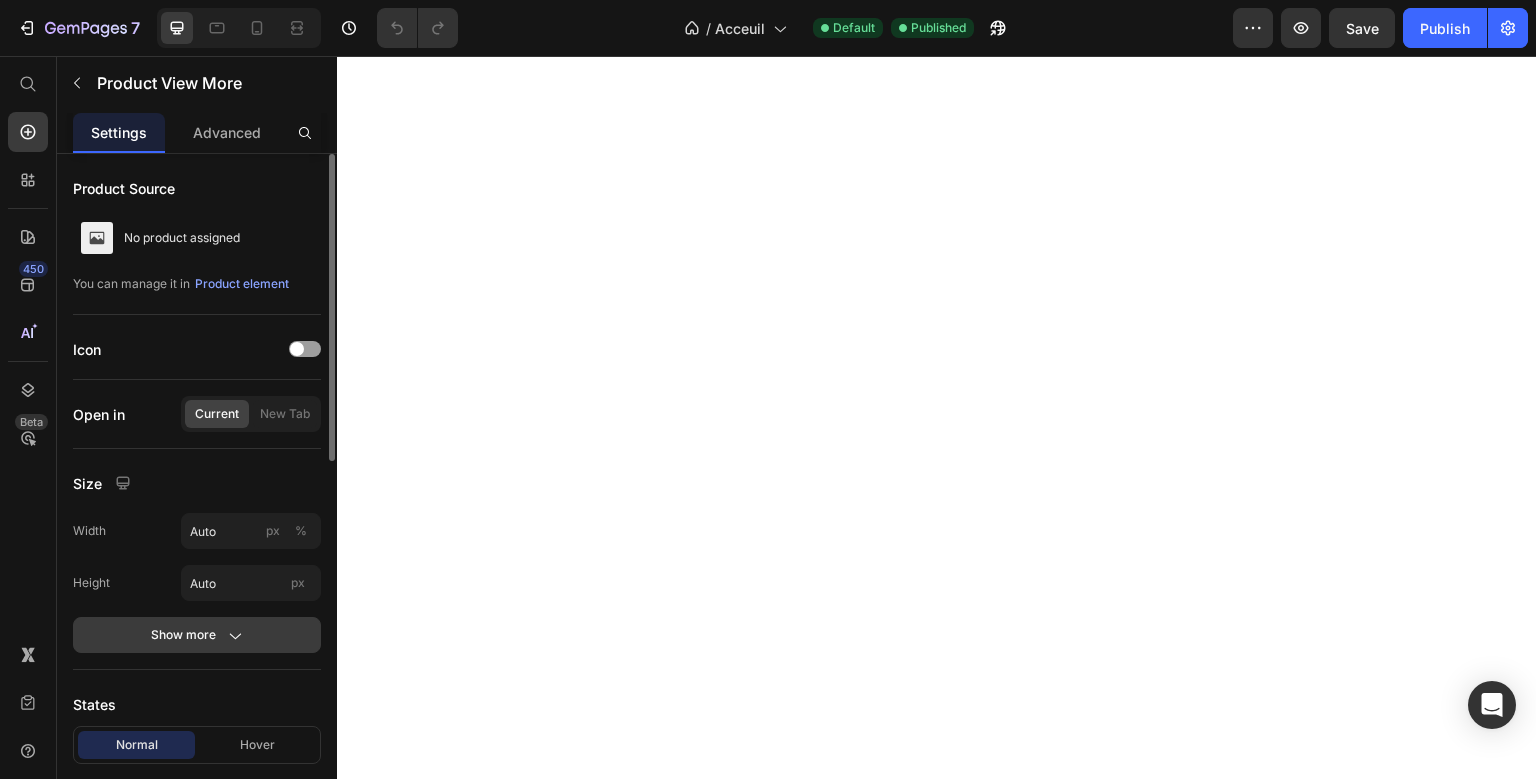 click on "Show more" 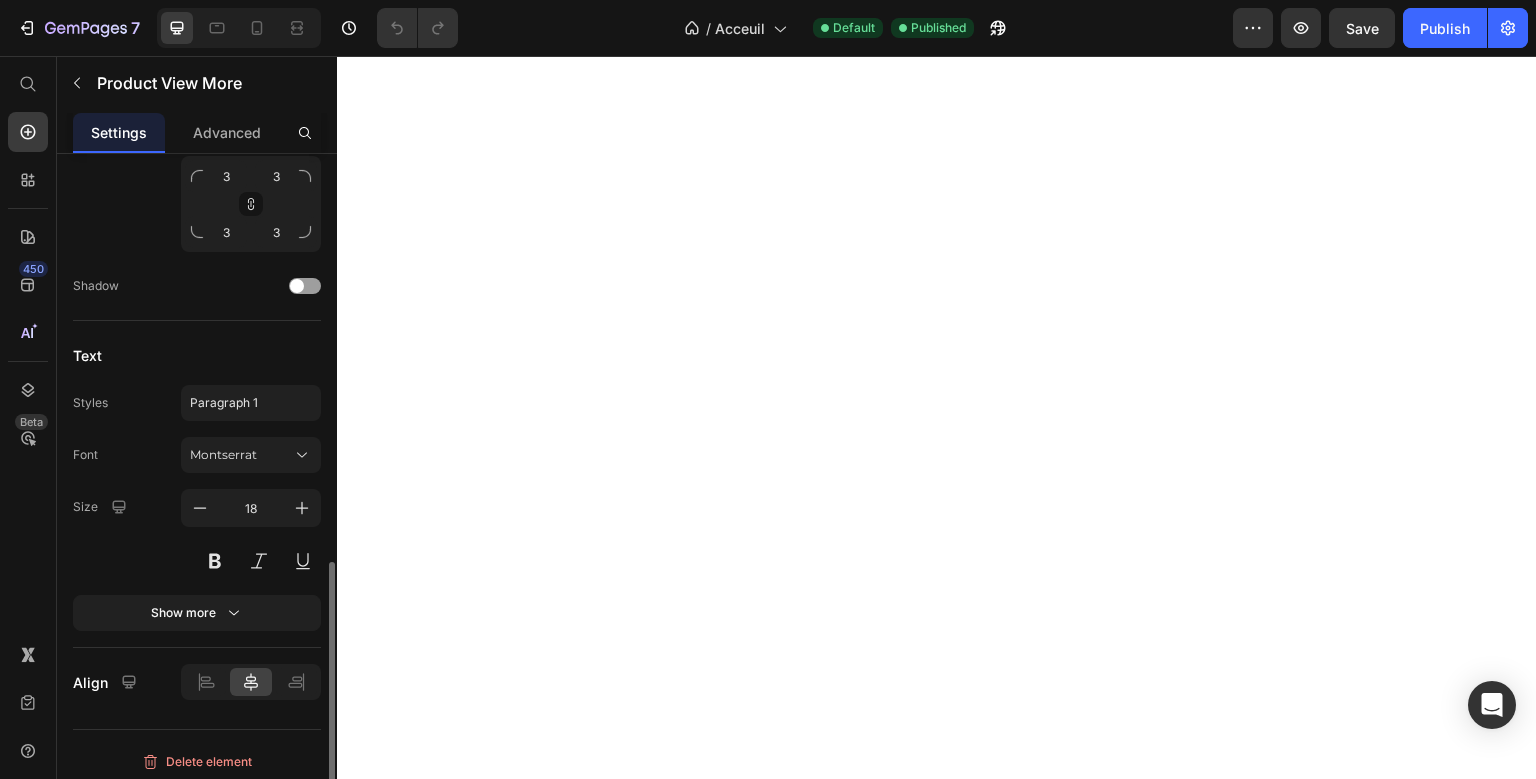 scroll, scrollTop: 1023, scrollLeft: 0, axis: vertical 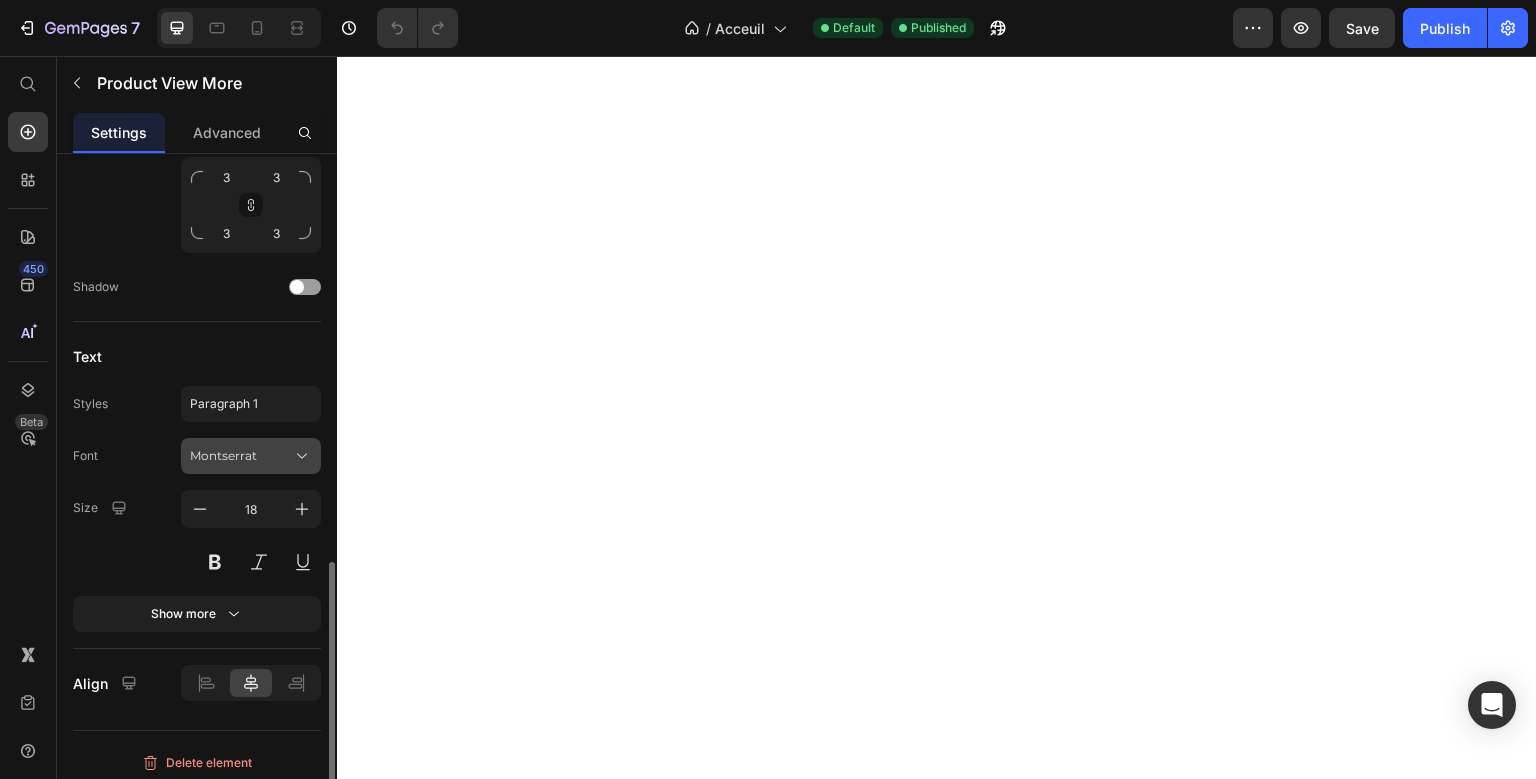 click on "Montserrat" at bounding box center (241, 456) 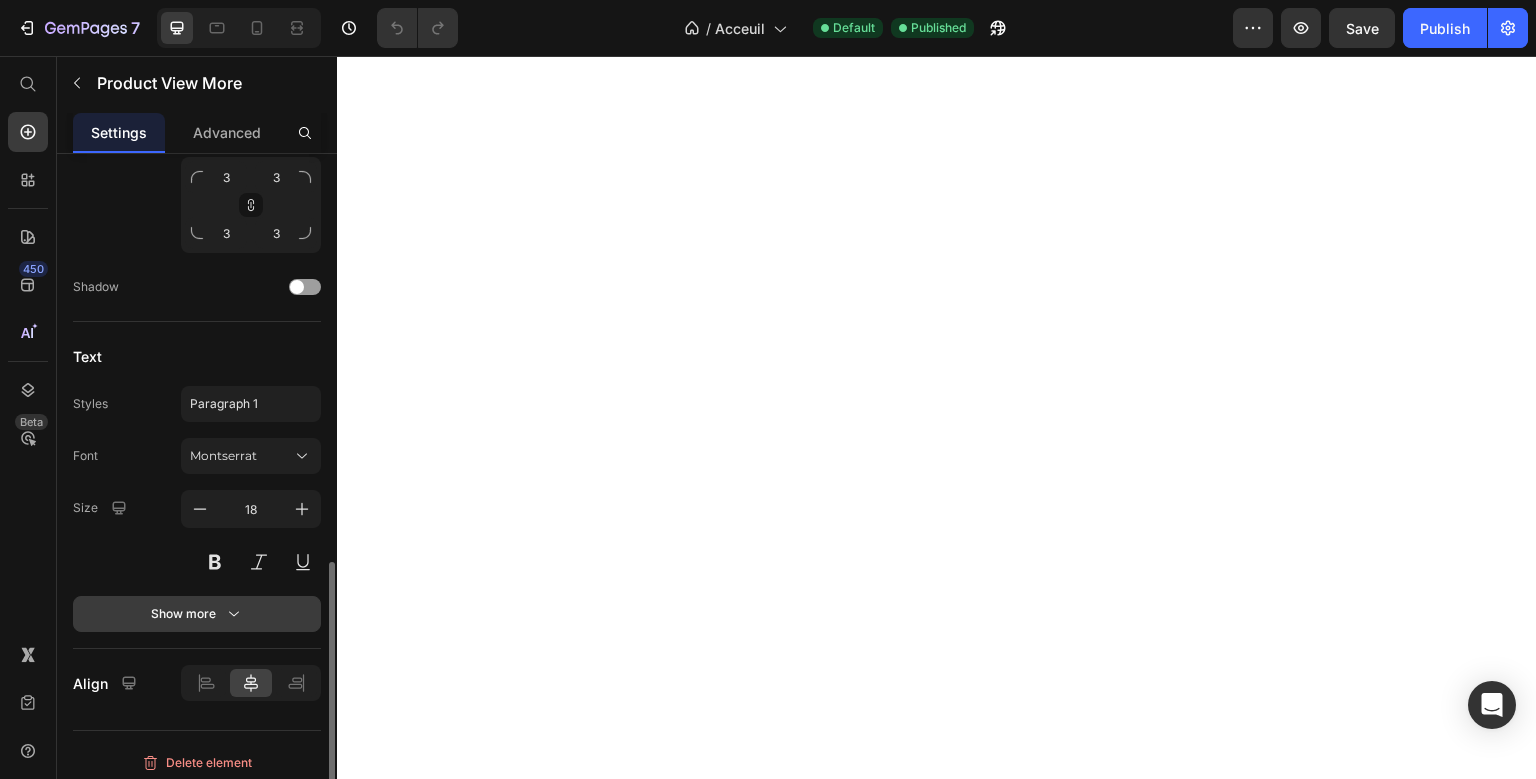 click on "Show more" at bounding box center (197, 614) 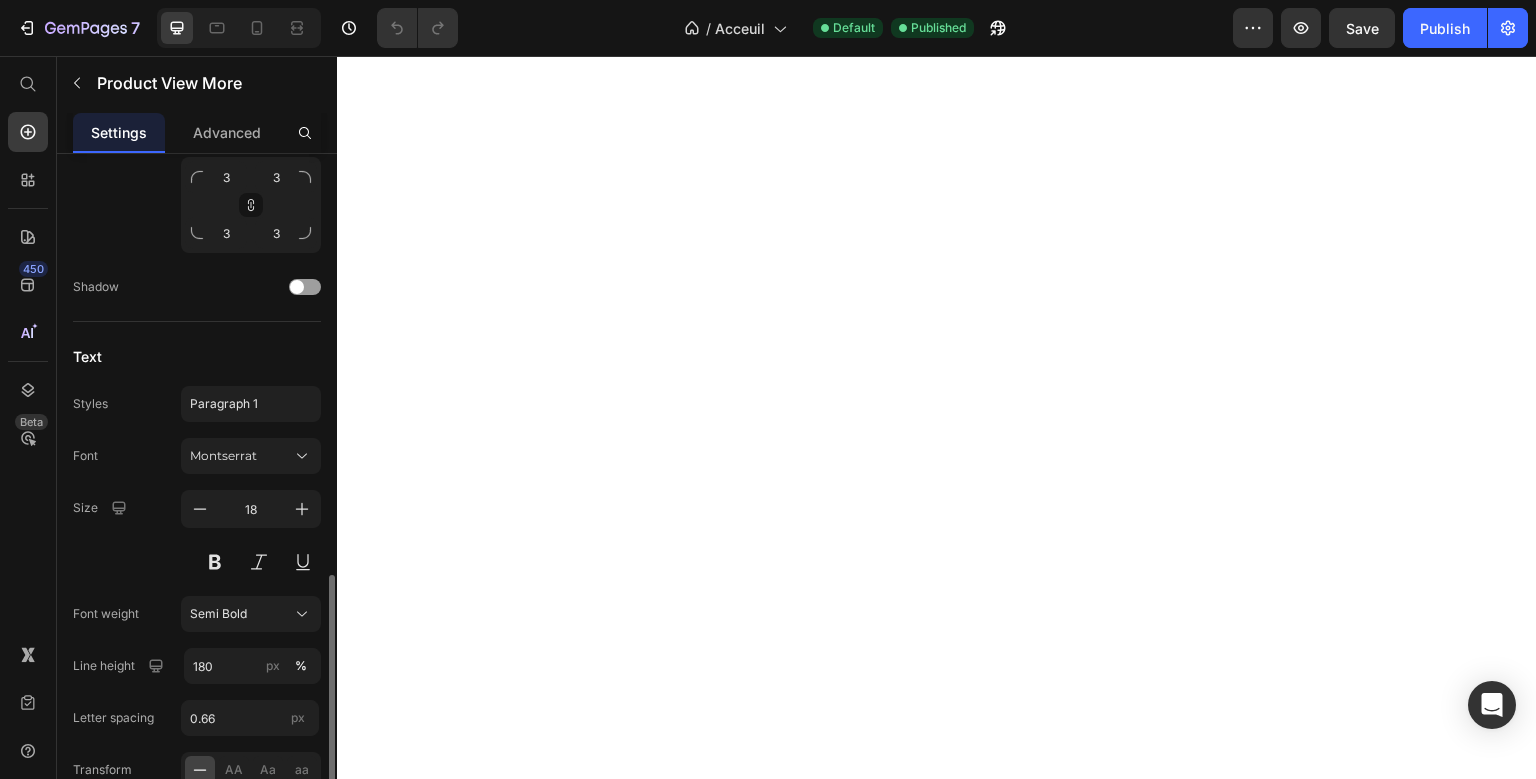 scroll, scrollTop: 1118, scrollLeft: 0, axis: vertical 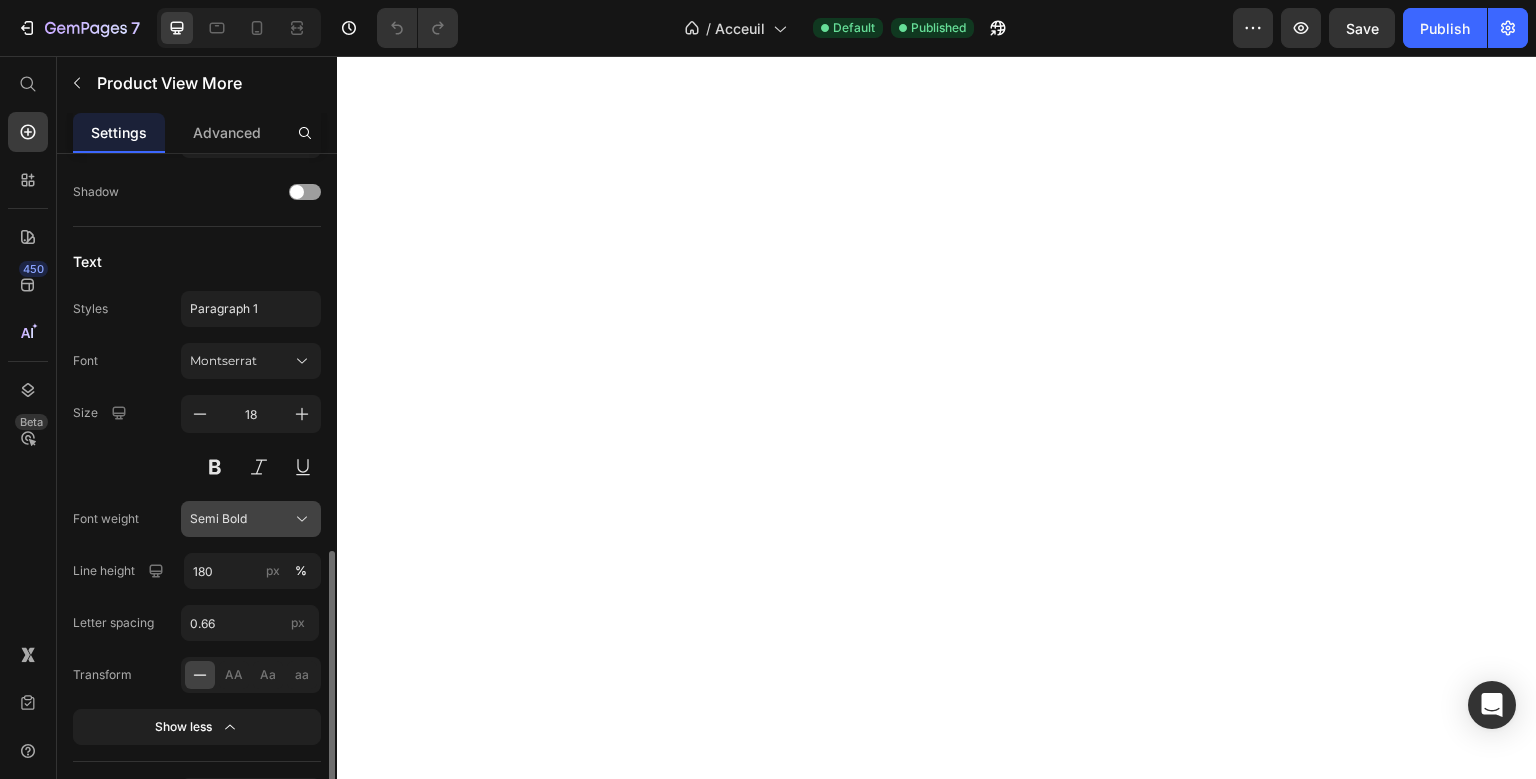 click on "Semi Bold" 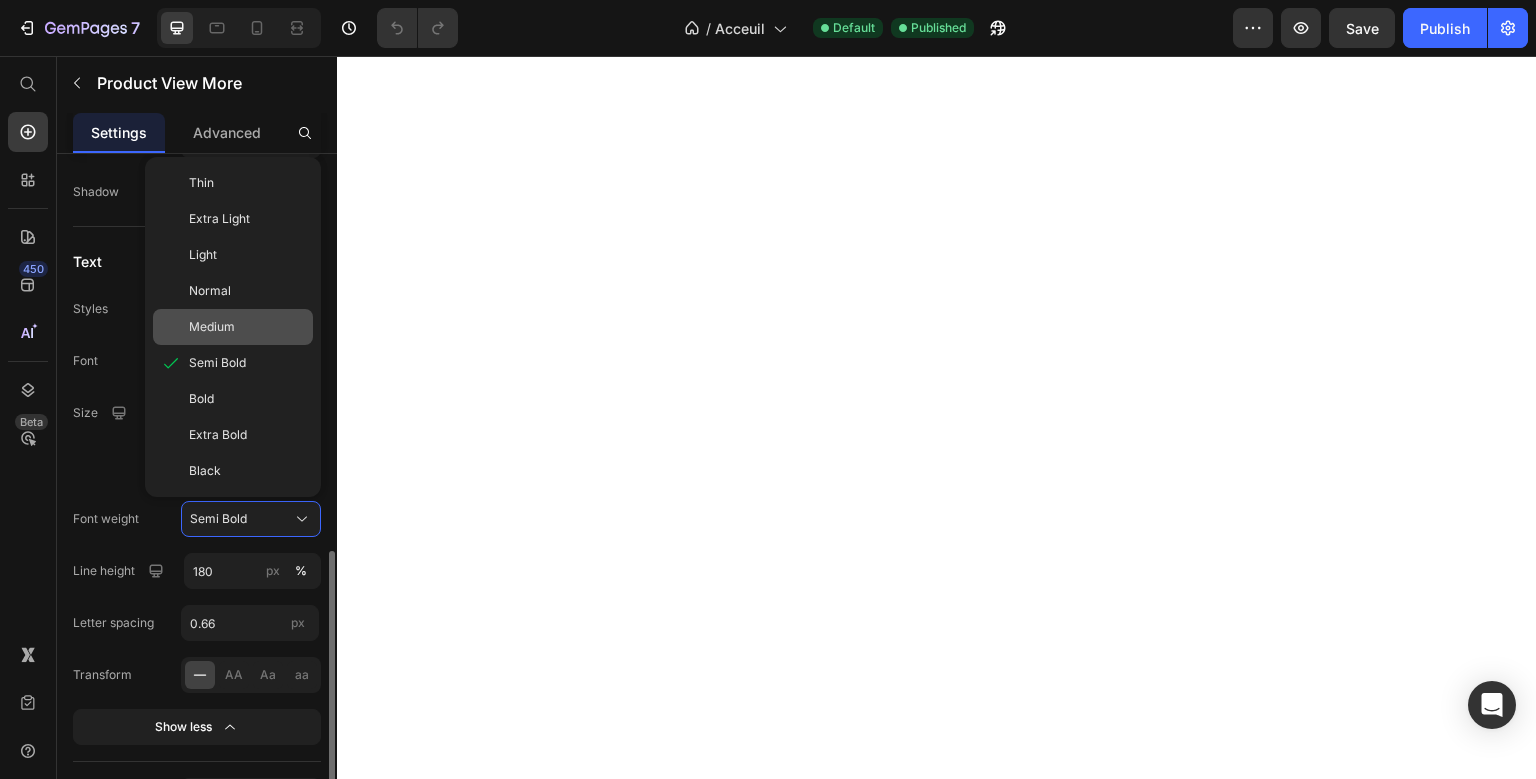 click on "Medium" 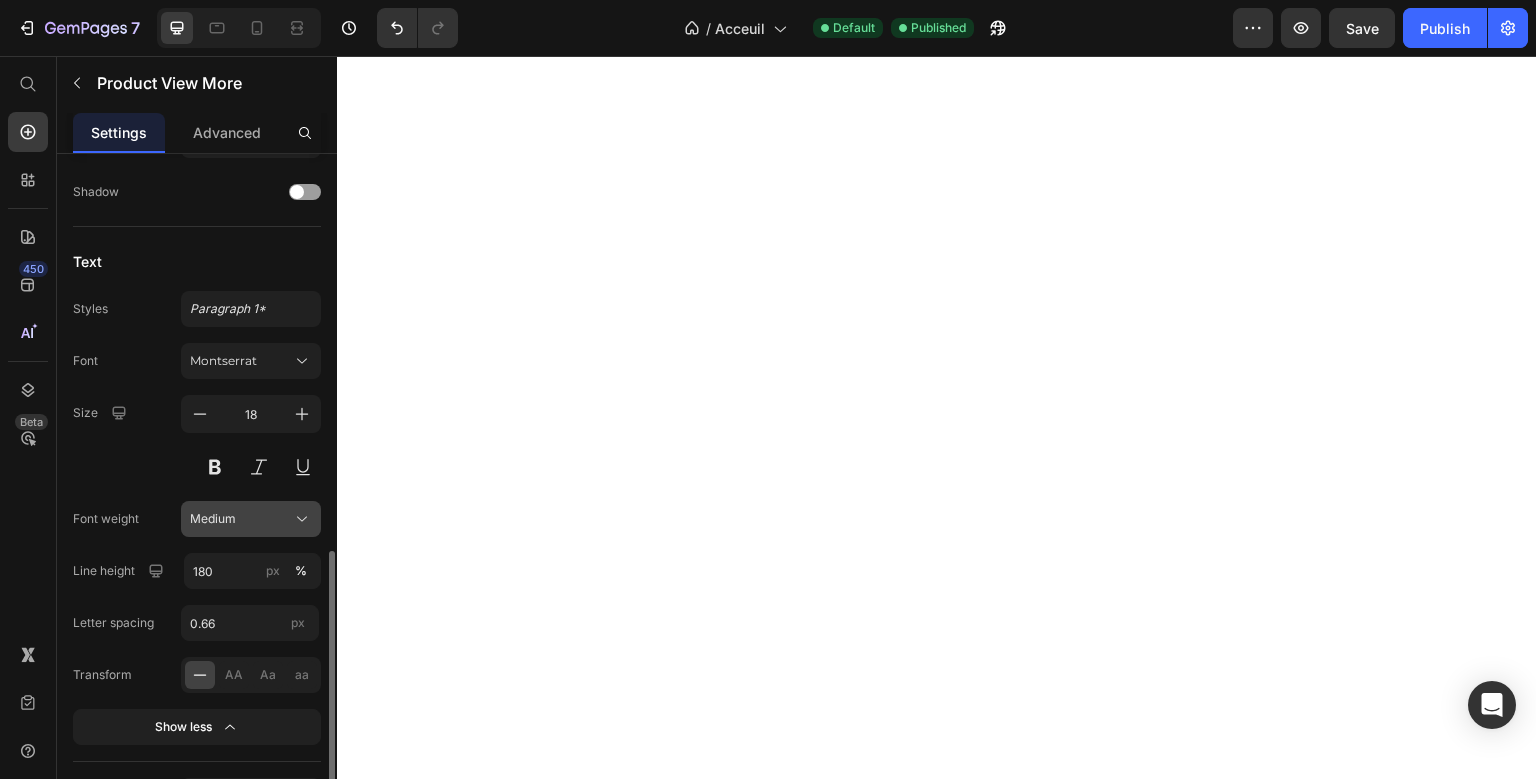 click on "Medium" 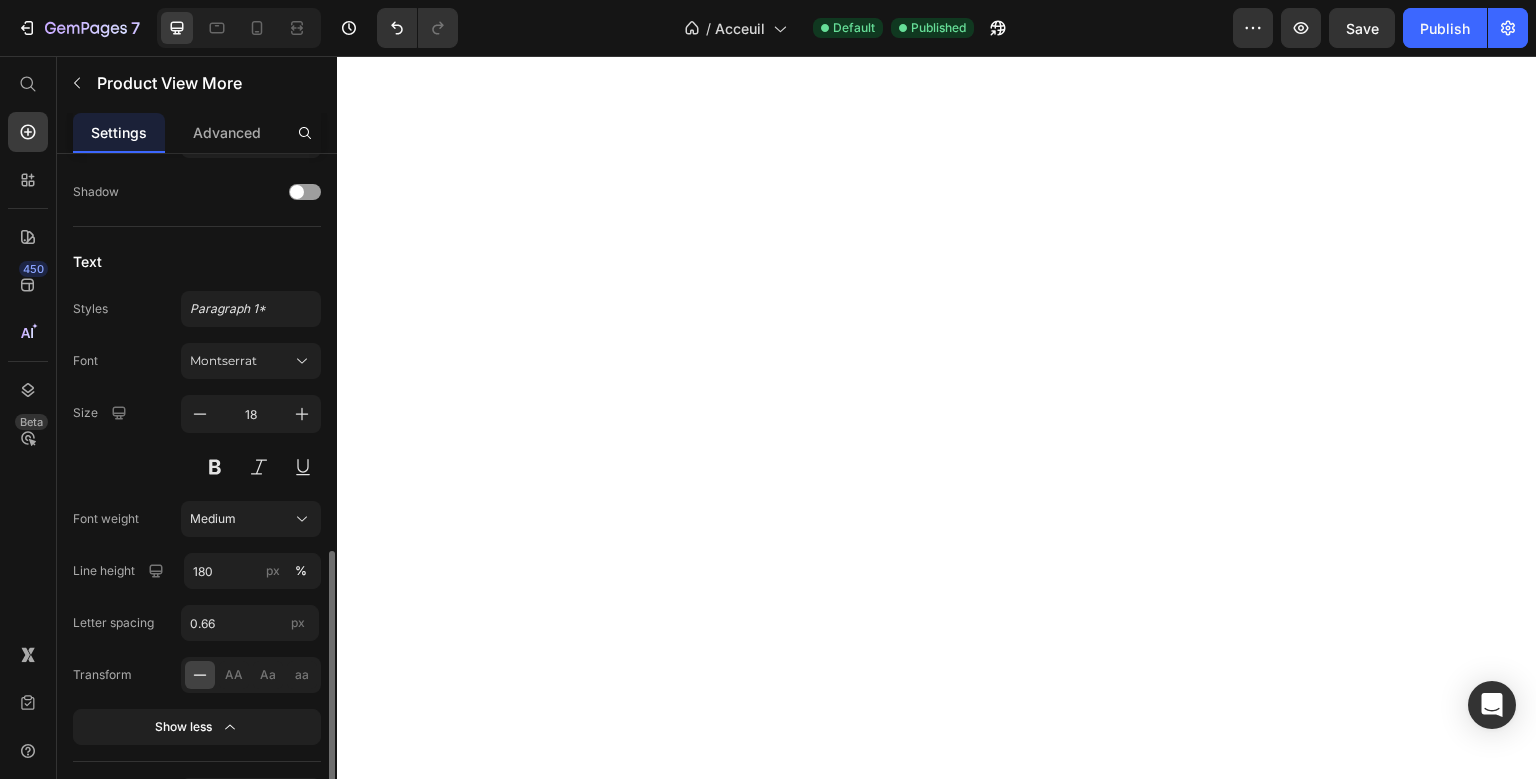 click on "Size 18" at bounding box center [197, 440] 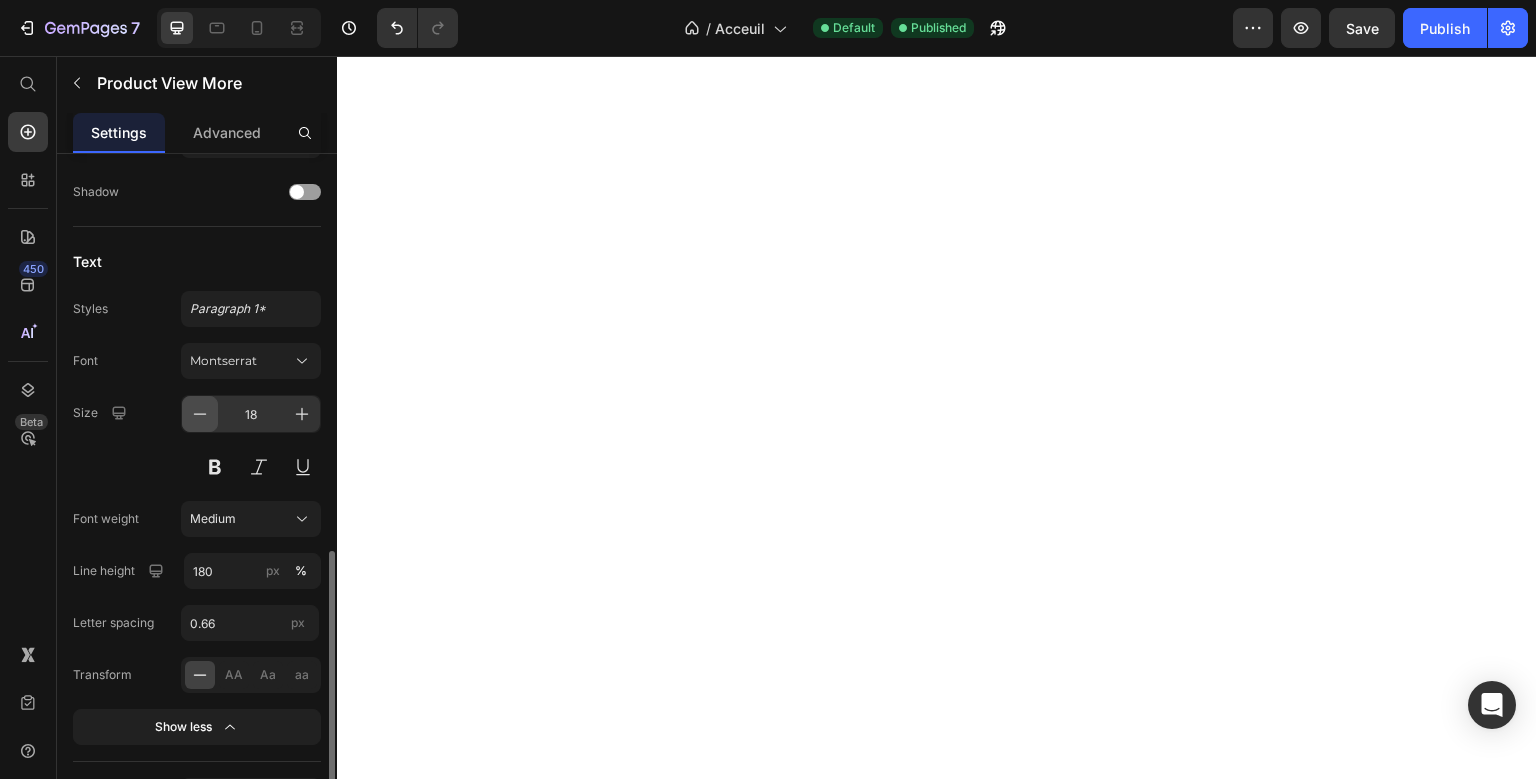 click 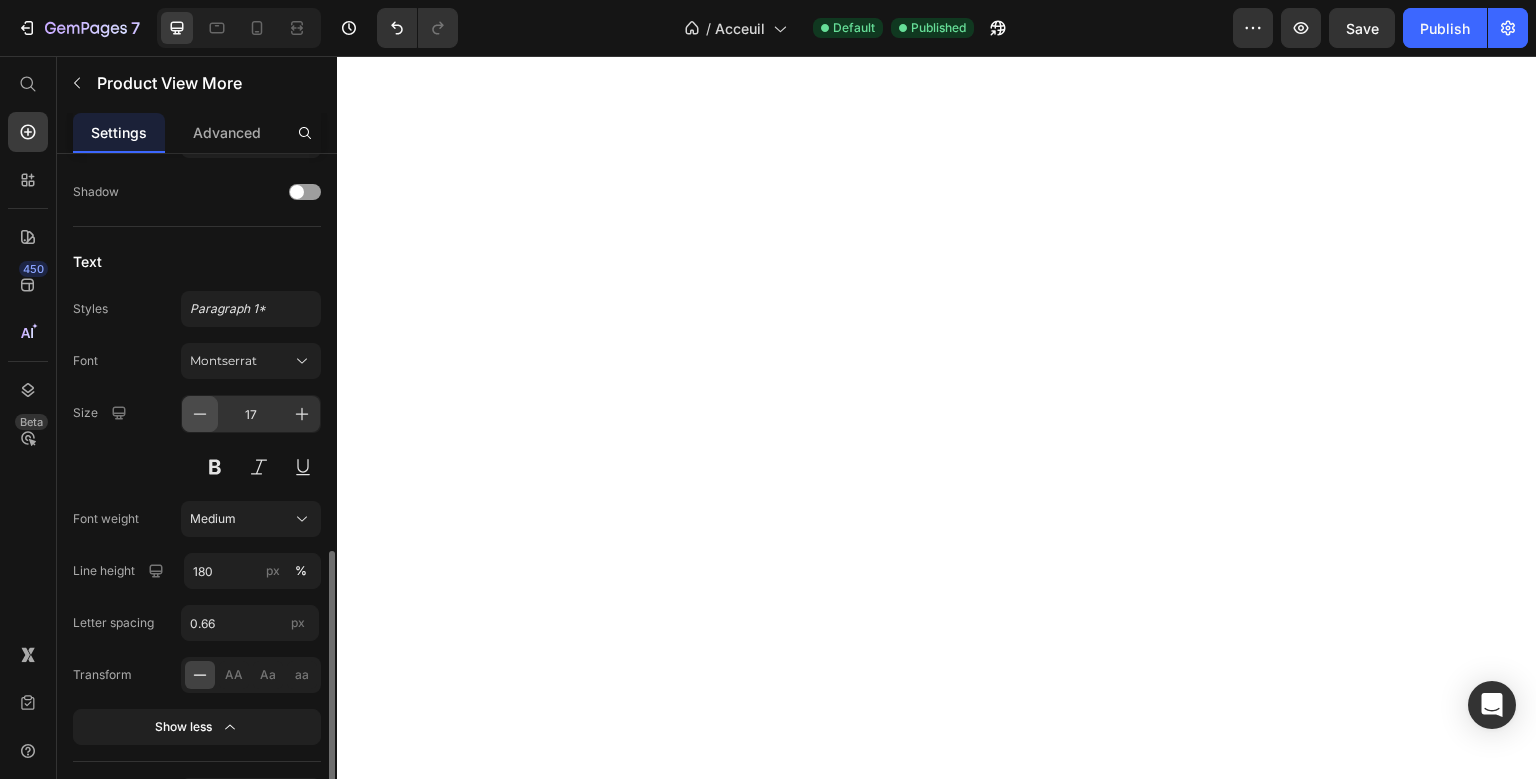 click 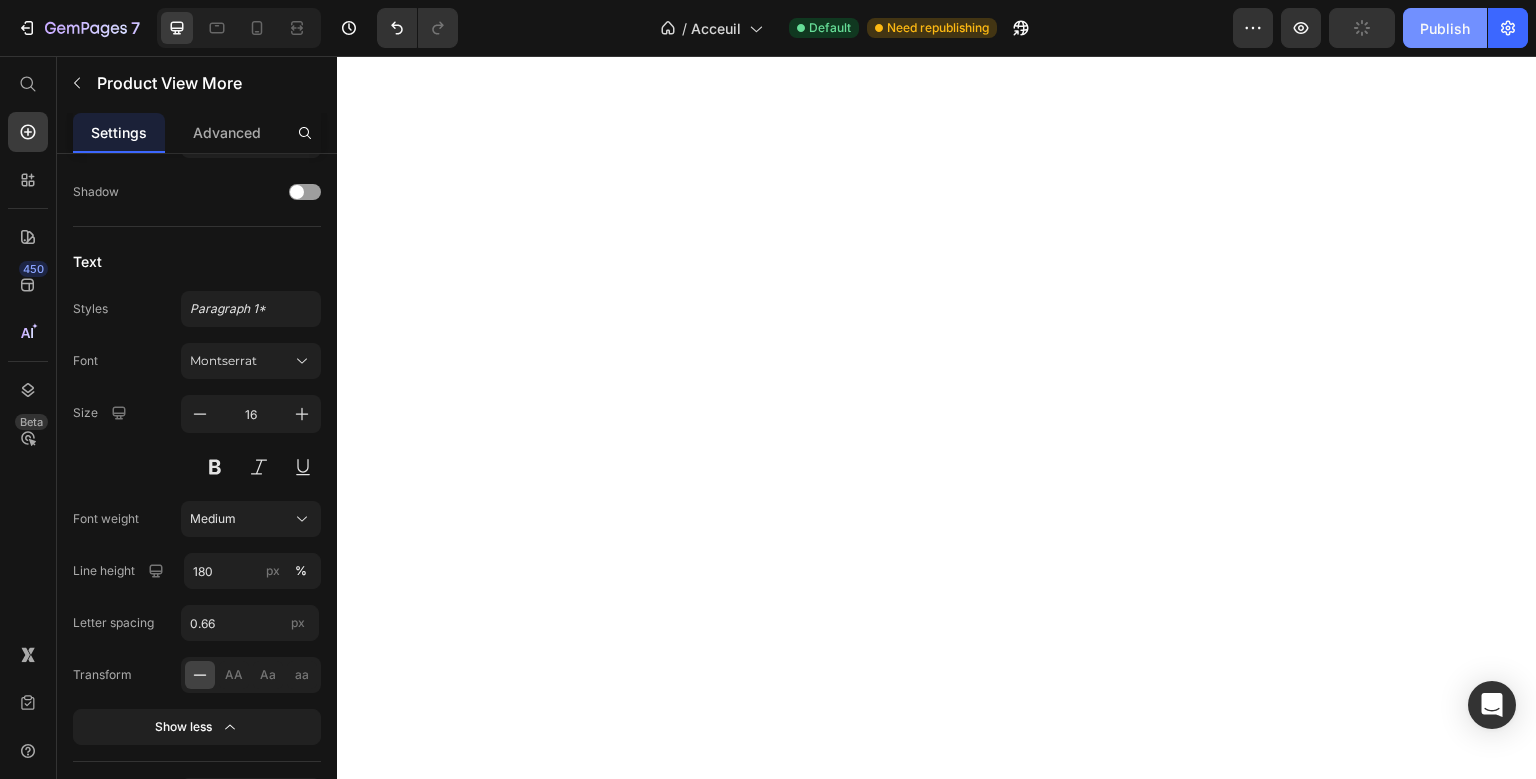click on "Publish" 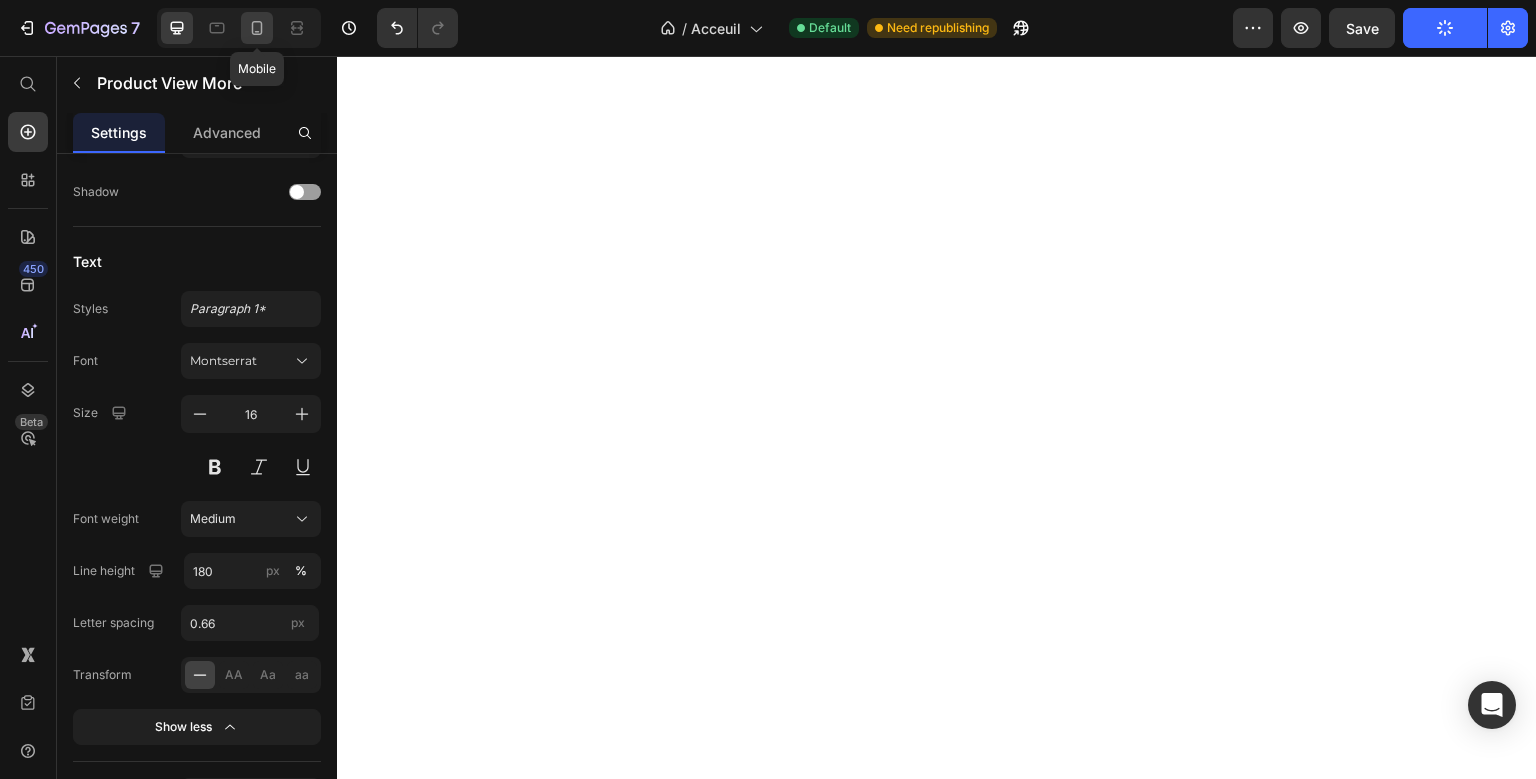 click 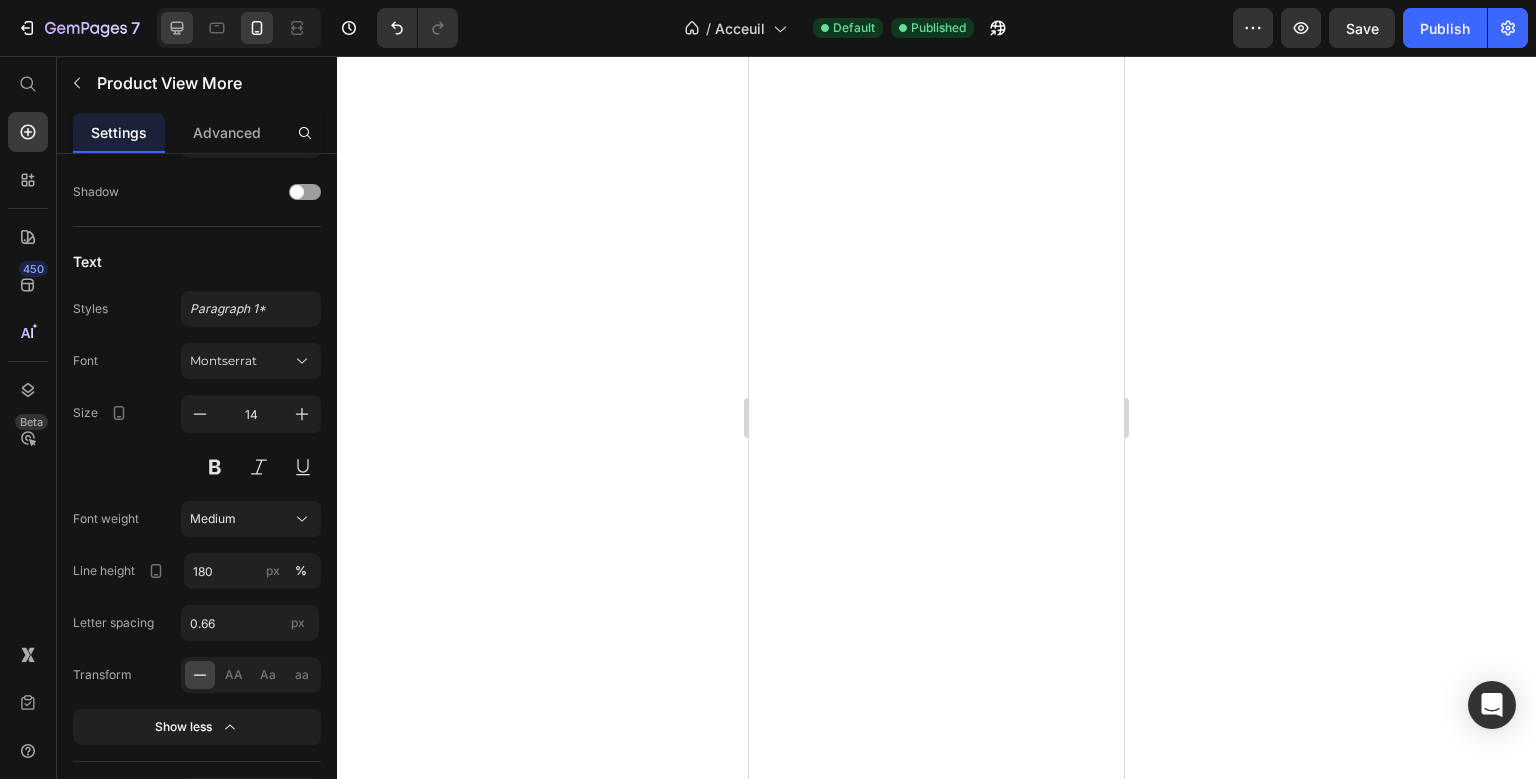 drag, startPoint x: 178, startPoint y: 4, endPoint x: 173, endPoint y: 18, distance: 14.866069 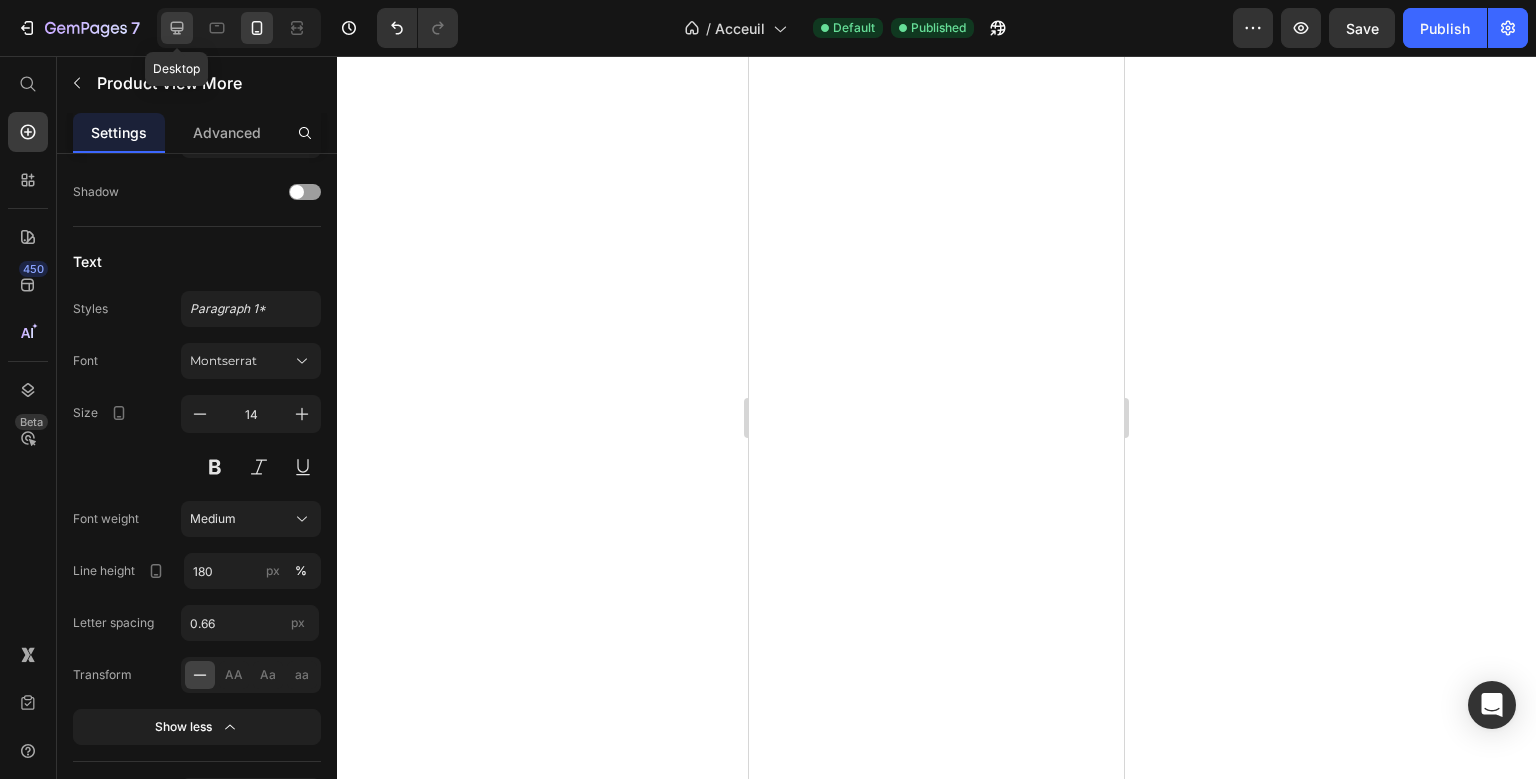 click 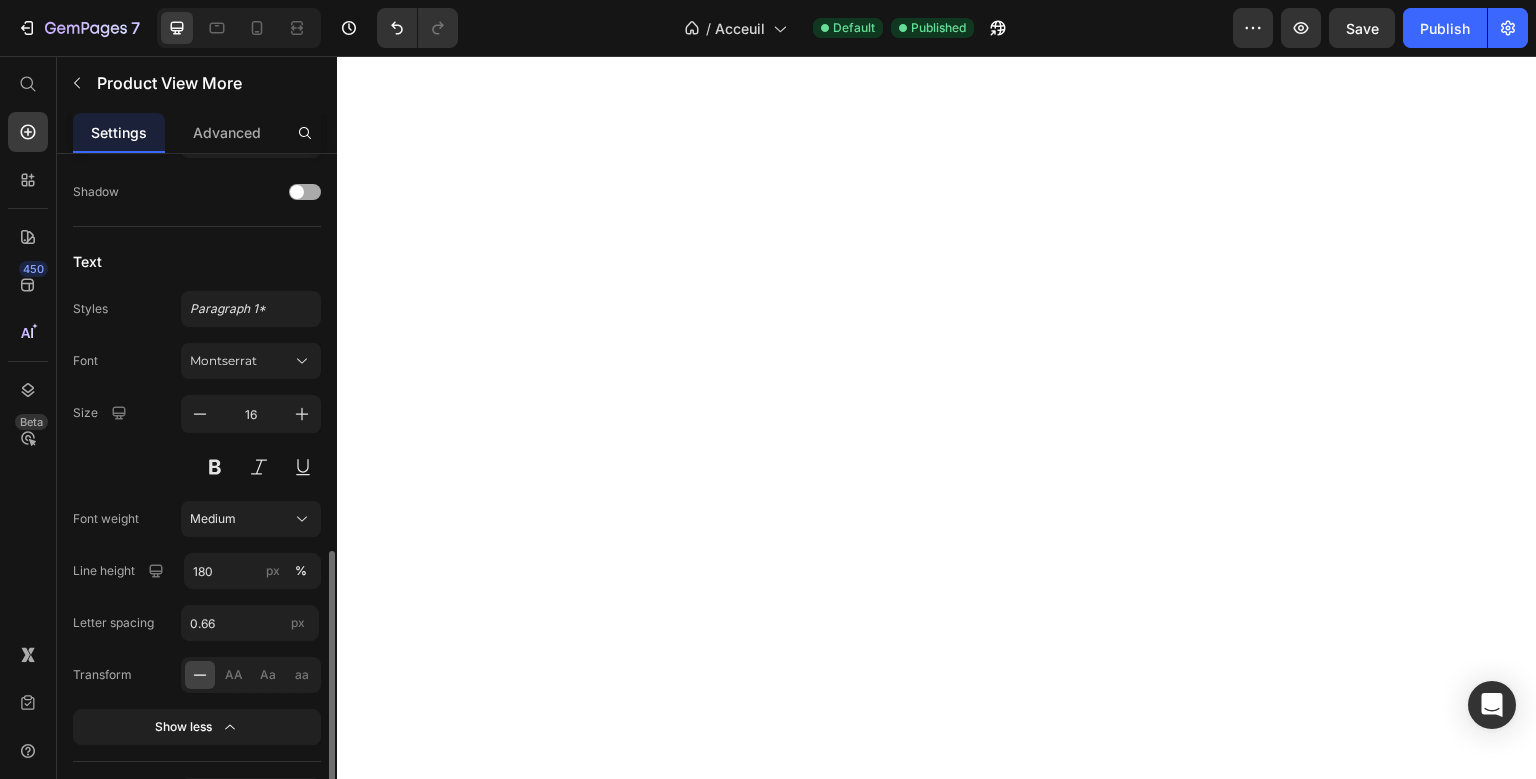 scroll, scrollTop: 0, scrollLeft: 0, axis: both 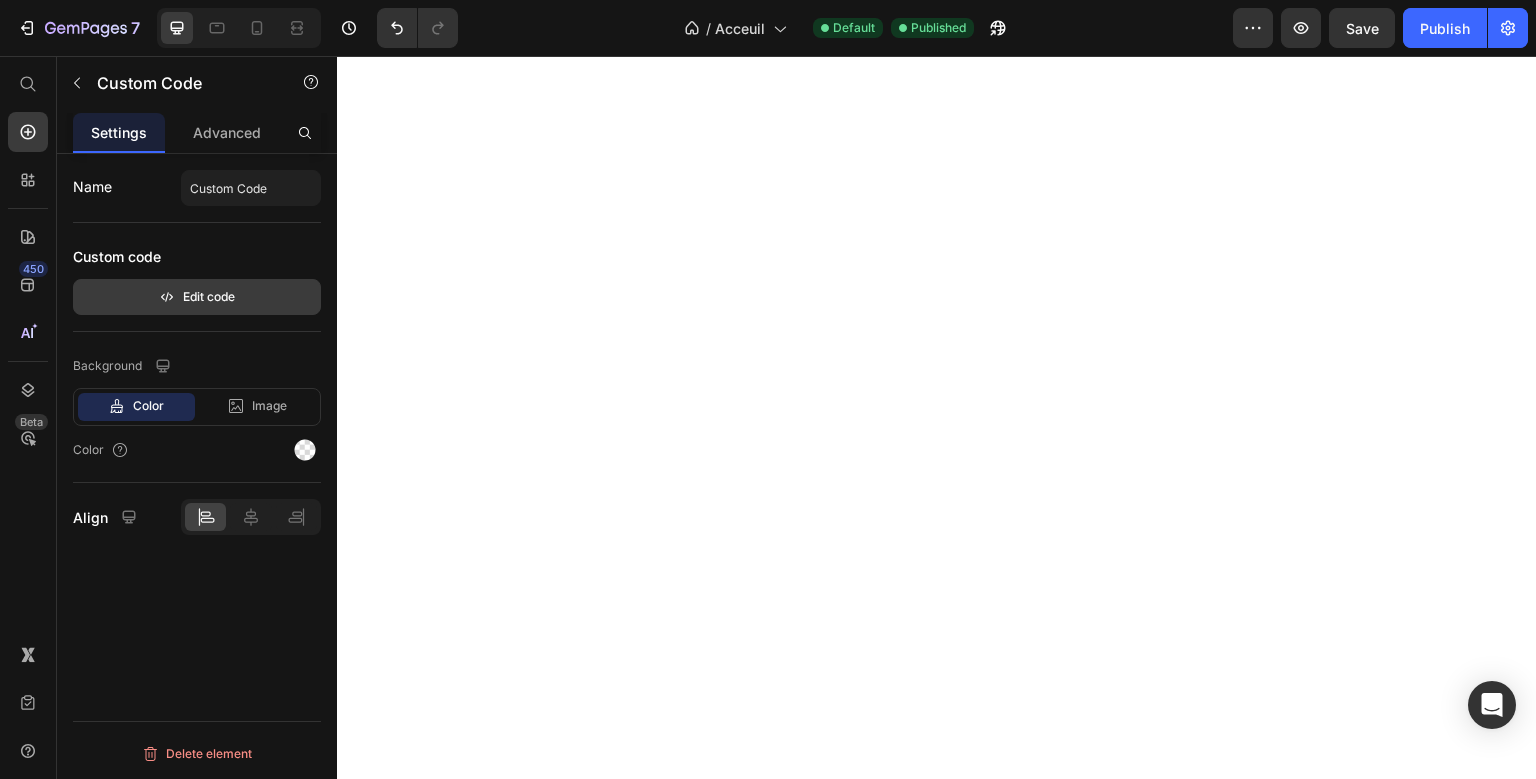 click on "Edit code" at bounding box center (197, 297) 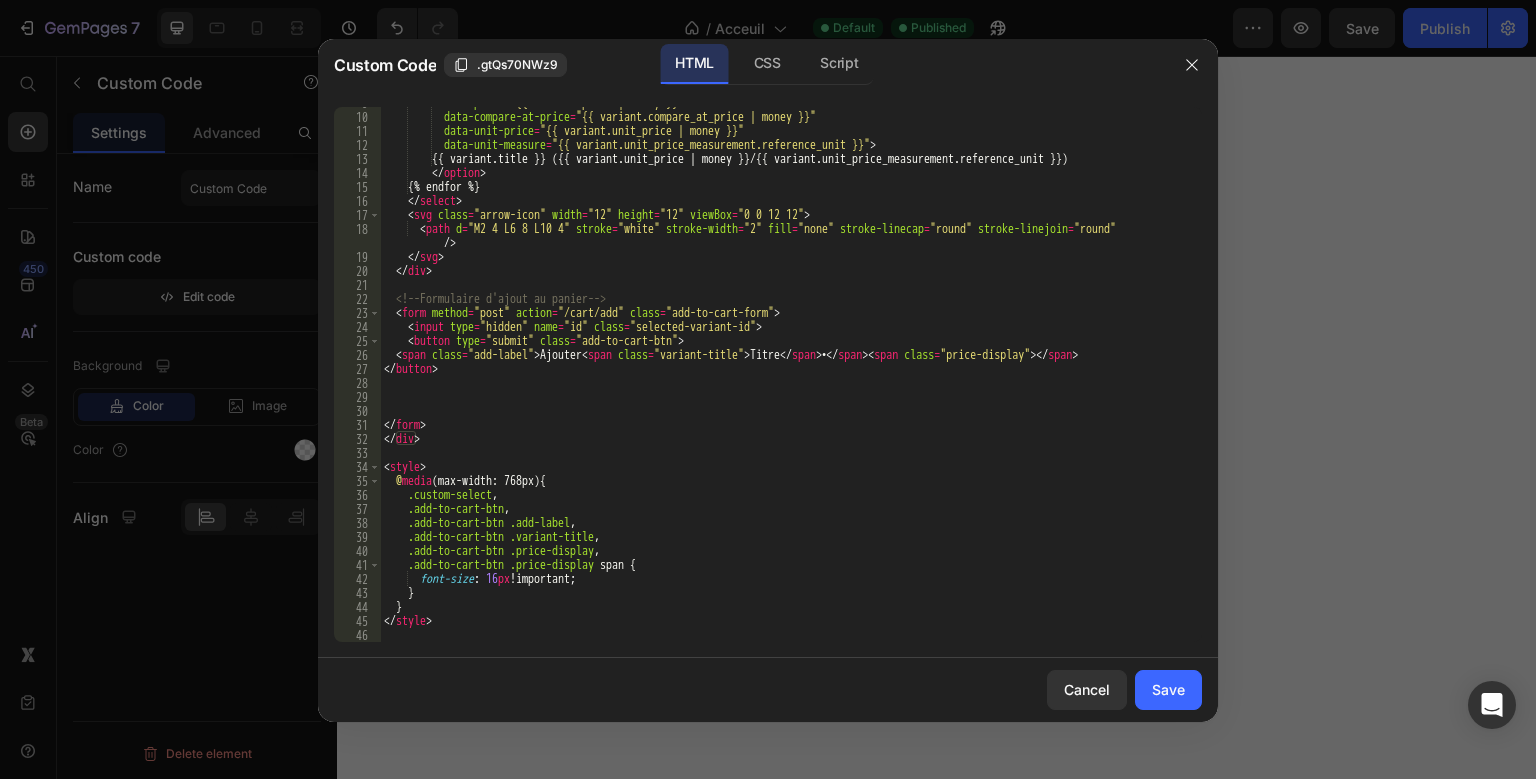 scroll, scrollTop: 123, scrollLeft: 0, axis: vertical 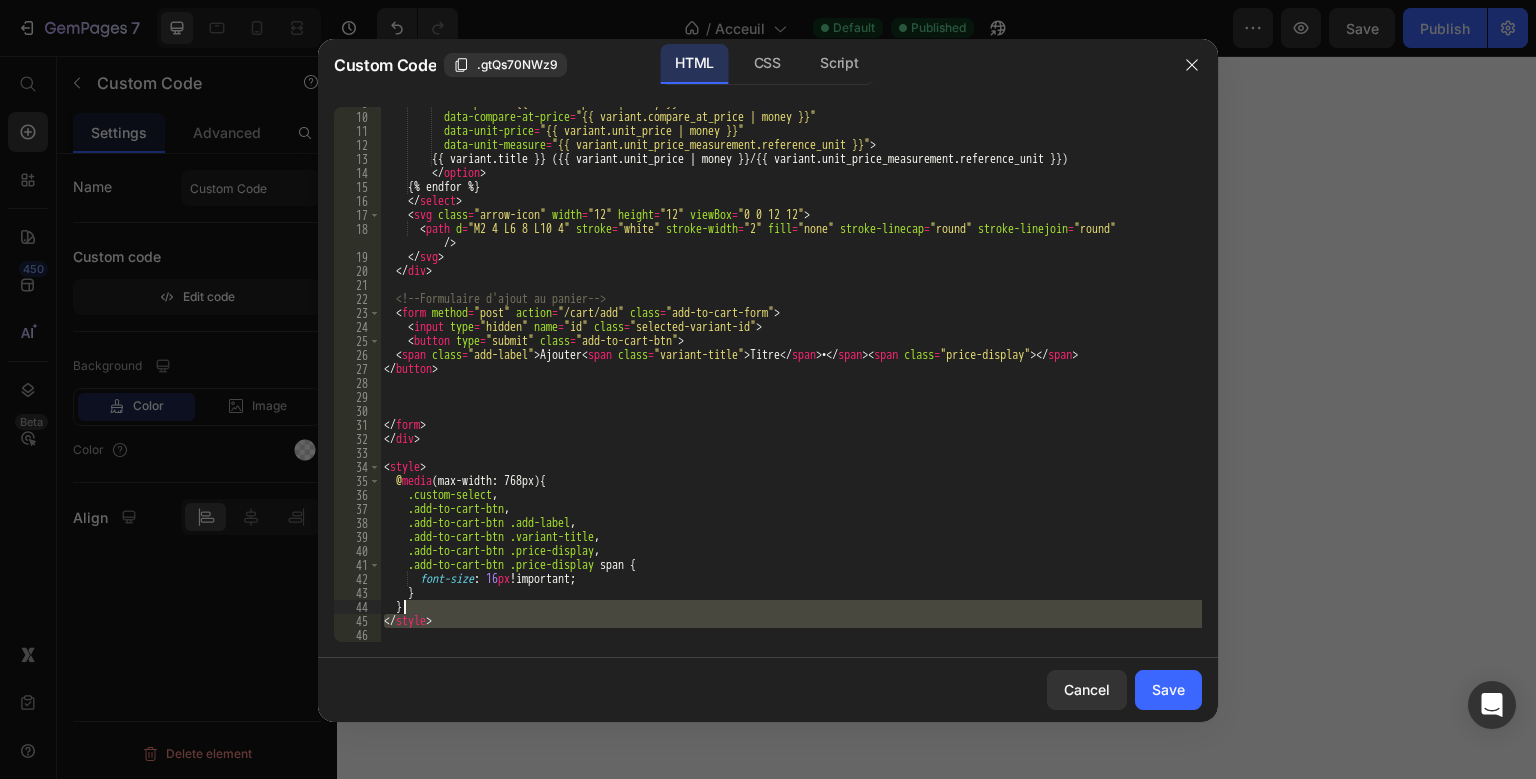 drag, startPoint x: 465, startPoint y: 640, endPoint x: 453, endPoint y: 78, distance: 562.1281 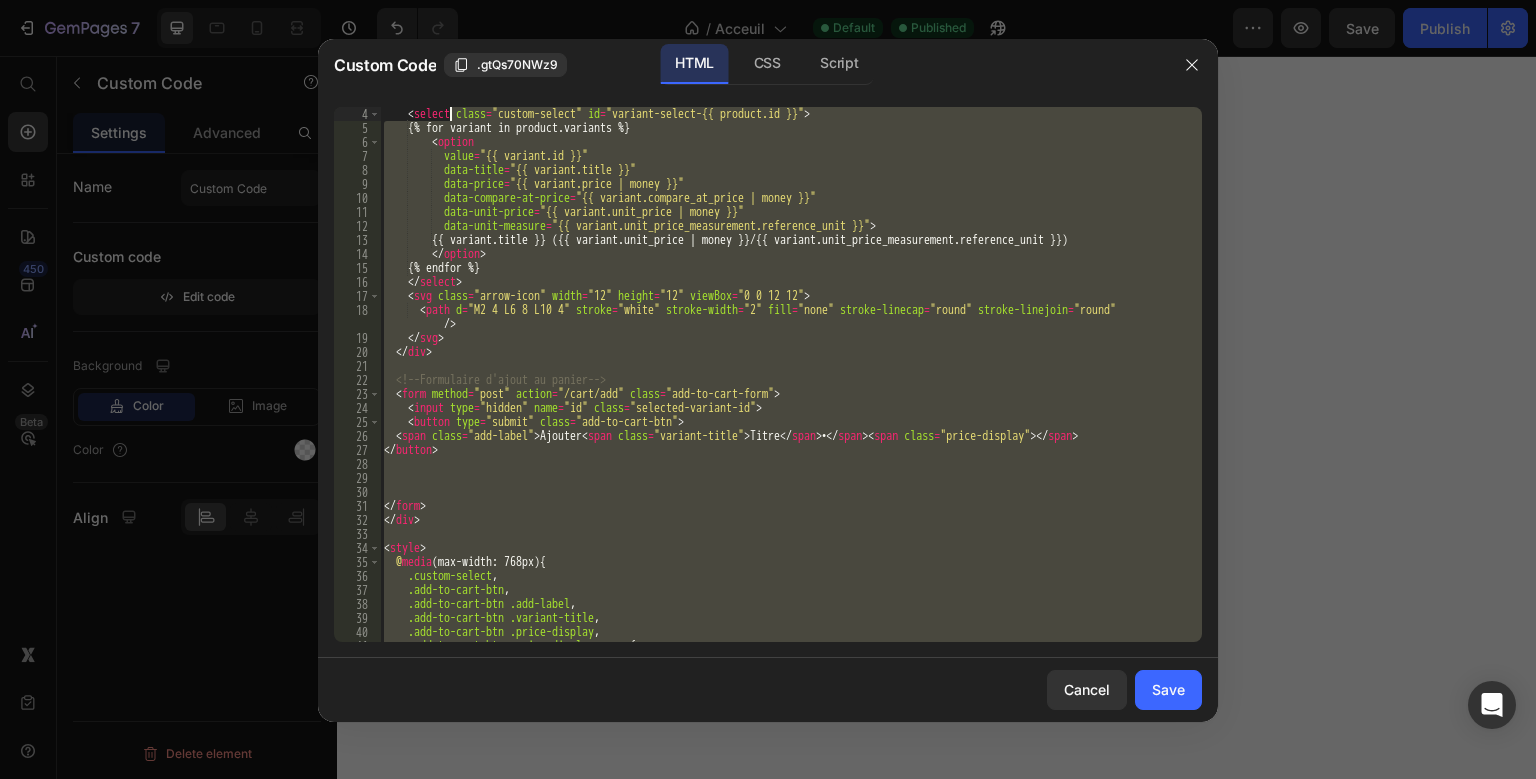 scroll, scrollTop: 0, scrollLeft: 0, axis: both 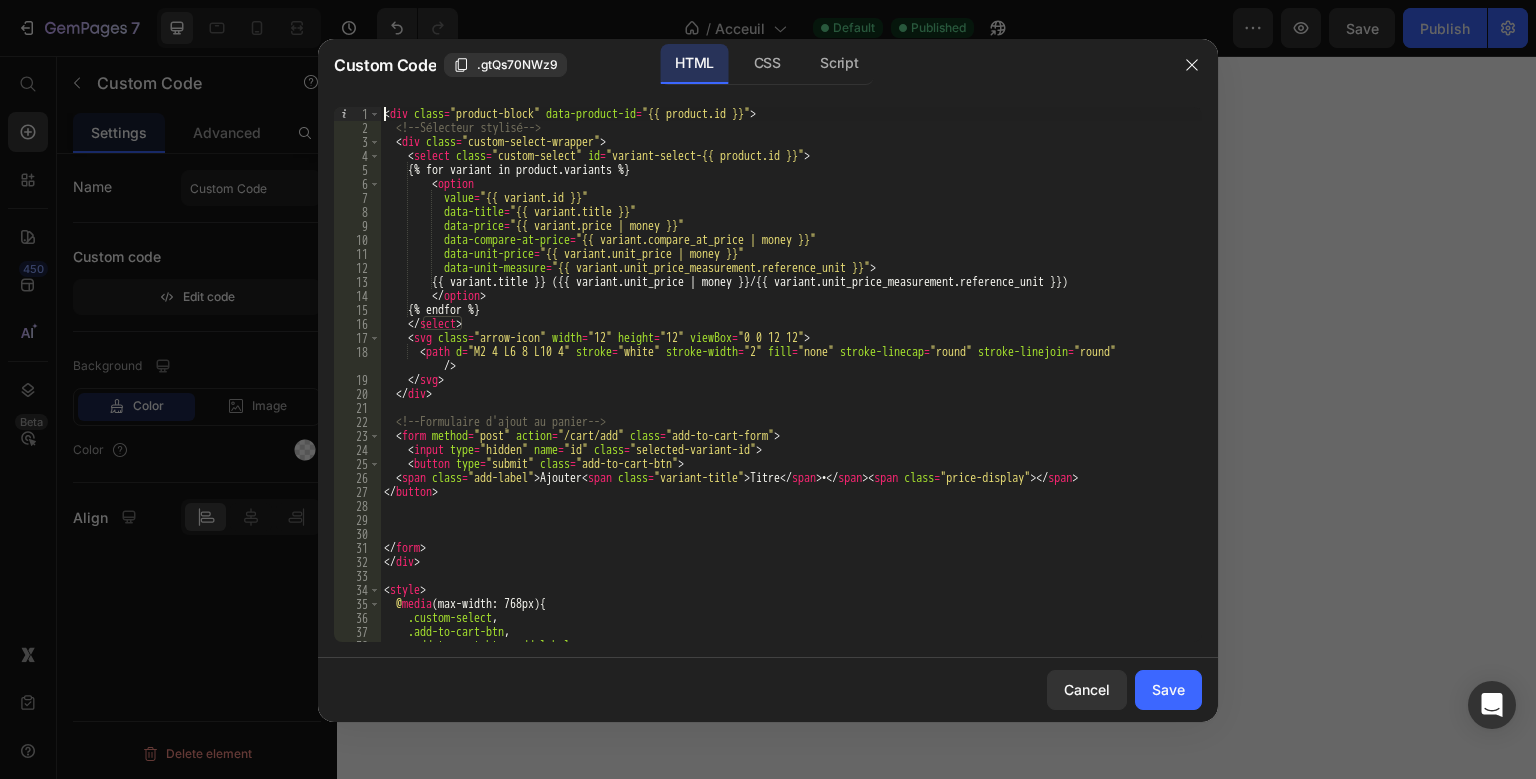 click on "< div   class = "product-block"   data-product-id = "{{ product.id }}" >    <!--  Sélecteur stylisé  -->    < div   class = "custom-select-wrapper" >      < select   class = "custom-select"   id = "variant-select-{{ product.id }}" >        {% for variant in product.variants %}           < option                value = "{{ variant.id }}"              data-title = "{{ variant.title }}"              data-price = "{{ variant.price | money }}"              data-compare-at-price = "{{ variant.compare_at_price | money }}"              data-unit-price = "{{ variant.unit_price | money }}"              data-unit-measure = "{{ variant.unit_price_measurement.reference_unit }}" >             {{ variant.title }} ({{ variant.unit_price | money }}/{{ variant.unit_price_measurement.reference_unit }})           </ option >        {% endfor %}      </ select >      < svg   class = "arrow-icon"   width = "12"   height = "12"   viewBox = "0 0 12 12" >         < path   d = "M2 4 L6 8 L10 4"   stroke = "white"   stroke-width =" at bounding box center [791, 388] 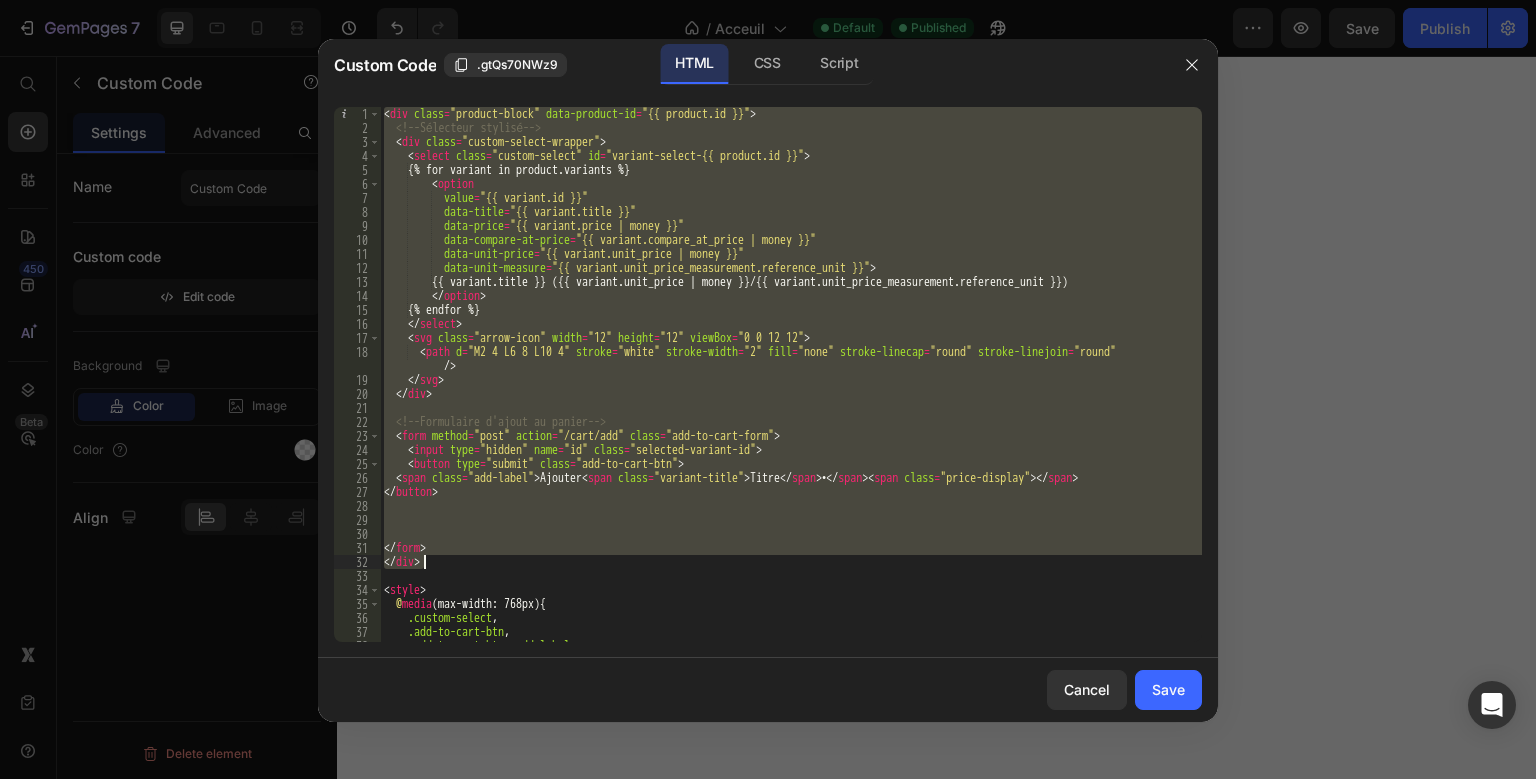 scroll, scrollTop: 123, scrollLeft: 0, axis: vertical 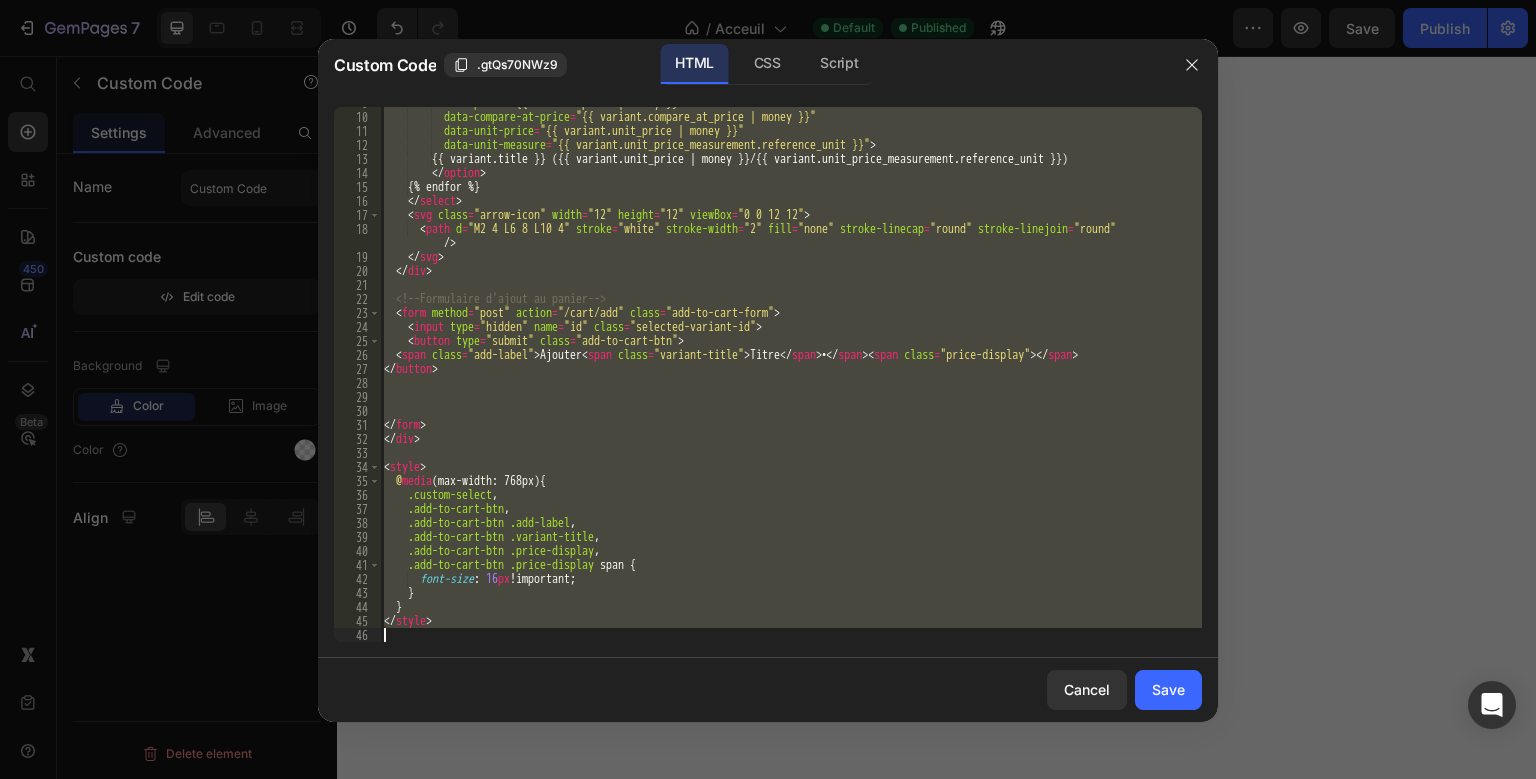 drag, startPoint x: 384, startPoint y: 118, endPoint x: 570, endPoint y: 687, distance: 598.6293 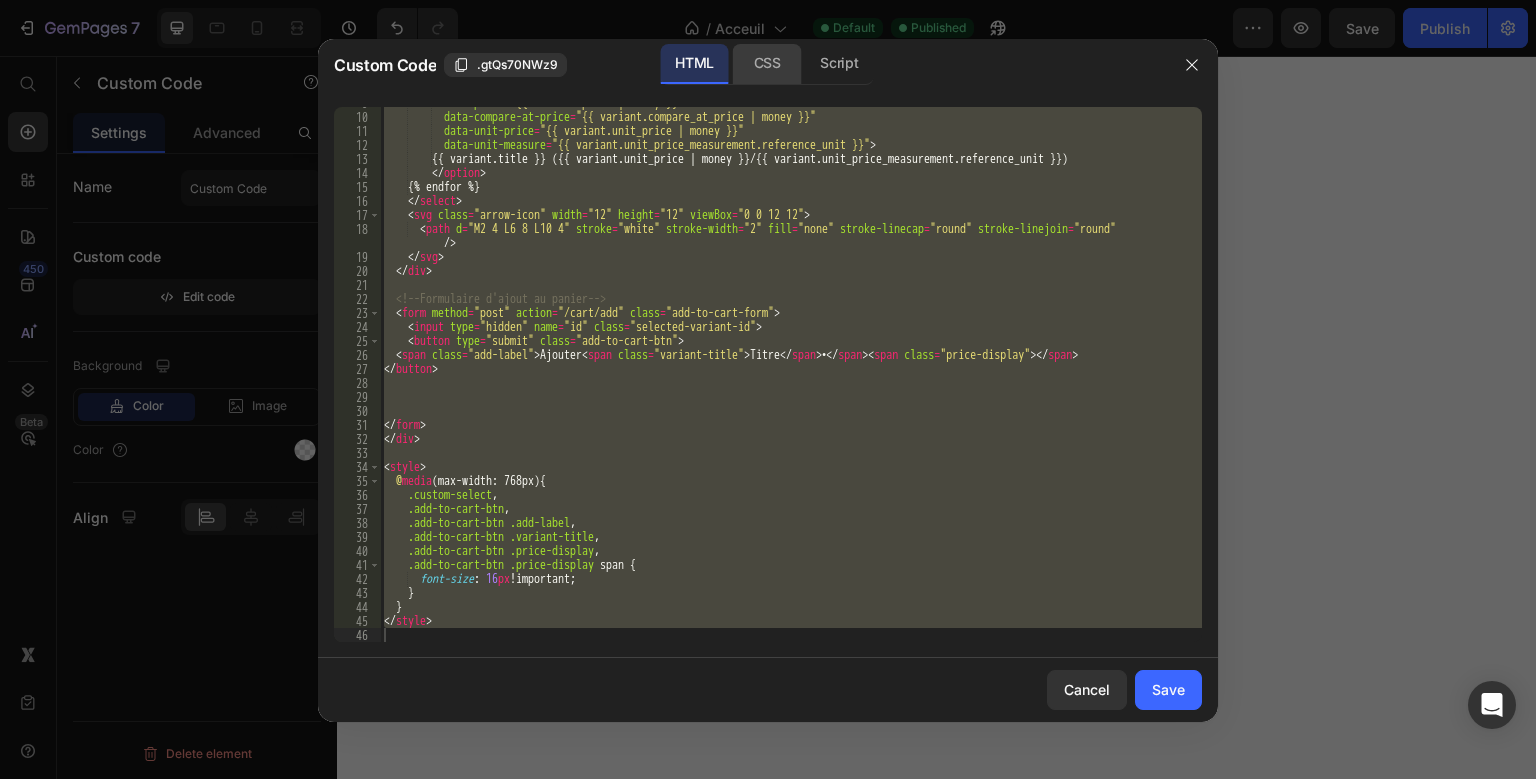 click on "CSS" 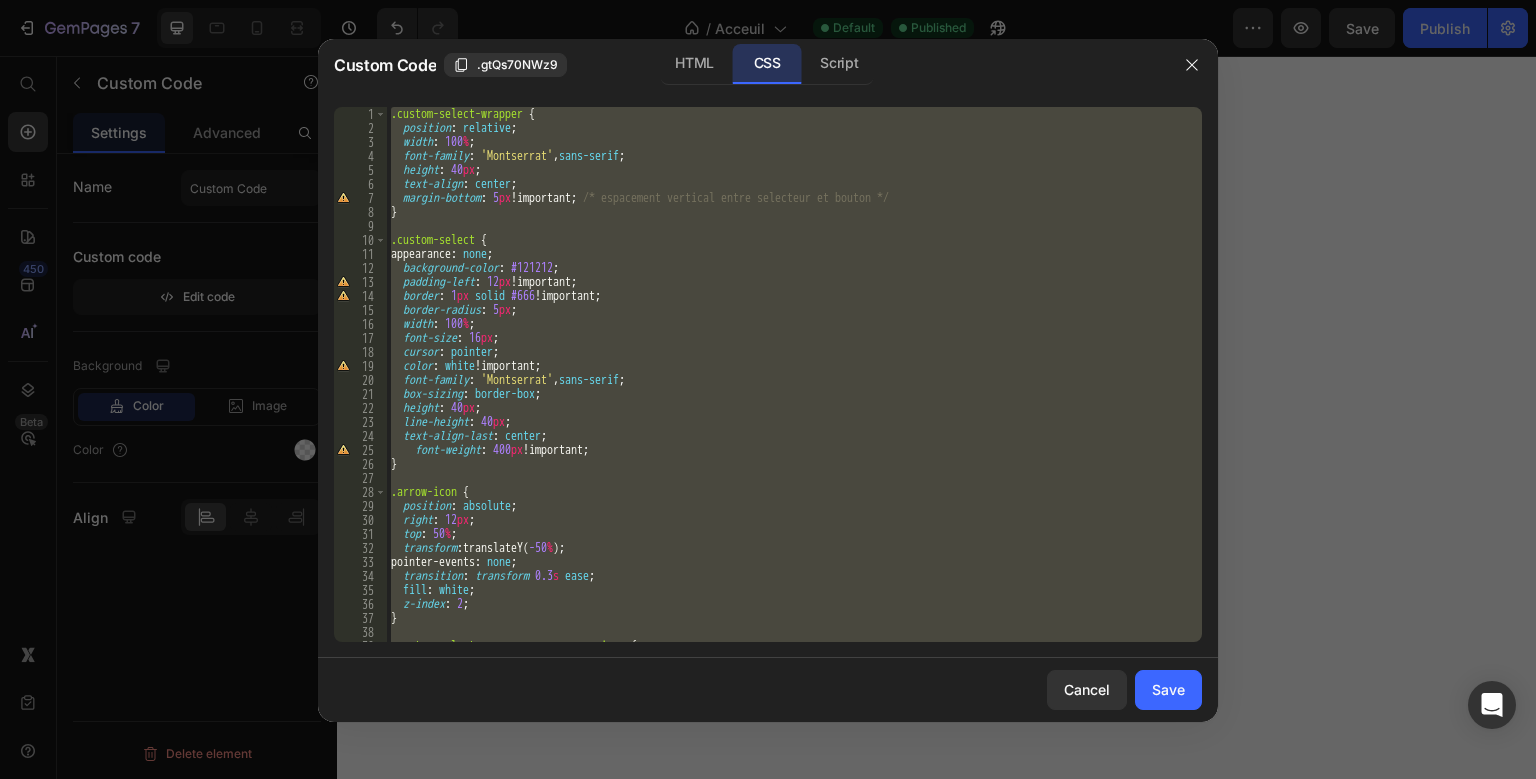 scroll, scrollTop: 0, scrollLeft: 0, axis: both 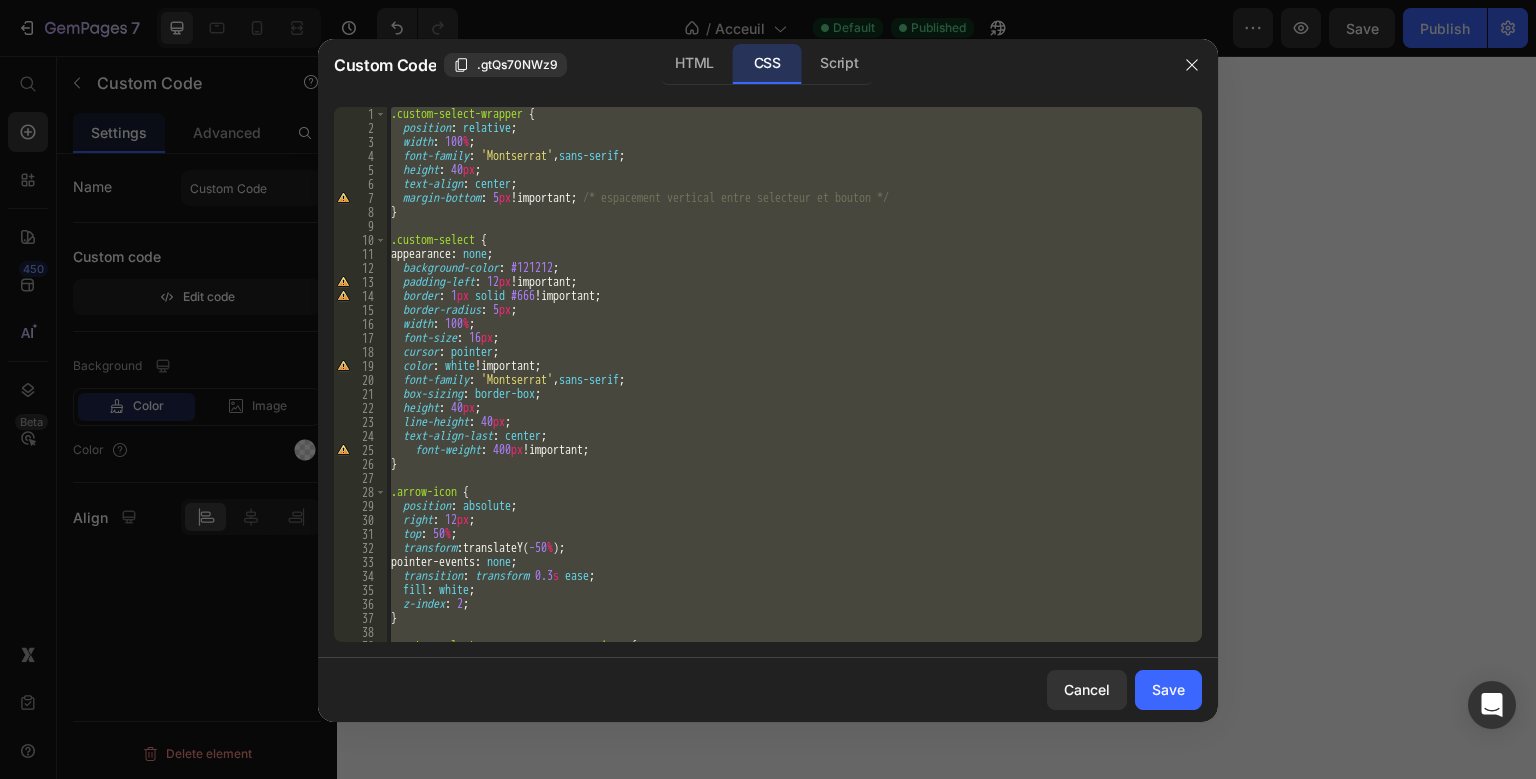 click on ".custom-select-wrapper   {    position :   relative ;    width :   100 % ;    font-family :   ' Montserrat ' ,  sans-serif ;    height :   40 px ;    text-align :   center ;    margin-bottom :   5 px  !important ;   /* espacement vertical entre selecteur et bouton */ } .custom-select   {   appearance :   none ;    background-color :   #121212 ;    padding-left :   12 px  !important ;    border :   1 px   solid   #666  !important ;    border-radius :   5 px ;    width :   100 % ;    font-size :   16 px ;    cursor :   pointer ;    color :   white  !important ;    font-family :   ' Montserrat ' ,  sans-serif ;    box-sizing :   border-box ;    height :   40 px ;    line-height :   40 px ;    text-align-last :   center ;      font-weight :   400 px   !important ; } .arrow-icon   {    position :   absolute ;    right :   12 px ;    top :   50 % ;    transform :  translateY( -50 % ) ;   pointer-events :   none ;    transition :   transform   0.3 s   ease ;    fill :   white ;    z-index :   2 ; }   .arrow-icon   {" at bounding box center (794, 374) 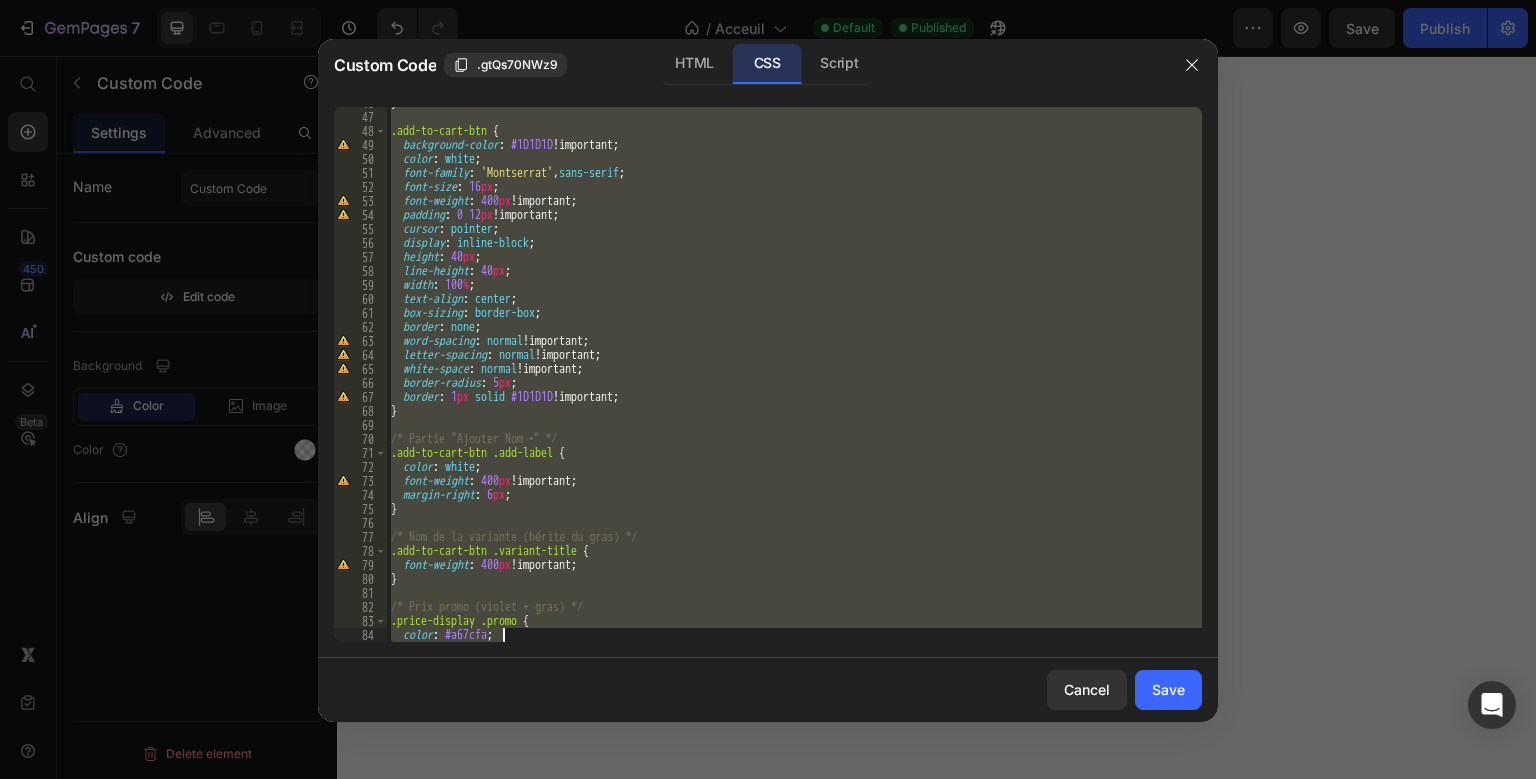 scroll, scrollTop: 1005, scrollLeft: 0, axis: vertical 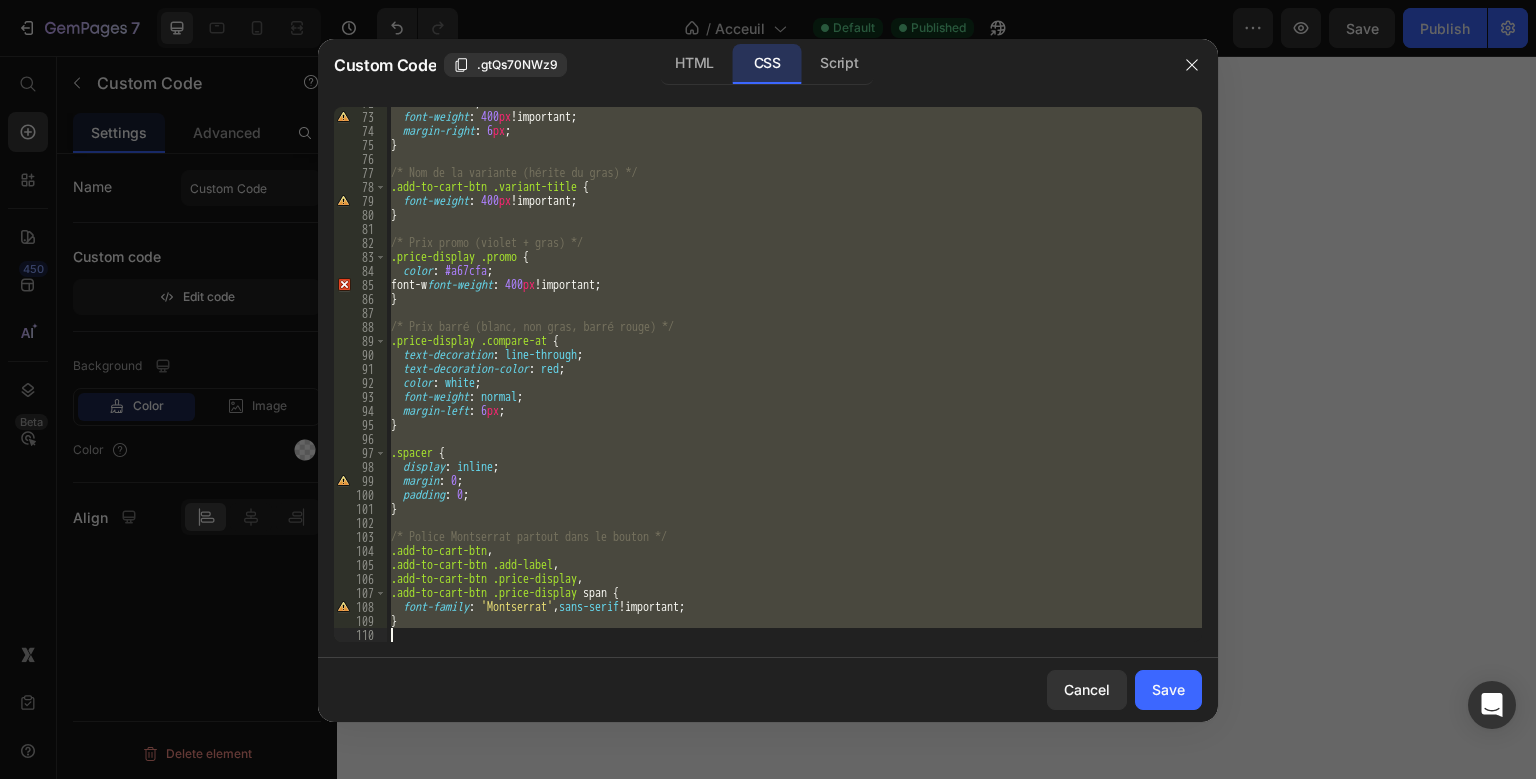 drag, startPoint x: 390, startPoint y: 115, endPoint x: 538, endPoint y: 718, distance: 620.8969 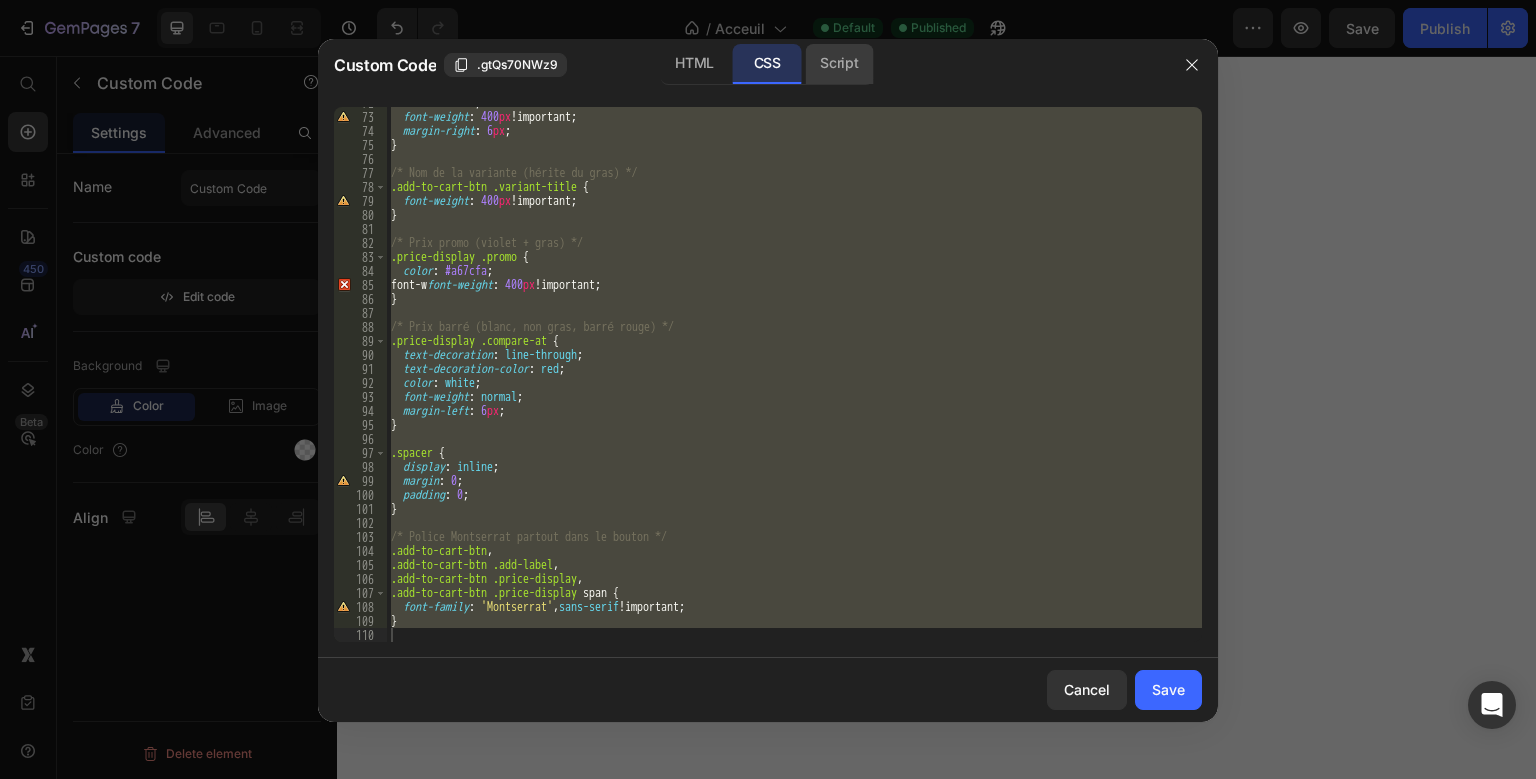 click on "Script" 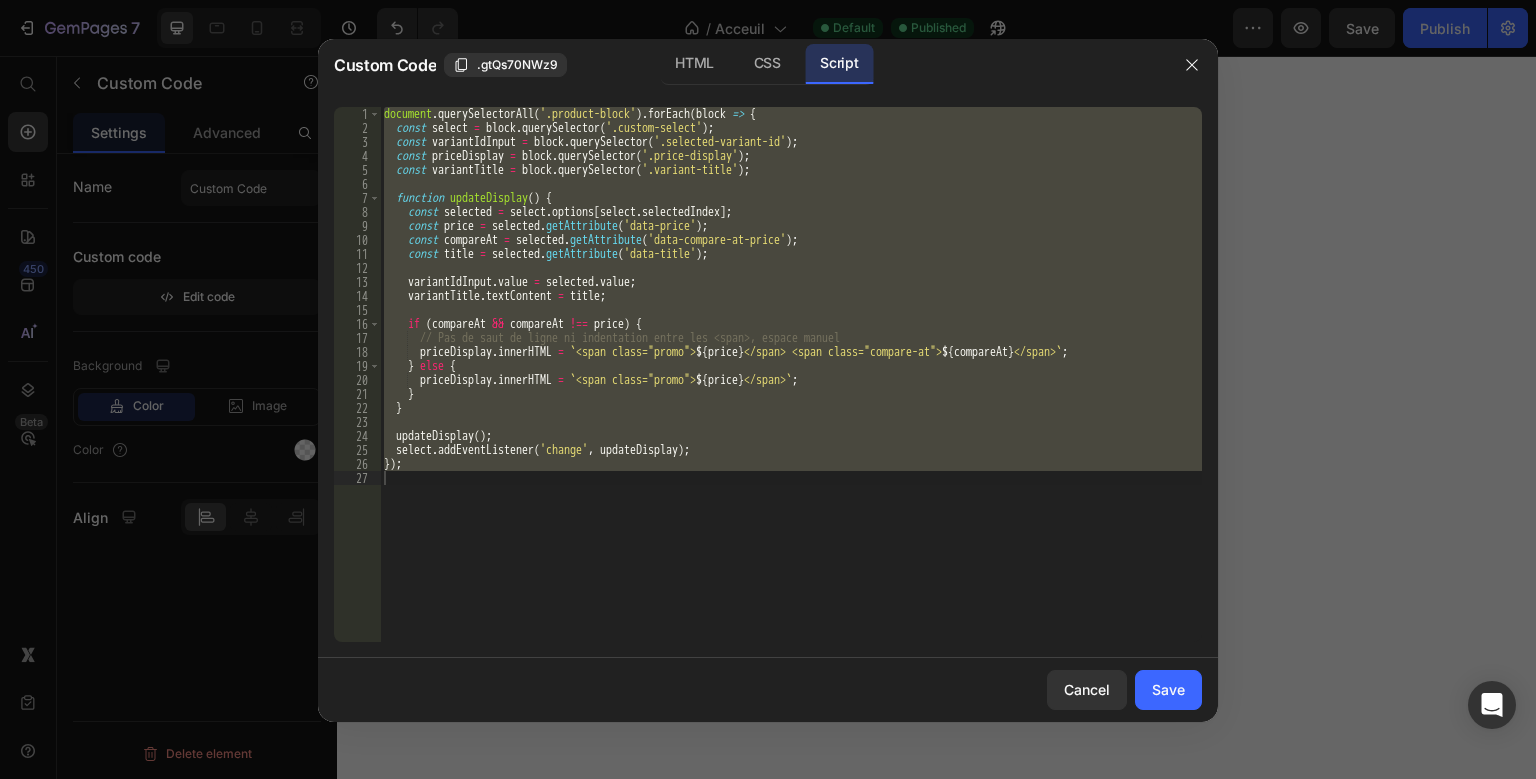 type on "});" 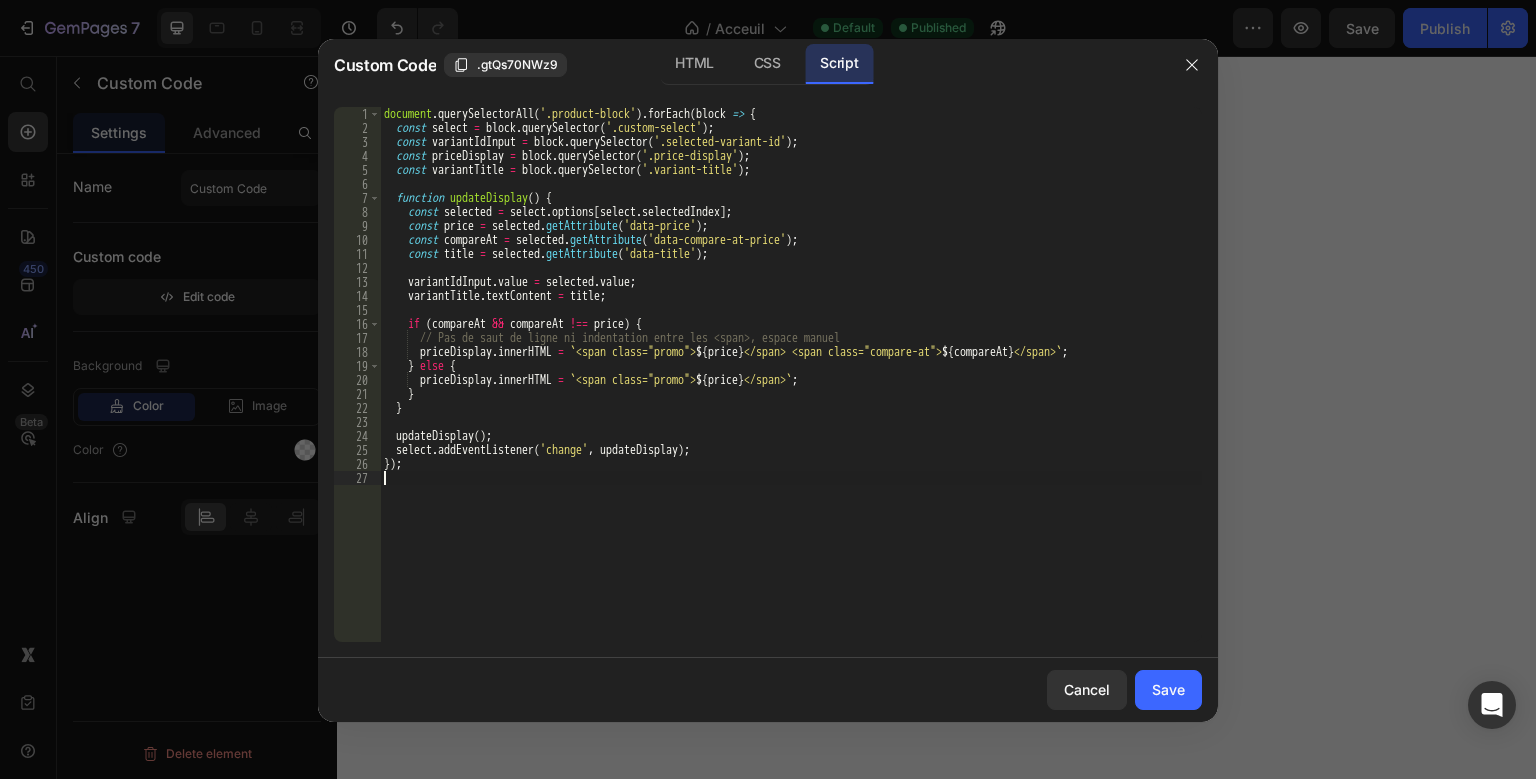 click on "document . querySelectorAll ( '.product-block' ) . forEach ( block   =>   {    const   select   =   block . querySelector ( '.custom-select' ) ;    const   variantIdInput   =   block . querySelector ( '.selected-variant-id' ) ;    const   priceDisplay   =   block . querySelector ( '.price-display' ) ;    const   variantTitle   =   block . querySelector ( '.variant-title' ) ;    function   updateDisplay ( )   {      const   selected   =   select . options [ select . selectedIndex ] ;      const   price   =   selected . getAttribute ( 'data-price' ) ;      const   compareAt   =   selected . getAttribute ( 'data-compare-at-price' ) ;      const   title   =   selected . getAttribute ( 'data-title' ) ;      variantIdInput . value   =   selected . value ;      variantTitle . textContent   =   title ;      if   ( compareAt   &&   compareAt   !==   price )   {         // Pas de saut de ligne ni indentation entre les <span>, espace manuel         priceDisplay . innerHTML   =   ` <span class="promo"> ${ price } ${ } `" at bounding box center (791, 388) 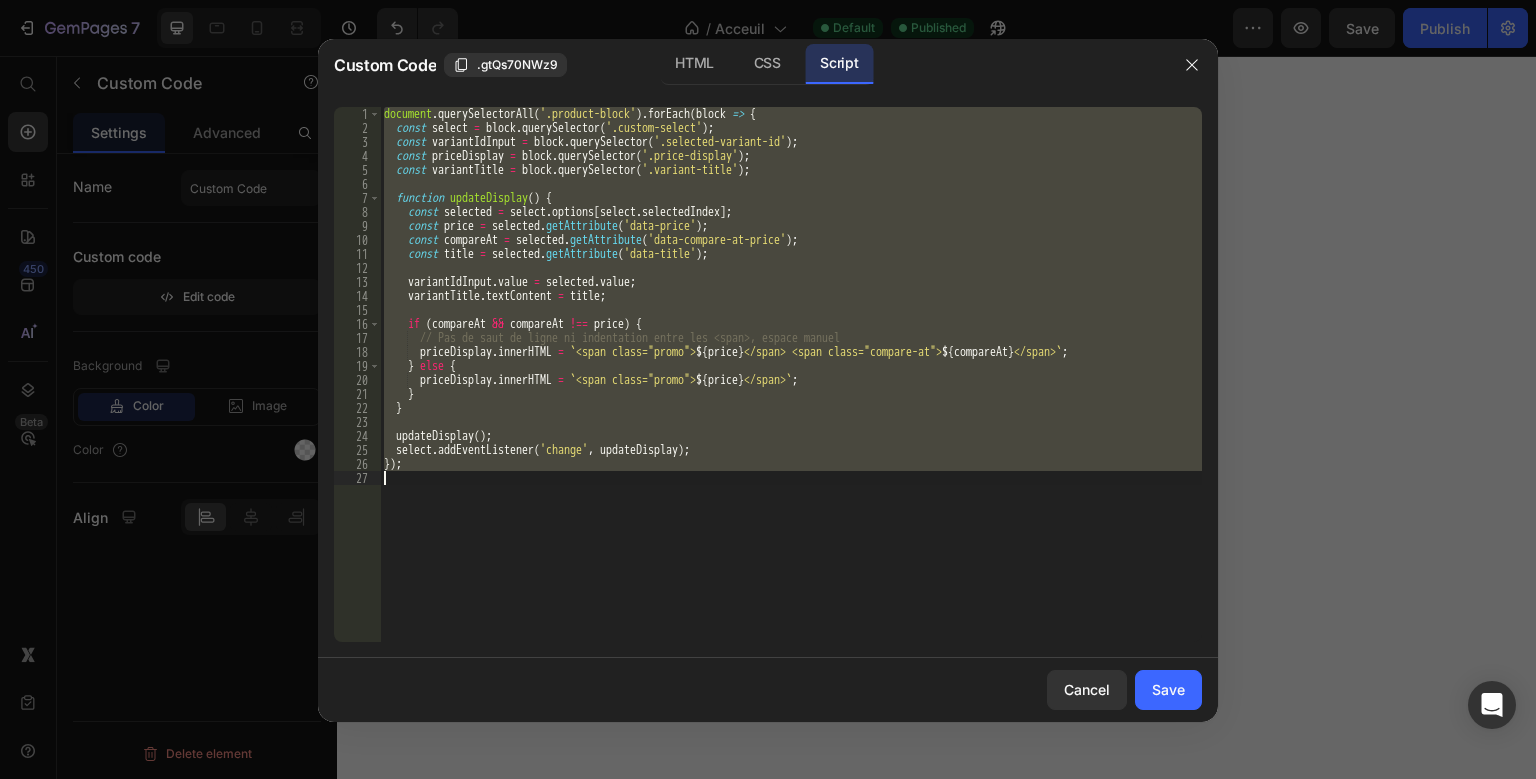 click on "document . querySelectorAll ( '.product-block' ) . forEach ( block   =>   {    const   select   =   block . querySelector ( '.custom-select' ) ;    const   variantIdInput   =   block . querySelector ( '.selected-variant-id' ) ;    const   priceDisplay   =   block . querySelector ( '.price-display' ) ;    const   variantTitle   =   block . querySelector ( '.variant-title' ) ;    function   updateDisplay ( )   {      const   selected   =   select . options [ select . selectedIndex ] ;      const   price   =   selected . getAttribute ( 'data-price' ) ;      const   compareAt   =   selected . getAttribute ( 'data-compare-at-price' ) ;      const   title   =   selected . getAttribute ( 'data-title' ) ;      variantIdInput . value   =   selected . value ;      variantTitle . textContent   =   title ;      if   ( compareAt   &&   compareAt   !==   price )   {         // Pas de saut de ligne ni indentation entre les <span>, espace manuel         priceDisplay . innerHTML   =   ` <span class="promo"> ${ price } ${ } `" at bounding box center [791, 388] 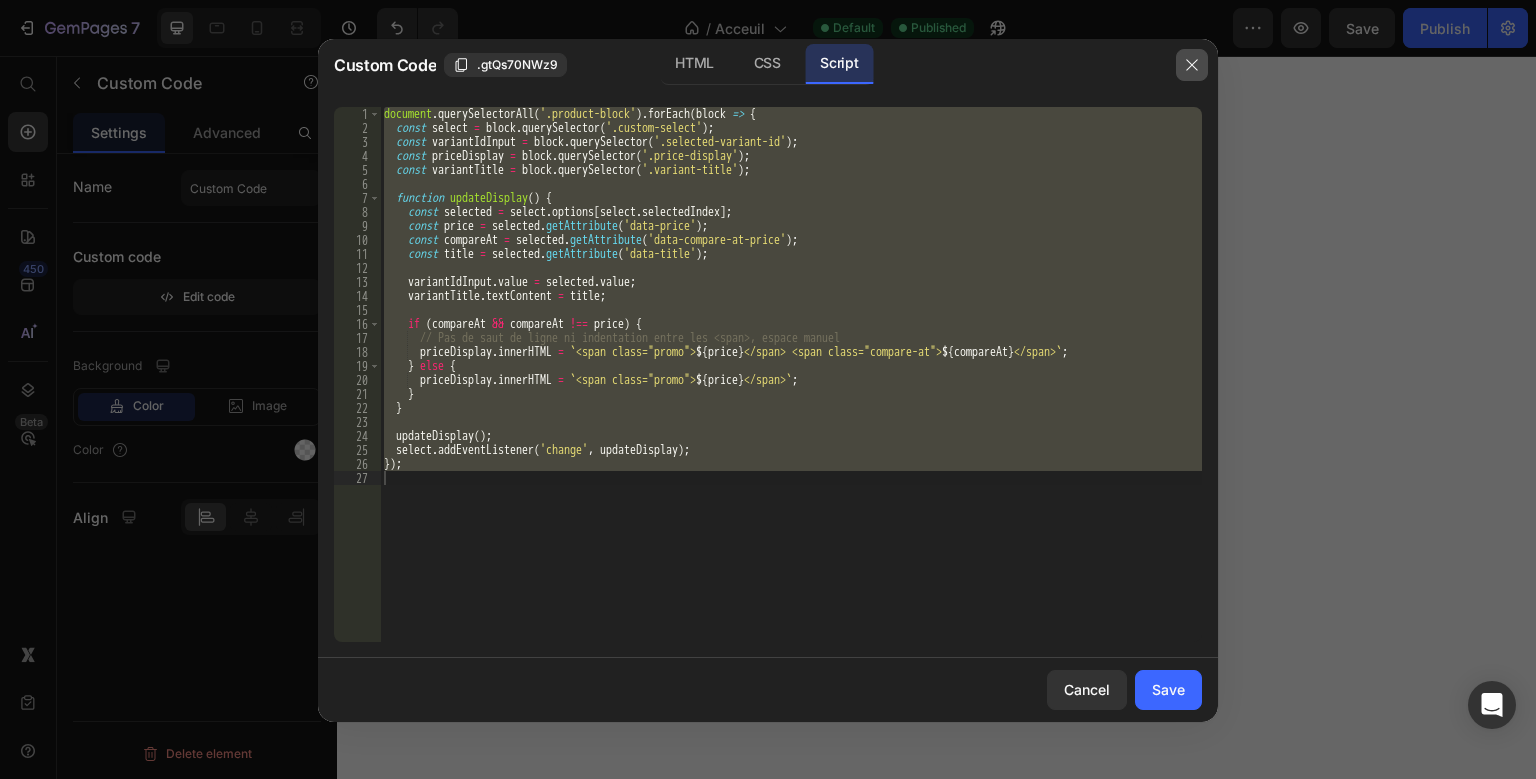 click at bounding box center [1192, 65] 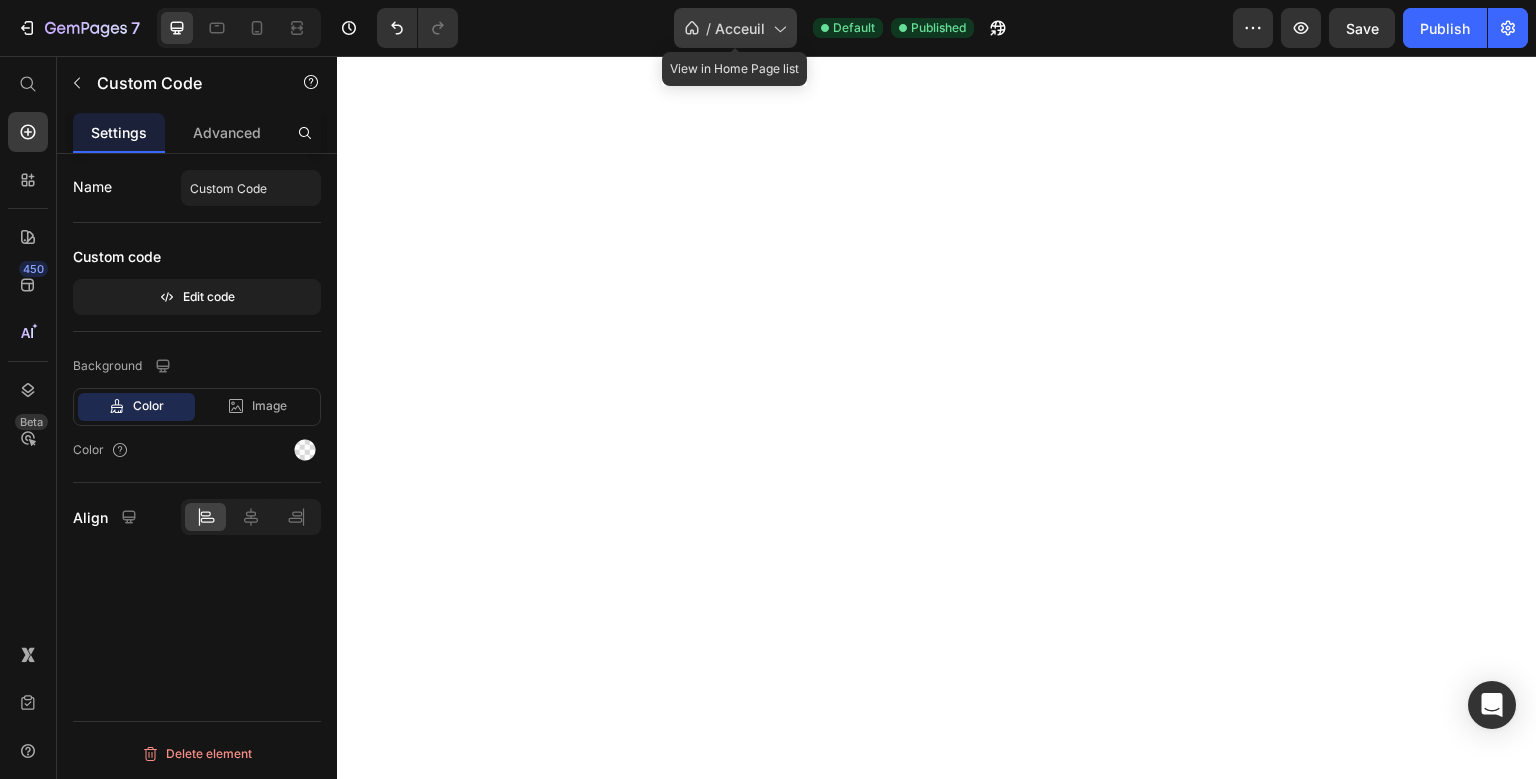 click 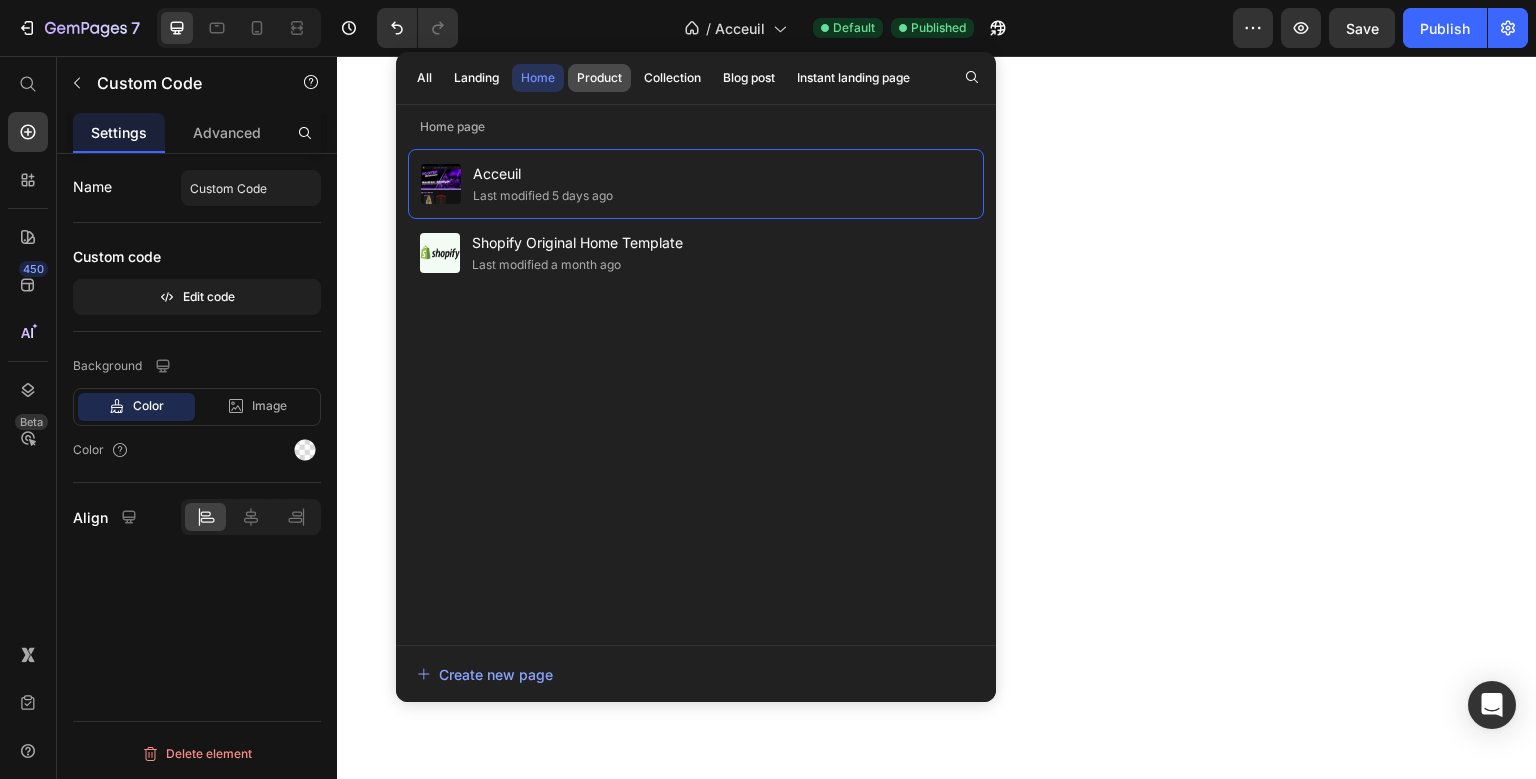 click on "Product" at bounding box center [599, 78] 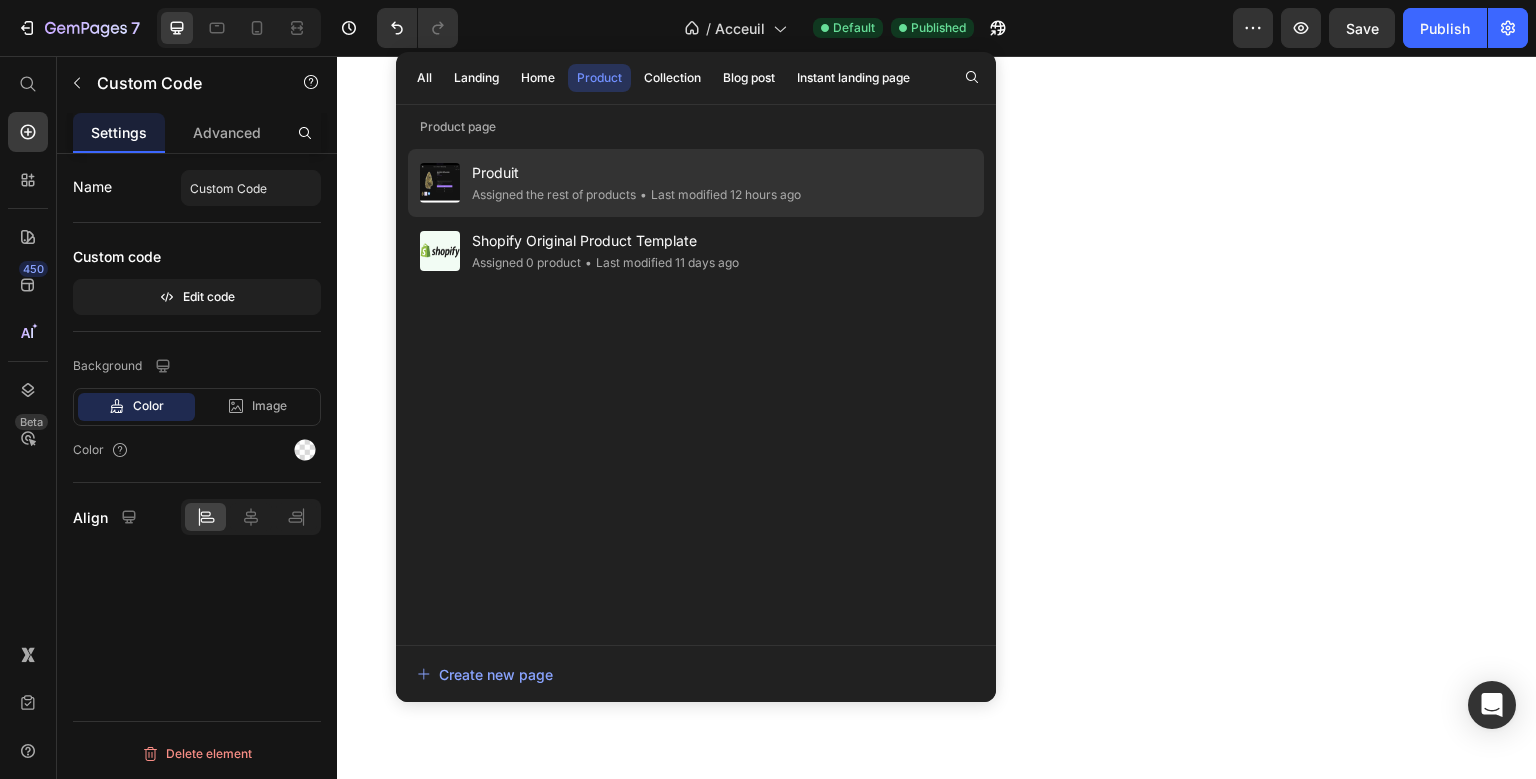 click on "Assigned the rest of products" 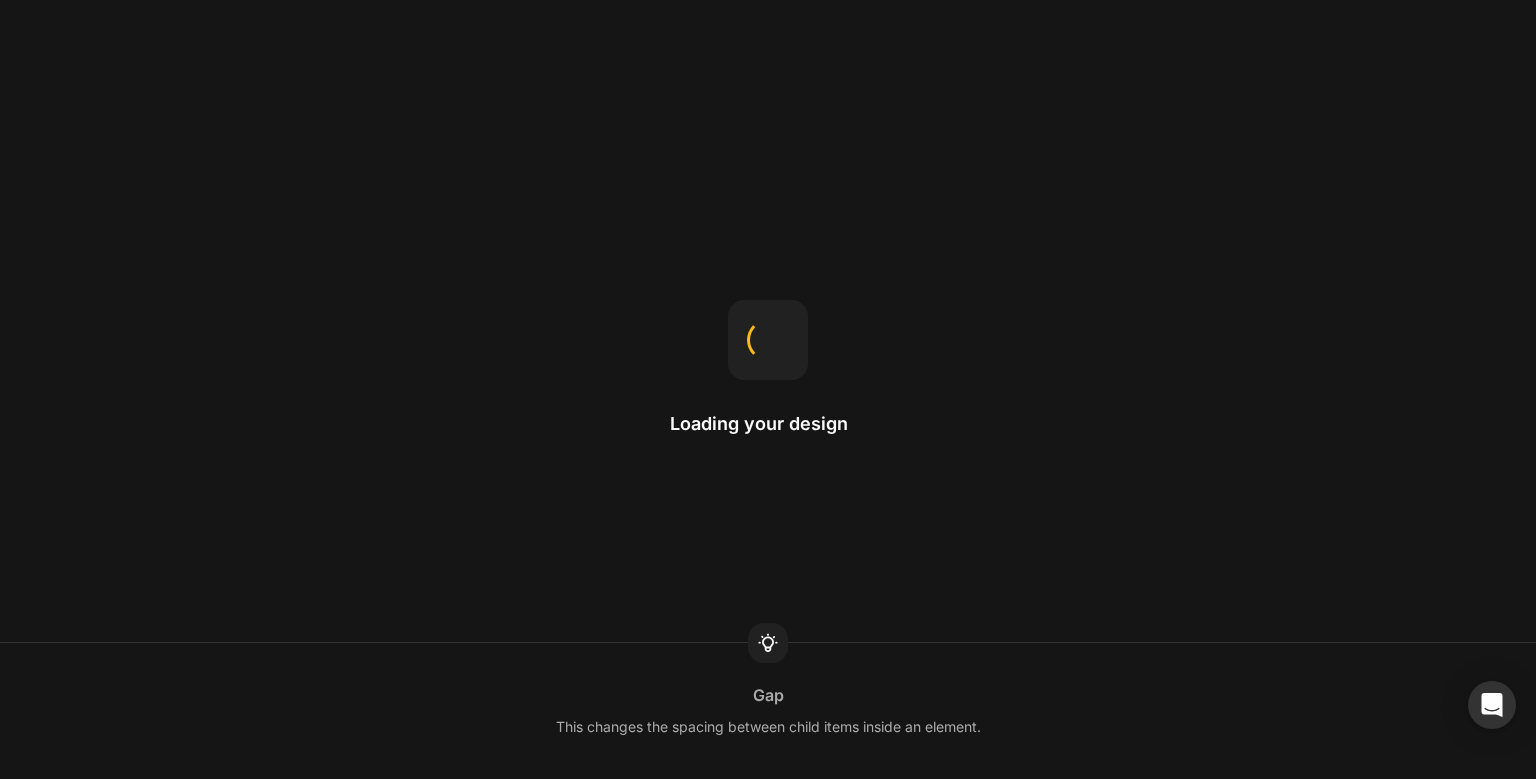 scroll, scrollTop: 0, scrollLeft: 0, axis: both 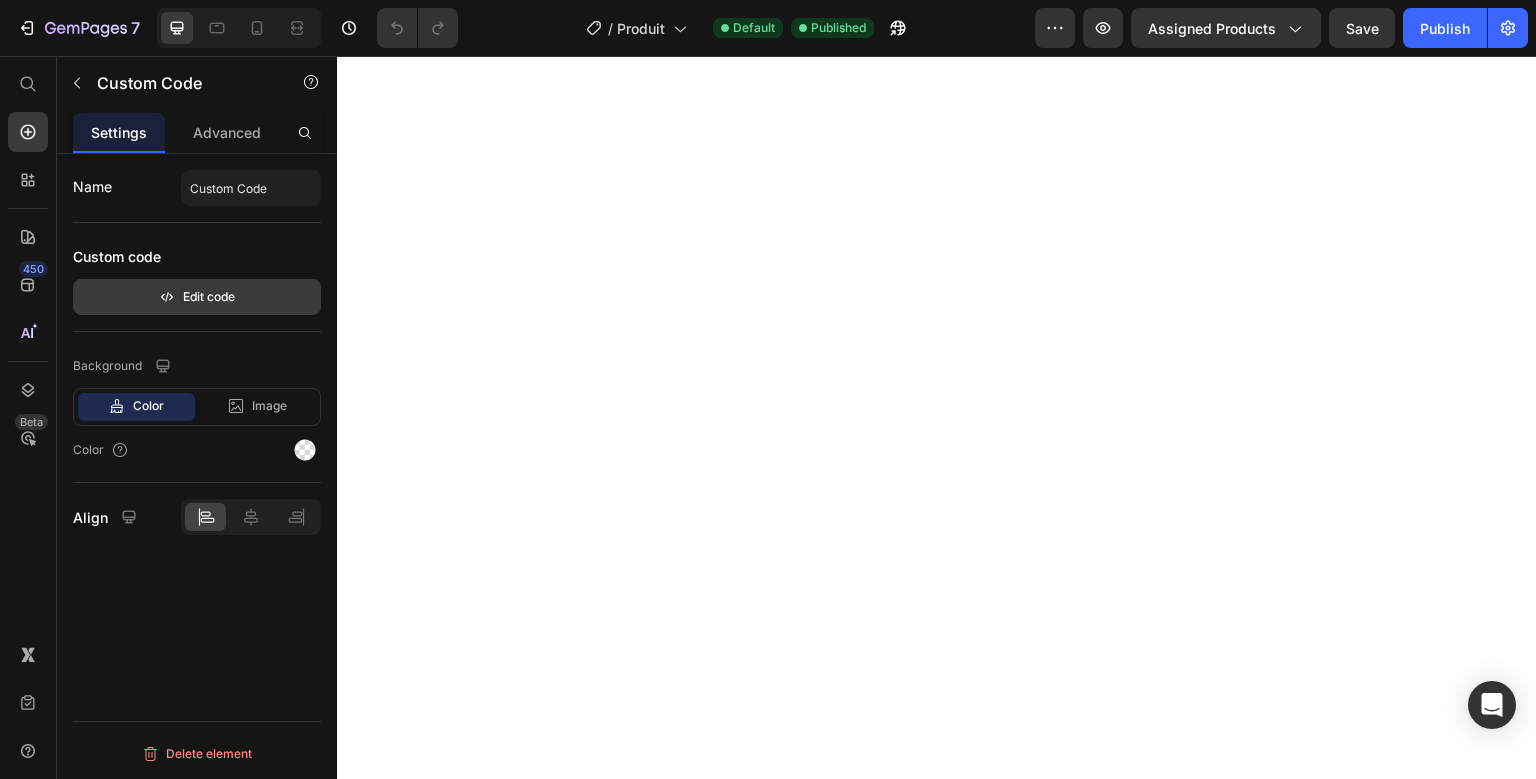 click on "Edit code" at bounding box center (197, 297) 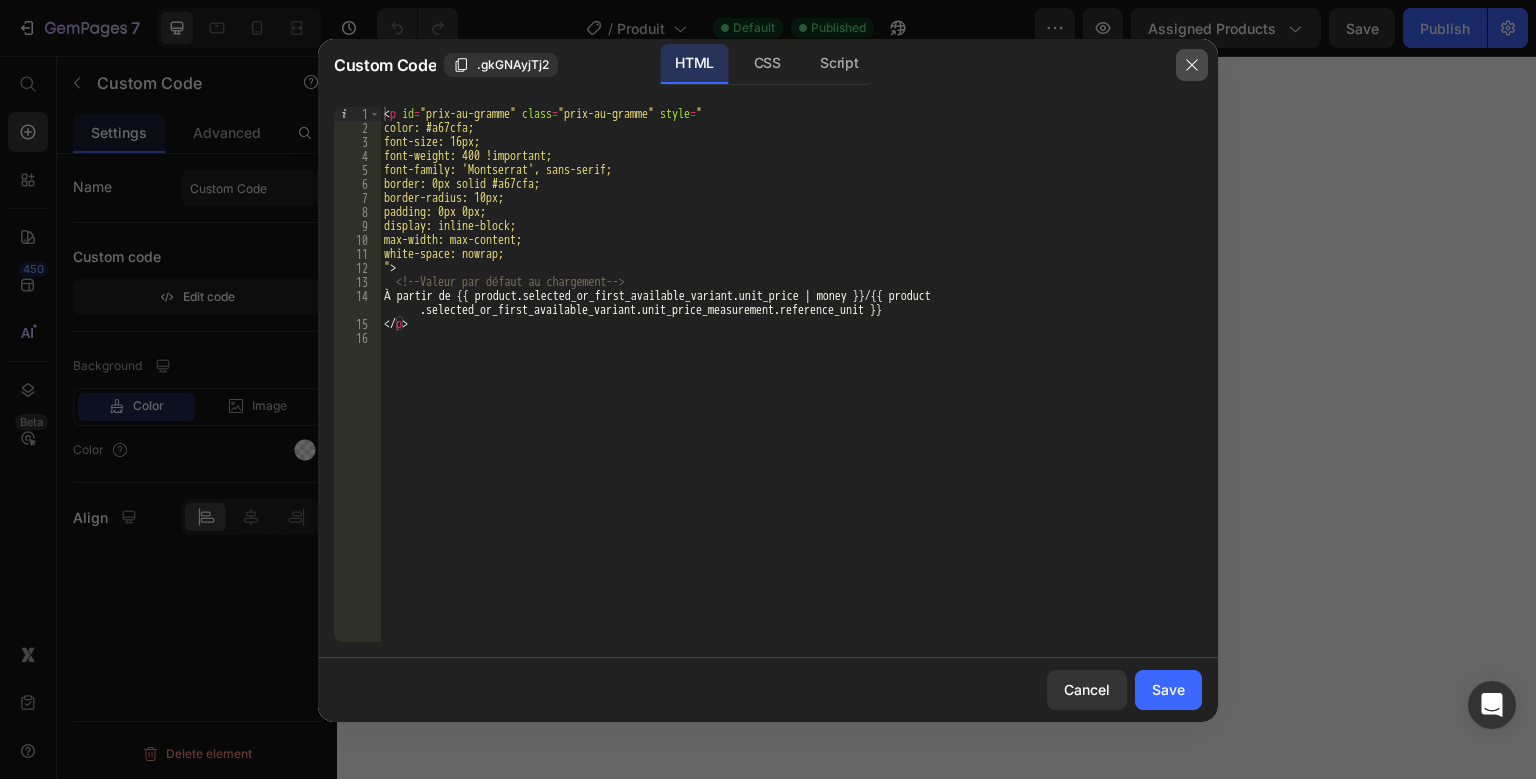 click 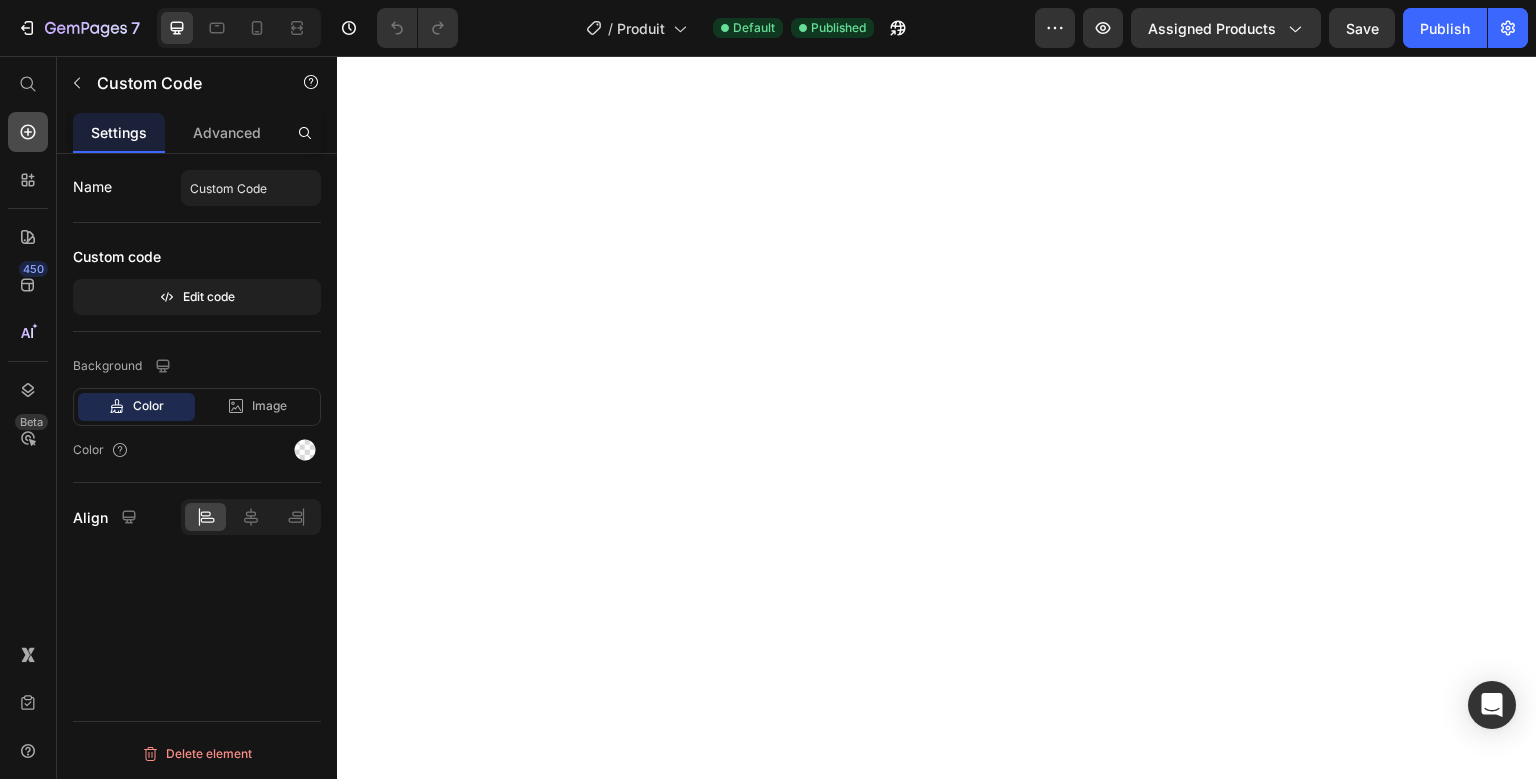 click 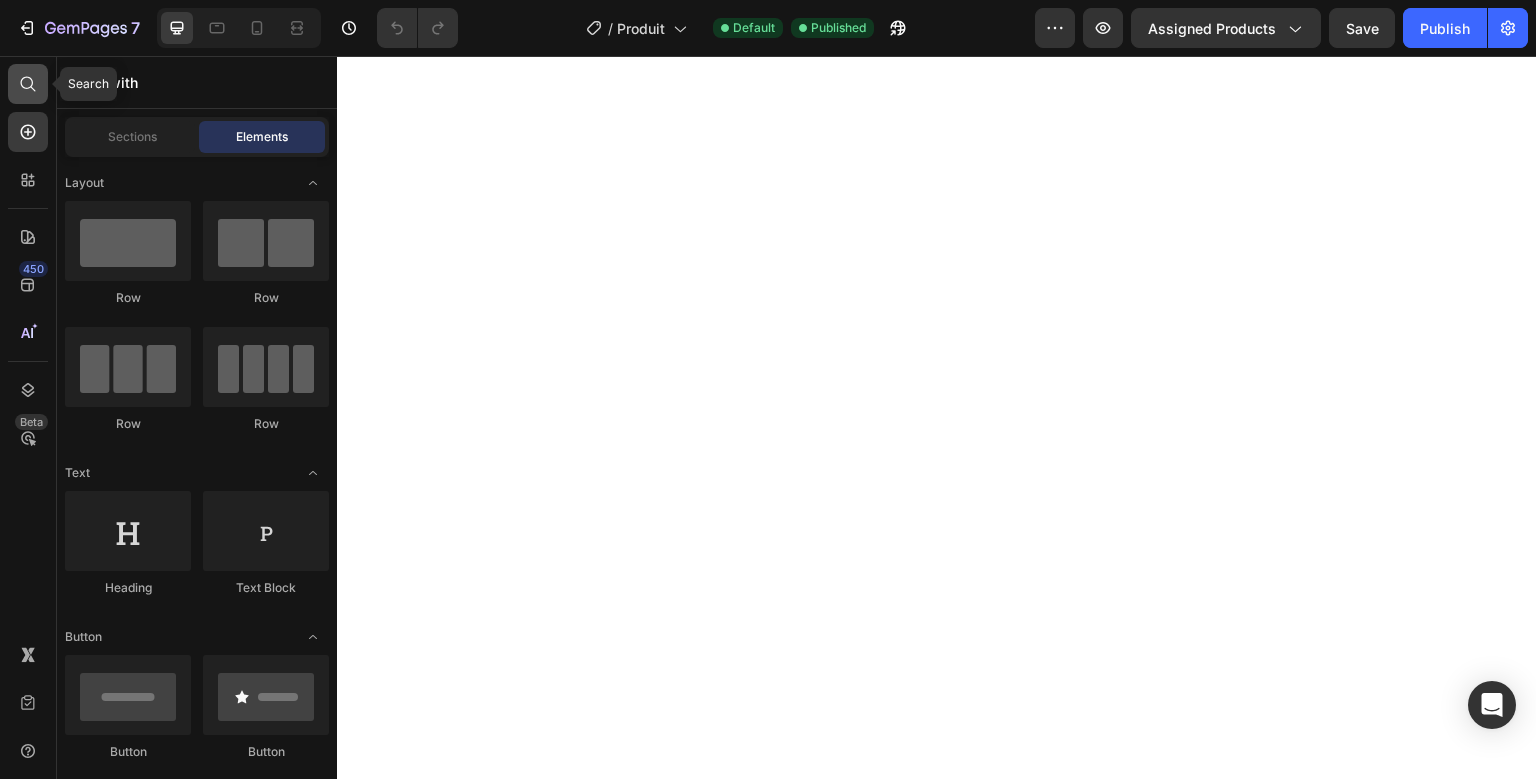 click 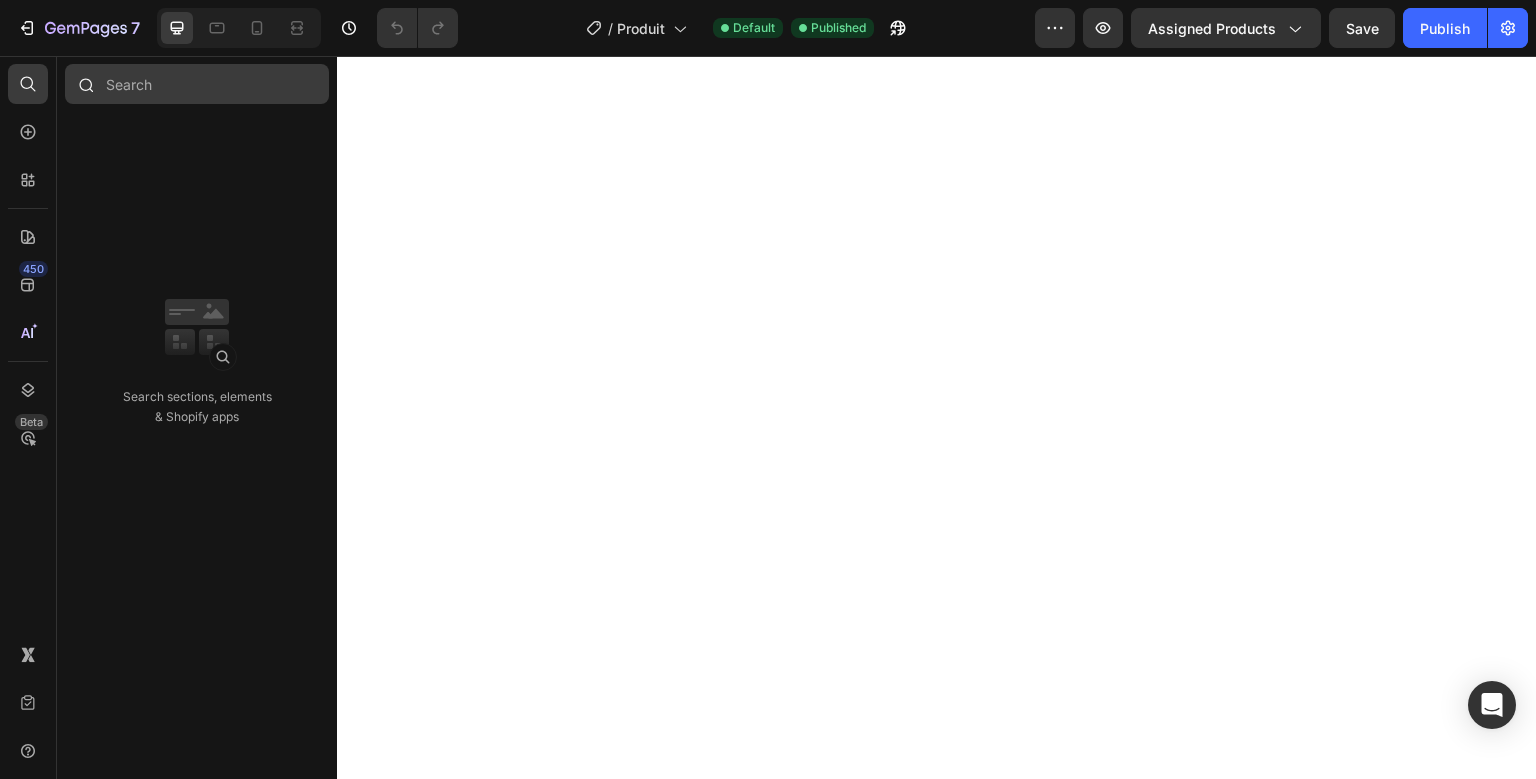 click at bounding box center [197, 84] 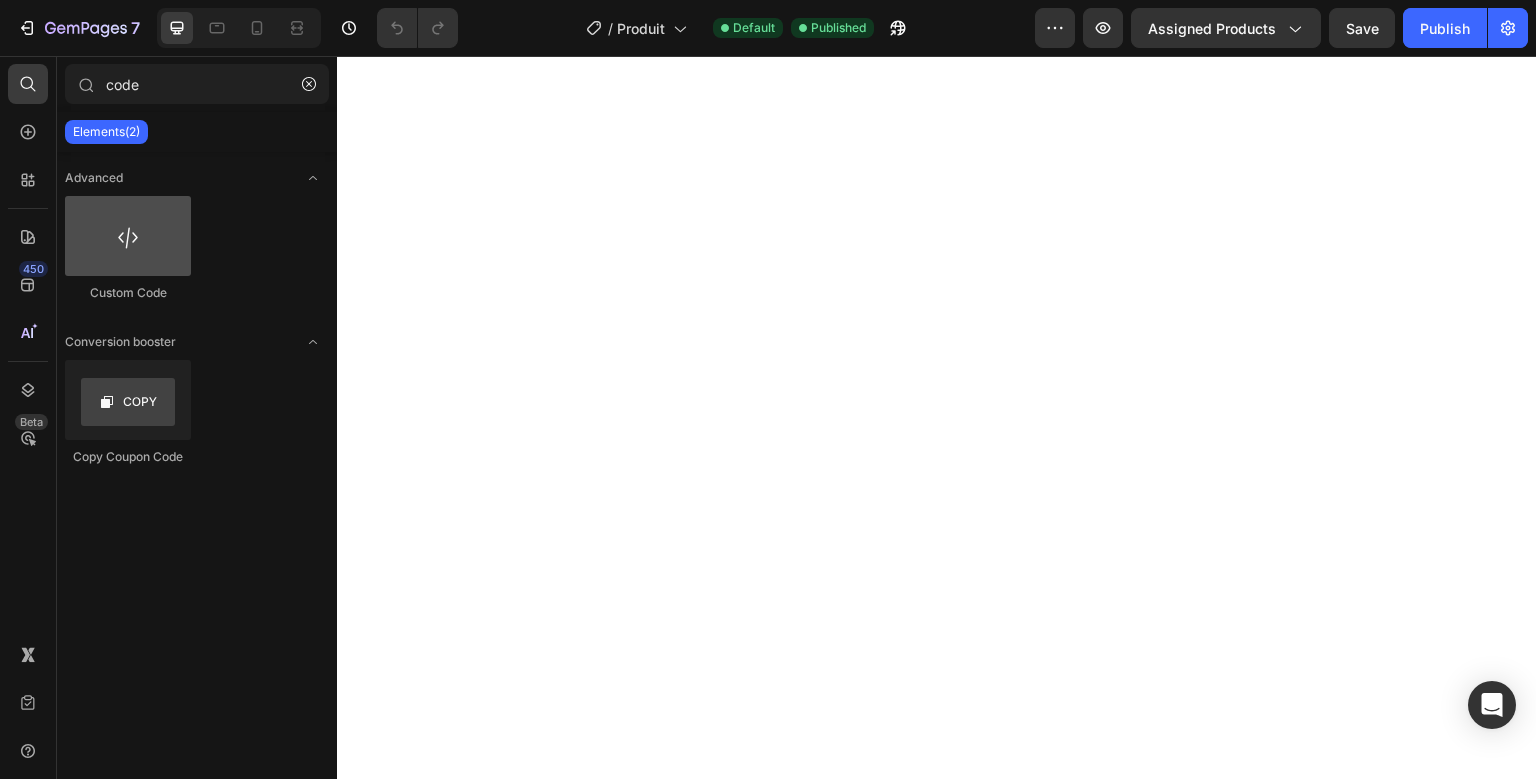 type on "code" 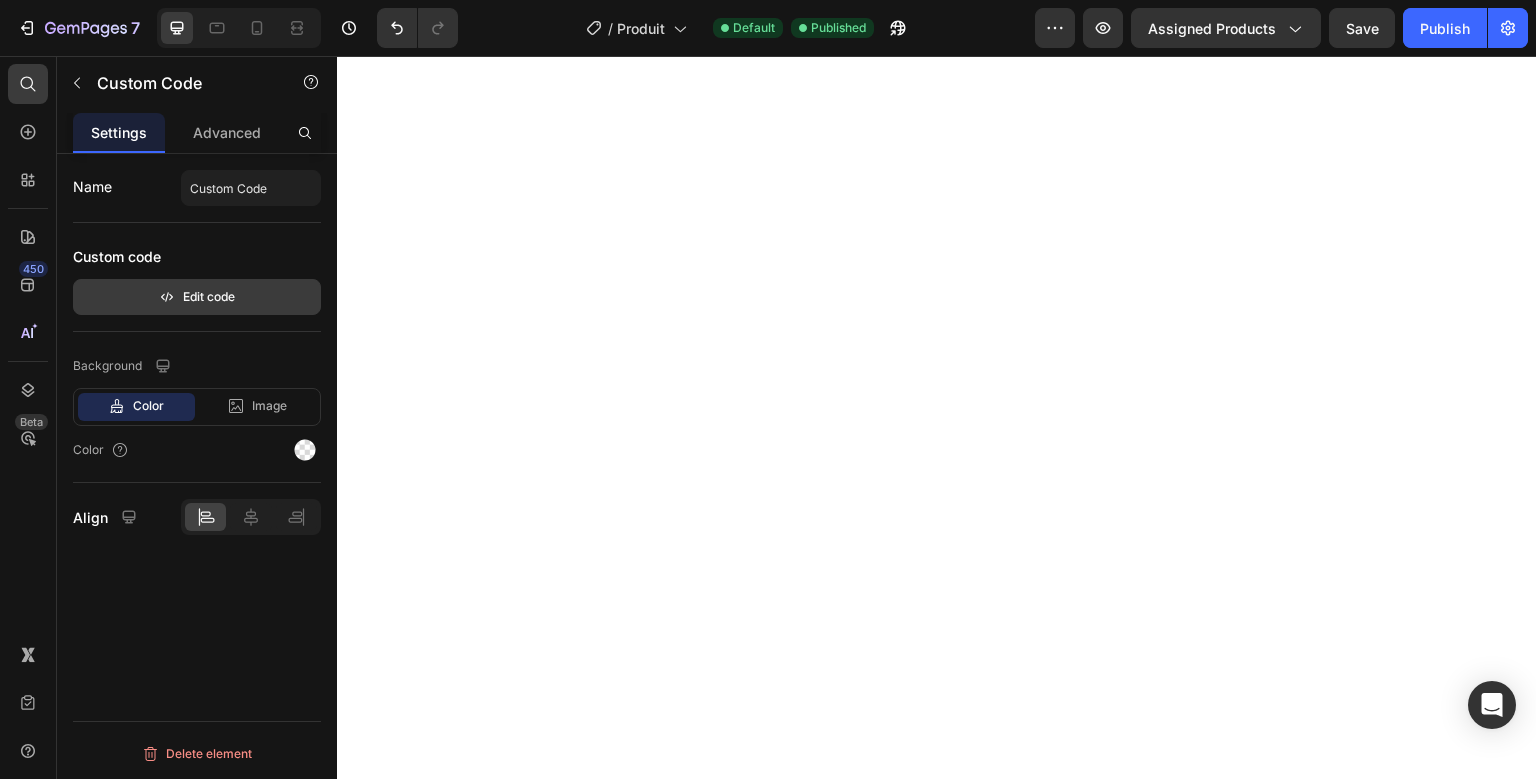 click on "Edit code" at bounding box center [197, 297] 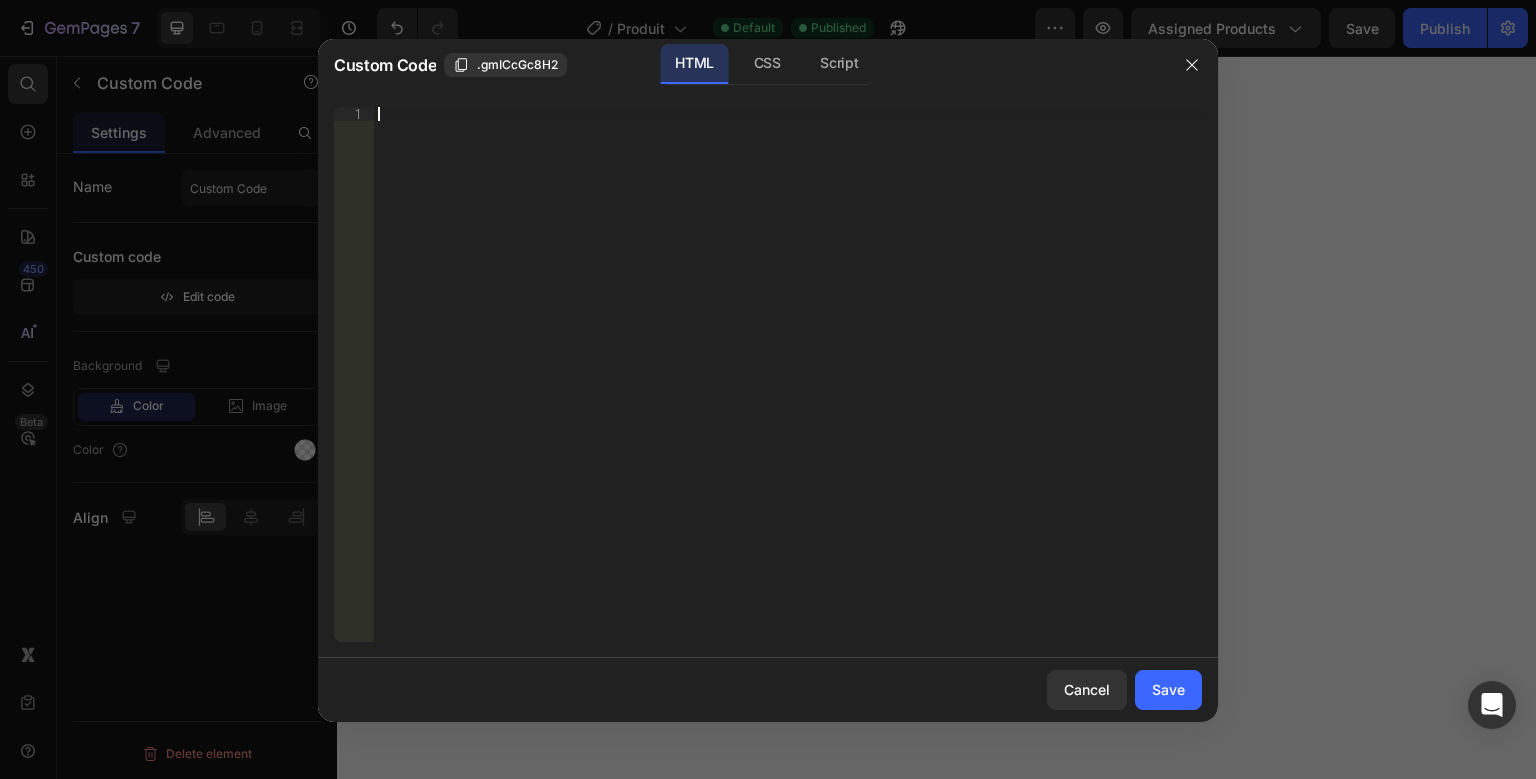 click on "Insert the 3rd-party installation code, HTML code, or Liquid code to display custom content." at bounding box center [788, 388] 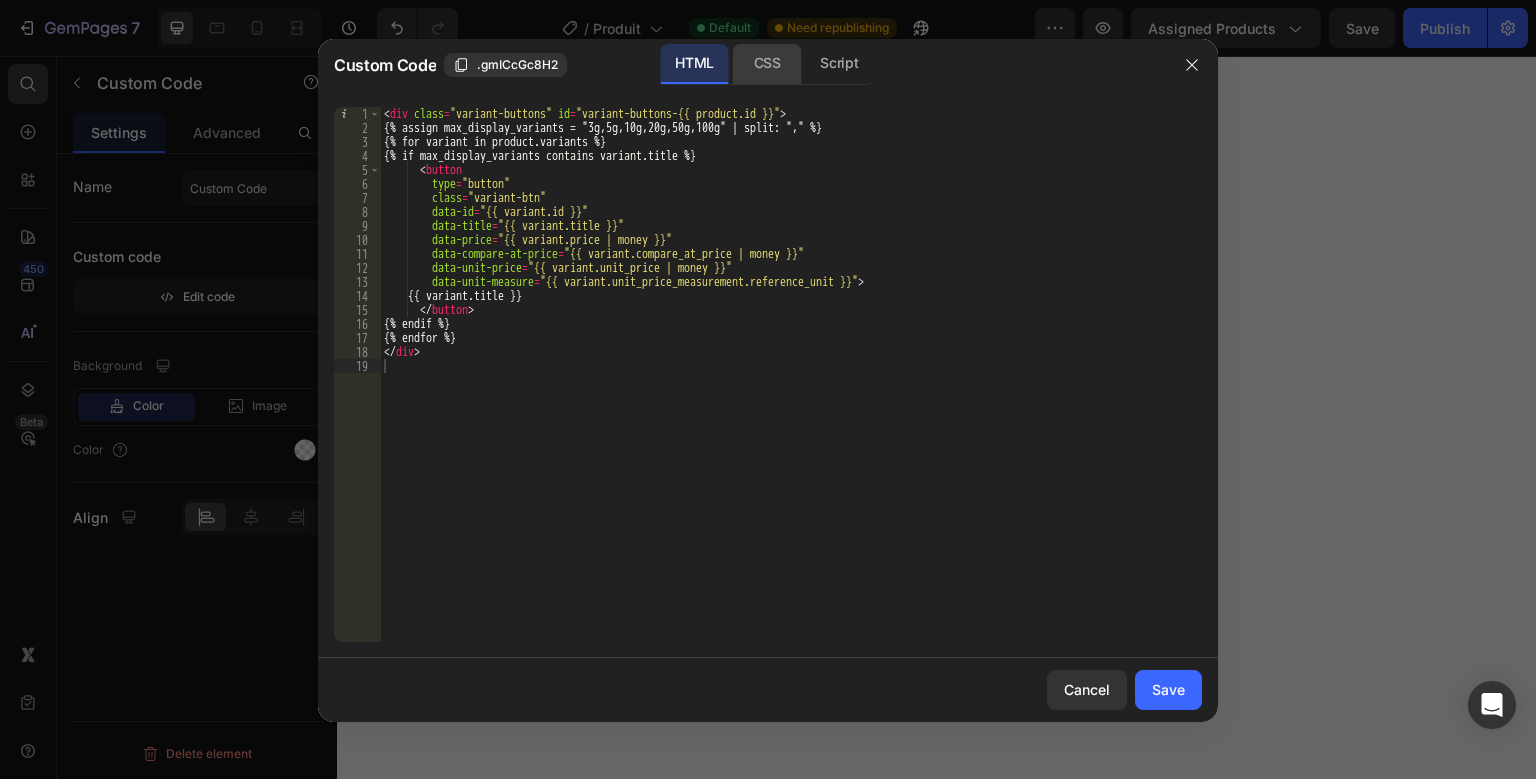 click on "CSS" 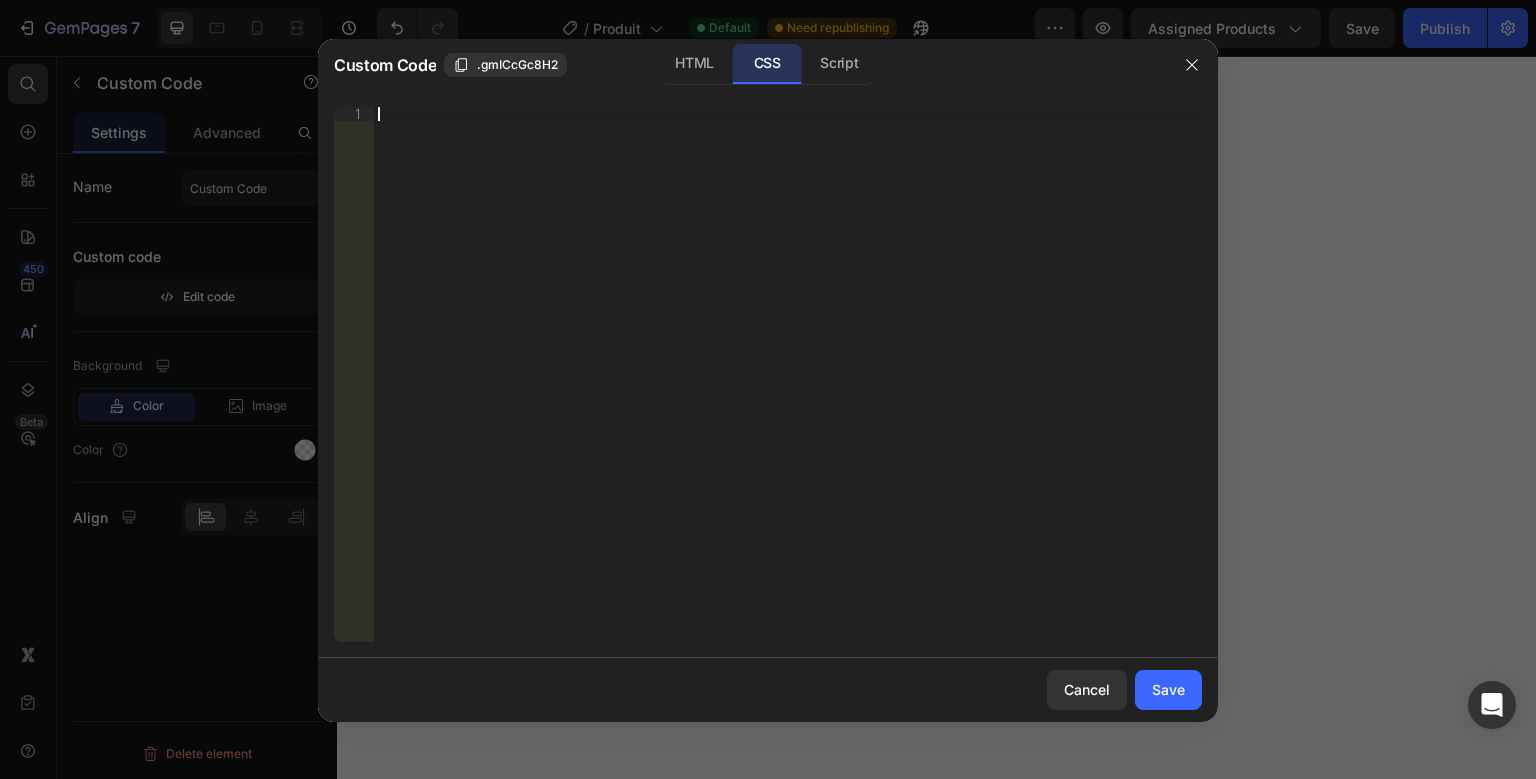 click on "Insert the CSS code to style your content right here." at bounding box center (788, 388) 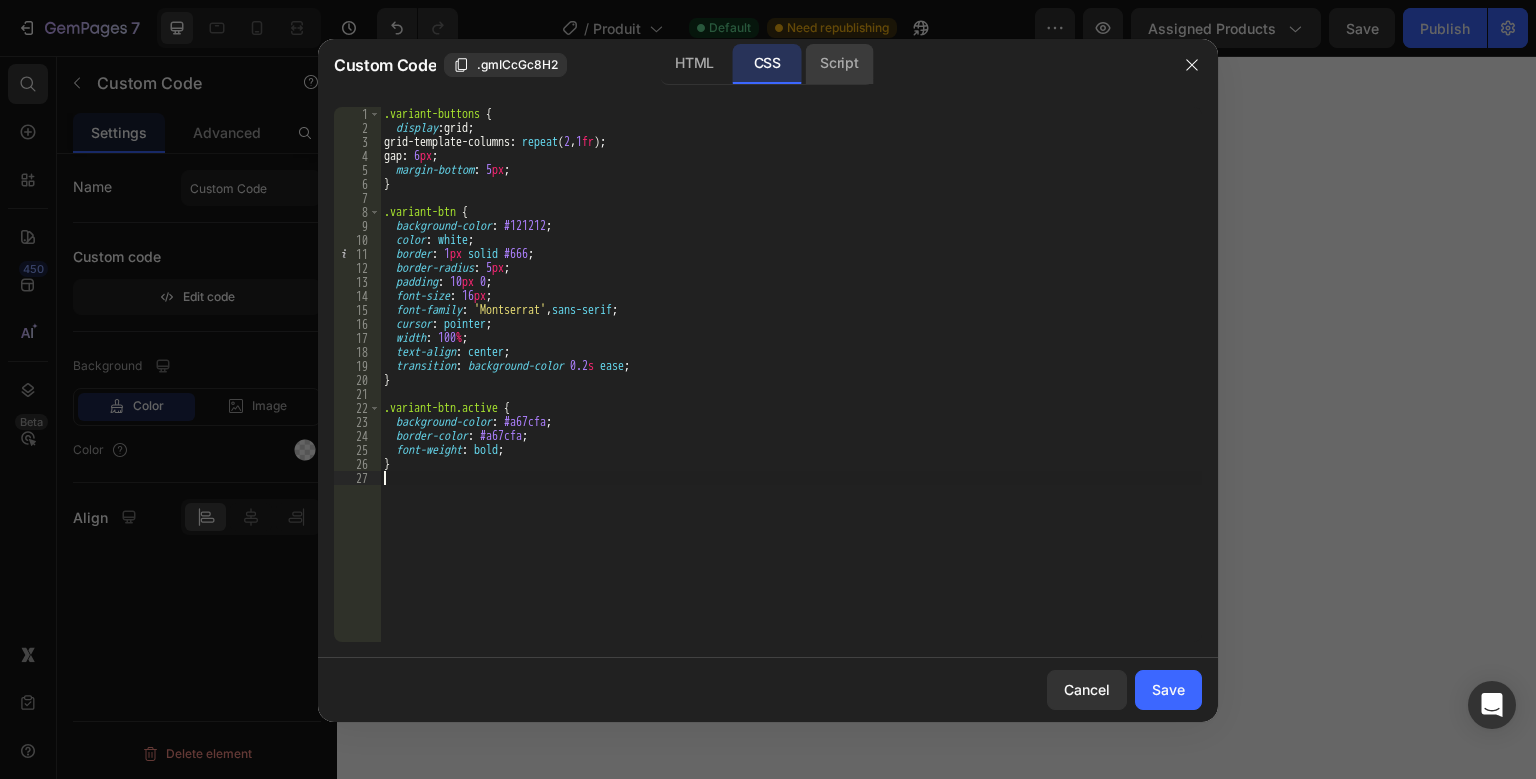 click on "Script" 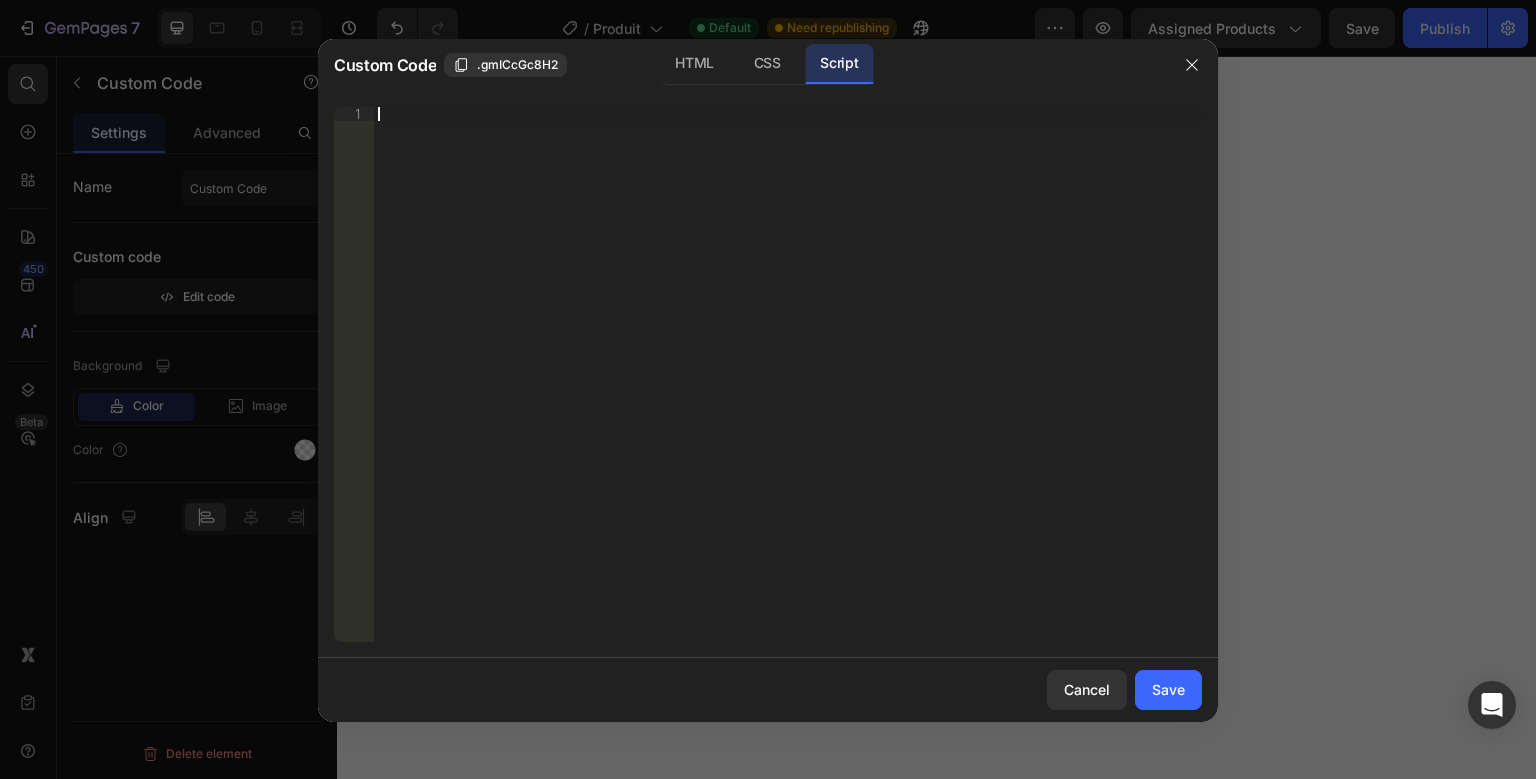 click on "Insert the Javascript code to add interaction and animation to your content right here." at bounding box center (788, 388) 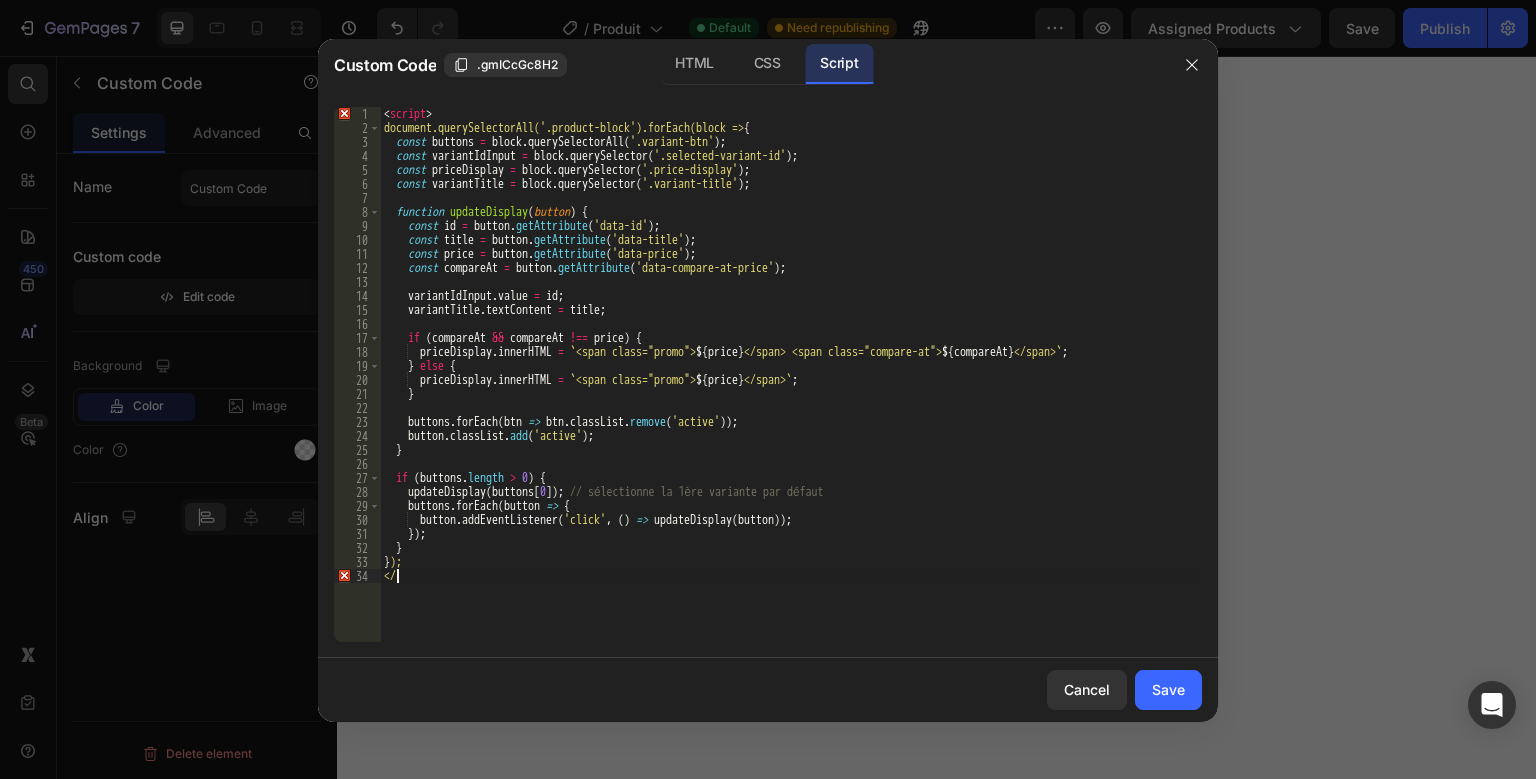 type on "<" 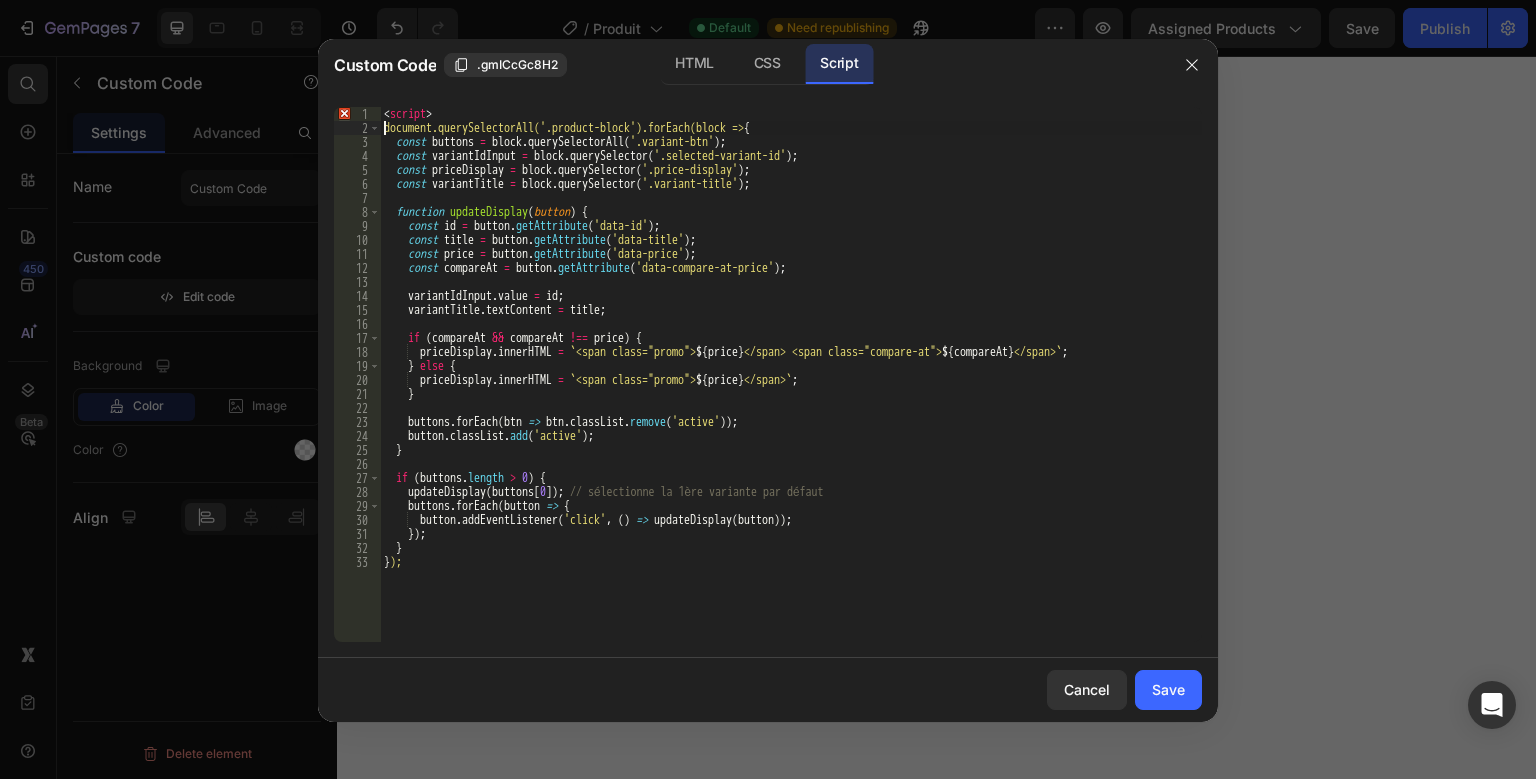 click on "< script > document.querySelectorAll('.product-block').forEach(block =>  {    const   buttons   =   block . querySelectorAll ( '.variant-btn' ) ;    const   variantIdInput   =   block . querySelector ( '.selected-variant-id' ) ;    const   priceDisplay   =   block . querySelector ( '.price-display' ) ;    const   variantTitle   =   block . querySelector ( '.variant-title' ) ;    function   updateDisplay ( button )   {      const   id   =   button . getAttribute ( 'data-id' ) ;      const   title   =   button . getAttribute ( 'data-title' ) ;      const   price   =   button . getAttribute ( 'data-price' ) ;      const   compareAt   =   button . getAttribute ( 'data-compare-at-price' ) ;      variantIdInput . value   =   id ;      variantTitle . textContent   =   title ;      if   ( compareAt   &&   compareAt   !==   price )   {         priceDisplay . innerHTML   =   ` <span class="promo"> ${ price } </span> <span class="compare-at"> ${ compareAt } </span> ` ;      }   else   {         priceDisplay . innerHTML" at bounding box center (791, 388) 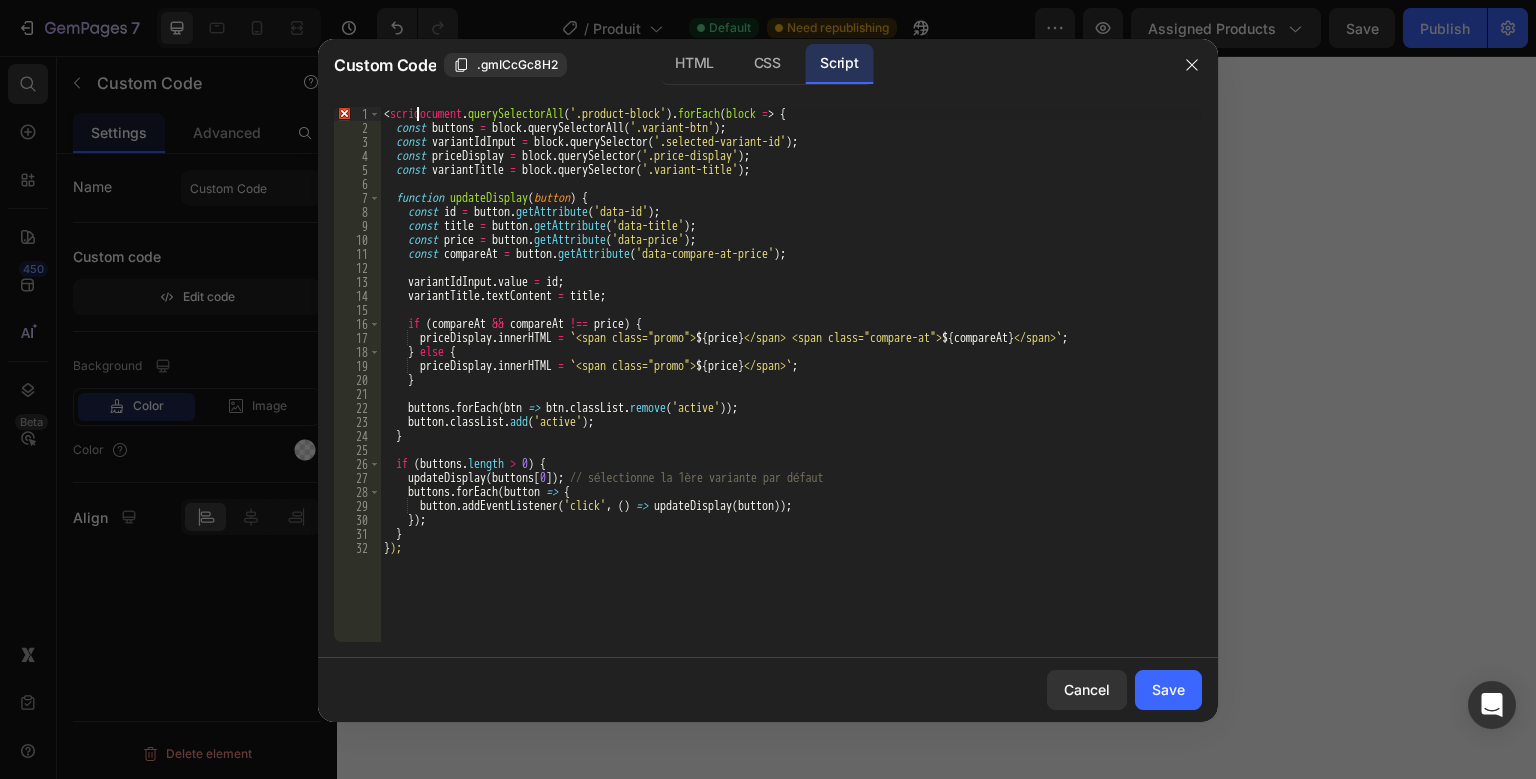 type on "document.querySelectorAll('.product-block').forEach(block => {" 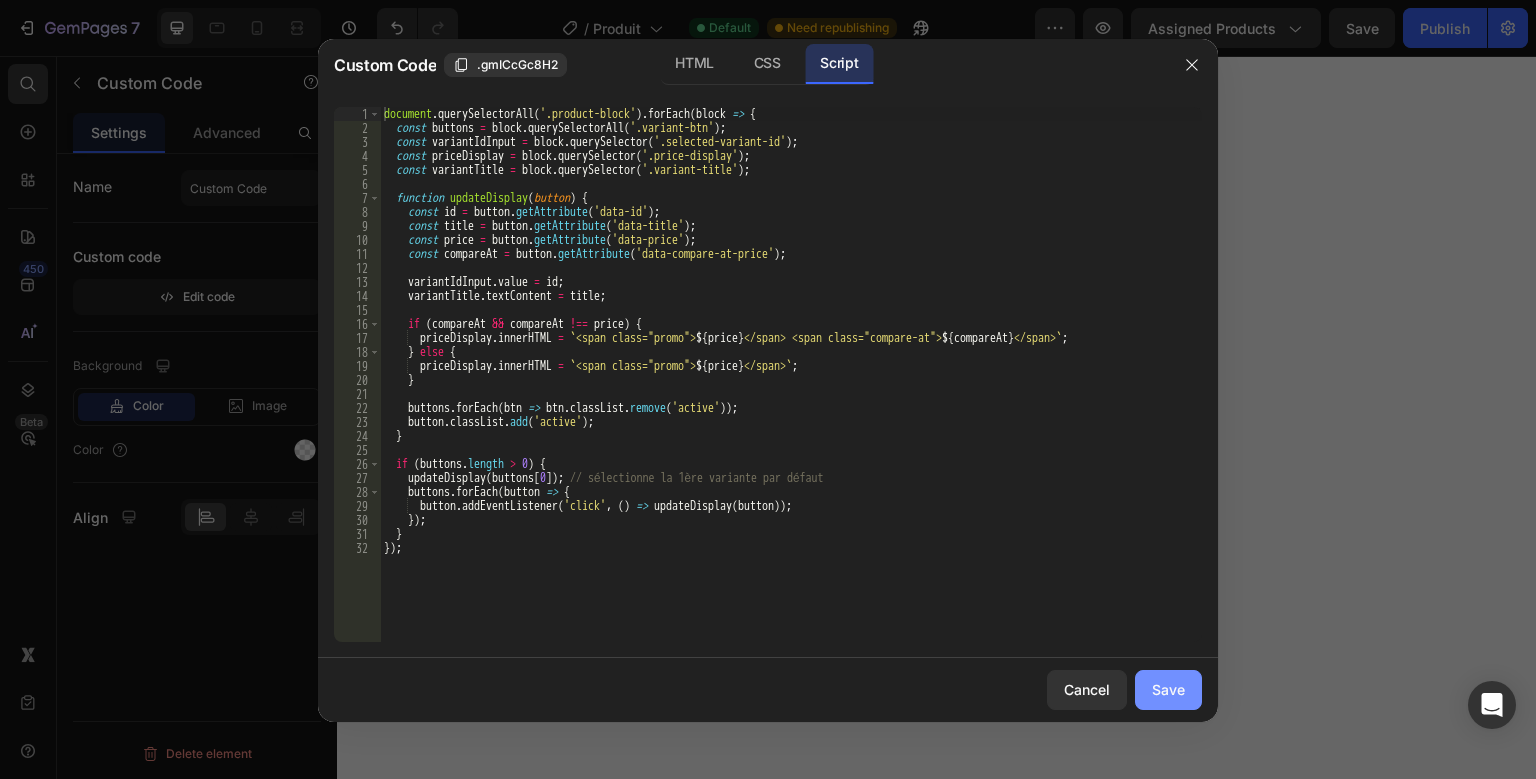 click on "Save" 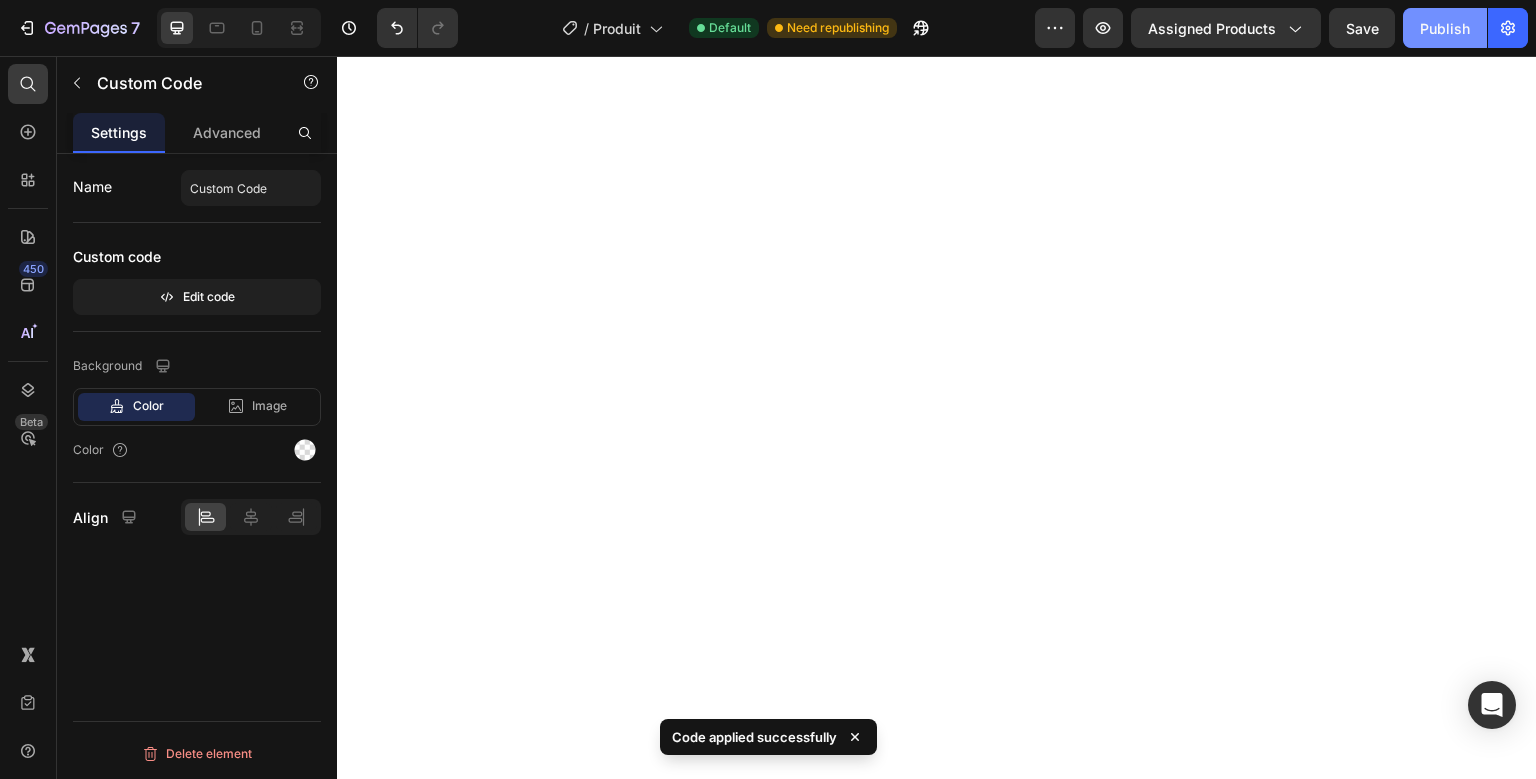 click on "Publish" at bounding box center [1445, 28] 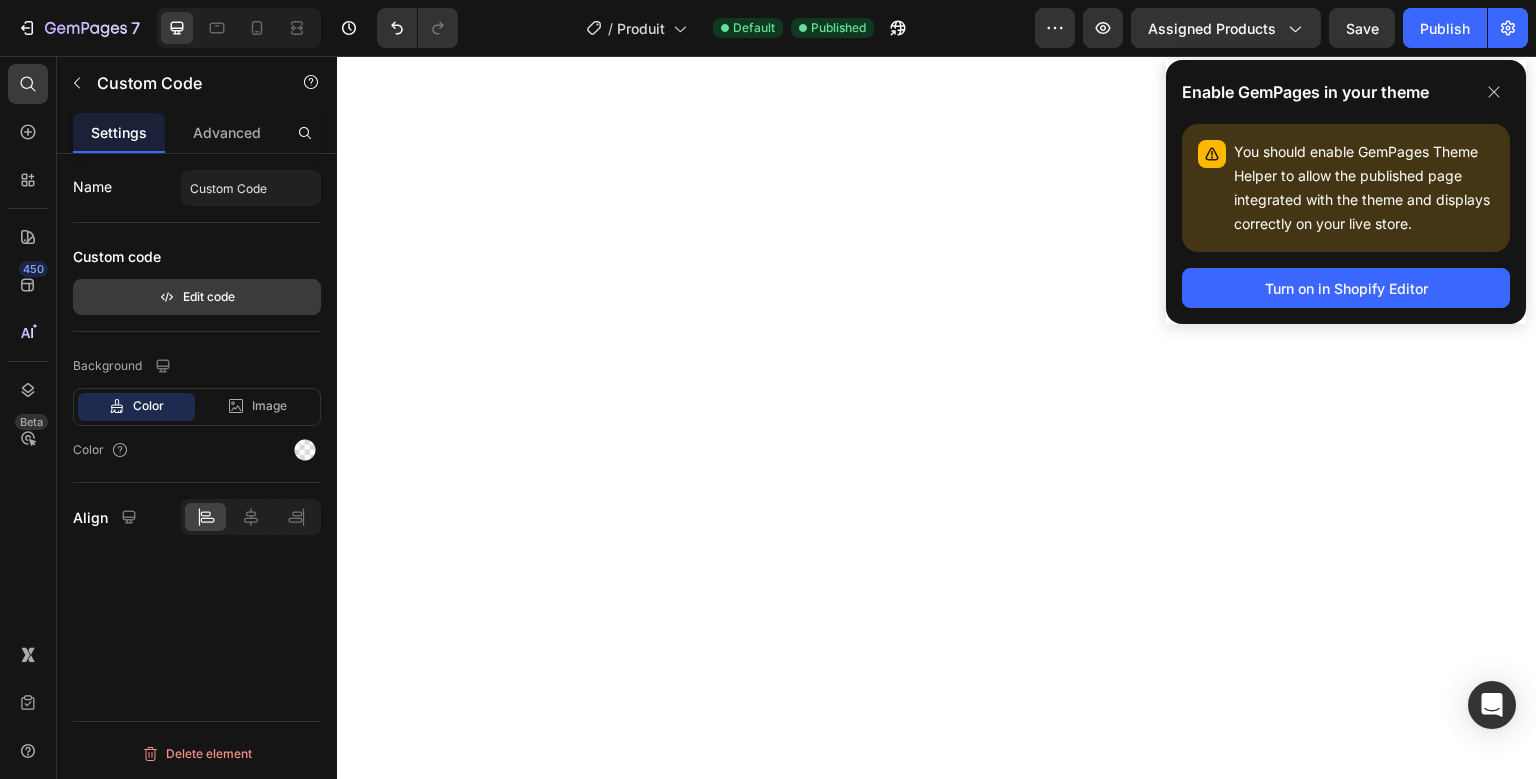 click on "Edit code" at bounding box center [197, 297] 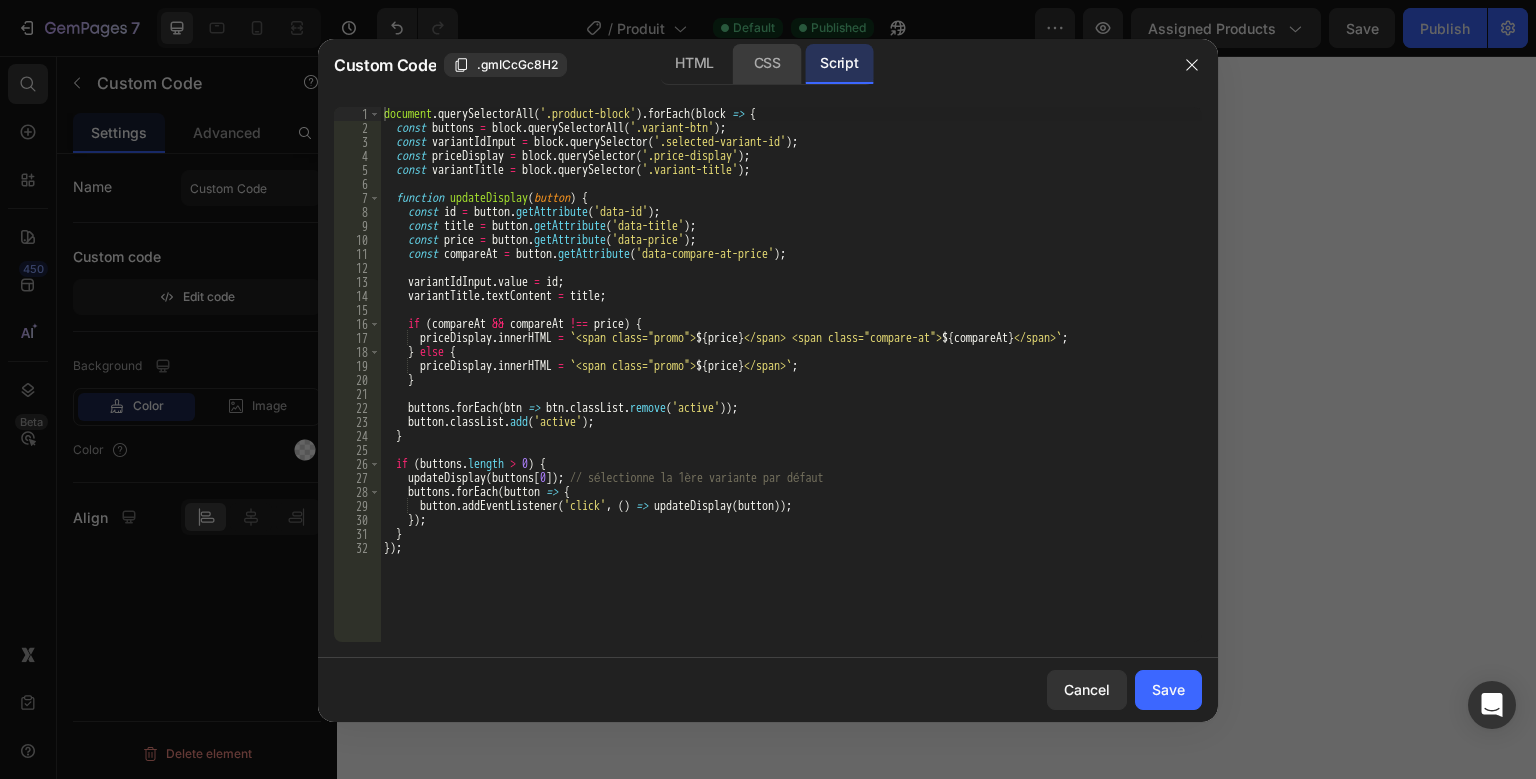 click on "CSS" 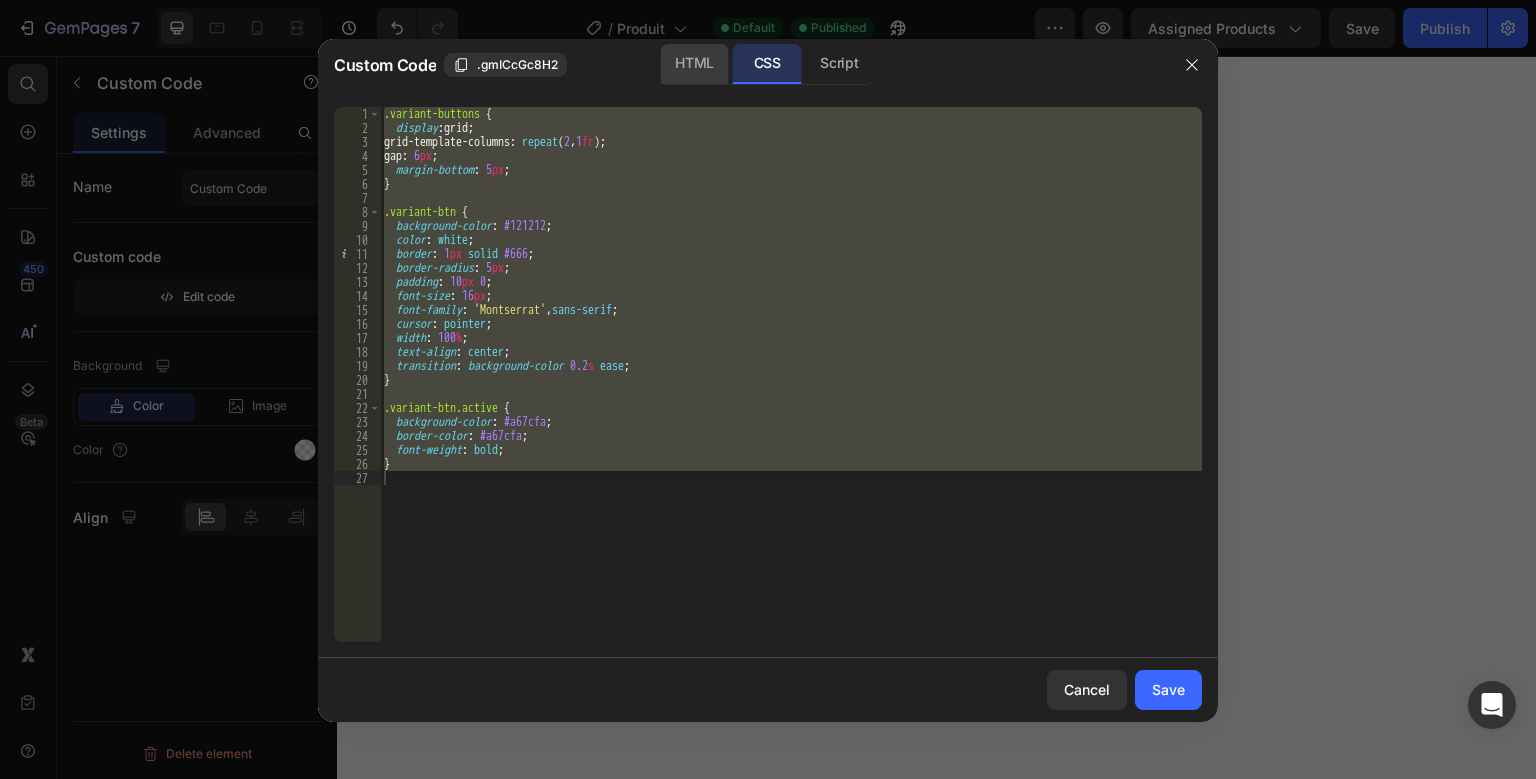 click on "HTML" 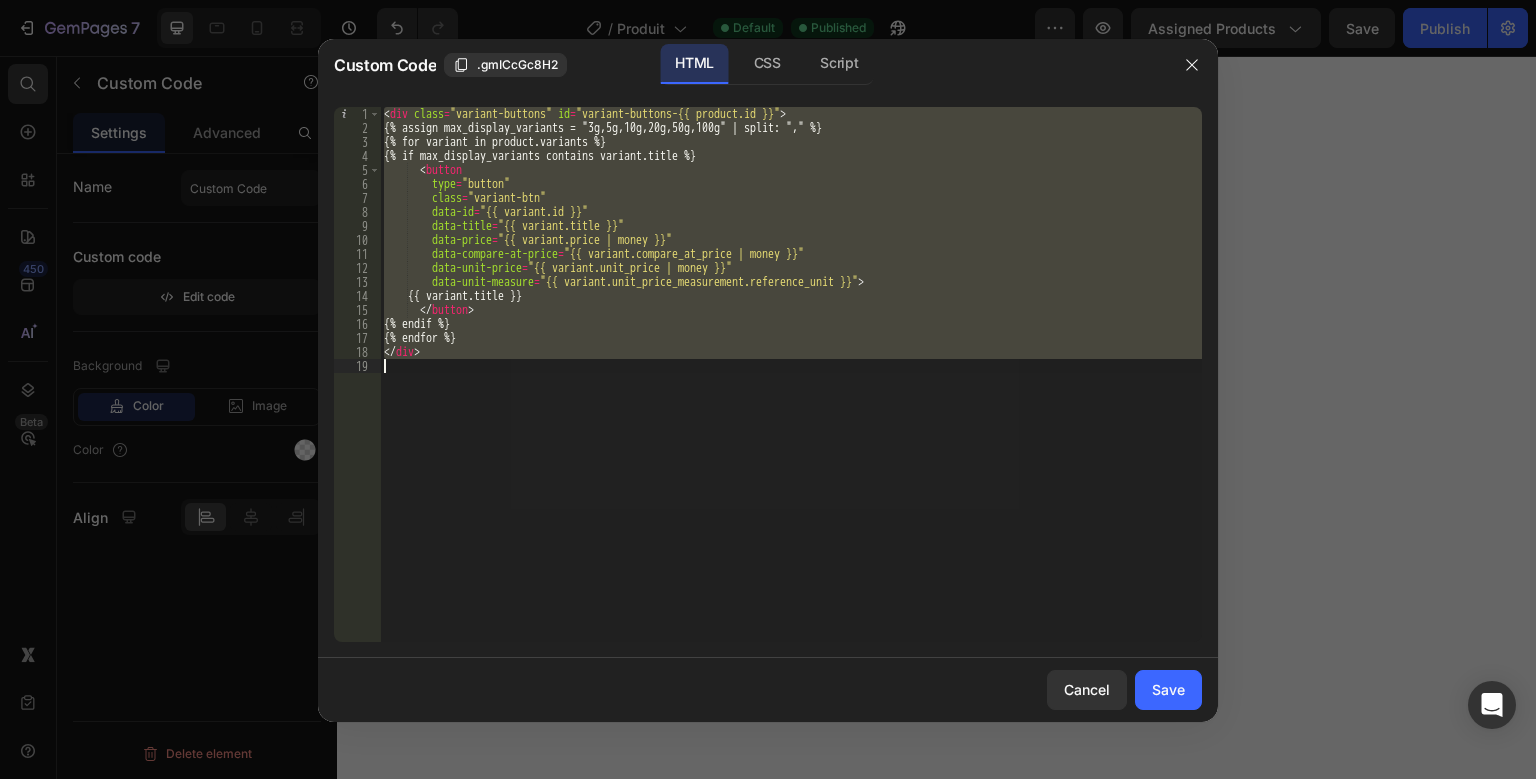 click on "< div   class = "variant-buttons"   id = "variant-buttons-{{ product.id }}" >   {% assign max_display_variants = "3g,5g,10g,20g,50g,100g" | split: "," %}   {% for variant in product.variants %}     {% if max_display_variants contains variant.title %}         < button             type = "button"           class = "variant-btn"             data-id = "{{ variant.id }}"           data-title = "{{ variant.title }}"           data-price = "{{ variant.price | money }}"           data-compare-at-price = "{{ variant.compare_at_price | money }}"           data-unit-price = "{{ variant.unit_price | money }}"           data-unit-measure = "{{ variant.unit_price_measurement.reference_unit }}" >          {{ variant.title }}         </ button >     {% endif %}   {% endfor %} </ div >" at bounding box center (791, 374) 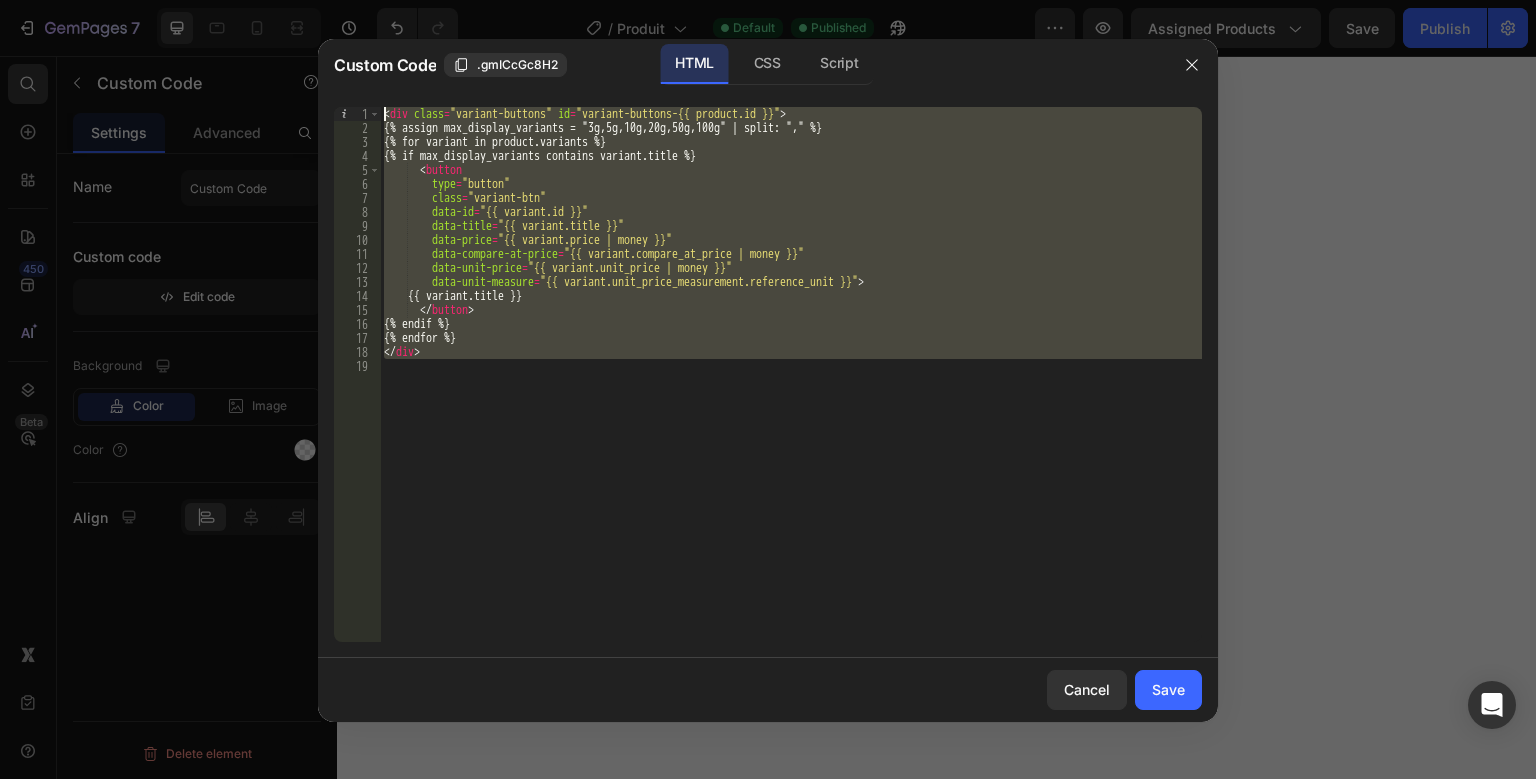 drag, startPoint x: 476, startPoint y: 390, endPoint x: 369, endPoint y: 68, distance: 339.31253 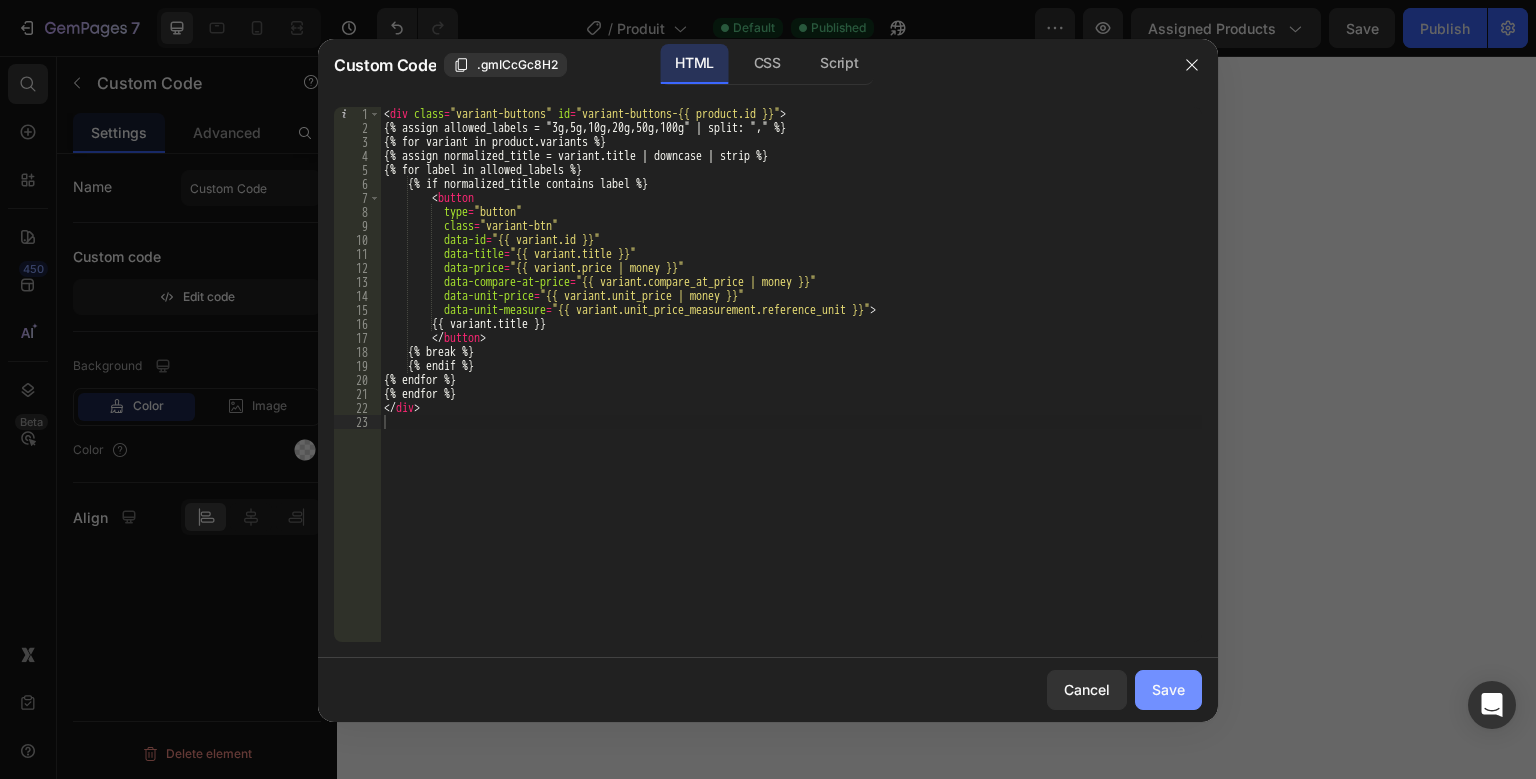 click on "Save" at bounding box center (1168, 689) 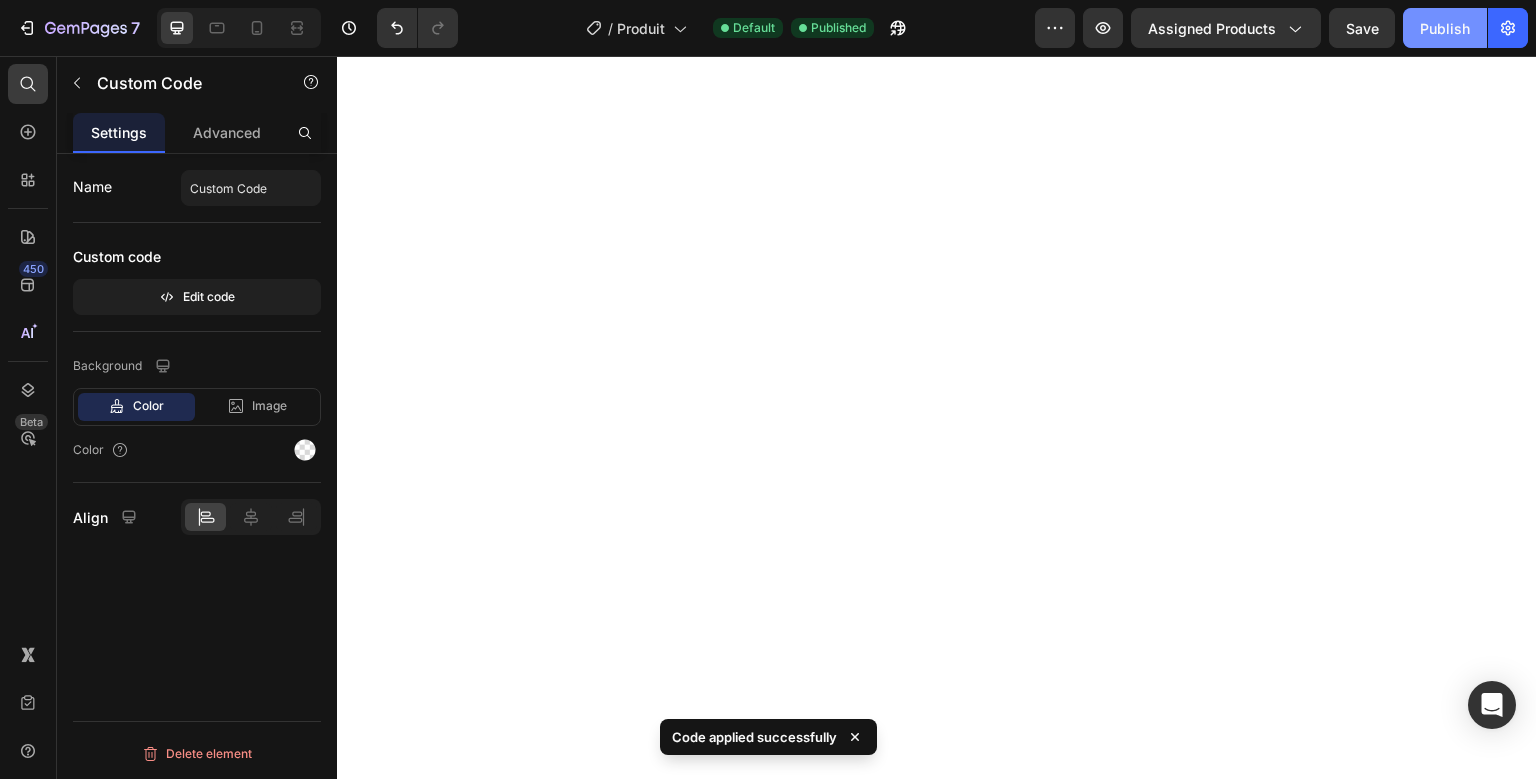 click on "Publish" at bounding box center (1445, 28) 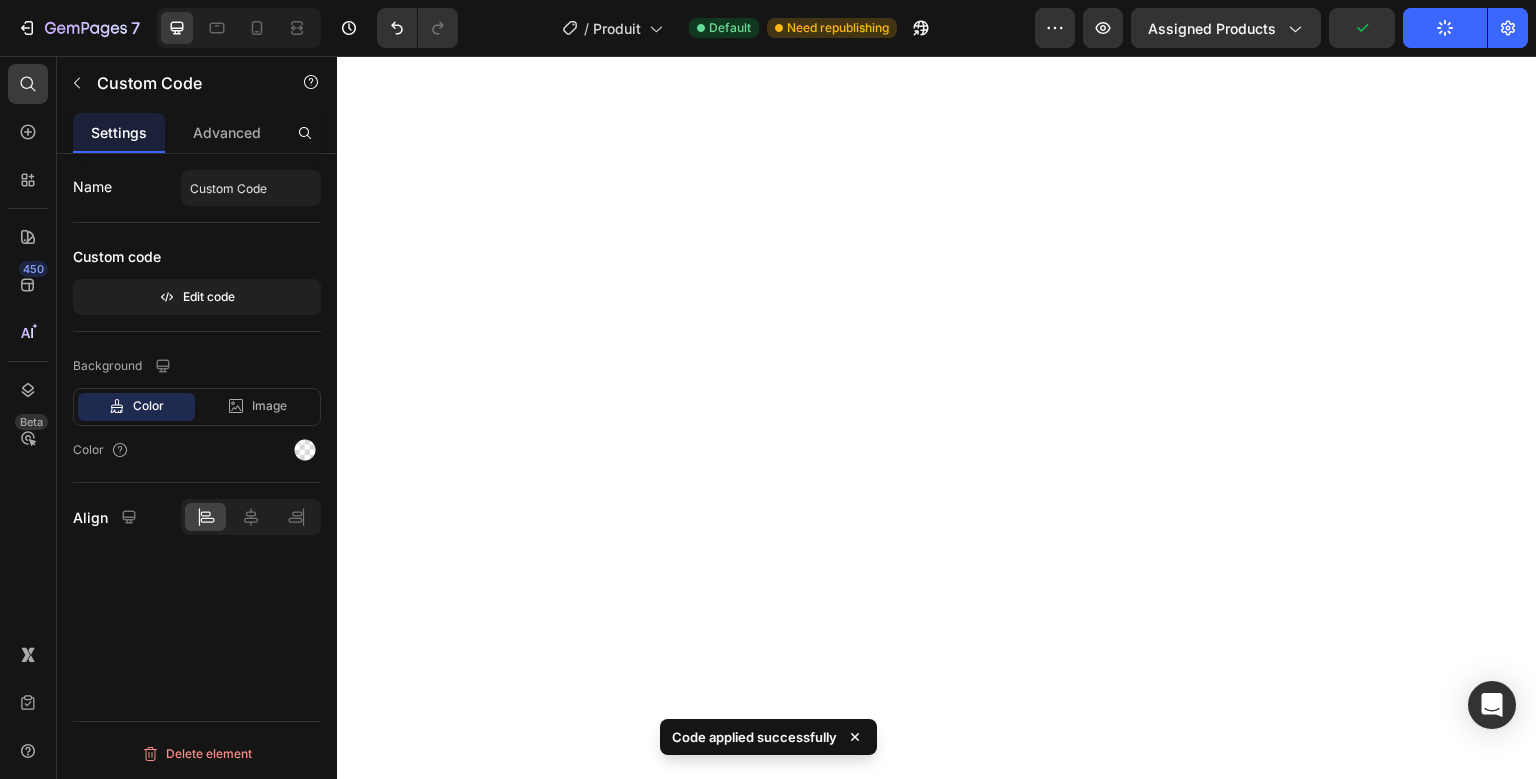 type 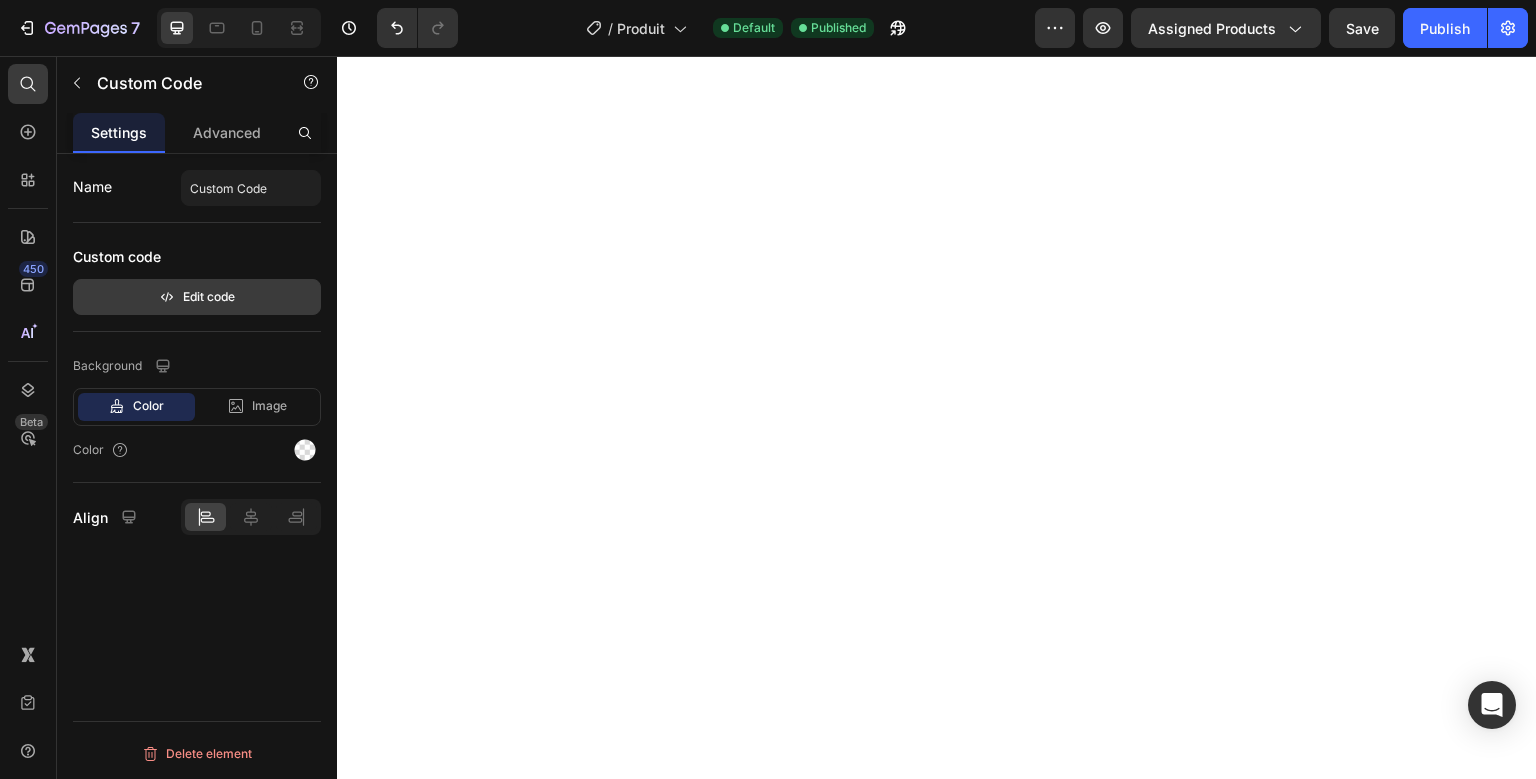 click on "Edit code" at bounding box center [197, 297] 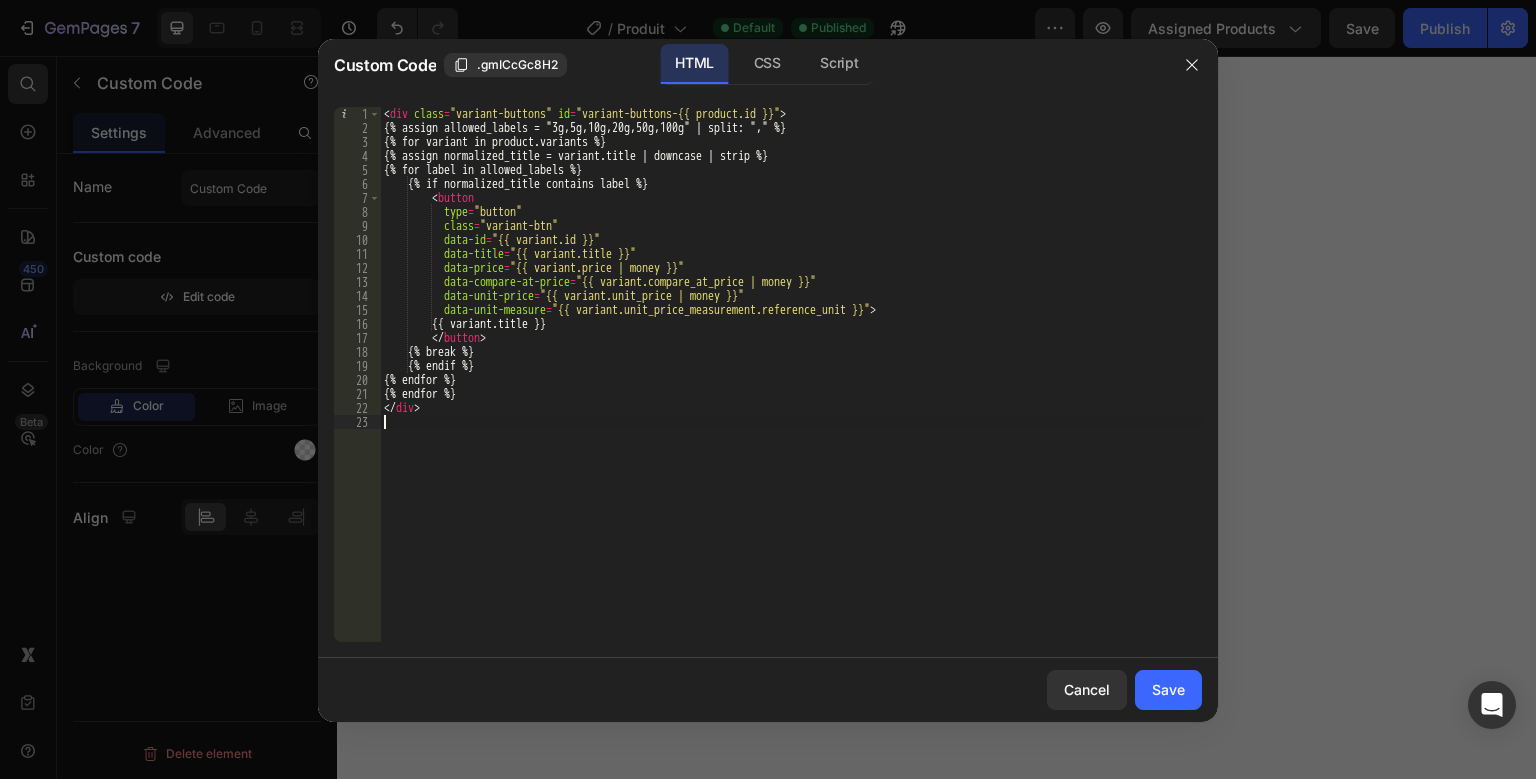 drag, startPoint x: 522, startPoint y: 454, endPoint x: 268, endPoint y: -85, distance: 595.8498 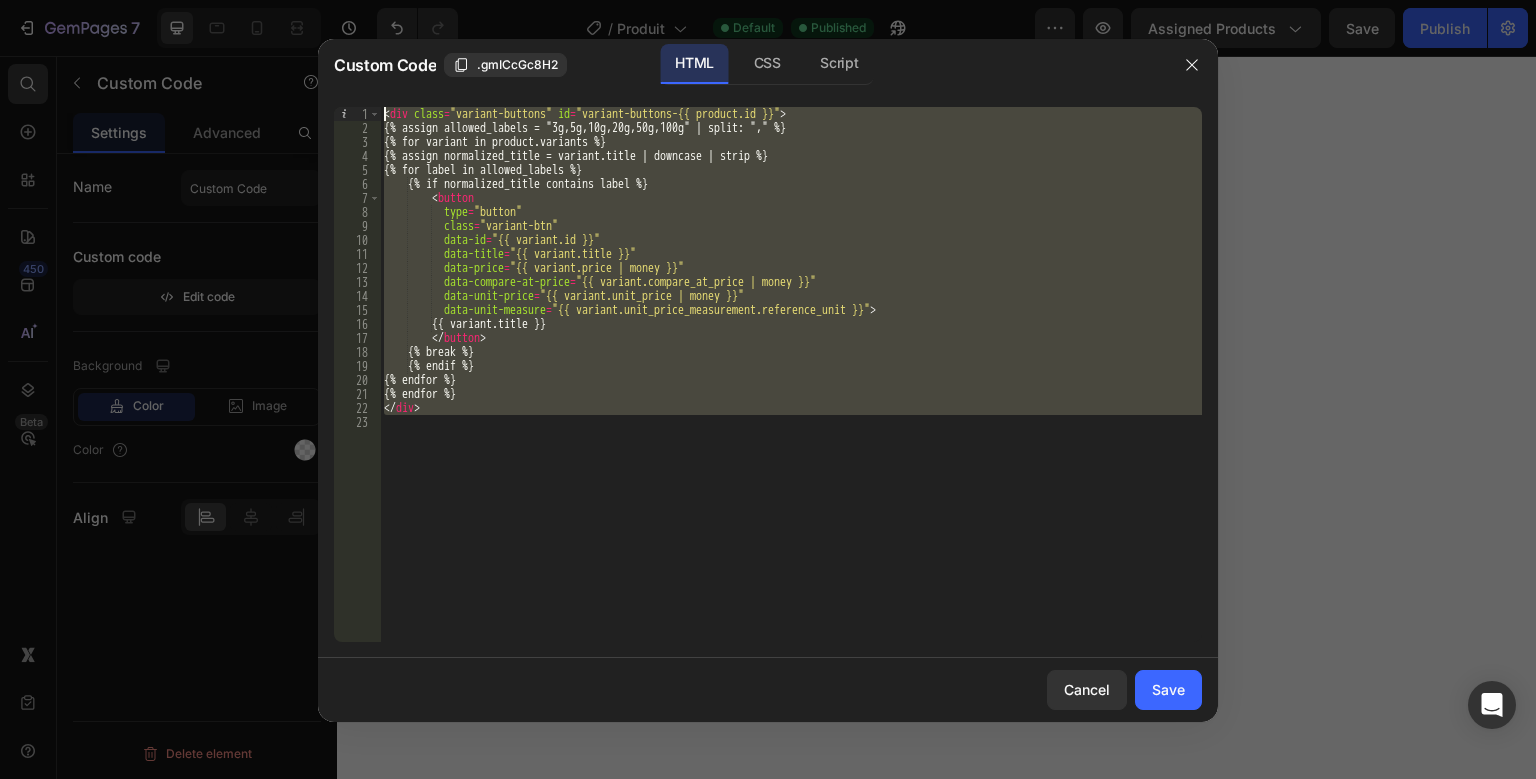paste 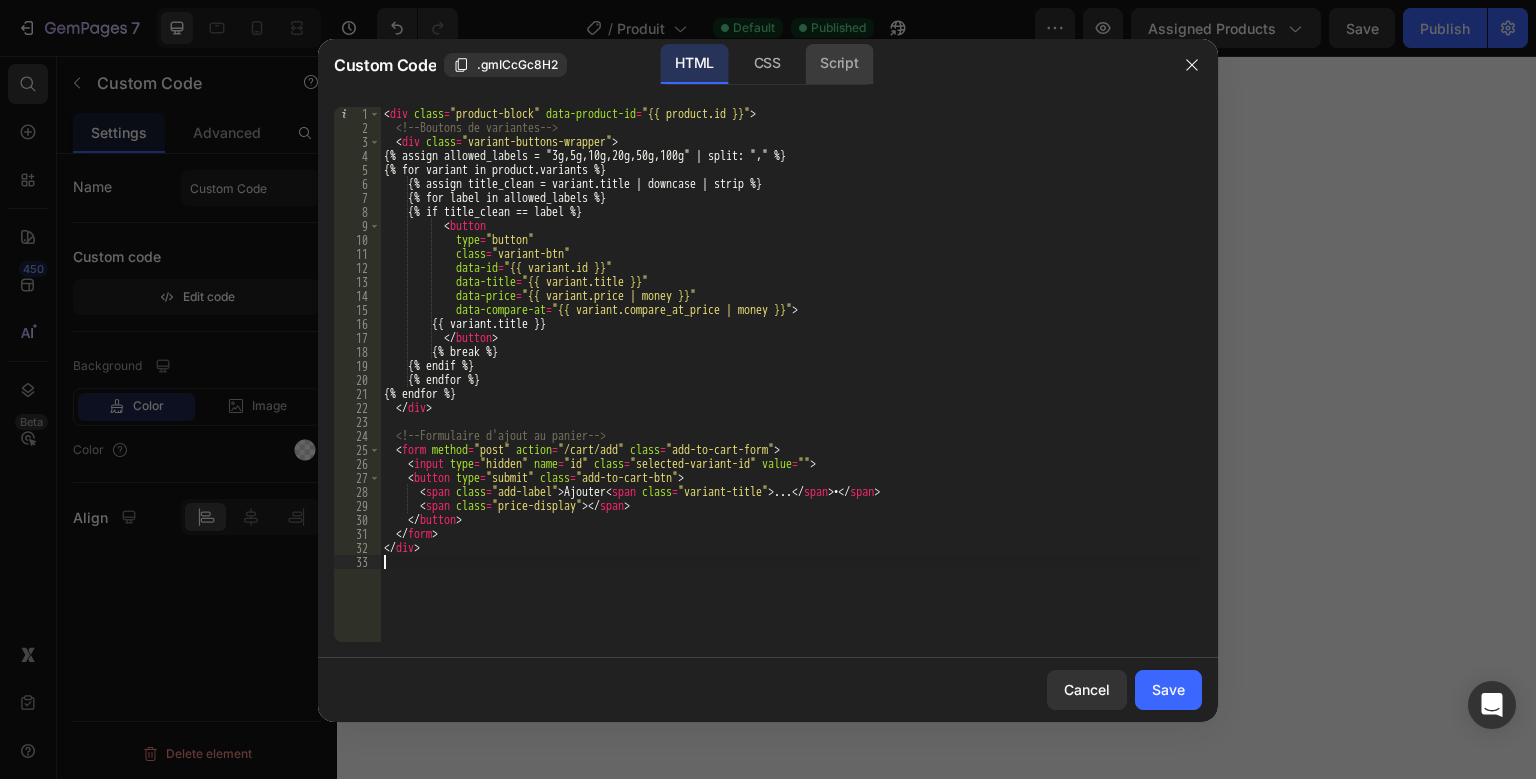 click on "Script" 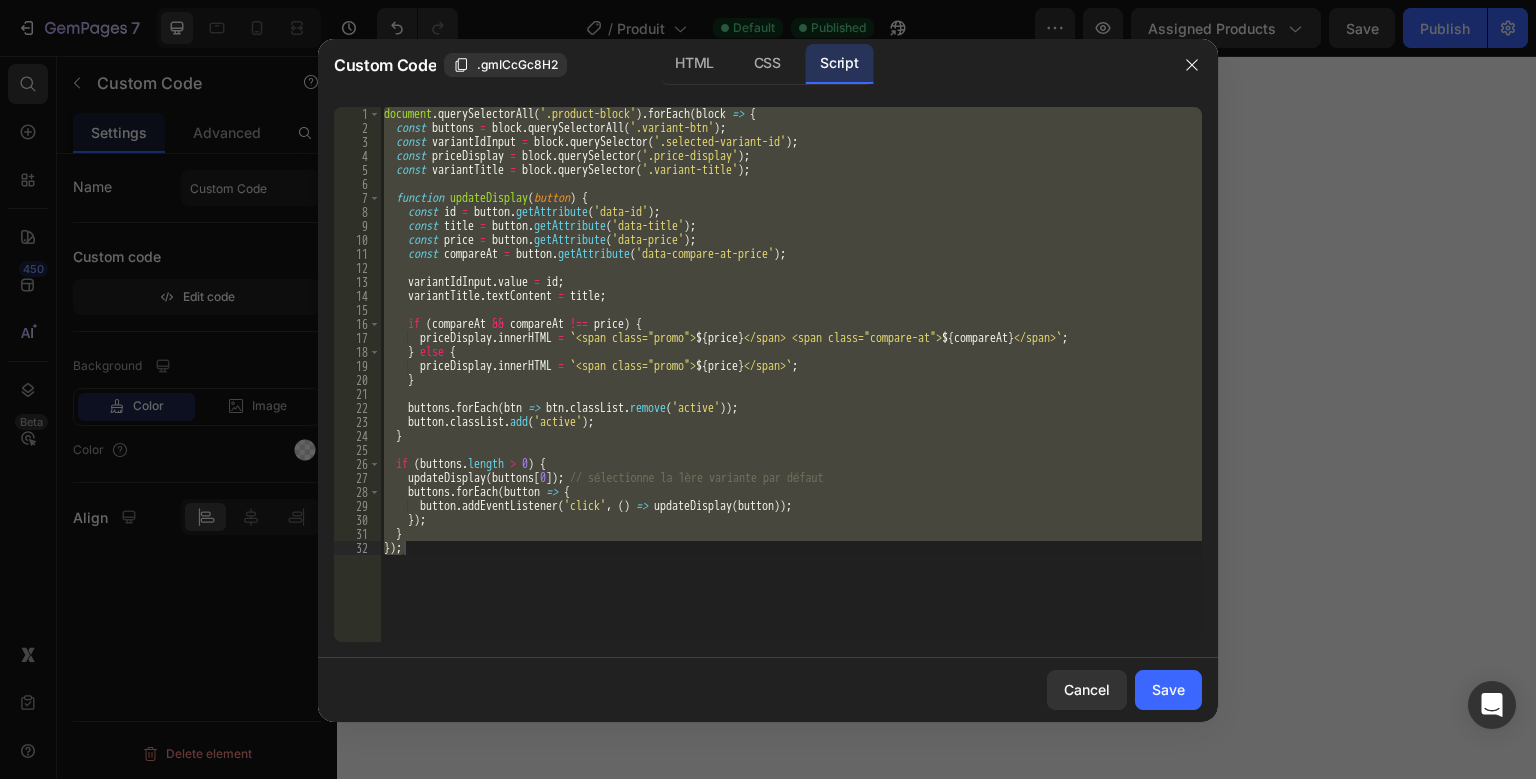 click on "document . querySelectorAll ( '.product-block' ) . forEach ( block   =>   {    const   buttons   =   block . querySelectorAll ( '.variant-btn' ) ;    const   variantIdInput   =   block . querySelector ( '.selected-variant-id' ) ;    const   priceDisplay   =   block . querySelector ( '.price-display' ) ;    const   variantTitle   =   block . querySelector ( '.variant-title' ) ;    function   updateDisplay ( button )   {      const   id   =   button . getAttribute ( 'data-id' ) ;      const   title   =   button . getAttribute ( 'data-title' ) ;      const   price   =   button . getAttribute ( 'data-price' ) ;      const   compareAt   =   button . getAttribute ( 'data-compare-at-price' ) ;      variantIdInput . value   =   id ;      variantTitle . textContent   =   title ;      if   ( compareAt   &&   compareAt   !==   price )   {         priceDisplay . innerHTML   =   ` <span class="promo"> ${ price } </span> <span class="compare-at"> ${ compareAt } </span> ` ;      }   else   {         priceDisplay . innerHTML" at bounding box center (791, 374) 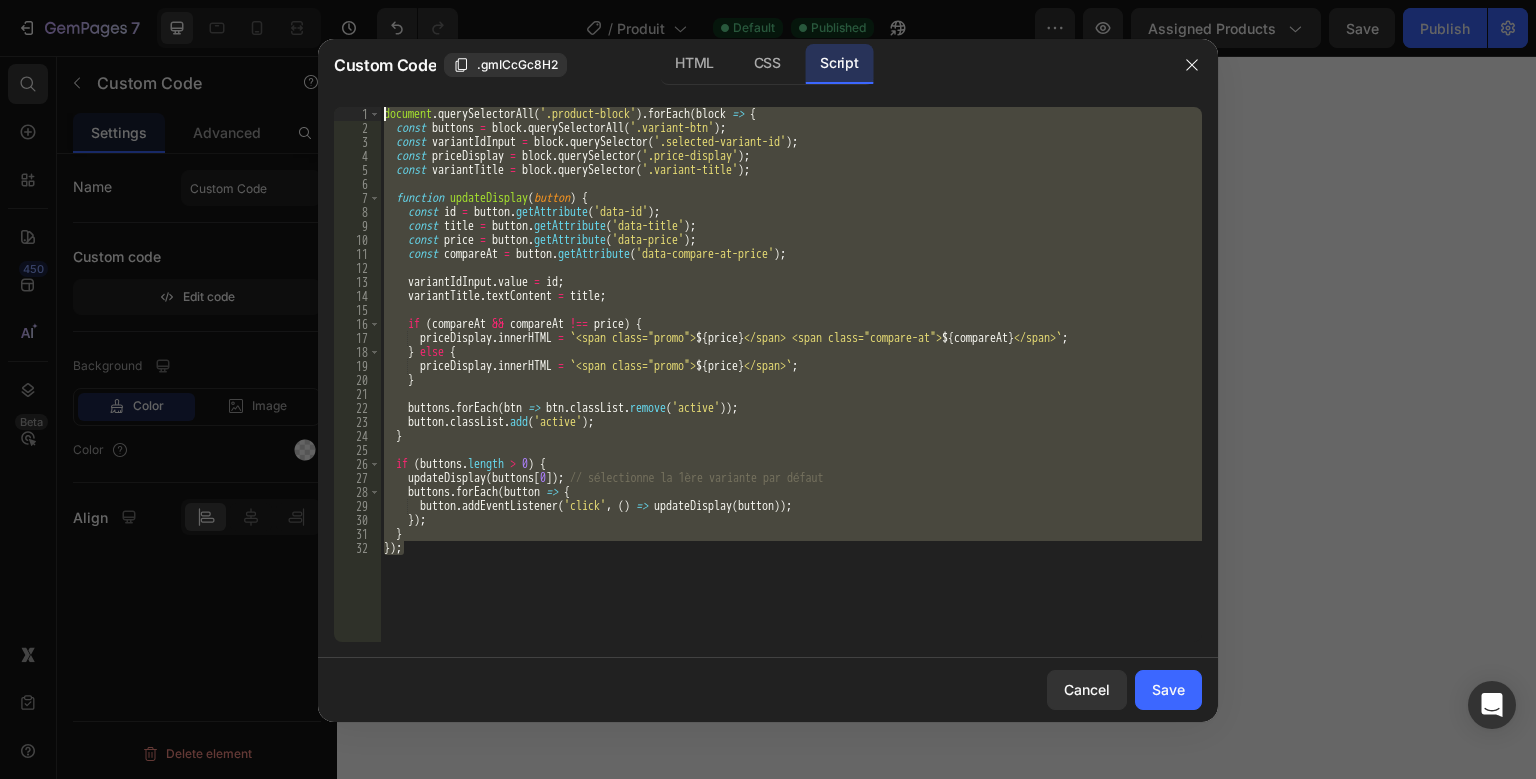 drag, startPoint x: 426, startPoint y: 557, endPoint x: 382, endPoint y: 54, distance: 504.92078 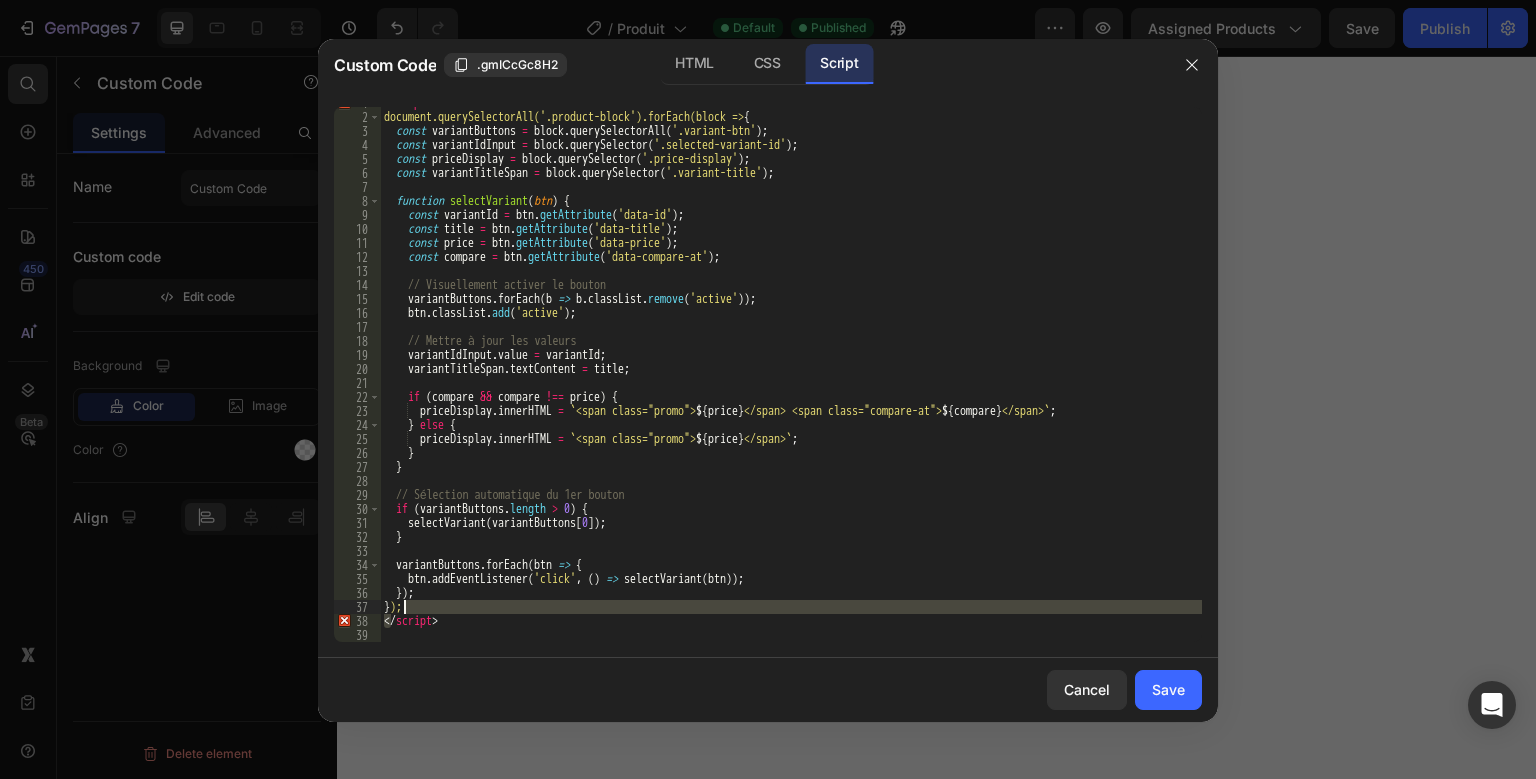 drag, startPoint x: 393, startPoint y: 625, endPoint x: 414, endPoint y: 604, distance: 29.698484 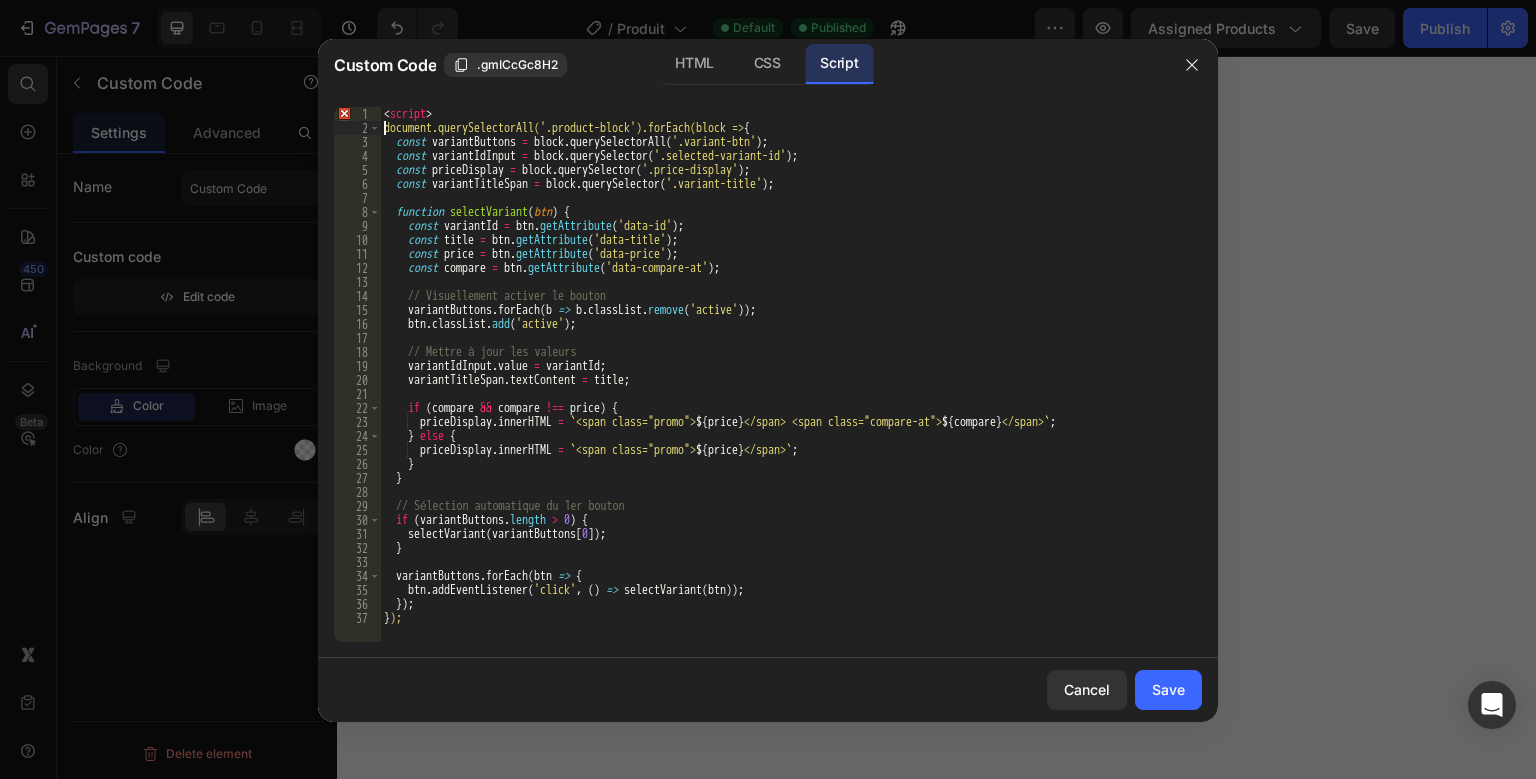 drag, startPoint x: 383, startPoint y: 132, endPoint x: 366, endPoint y: 90, distance: 45.310043 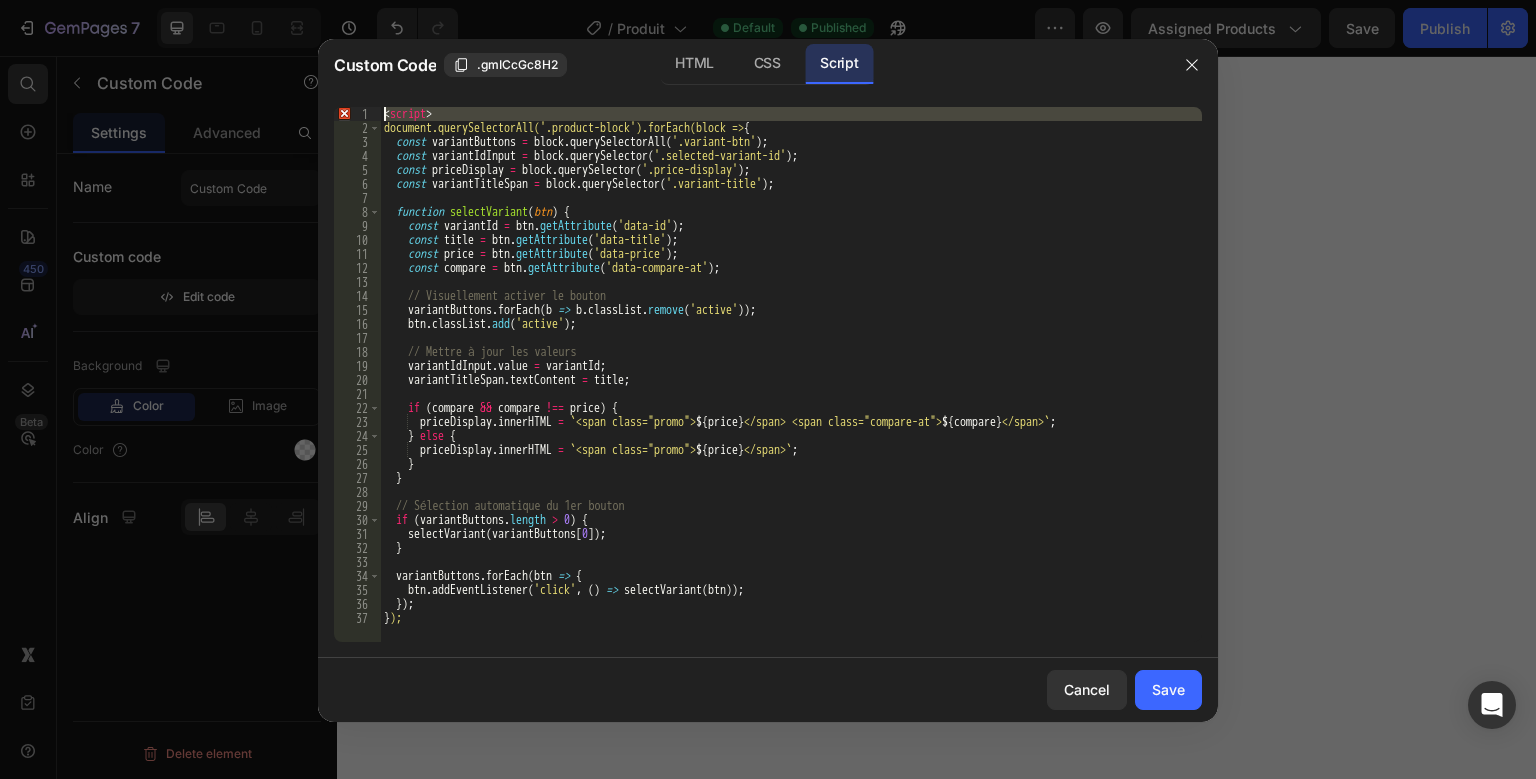 type on "document.querySelectorAll('.product-block').forEach(block => {" 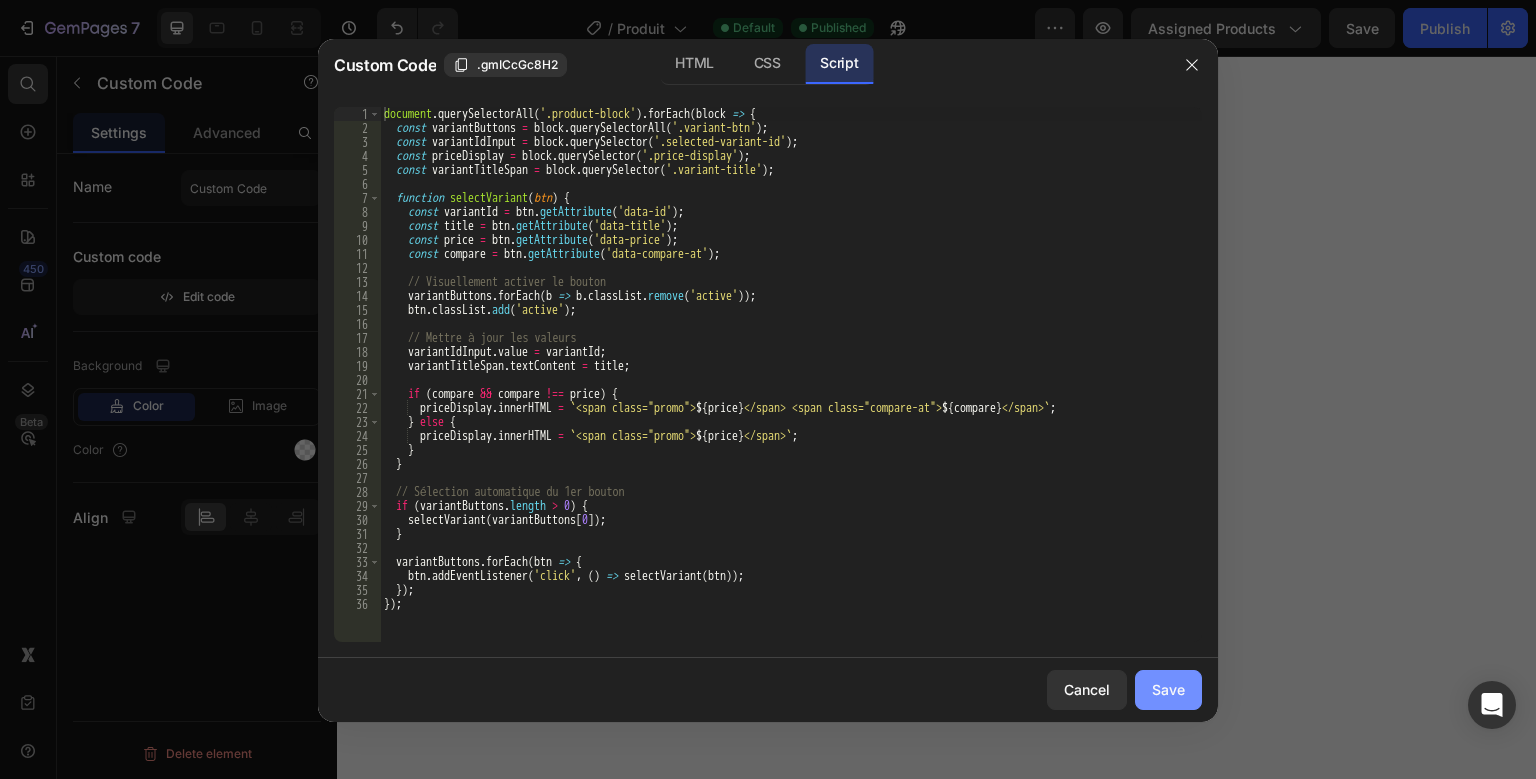 click on "Save" 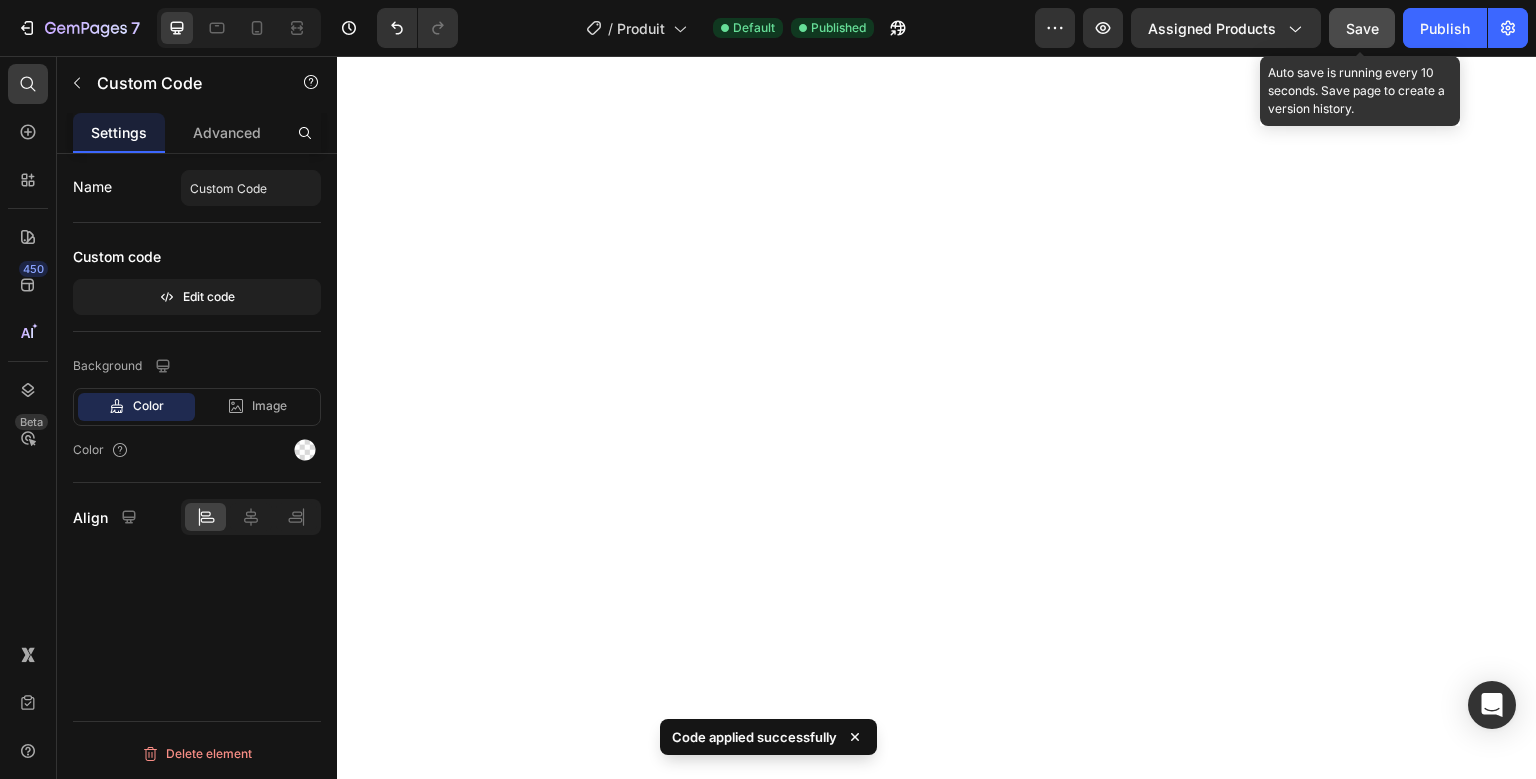 click on "Save" 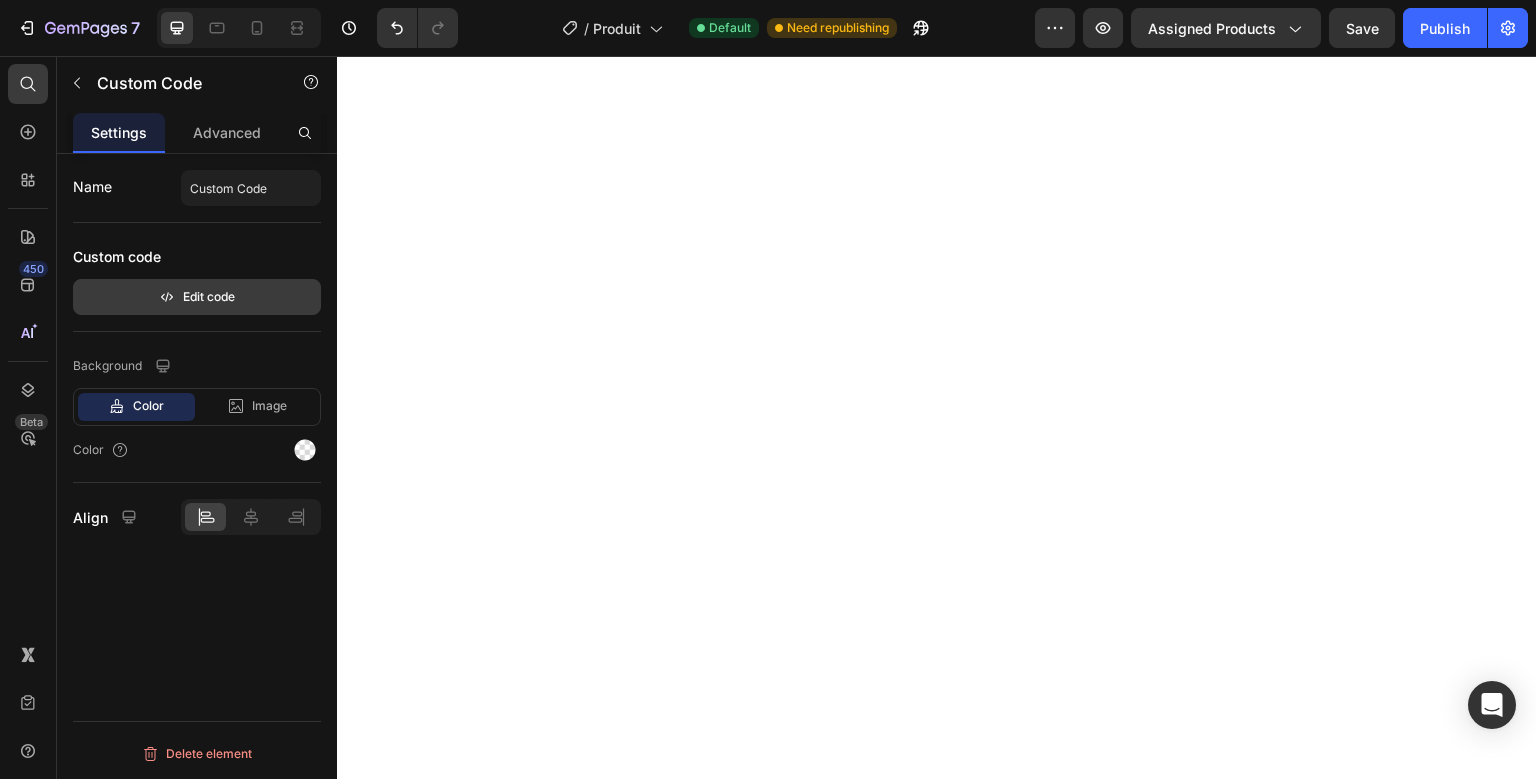 click on "Edit code" at bounding box center (197, 297) 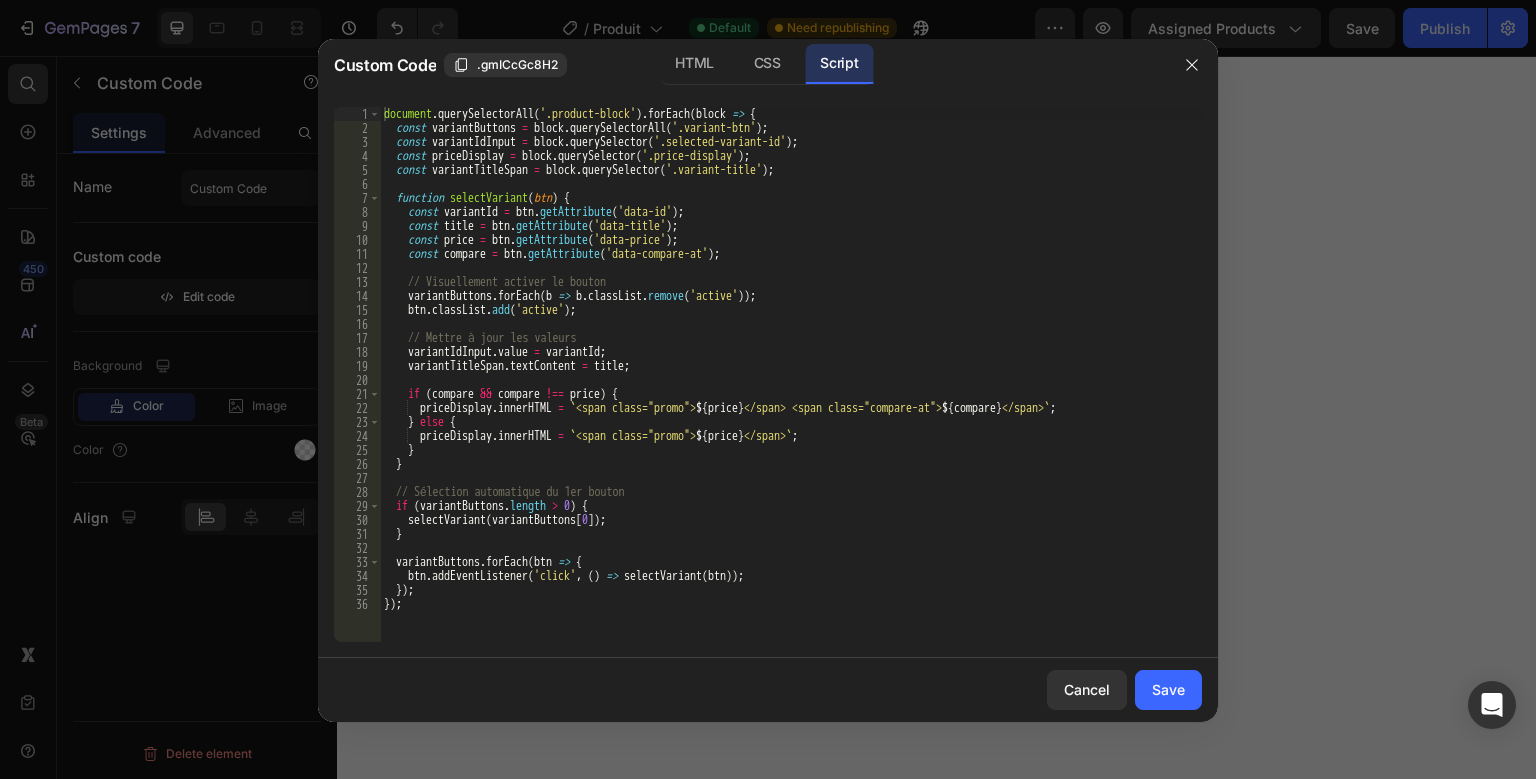 type on "});" 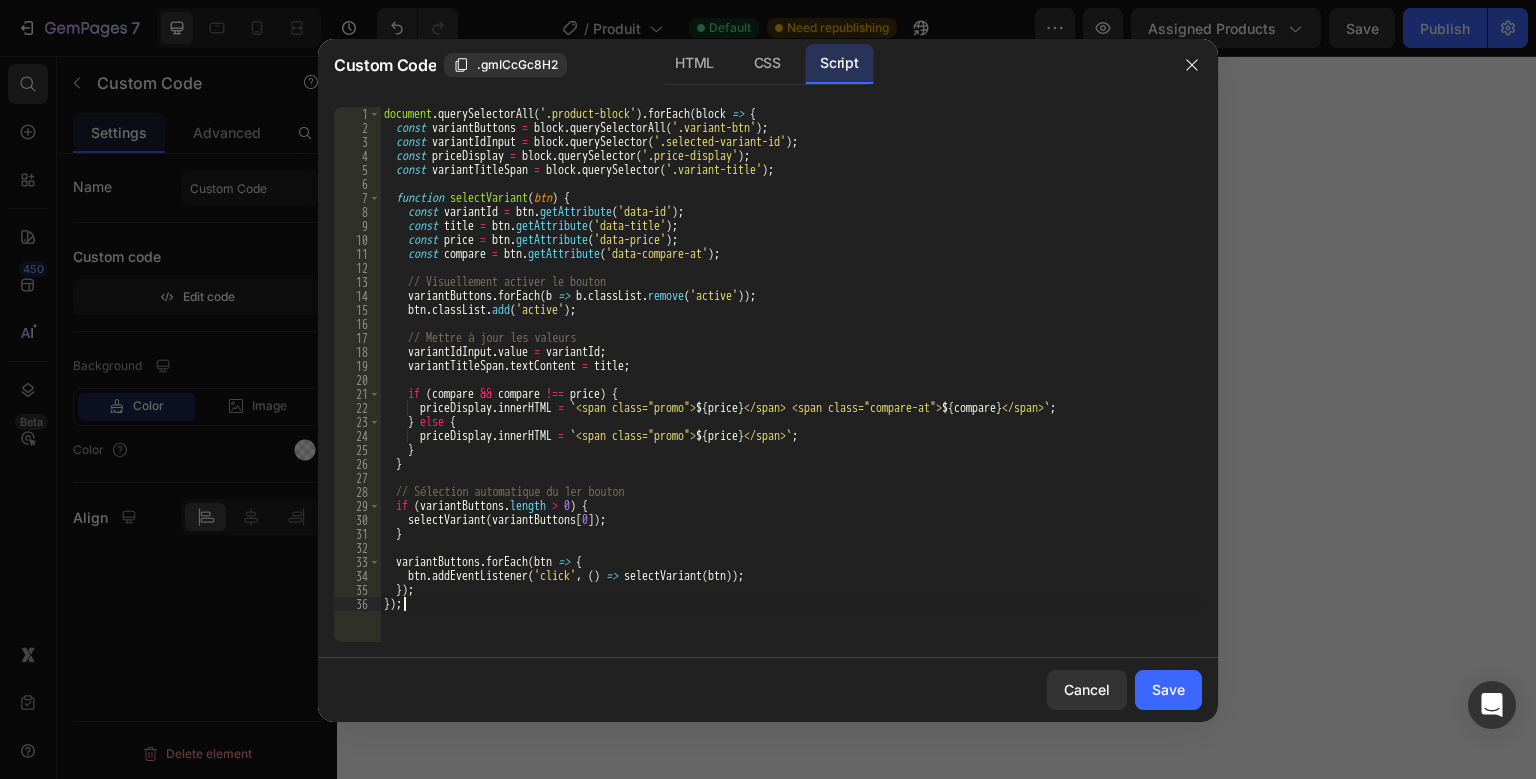 click on "document . querySelectorAll ( '.product-block' ) . forEach ( block   =>   {    const   variantButtons   =   block . querySelectorAll ( '.variant-btn' ) ;    const   variantIdInput   =   block . querySelector ( '.selected-variant-id' ) ;    const   priceDisplay   =   block . querySelector ( '.price-display' ) ;    const   variantTitleSpan   =   block . querySelector ( '.variant-title' ) ;    function   selectVariant ( btn )   {      const   variantId   =   btn . getAttribute ( 'data-id' ) ;      const   title   =   btn . getAttribute ( 'data-title' ) ;      const   price   =   btn . getAttribute ( 'data-price' ) ;      const   compare   =   btn . getAttribute ( 'data-compare-at' ) ;      // Visuellement activer le bouton      variantButtons . forEach ( b   =>   b . classList . remove ( 'active' )) ;      btn . classList . add ( 'active' ) ;      // Mettre à jour les valeurs      variantIdInput . value   =   variantId ;      variantTitleSpan . textContent   =   title ;      if   ( compare   &&   compare   !==" at bounding box center (791, 388) 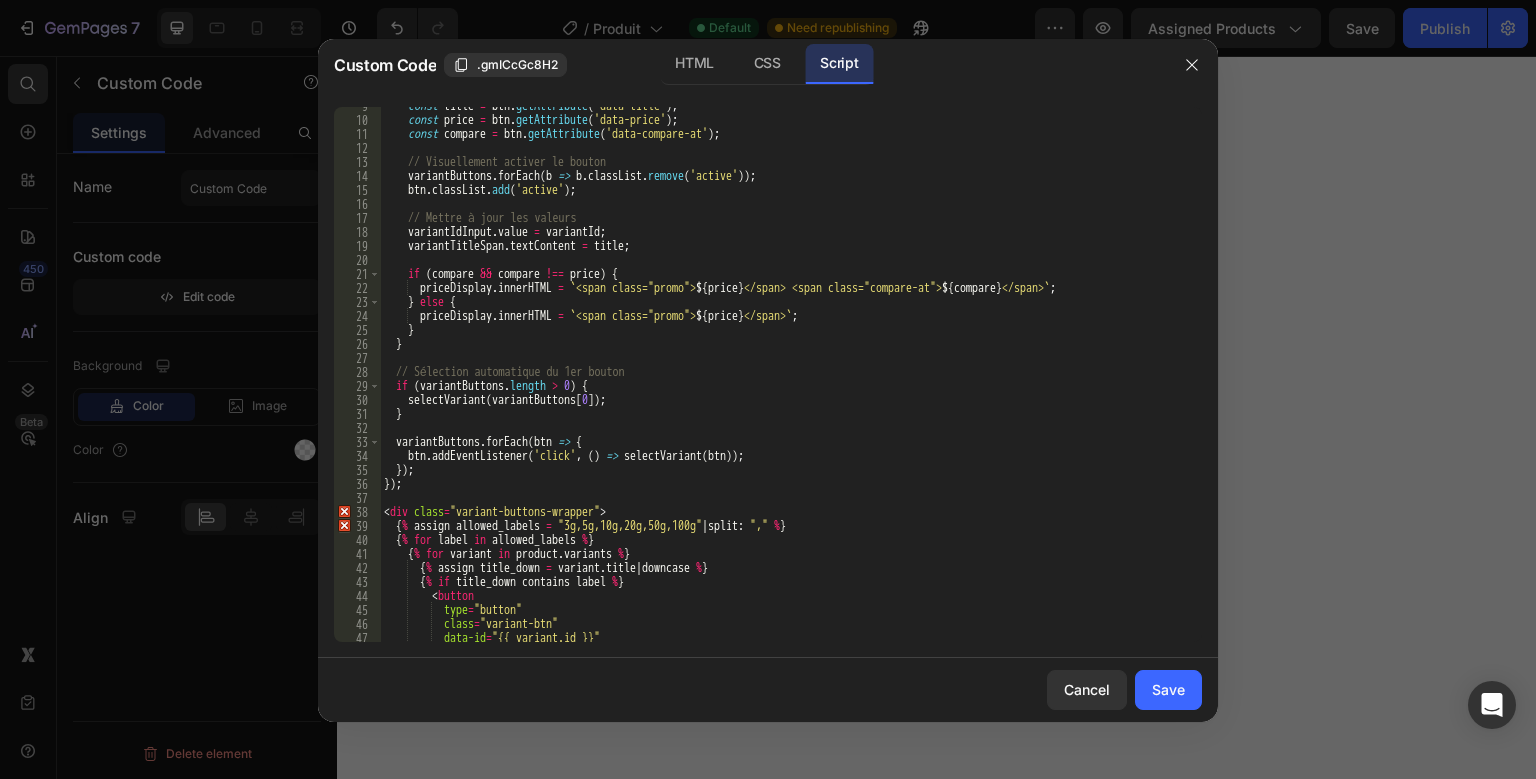 scroll, scrollTop: 277, scrollLeft: 0, axis: vertical 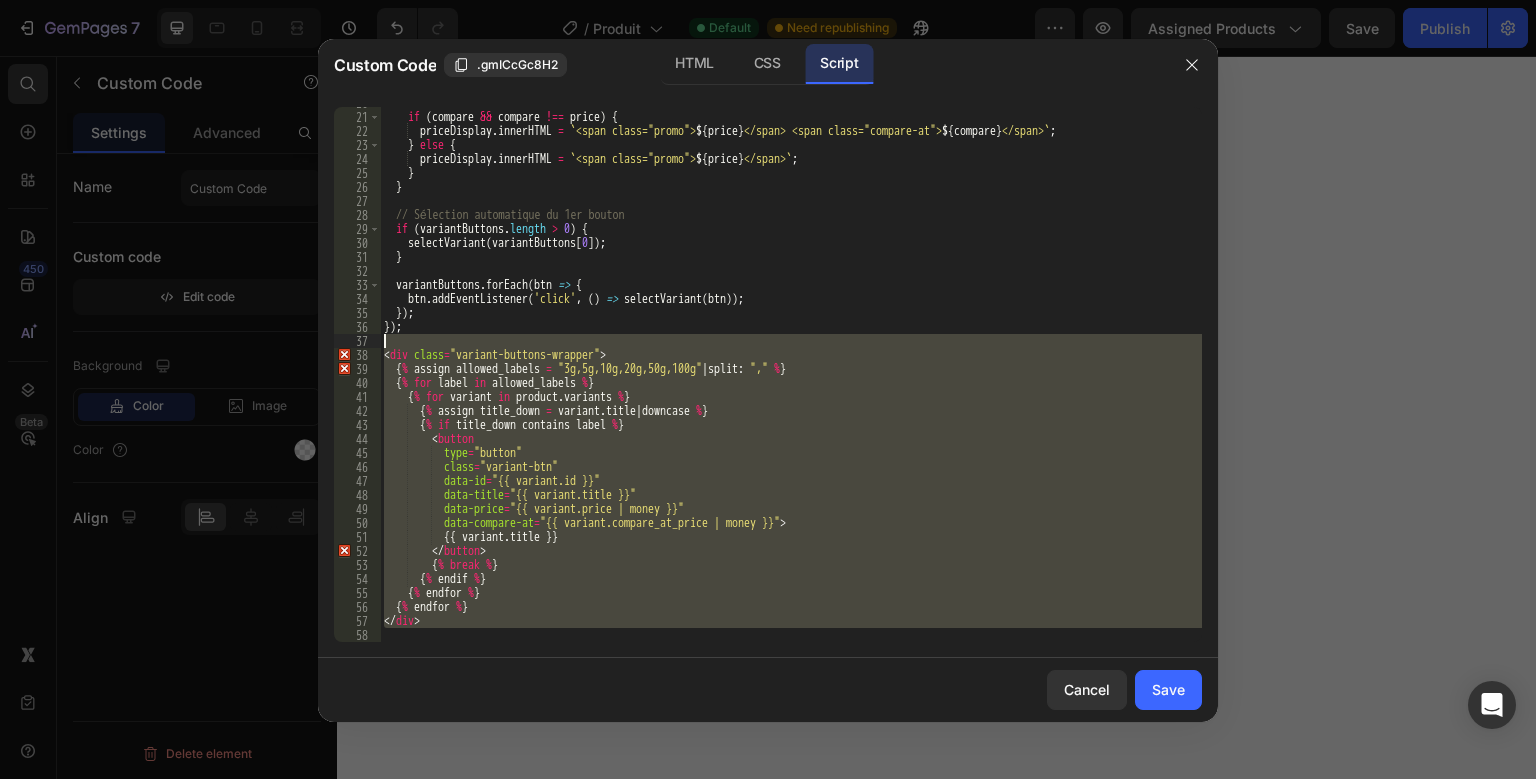 drag, startPoint x: 464, startPoint y: 638, endPoint x: 390, endPoint y: 339, distance: 308.02112 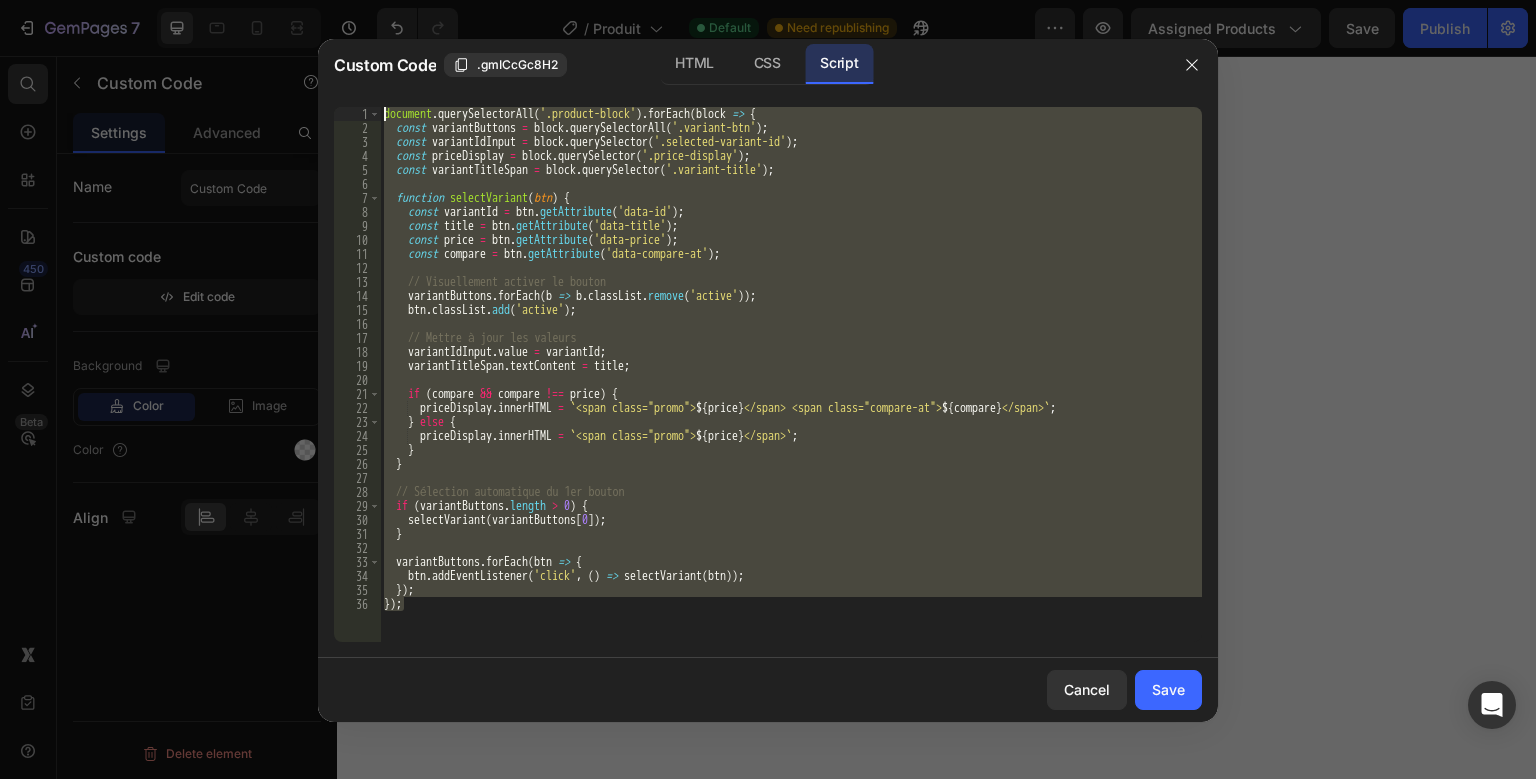 drag, startPoint x: 399, startPoint y: 627, endPoint x: 392, endPoint y: -4, distance: 631.0388 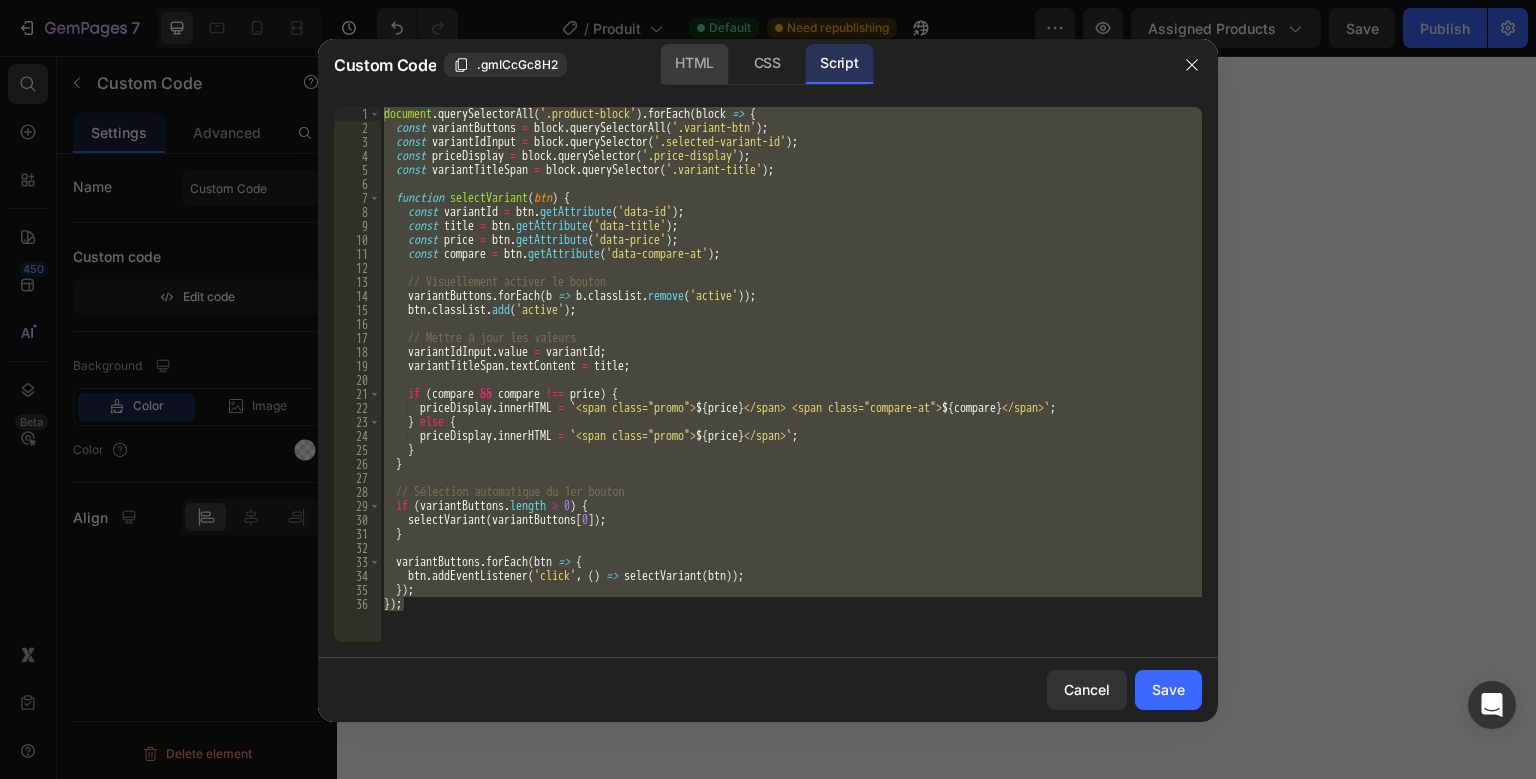 click on "HTML" 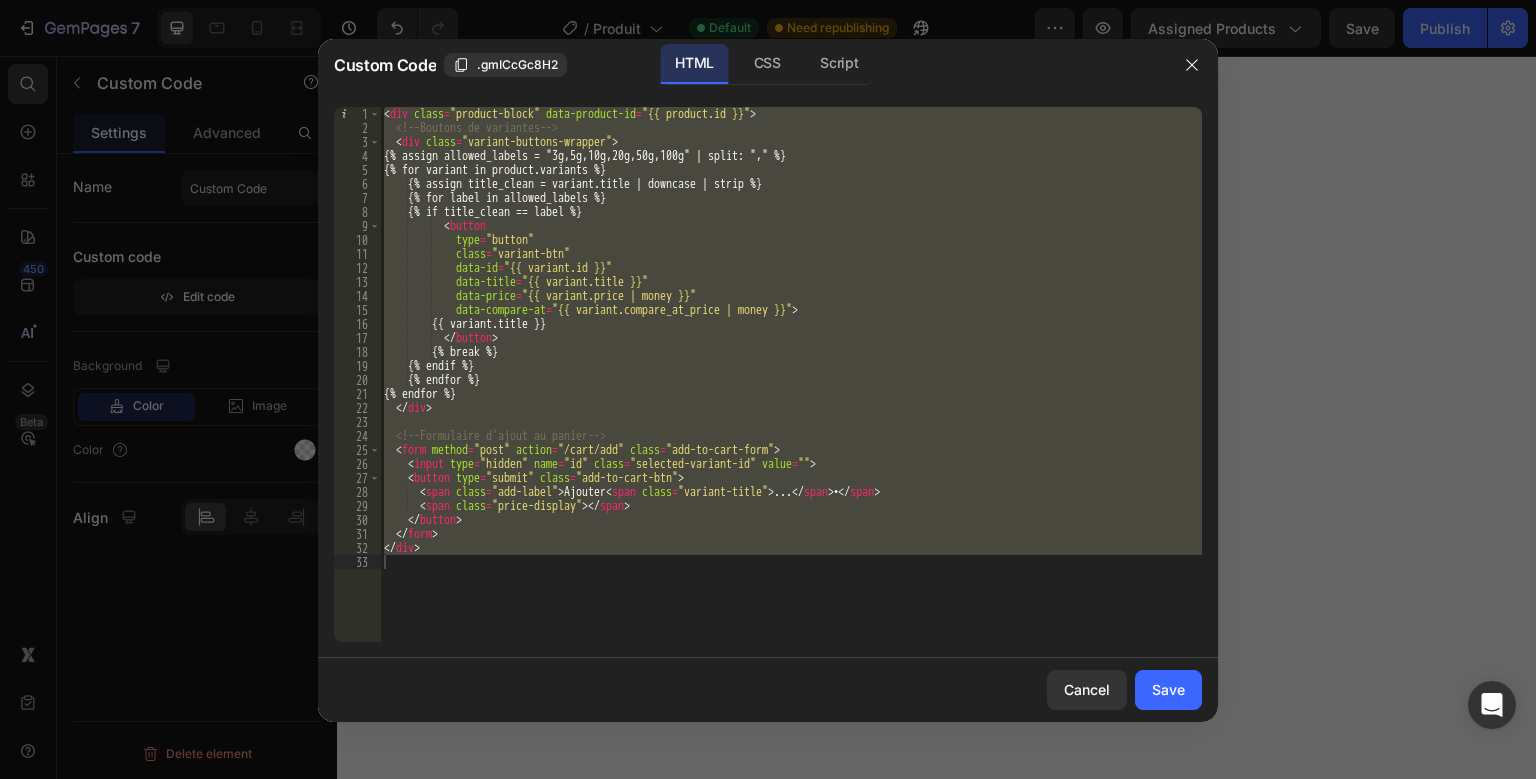 type on "</div>" 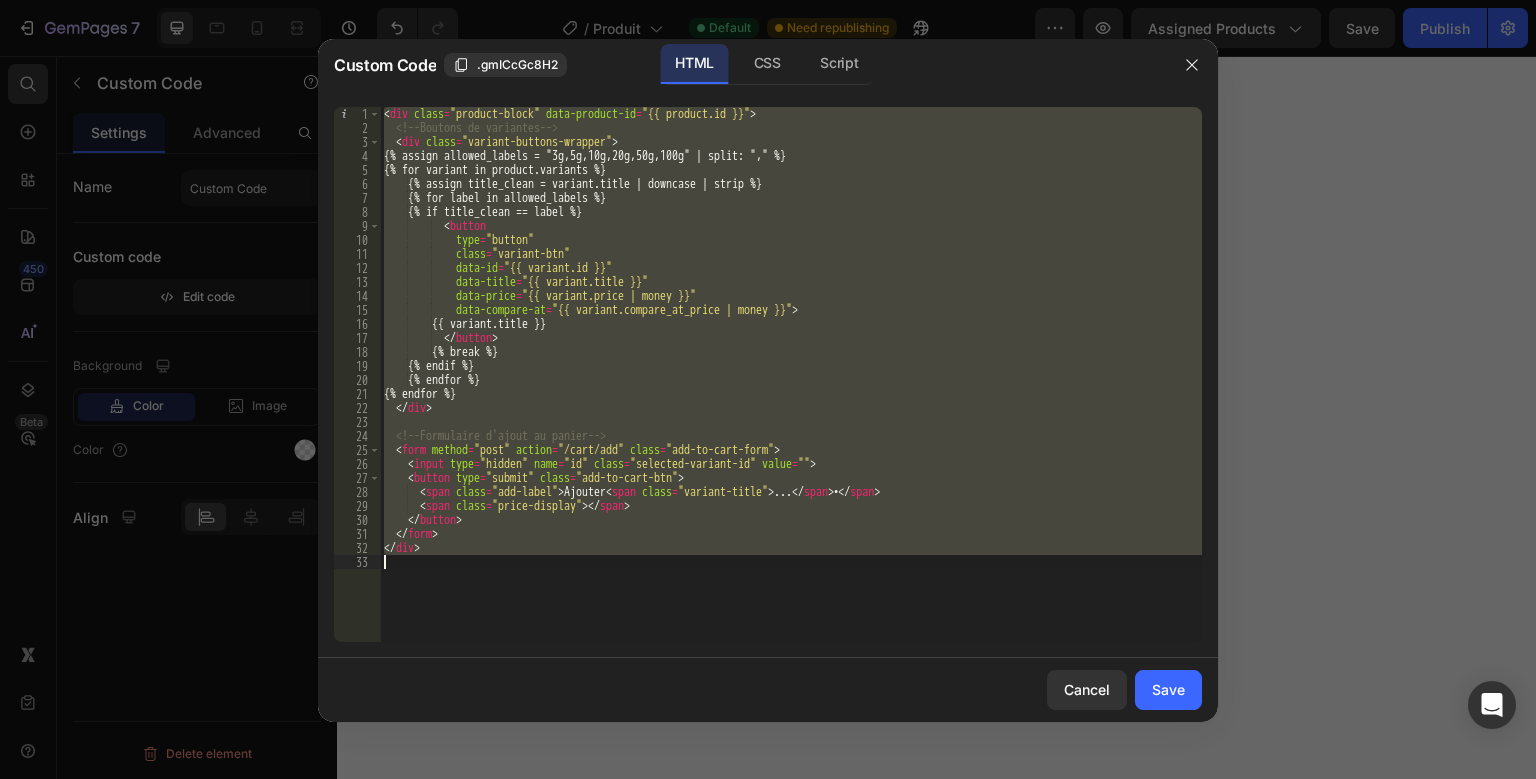 click on "< div   class = "product-block"   data-product-id = "{{ product.id }}" >    <!--  Boutons de variantes  -->    < div   class = "variant-buttons-wrapper" >     {% assign allowed_labels = "3g,5g,10g,20g,50g,100g" | split: "," %}     {% for variant in product.variants %}        {% assign title_clean = variant.title | downcase | strip %}        {% for label in allowed_labels %}          {% if title_clean == label %}              < button                  type = "button"                  class = "variant-btn"                  data-id = "{{ variant.id }}"                data-title = "{{ variant.title }}"                data-price = "{{ variant.price | money }}"                data-compare-at = "{{ variant.compare_at_price | money }}" >               {{ variant.title }}              </ button >             {% break %}          {% endif %}        {% endfor %}     {% endfor %}    </ div >    <!--  Formulaire d'ajout au panier  -->    < form   method = "post"   action = "/cart/add"   class = "add-to-cart-form" >      <" at bounding box center (791, 374) 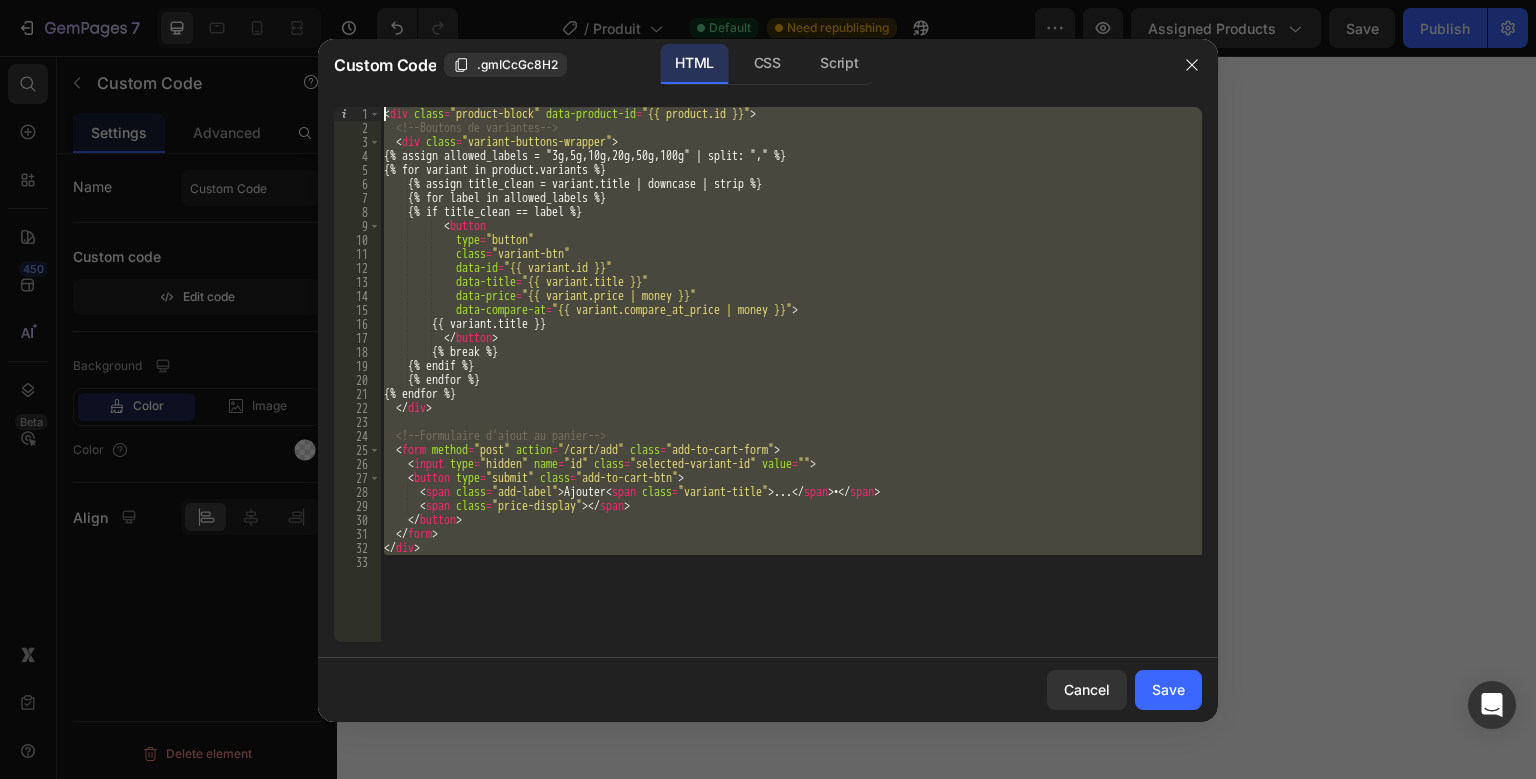 drag, startPoint x: 521, startPoint y: 601, endPoint x: 436, endPoint y: 232, distance: 378.66345 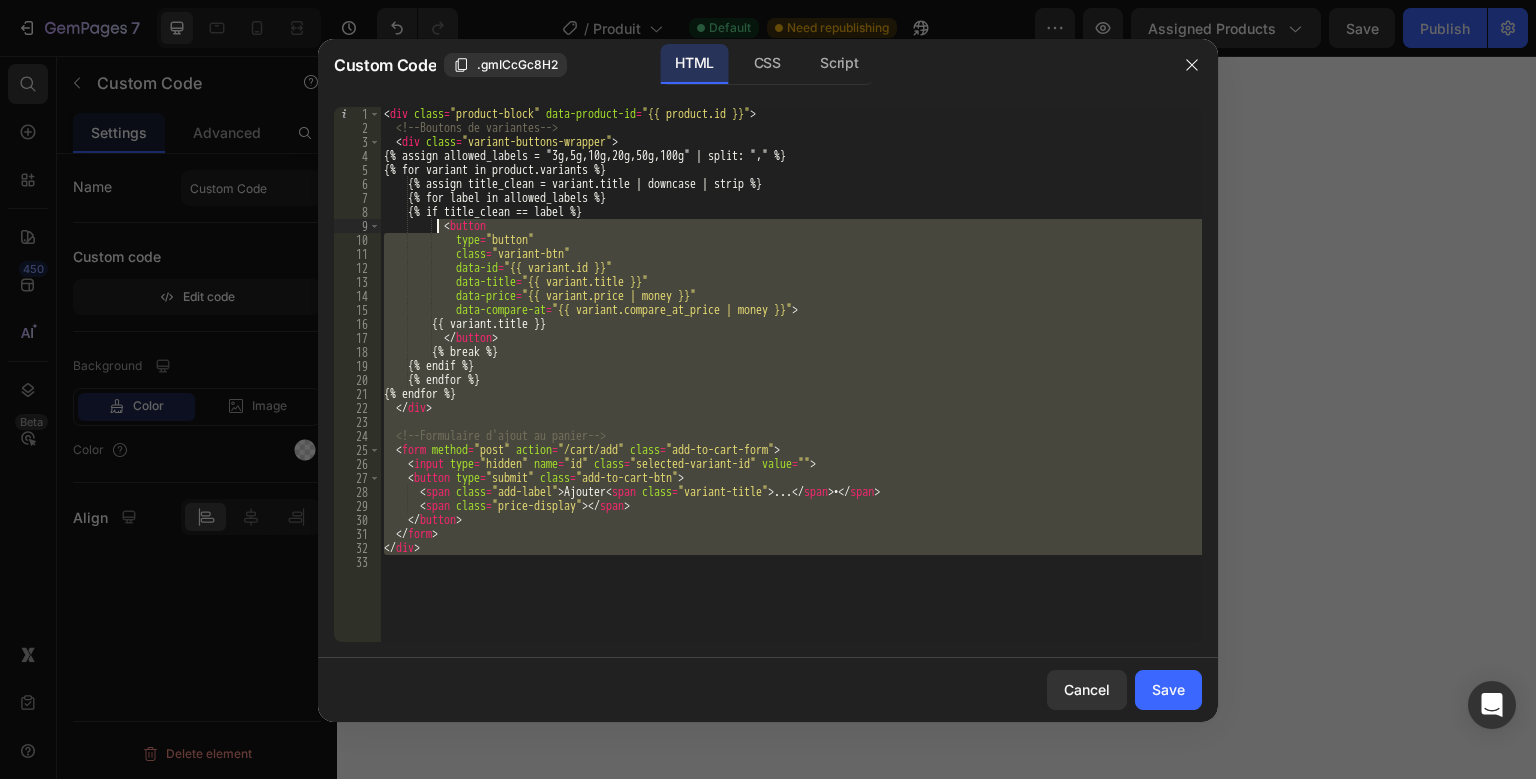 click on "< div   class = "product-block"   data-product-id = "{{ product.id }}" >    <!--  Boutons de variantes  -->    < div   class = "variant-buttons-wrapper" >     {% assign allowed_labels = "3g,5g,10g,20g,50g,100g" | split: "," %}     {% for variant in product.variants %}        {% assign title_clean = variant.title | downcase | strip %}        {% for label in allowed_labels %}          {% if title_clean == label %}              < button                  type = "button"                  class = "variant-btn"                  data-id = "{{ variant.id }}"                data-title = "{{ variant.title }}"                data-price = "{{ variant.price | money }}"                data-compare-at = "{{ variant.compare_at_price | money }}" >               {{ variant.title }}              </ button >             {% break %}          {% endif %}        {% endfor %}     {% endfor %}    </ div >    <!--  Formulaire d'ajout au panier  -->    < form   method = "post"   action = "/cart/add"   class = "add-to-cart-form" >      <" at bounding box center (791, 374) 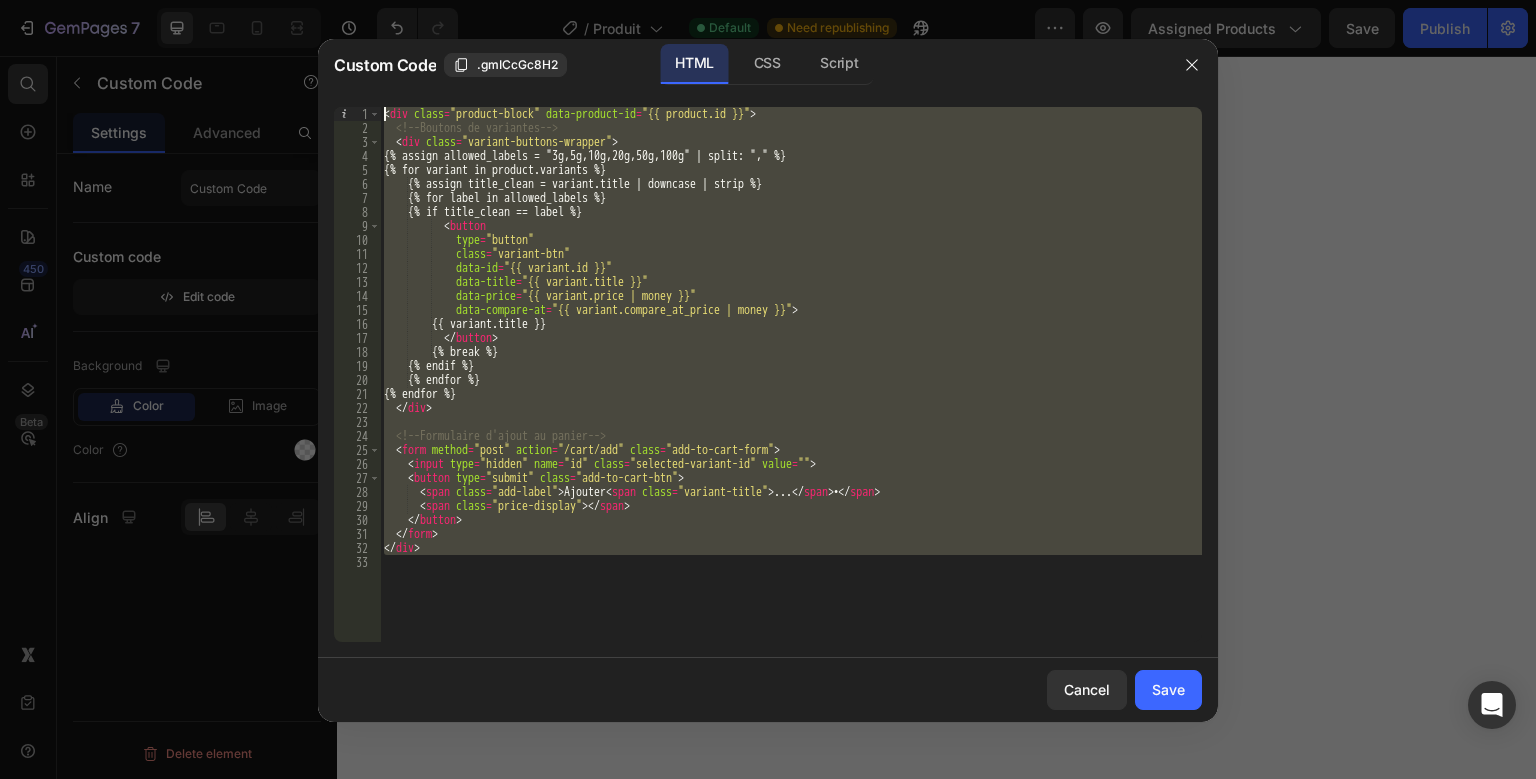 drag, startPoint x: 467, startPoint y: 558, endPoint x: 379, endPoint y: 116, distance: 450.67505 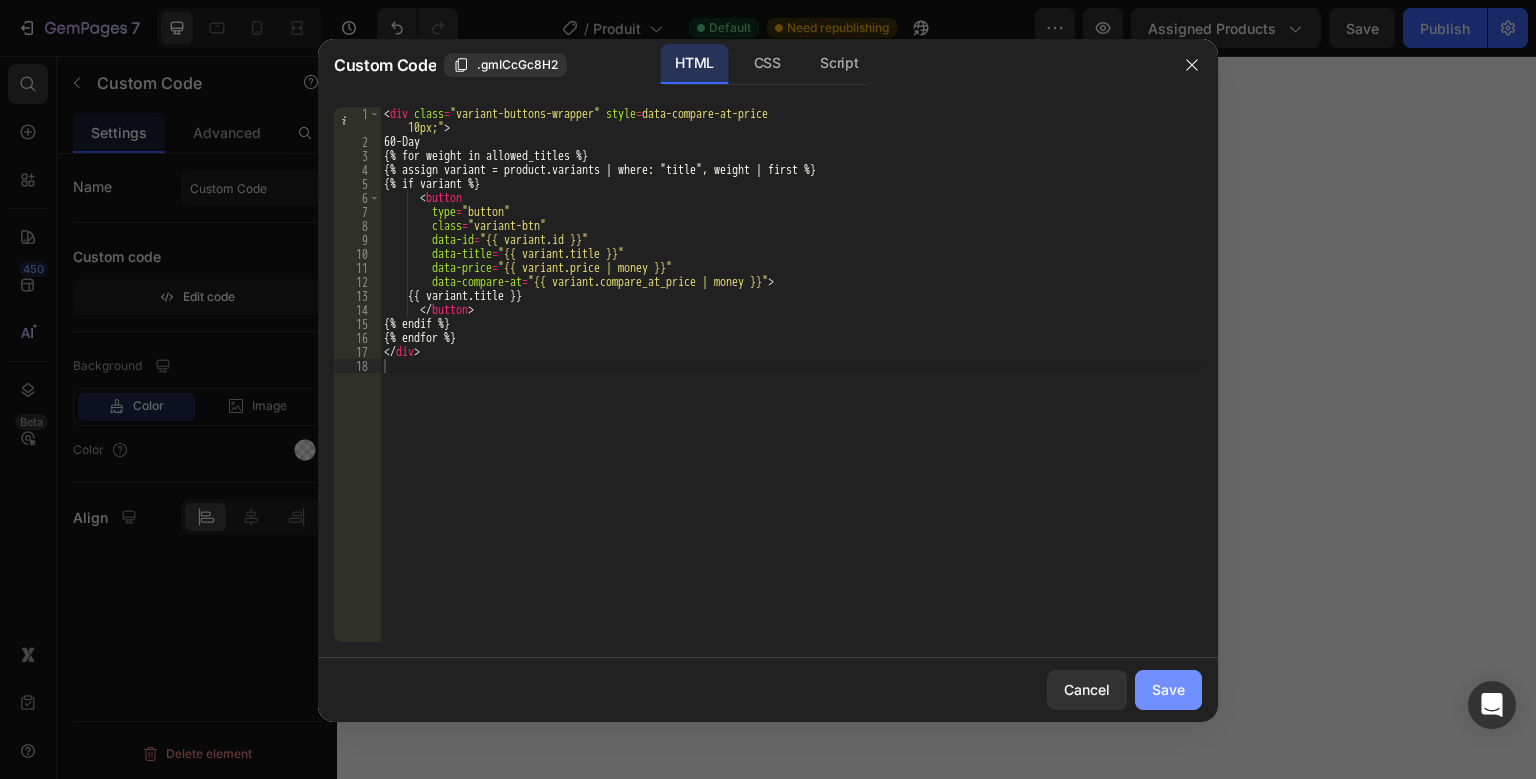 click on "Save" 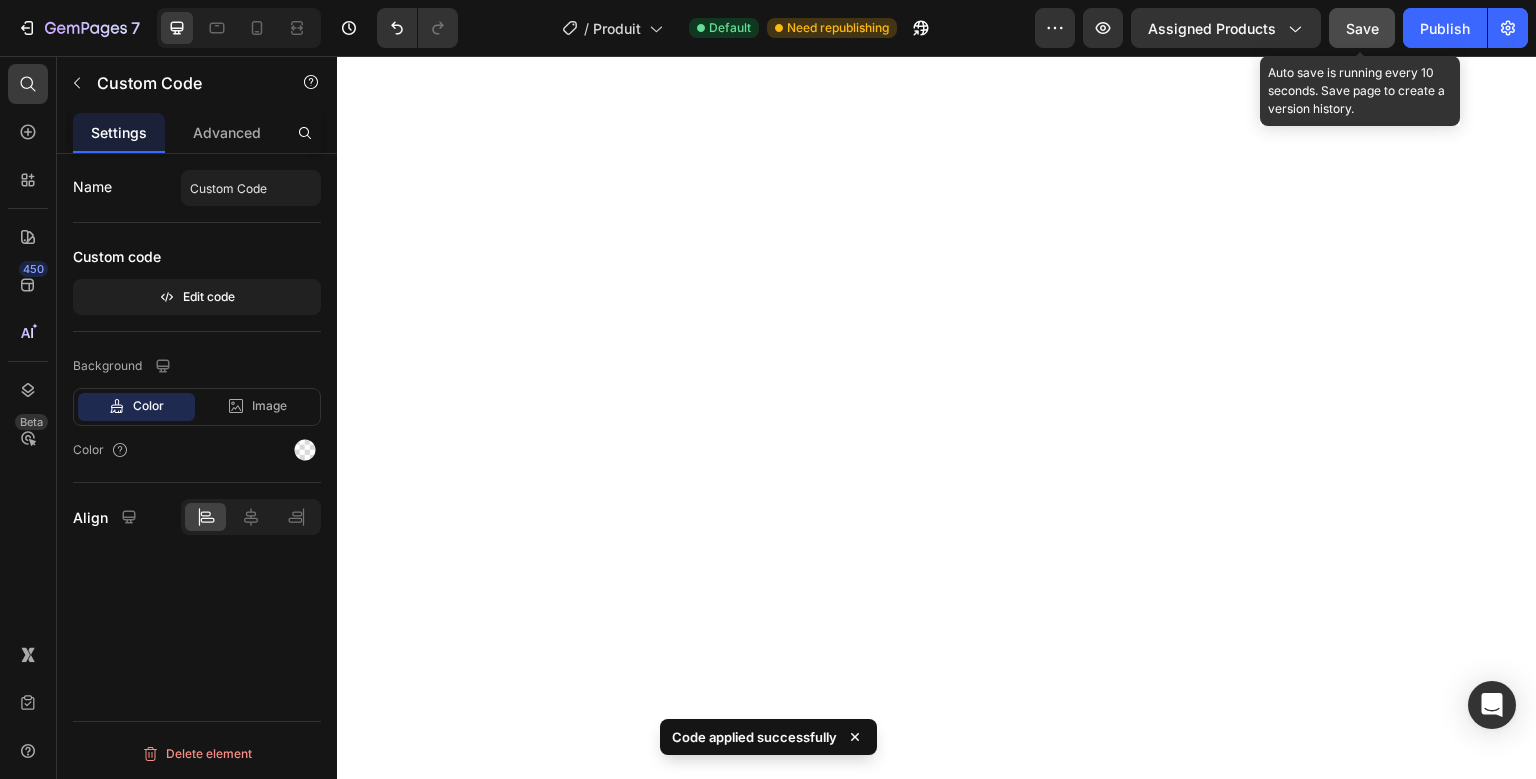 click on "Save" at bounding box center [1362, 28] 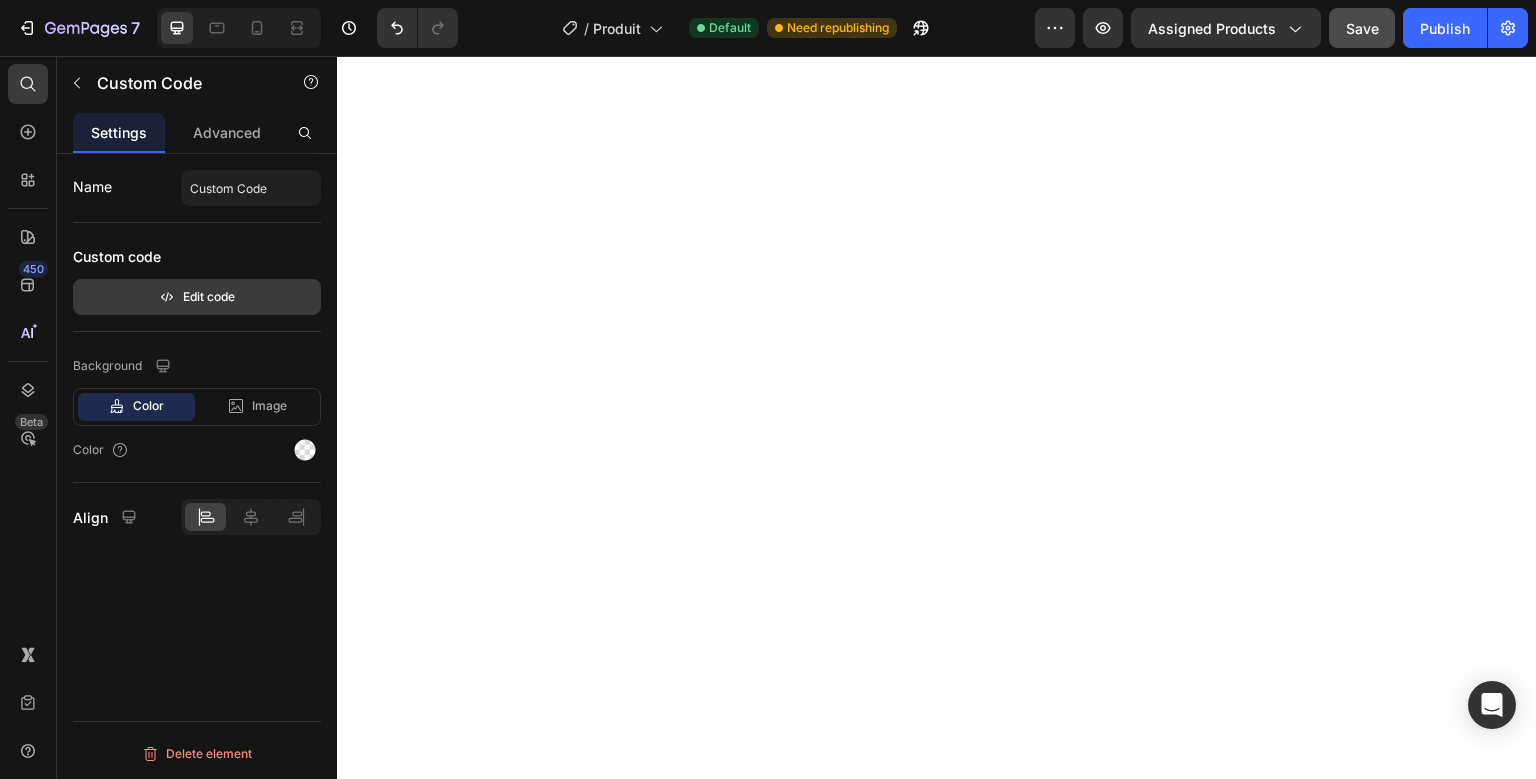 click on "Edit code" at bounding box center (197, 297) 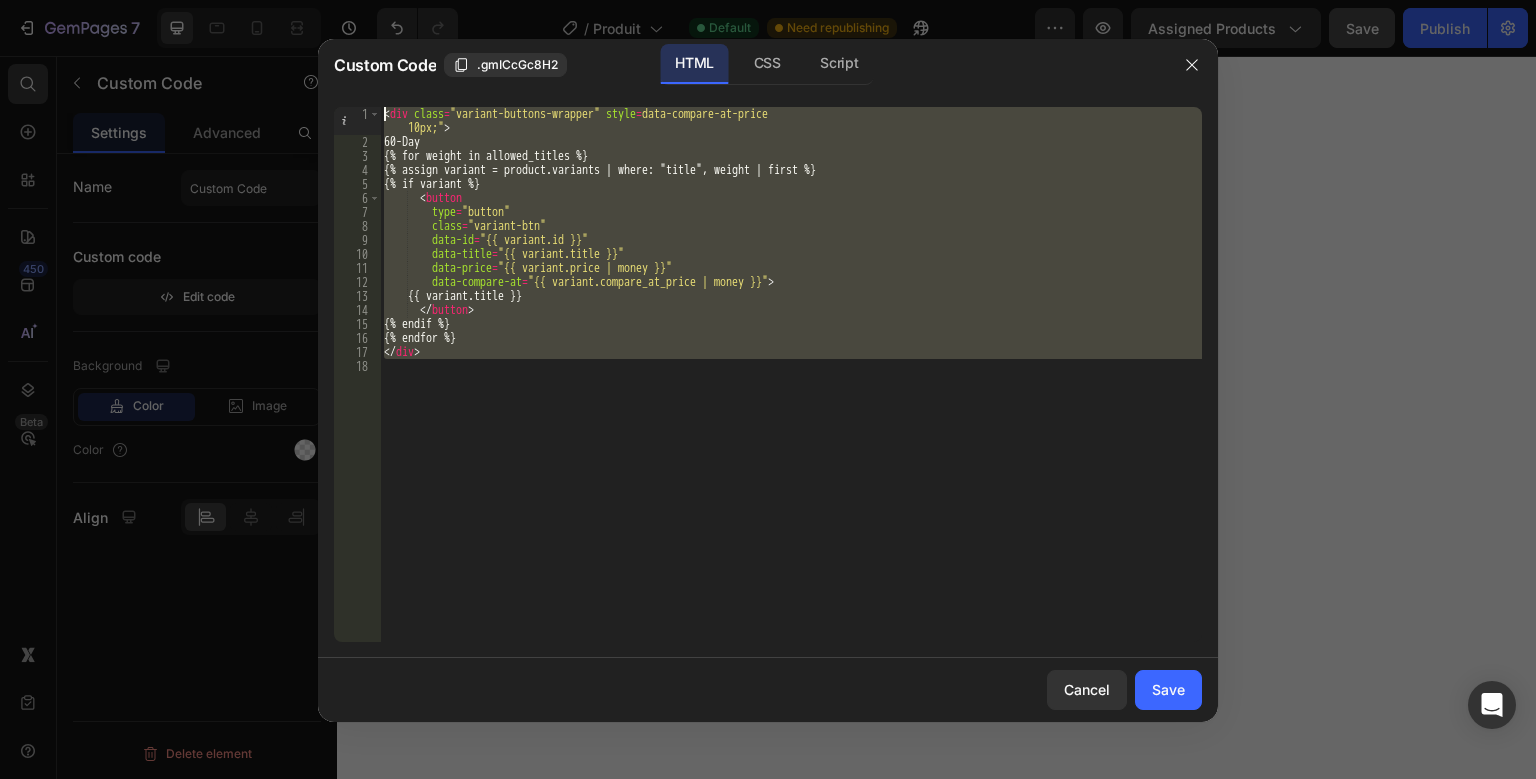 drag, startPoint x: 514, startPoint y: 413, endPoint x: 351, endPoint y: -62, distance: 502.1892 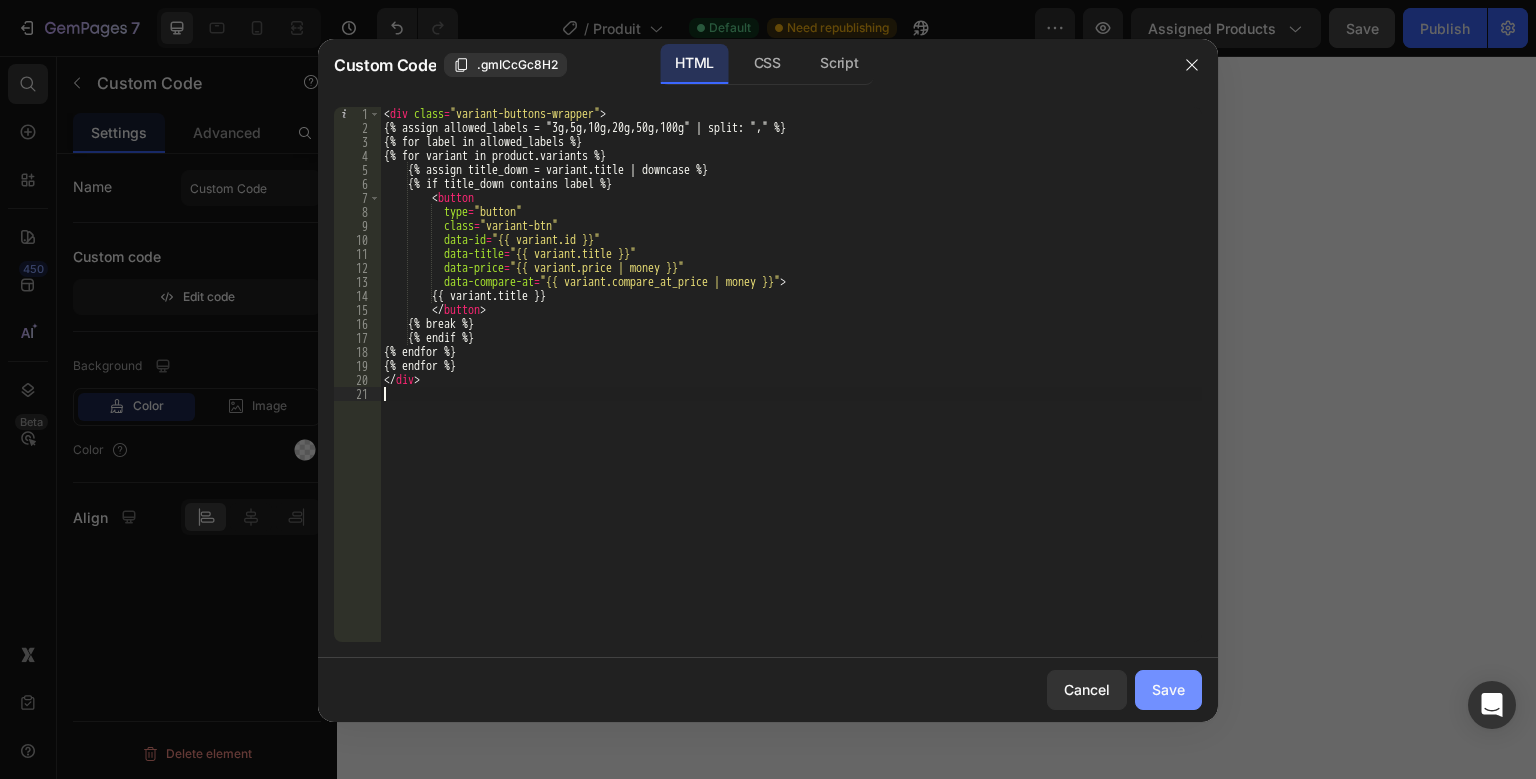click on "Save" at bounding box center [1168, 689] 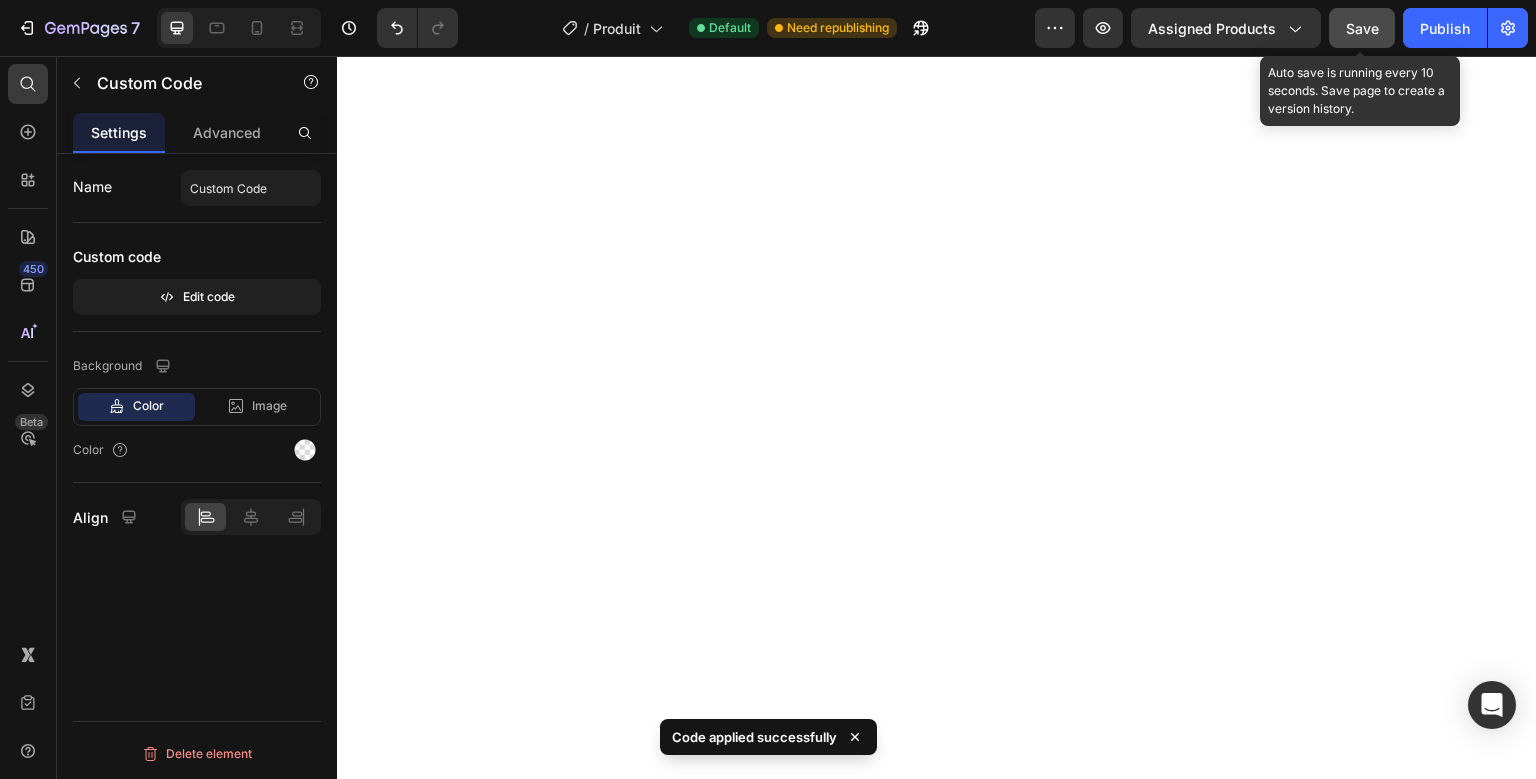click on "Save" 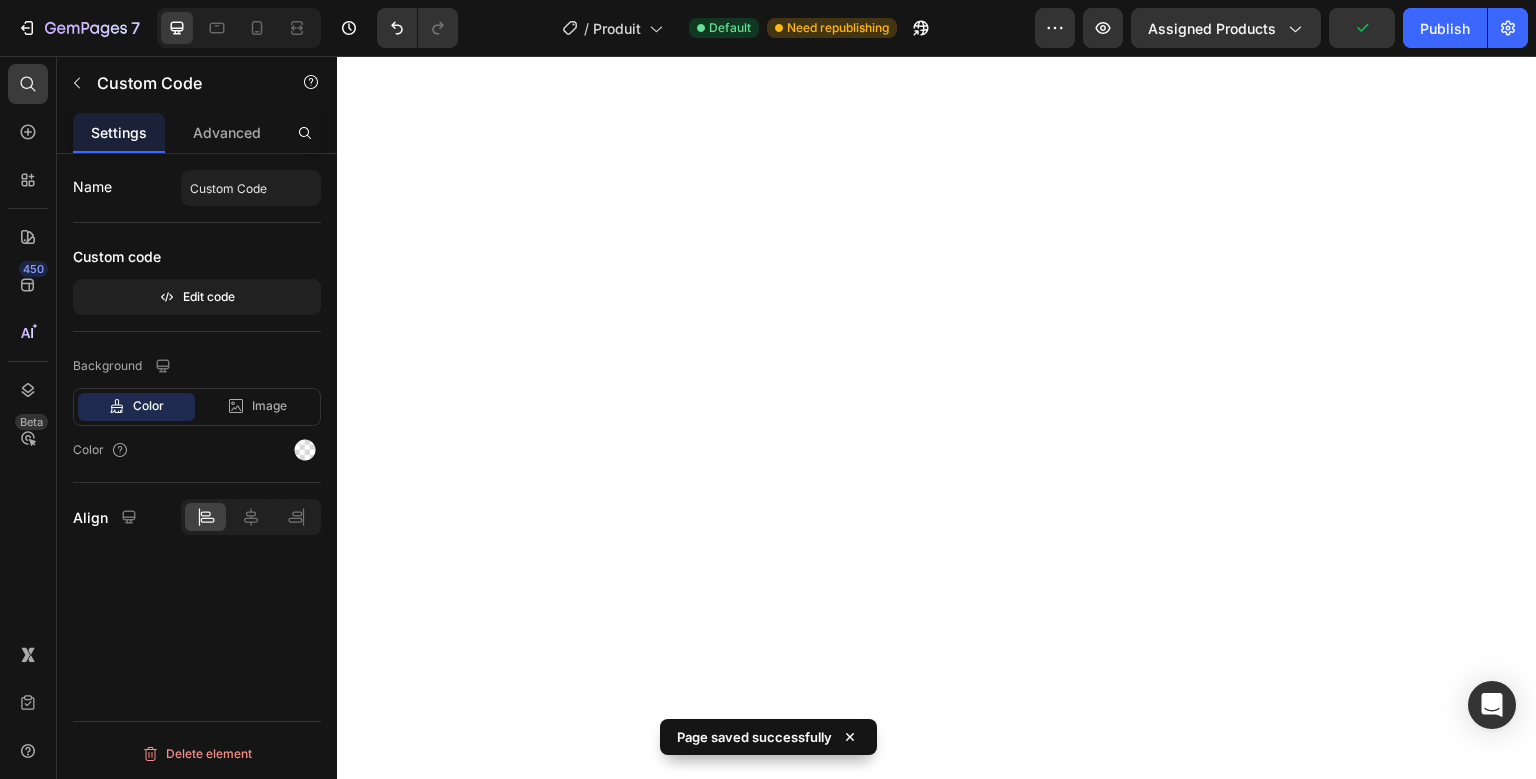 type 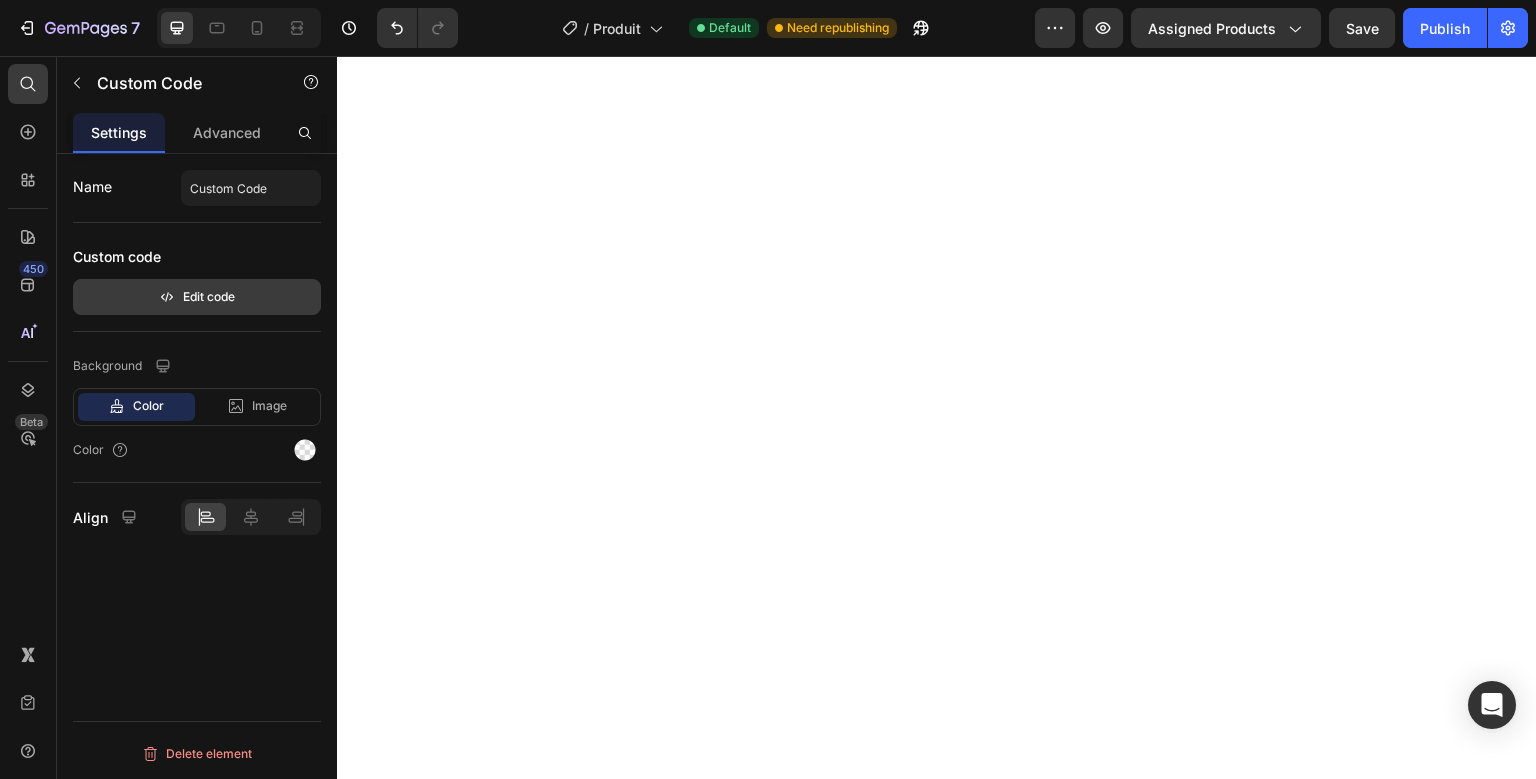 click on "Edit code" at bounding box center [197, 297] 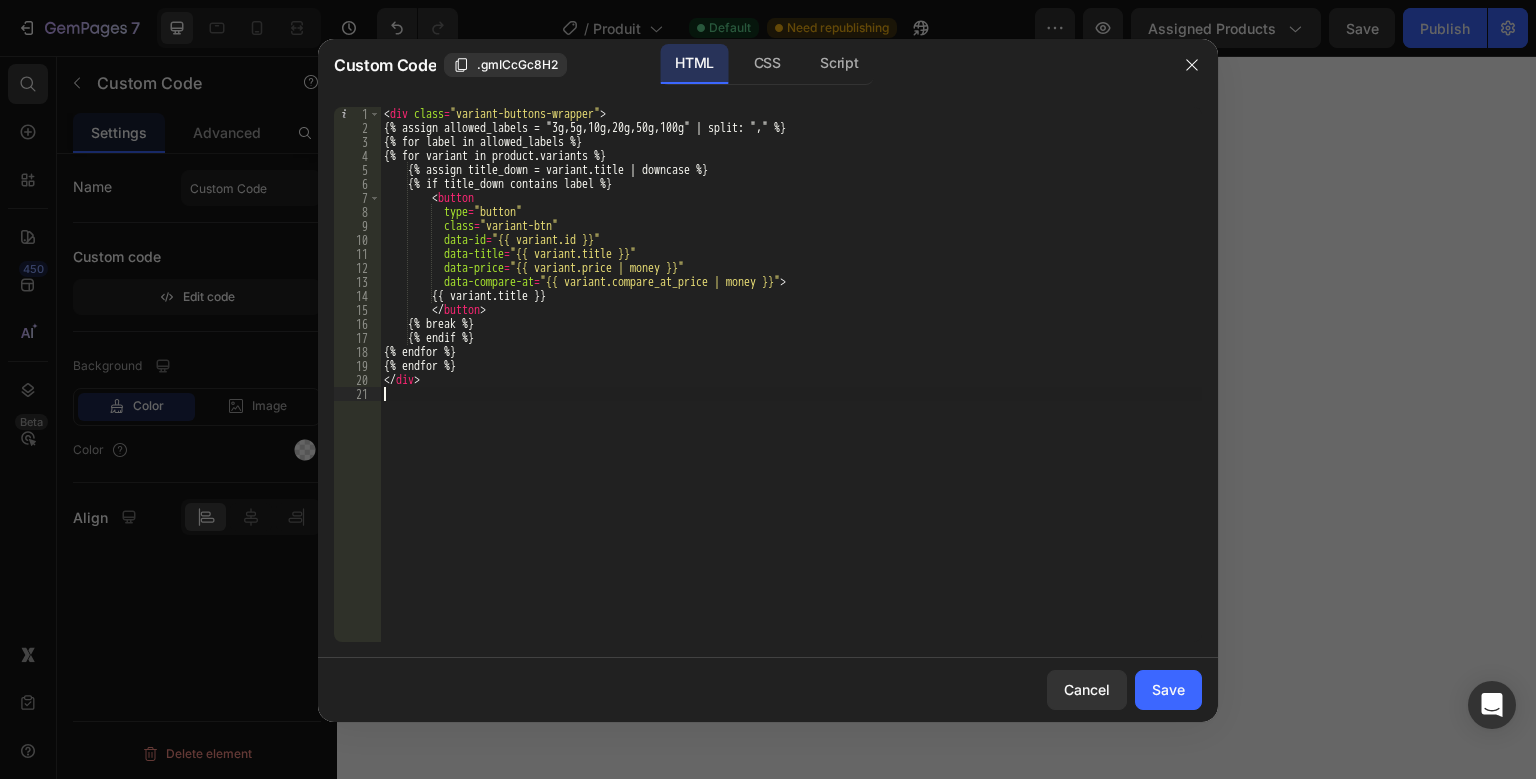 drag, startPoint x: 472, startPoint y: 446, endPoint x: 301, endPoint y: 4, distance: 473.9251 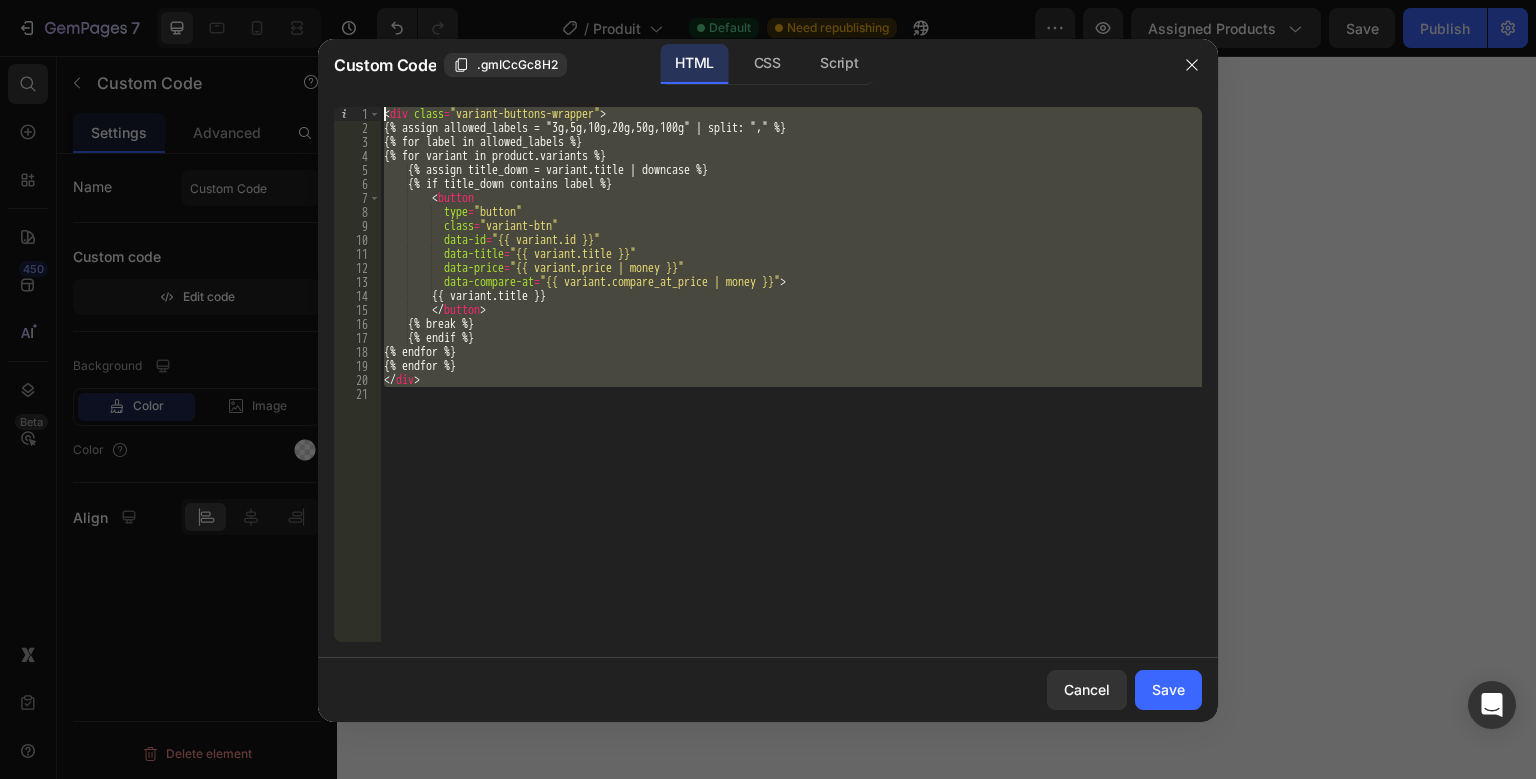 paste 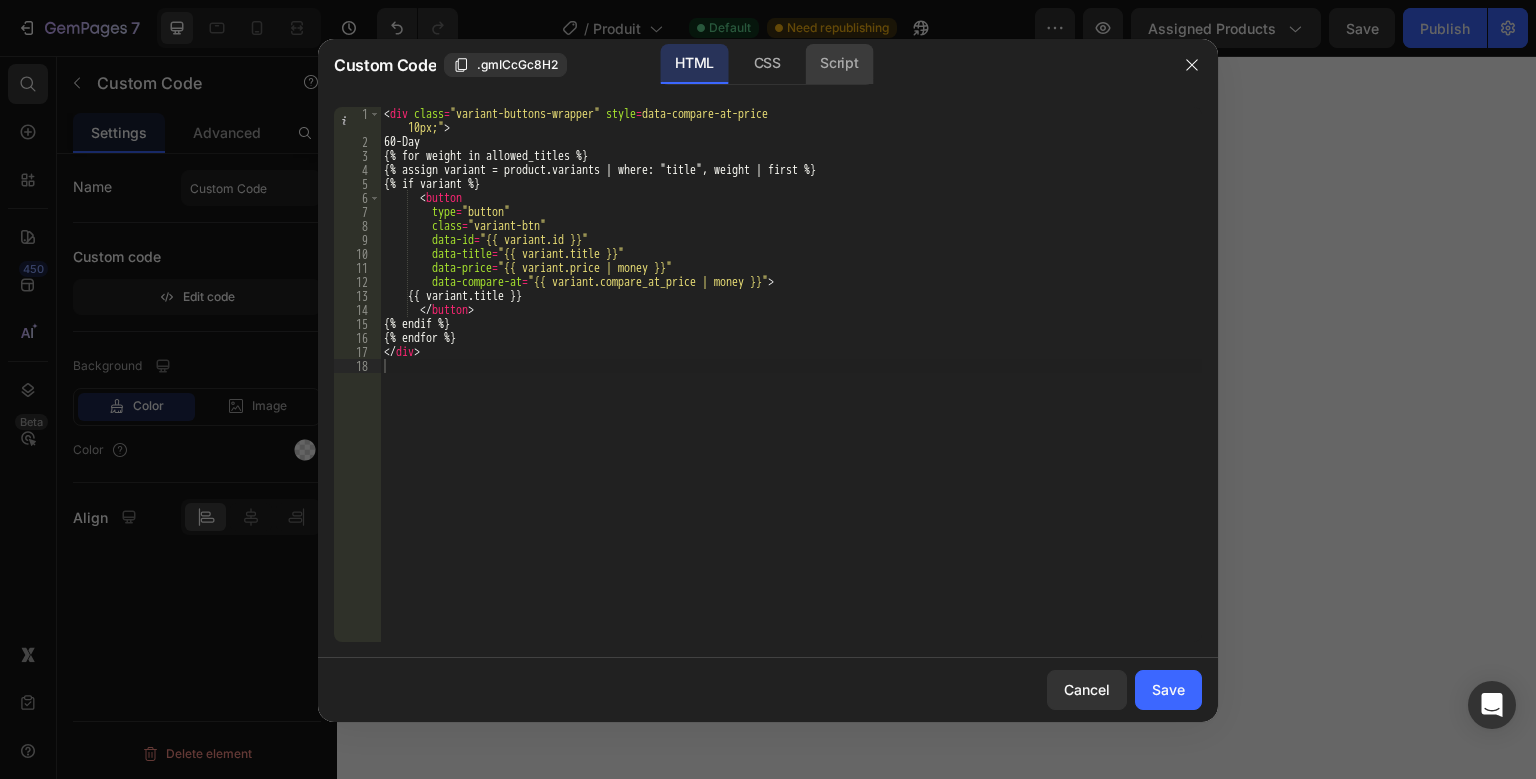 click on "Script" 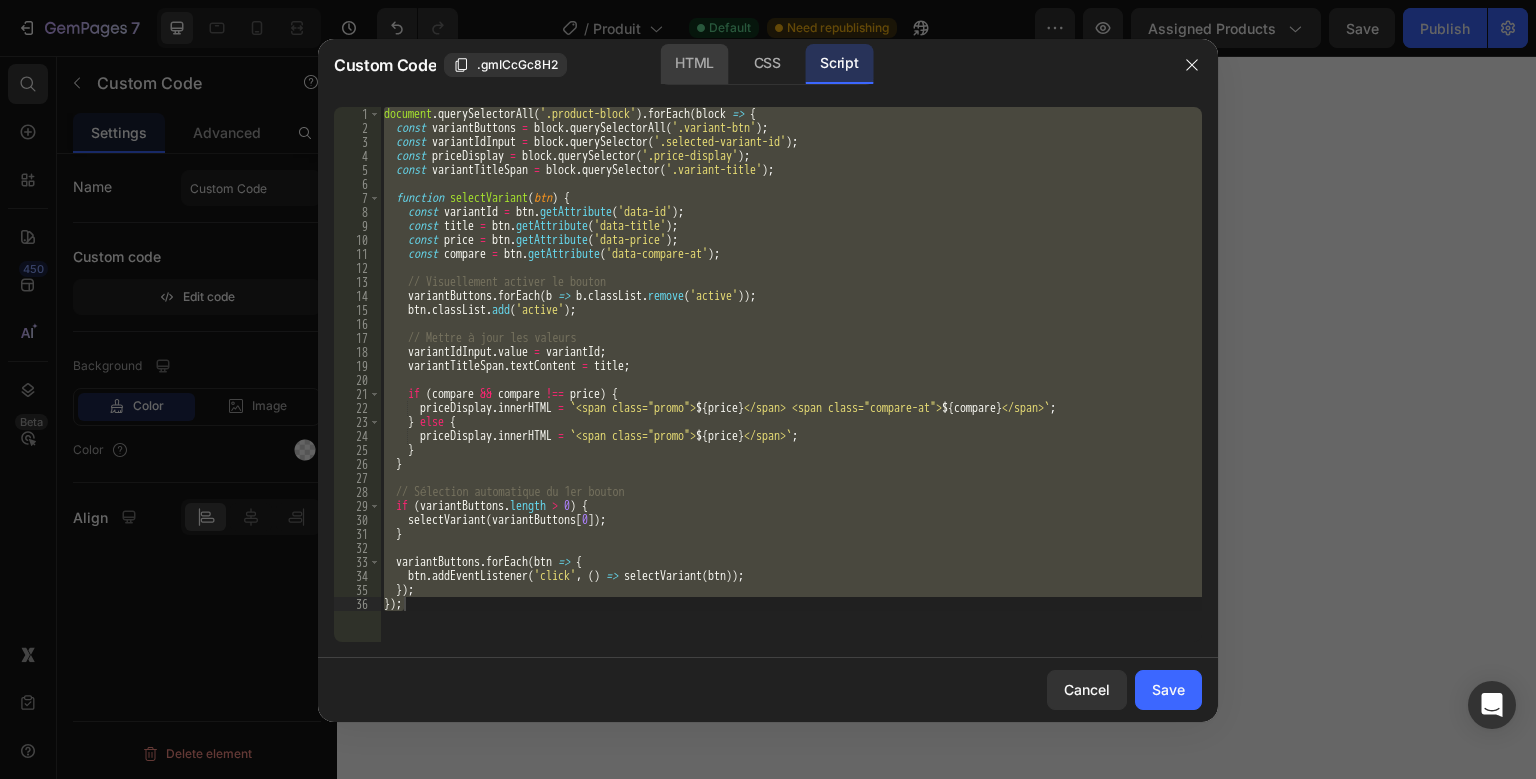 click on "HTML" 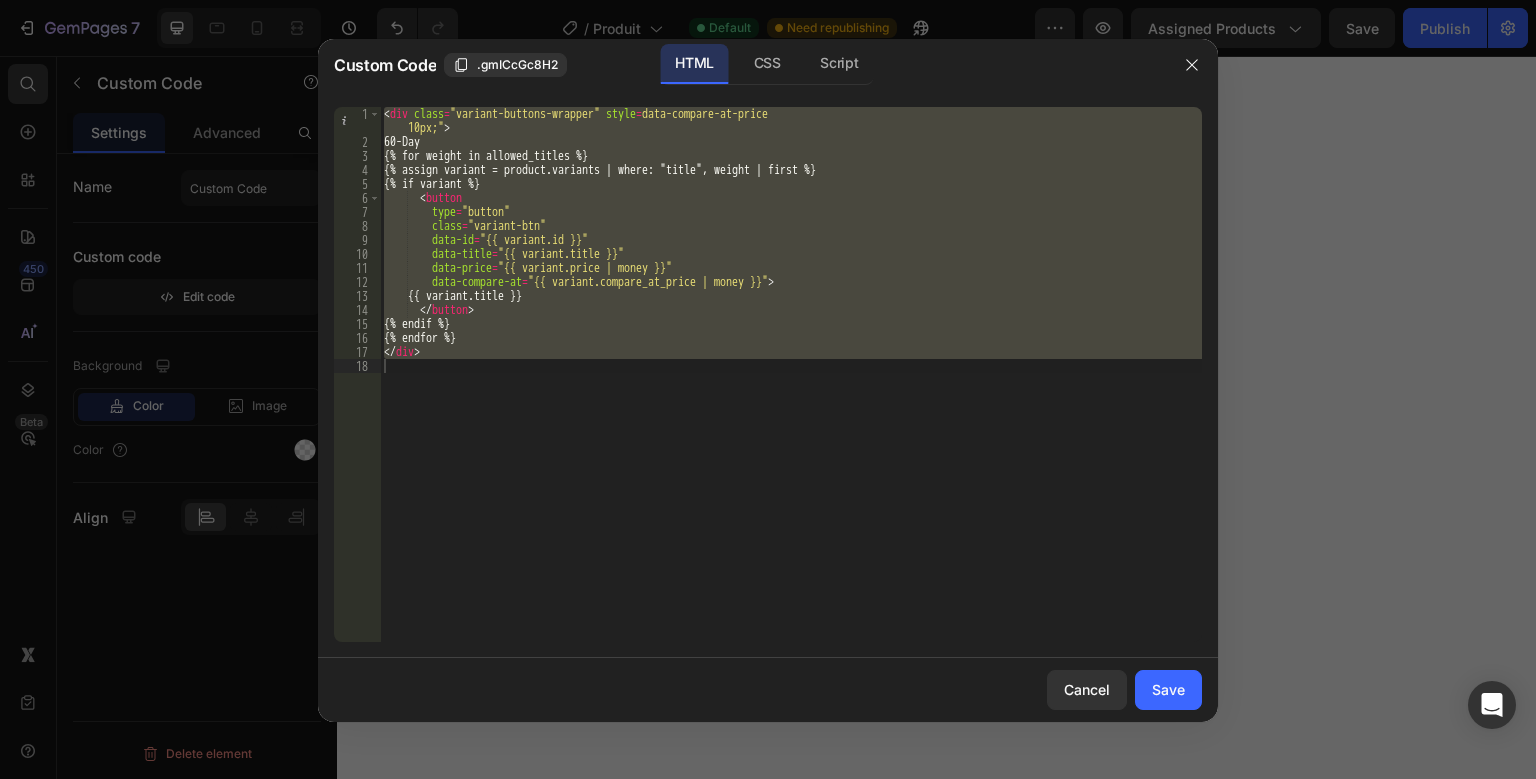type on "</div>" 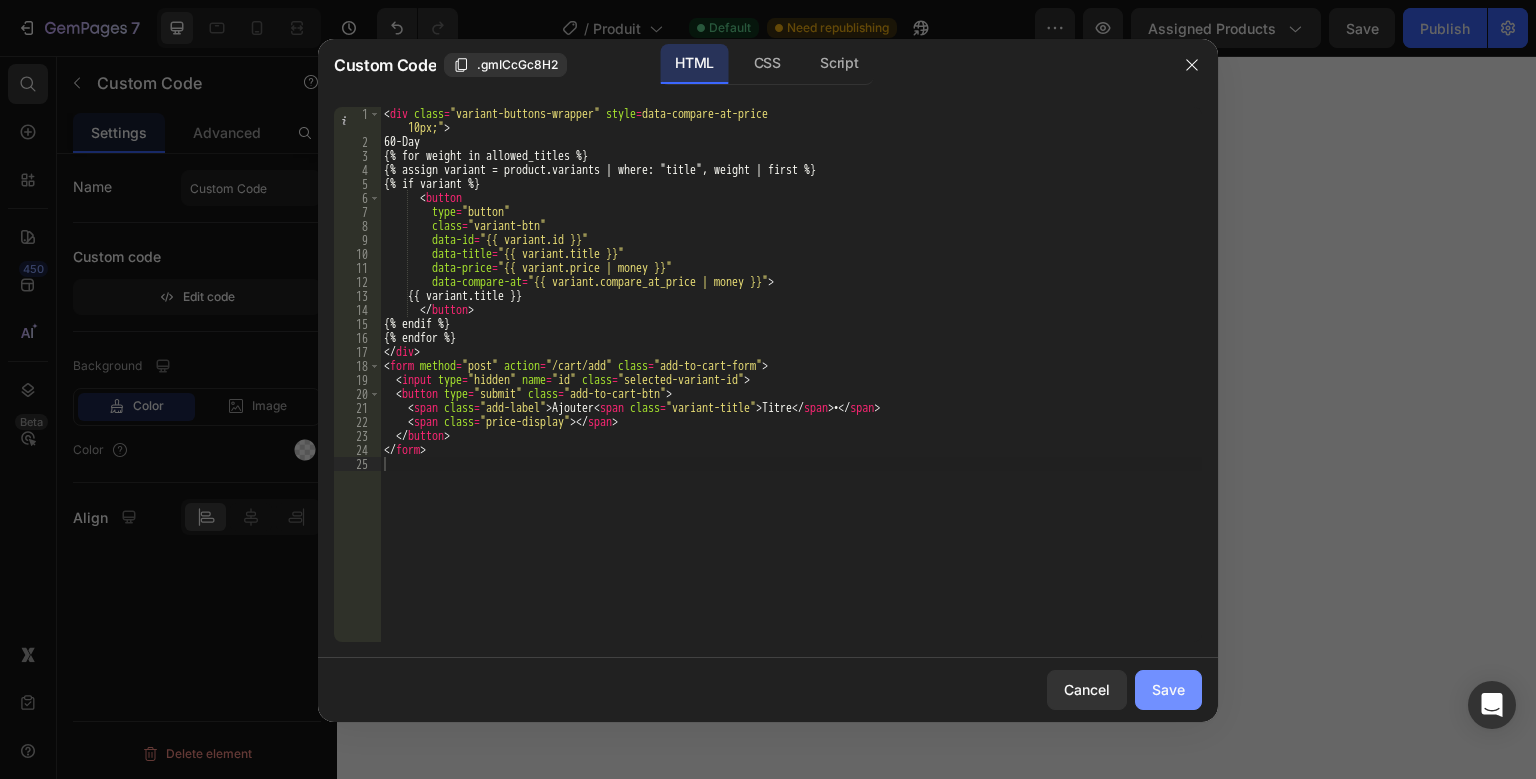 click on "Save" at bounding box center [1168, 689] 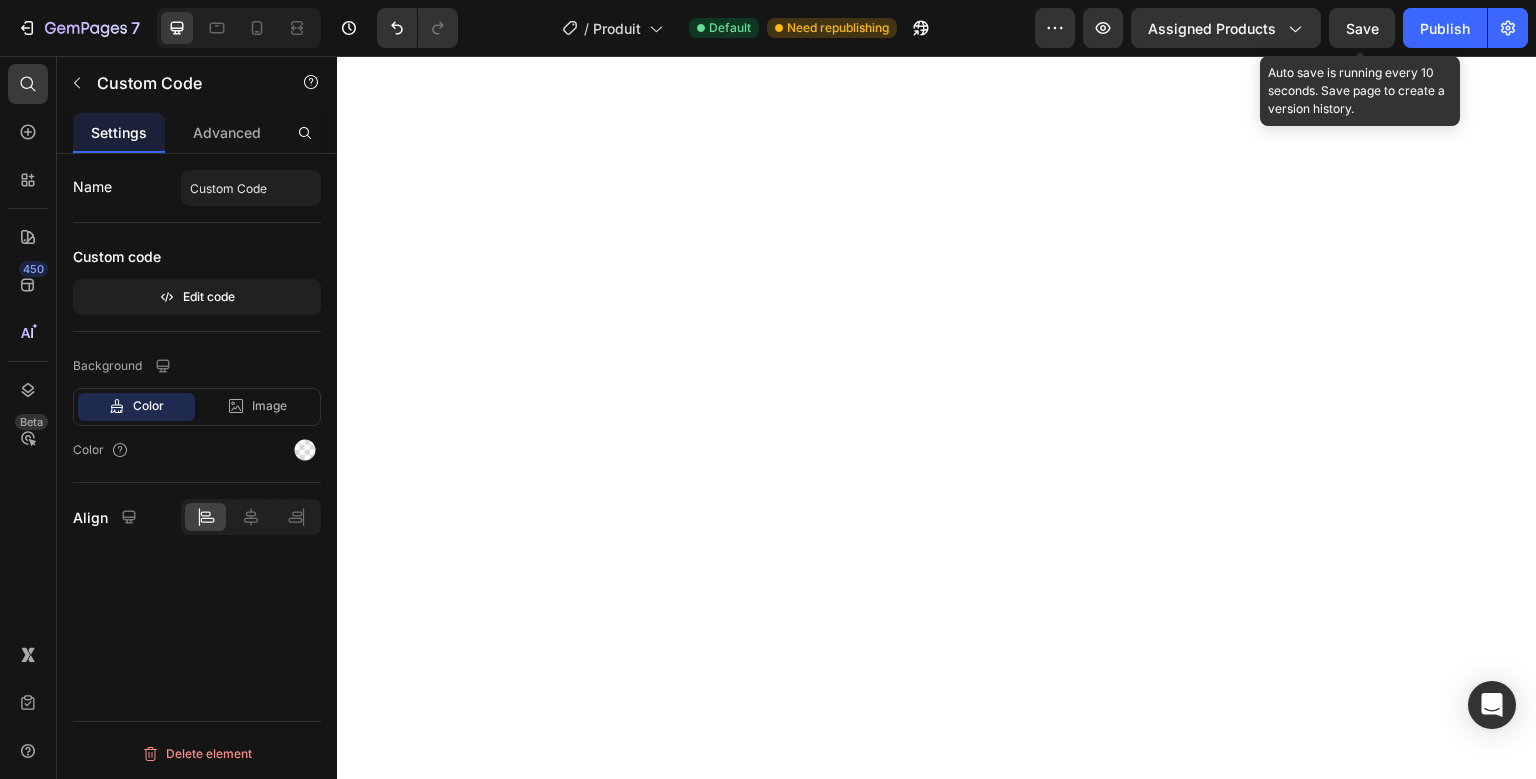 click on "Save" at bounding box center [1362, 28] 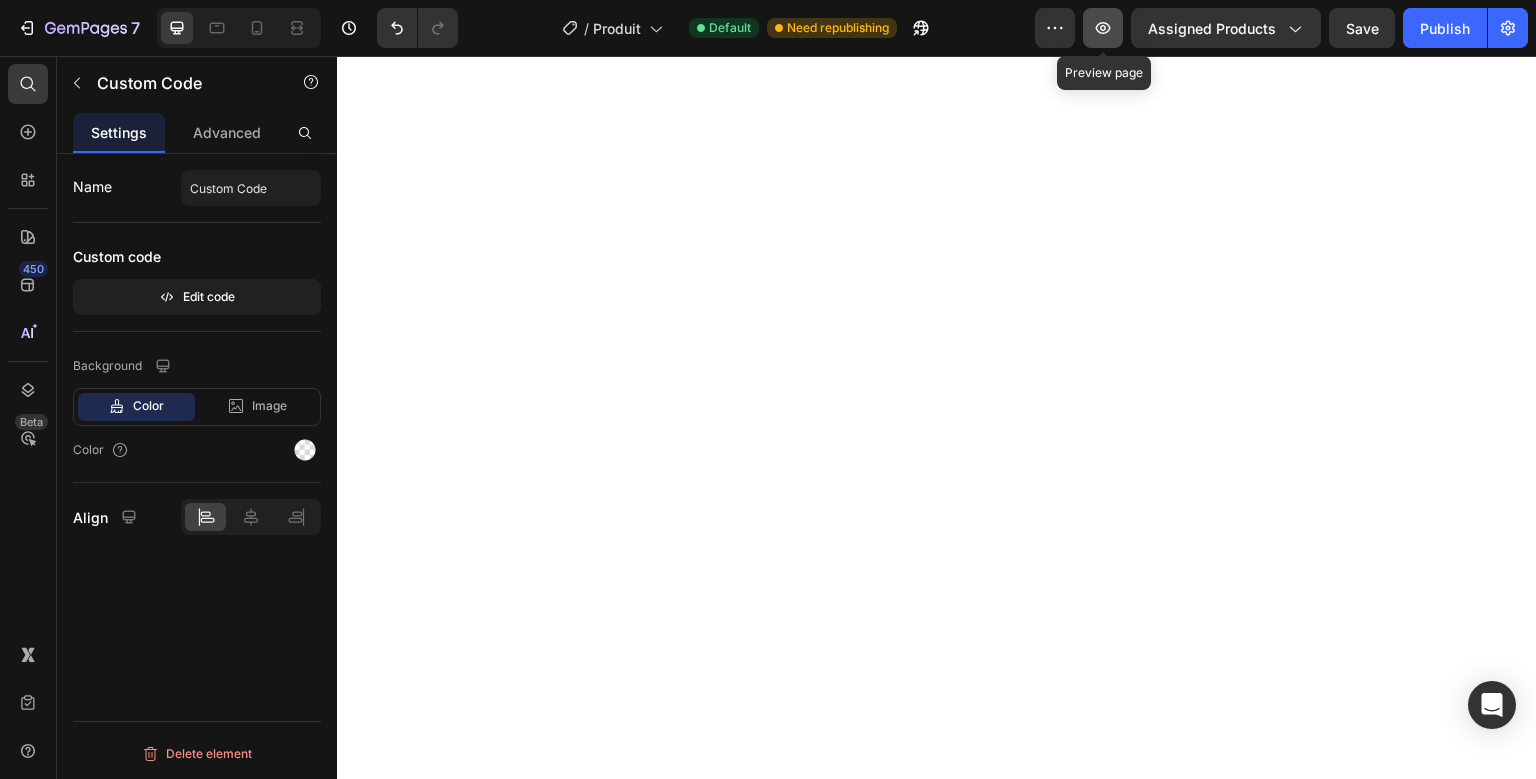click 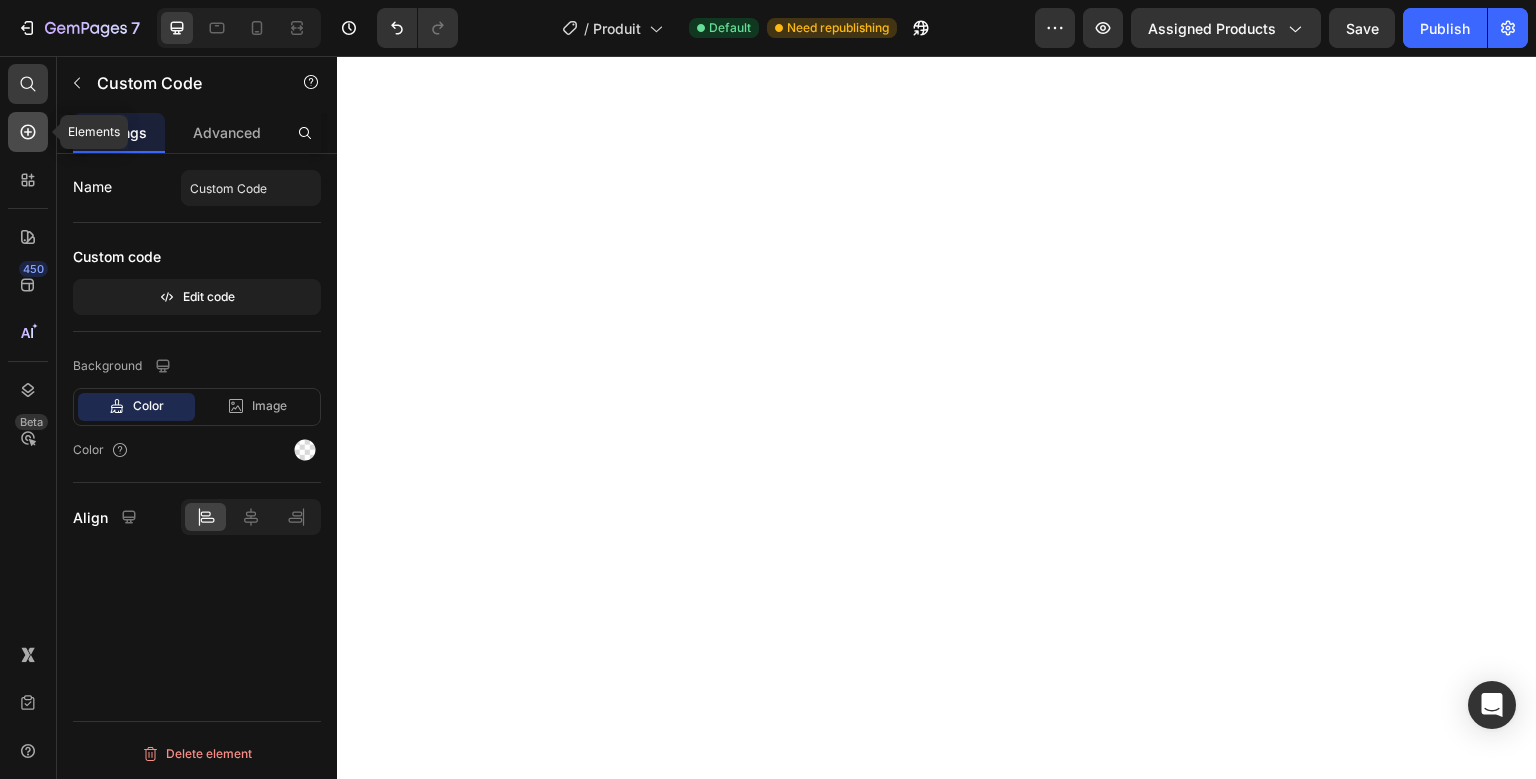 click 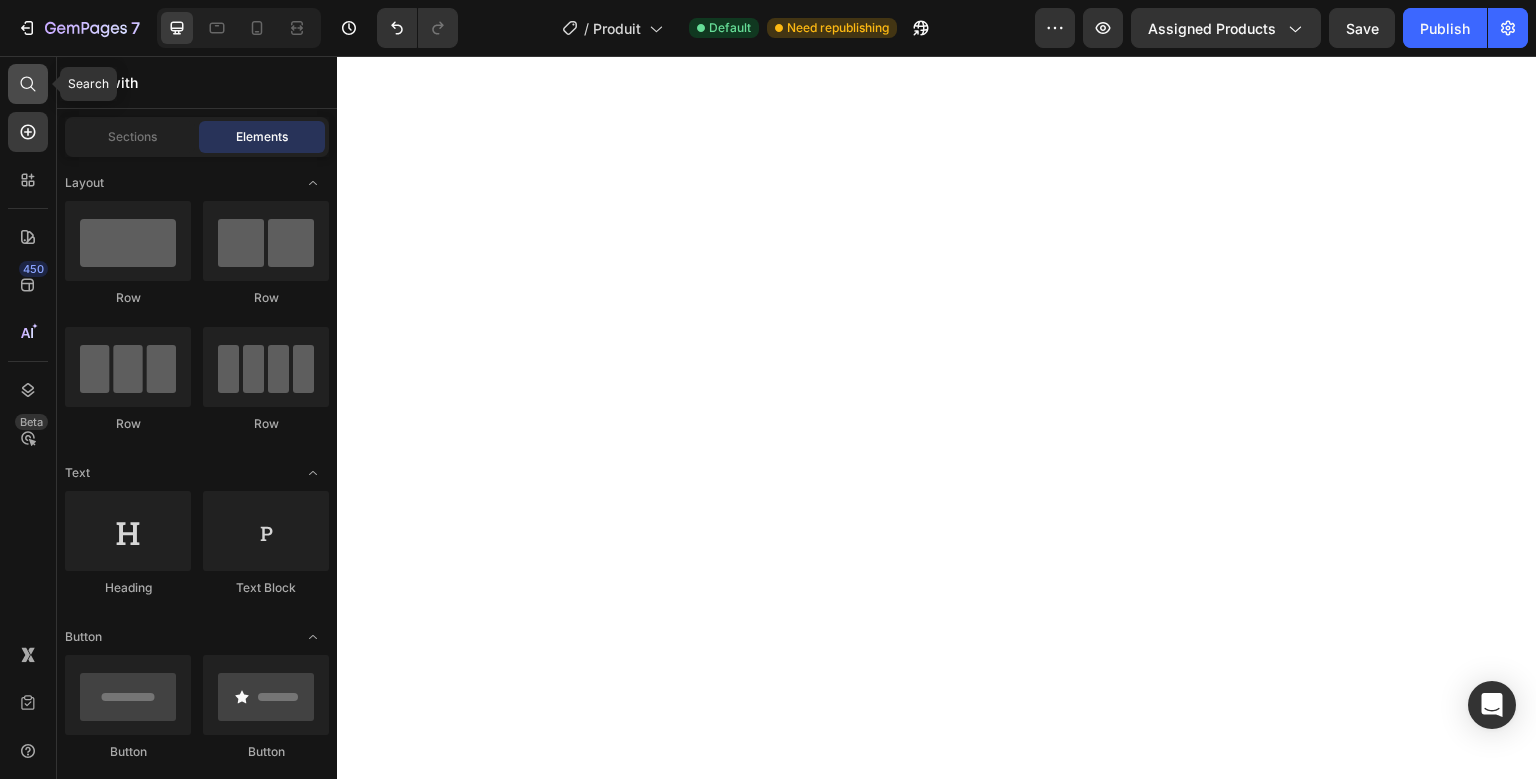 click 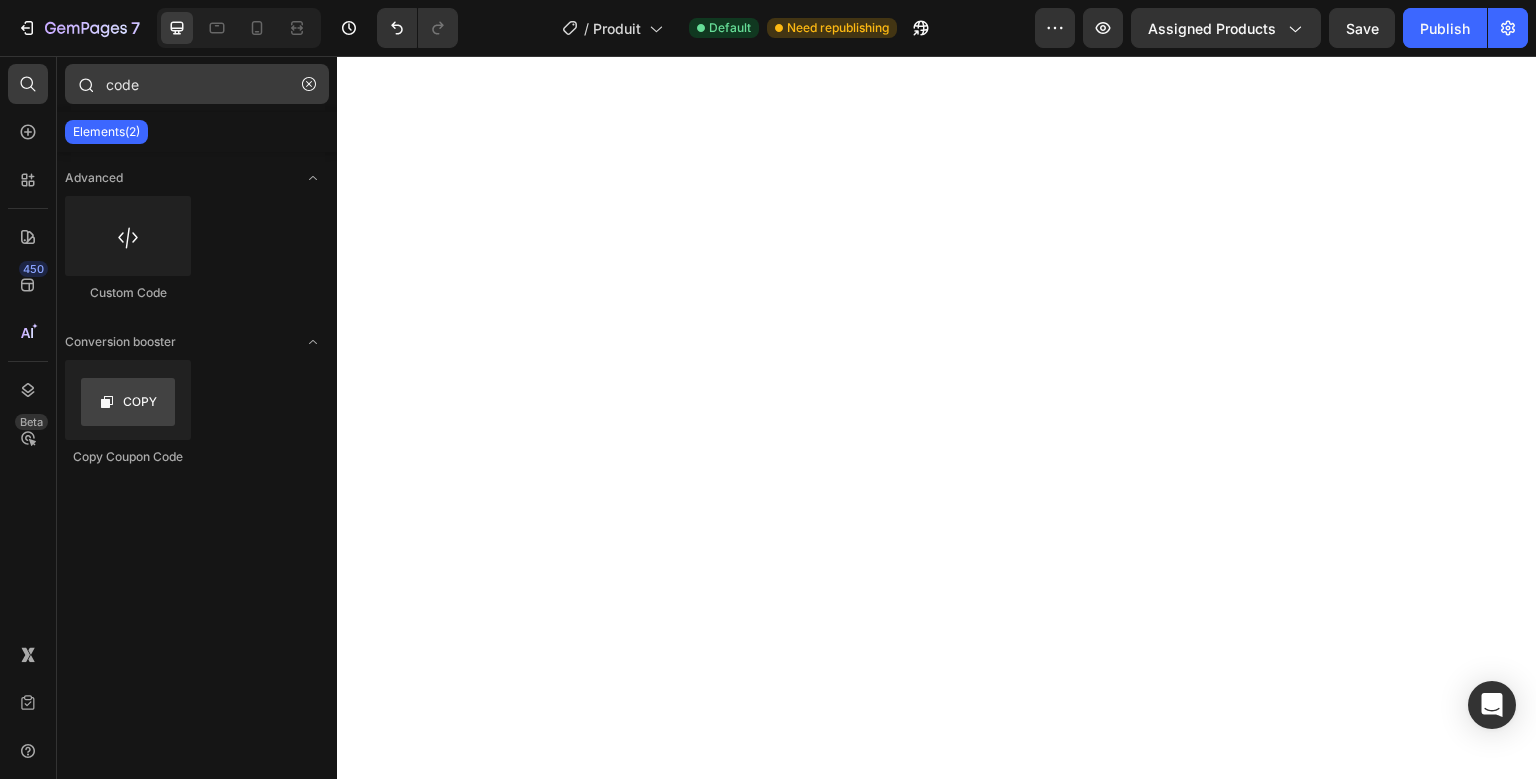 click on "code" at bounding box center [197, 84] 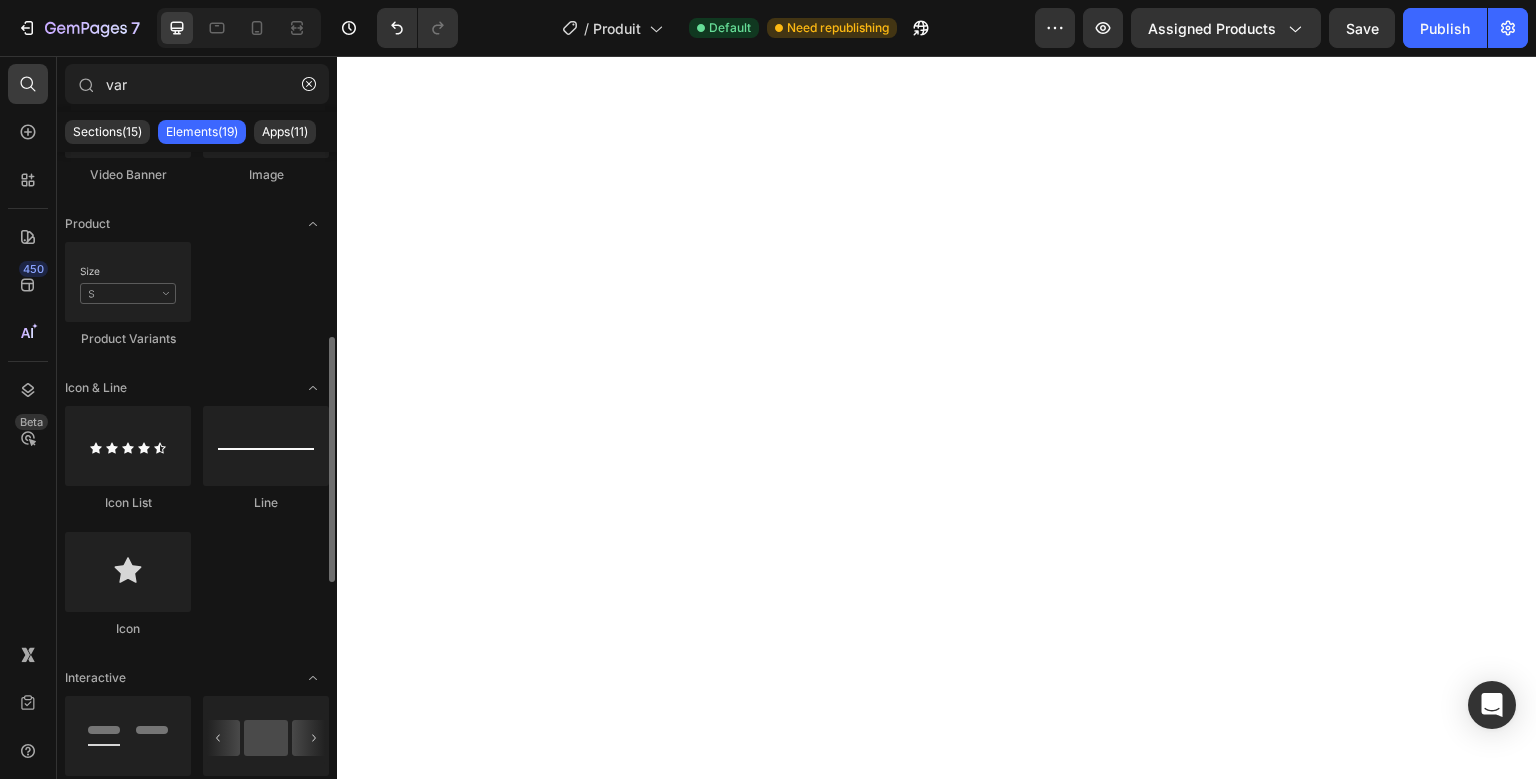 scroll, scrollTop: 480, scrollLeft: 0, axis: vertical 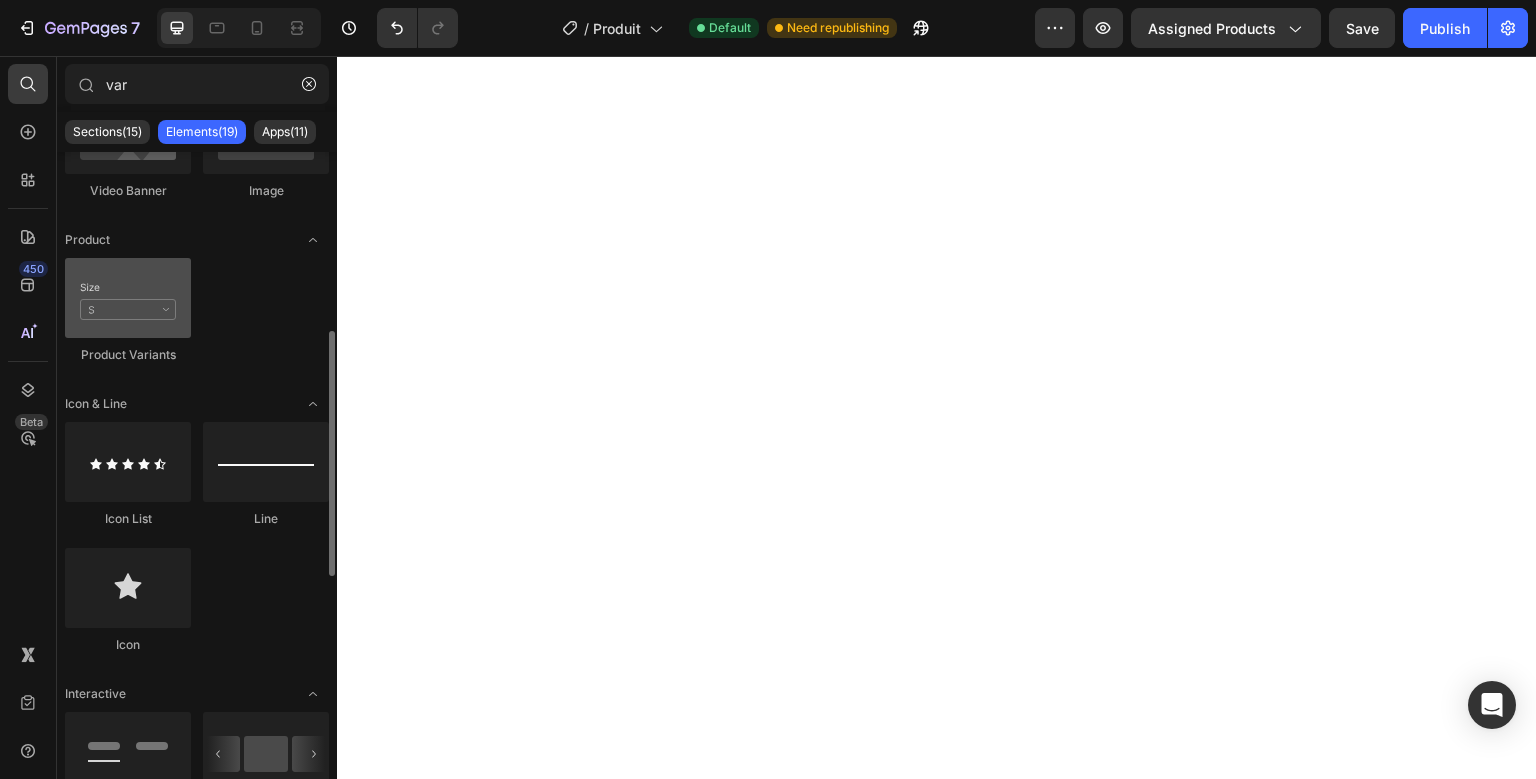 type on "var" 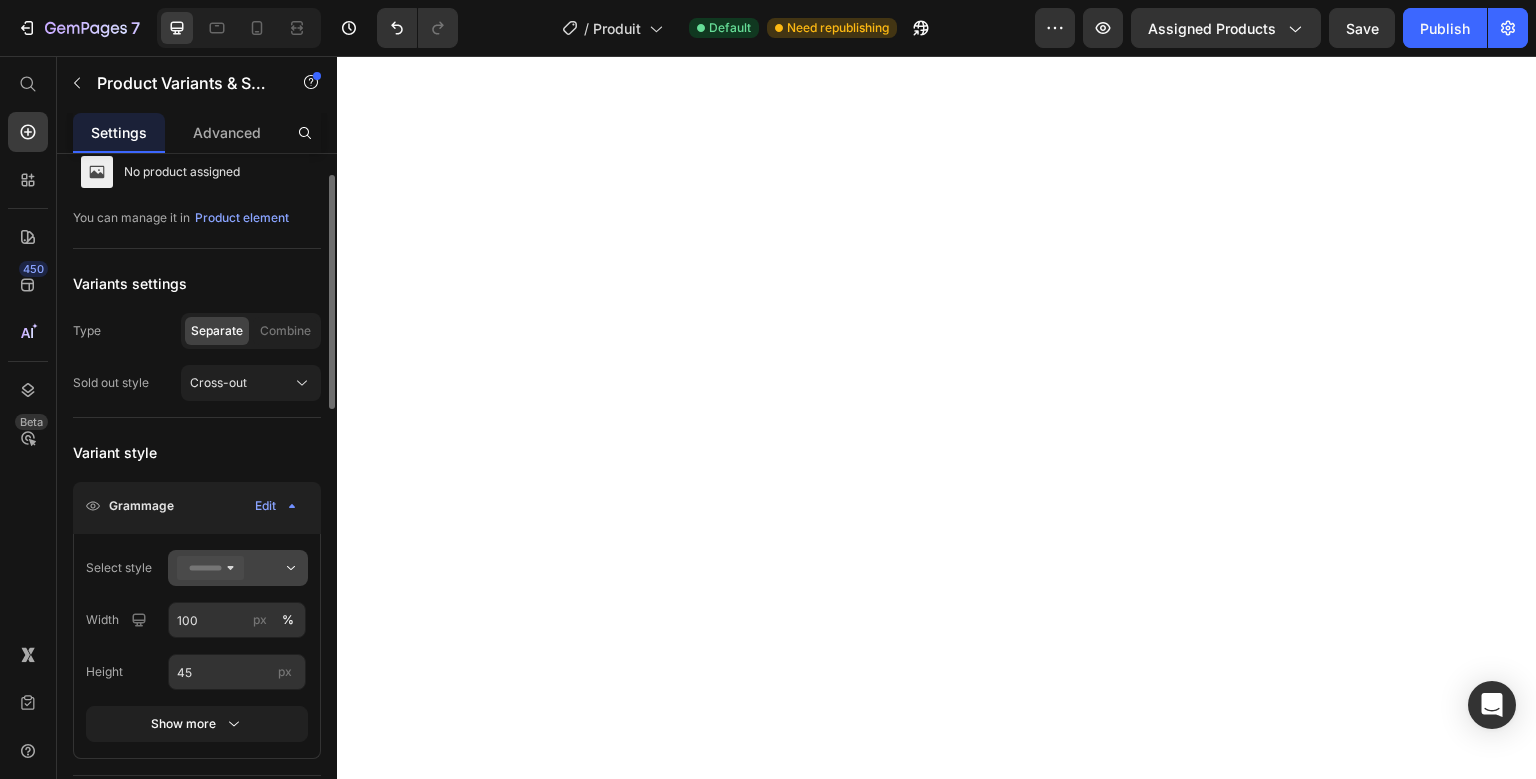 scroll, scrollTop: 67, scrollLeft: 0, axis: vertical 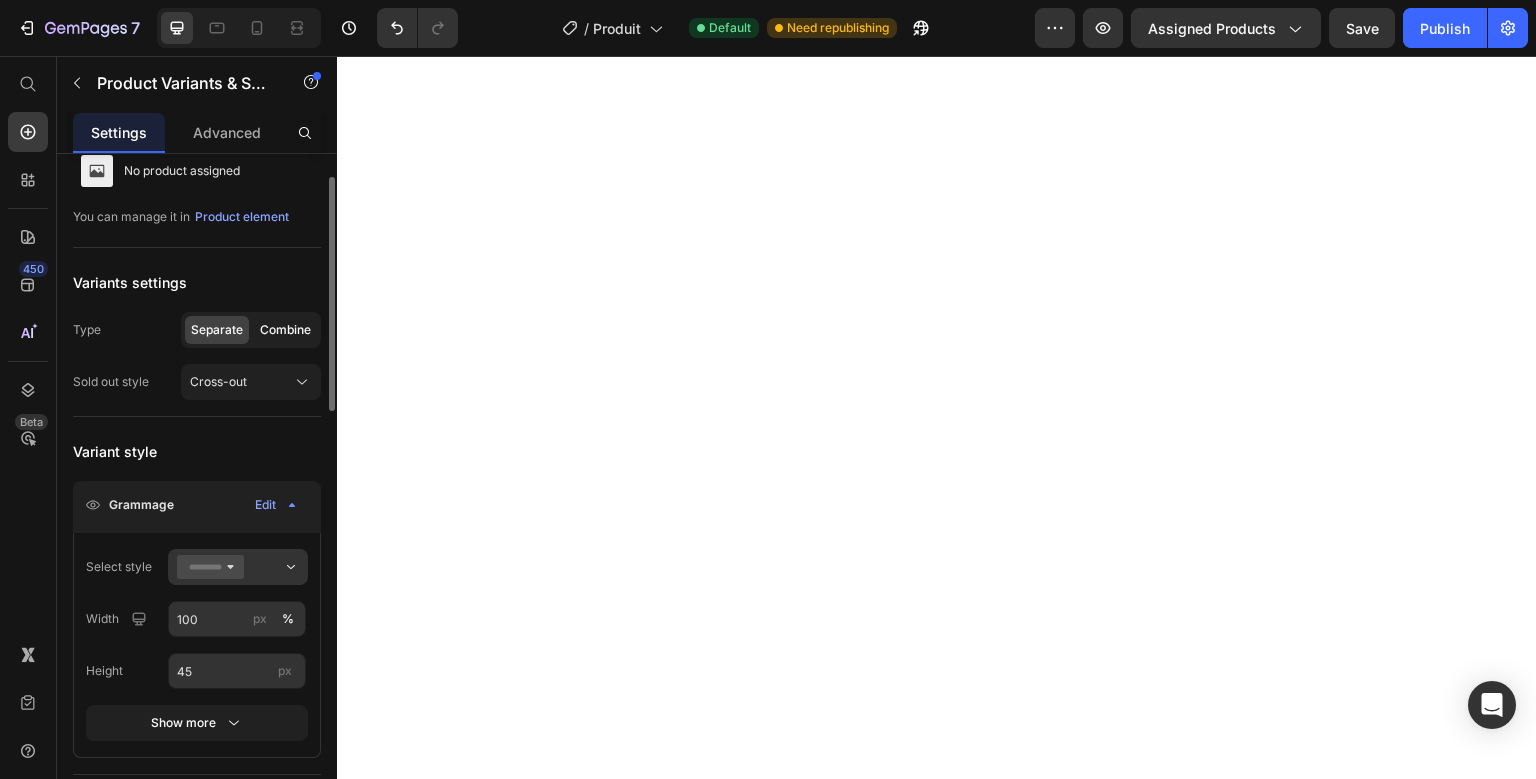 click on "Combine" 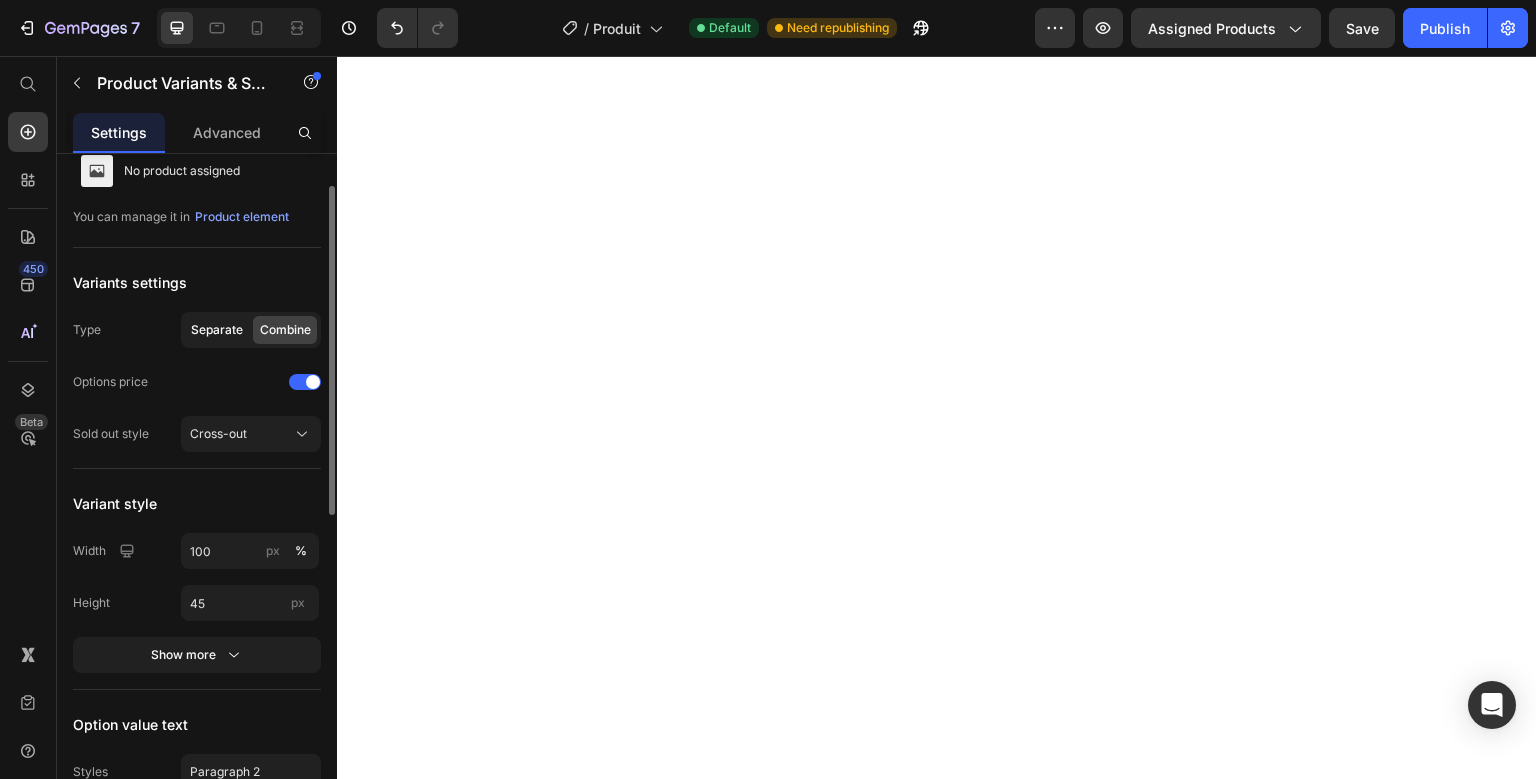 click on "Separate" 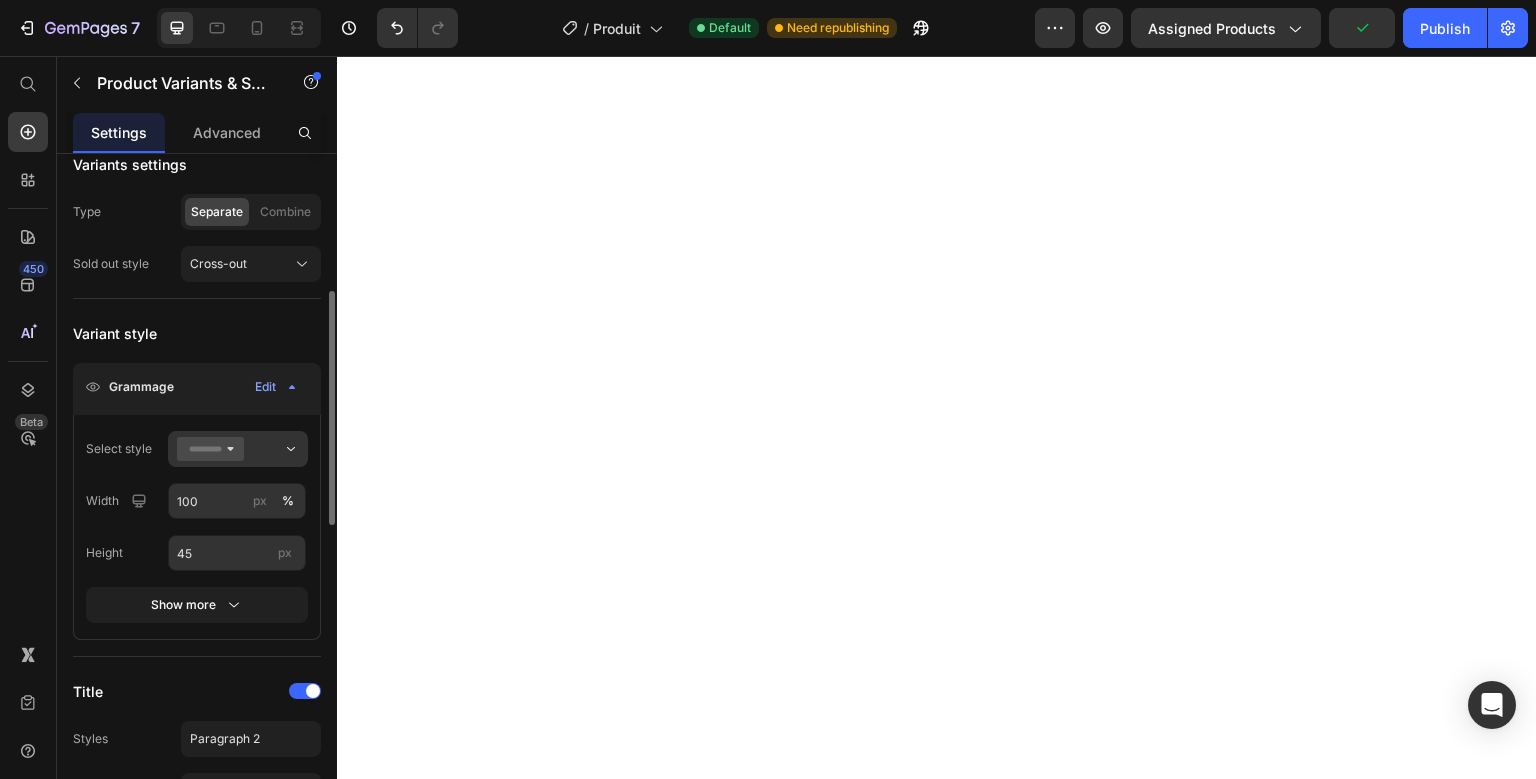 scroll, scrollTop: 242, scrollLeft: 0, axis: vertical 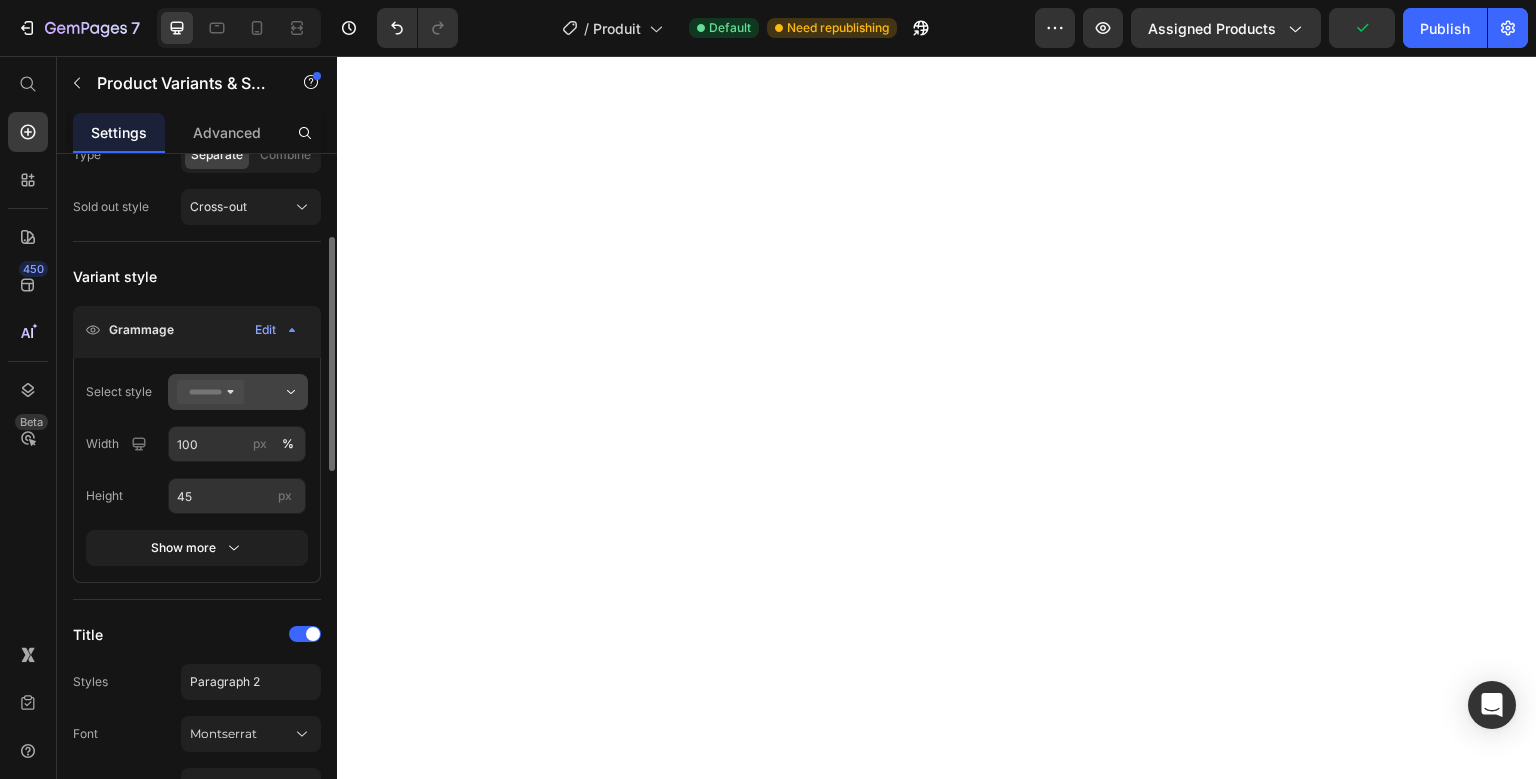 click at bounding box center (238, 392) 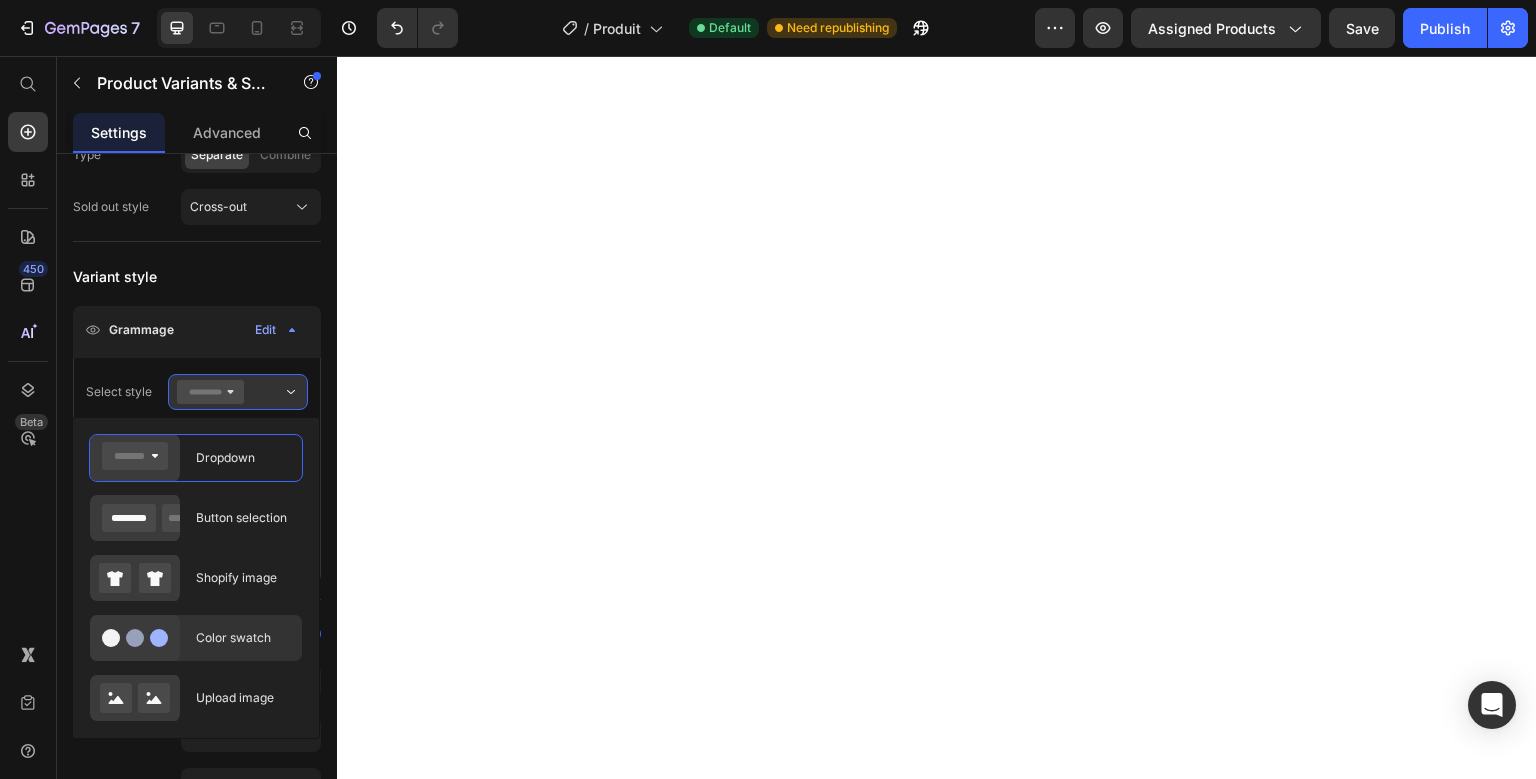 click on "Color swatch" at bounding box center (243, 638) 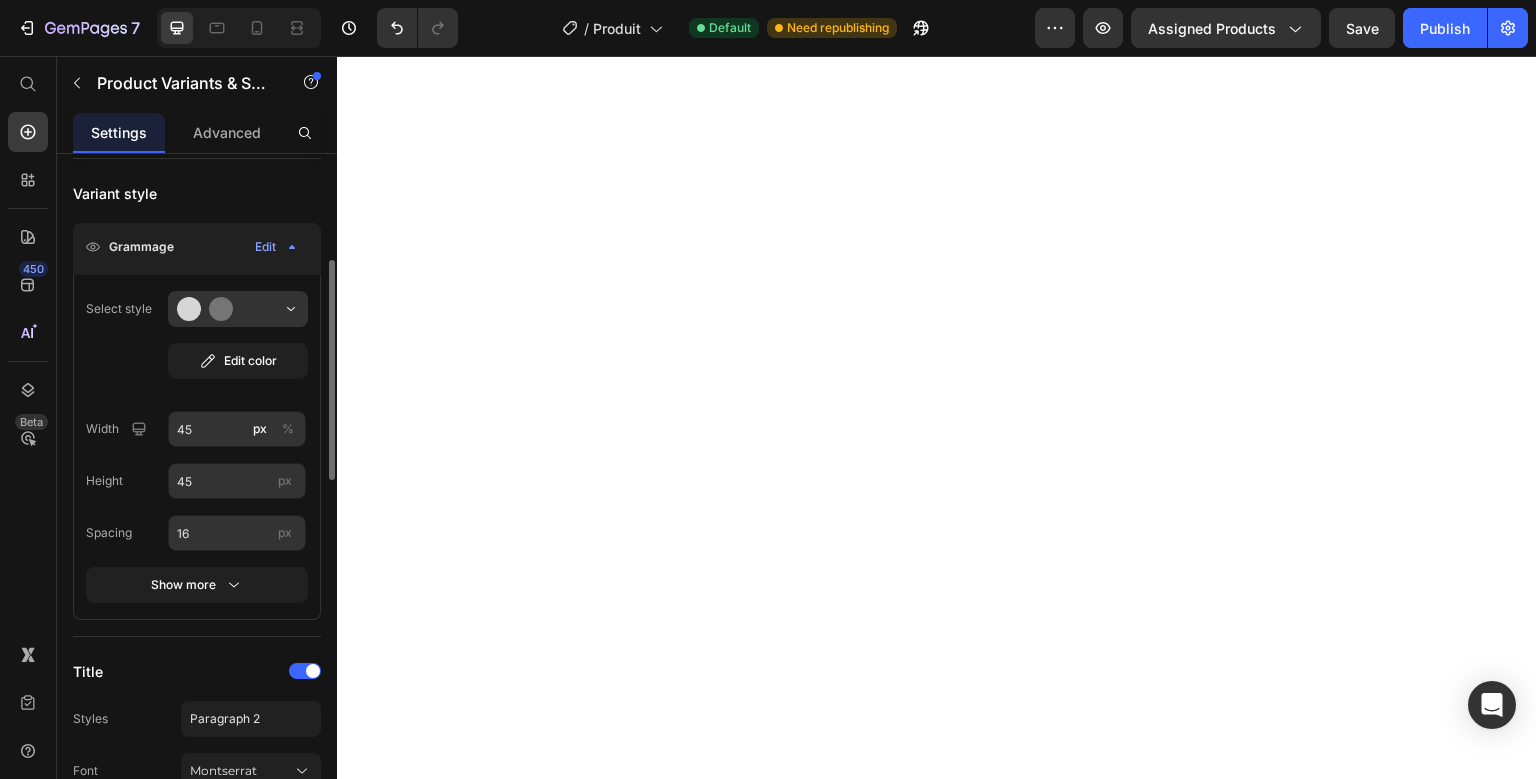 scroll, scrollTop: 326, scrollLeft: 0, axis: vertical 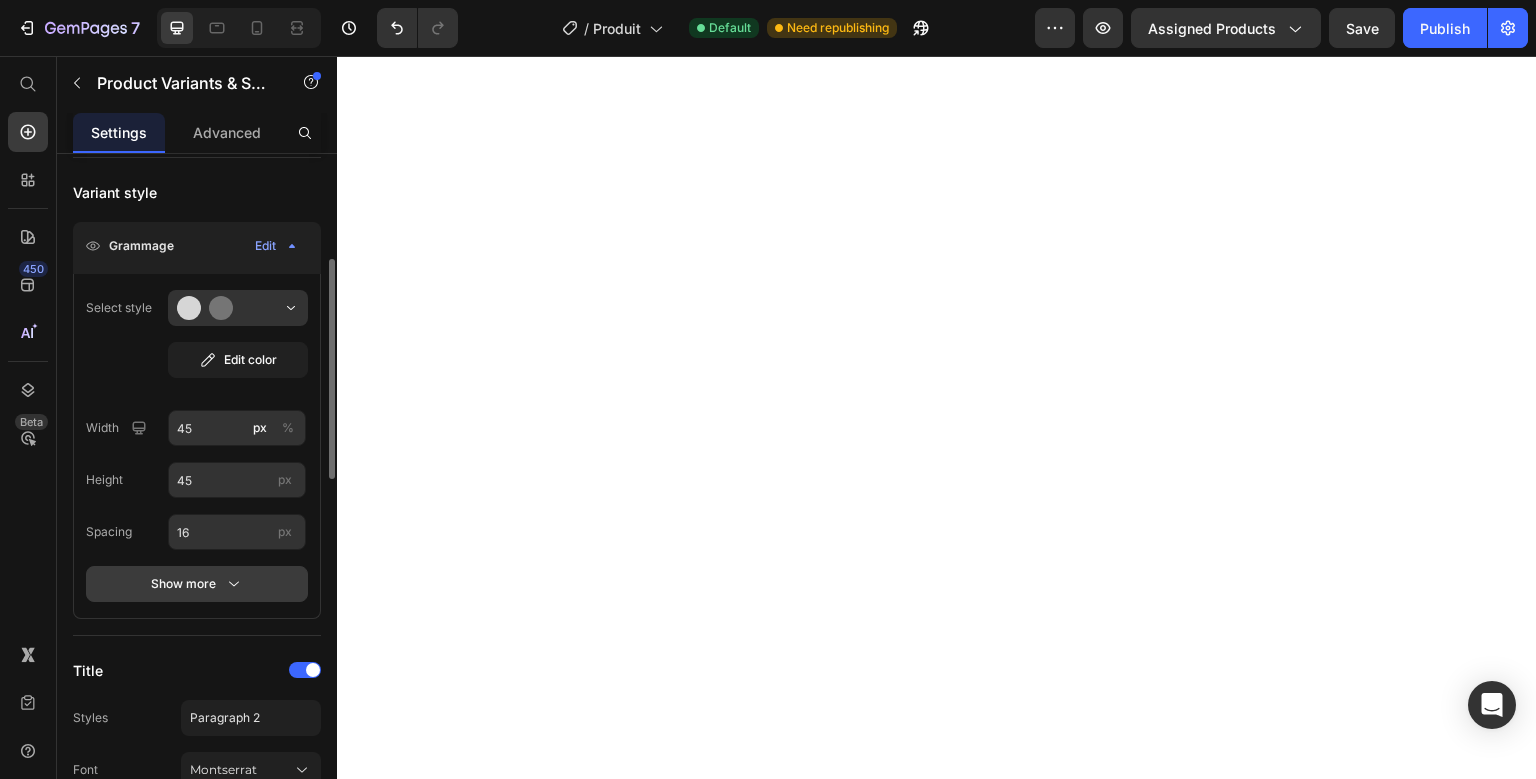 click on "Show more" at bounding box center [197, 584] 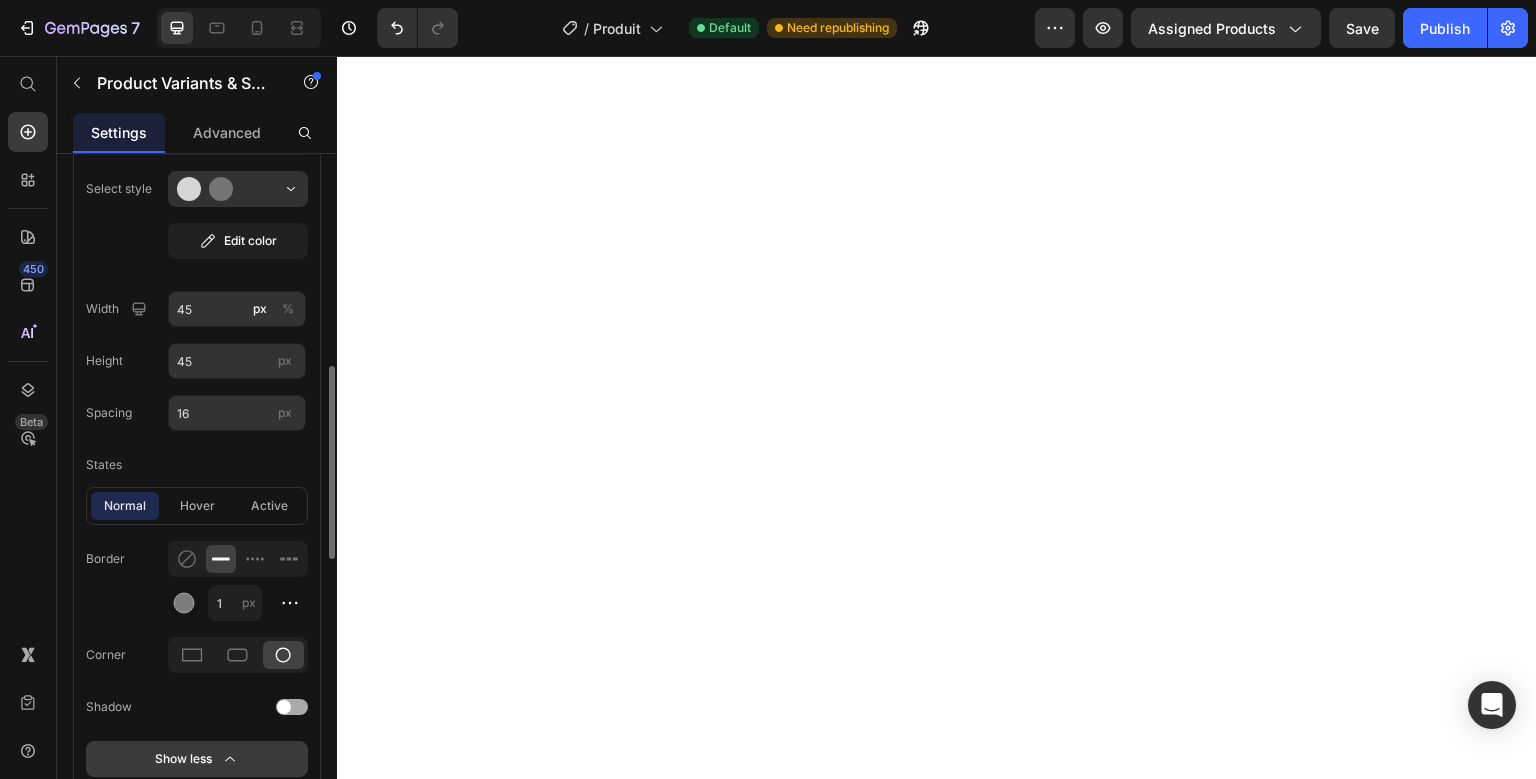 scroll, scrollTop: 434, scrollLeft: 0, axis: vertical 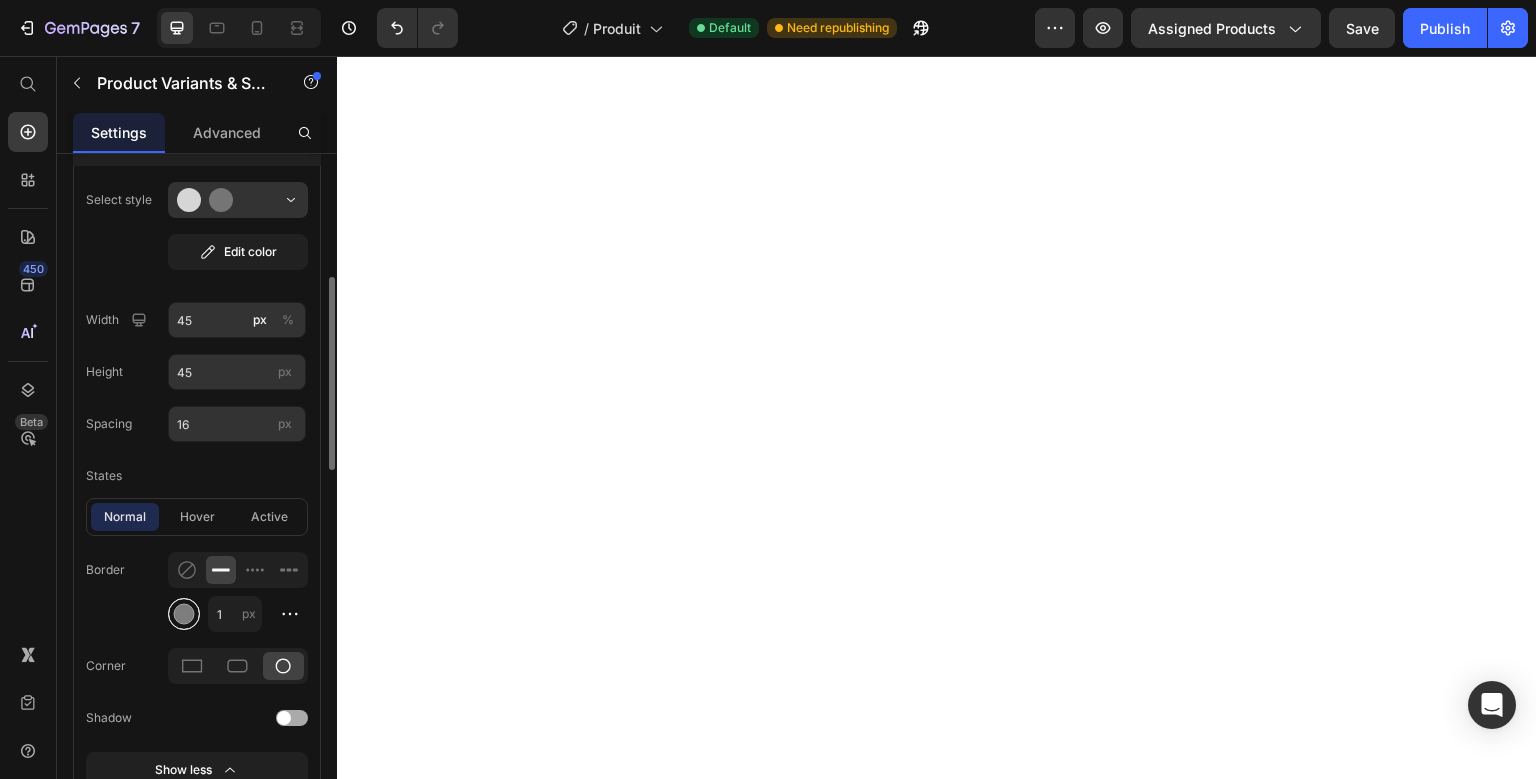 click at bounding box center [184, 614] 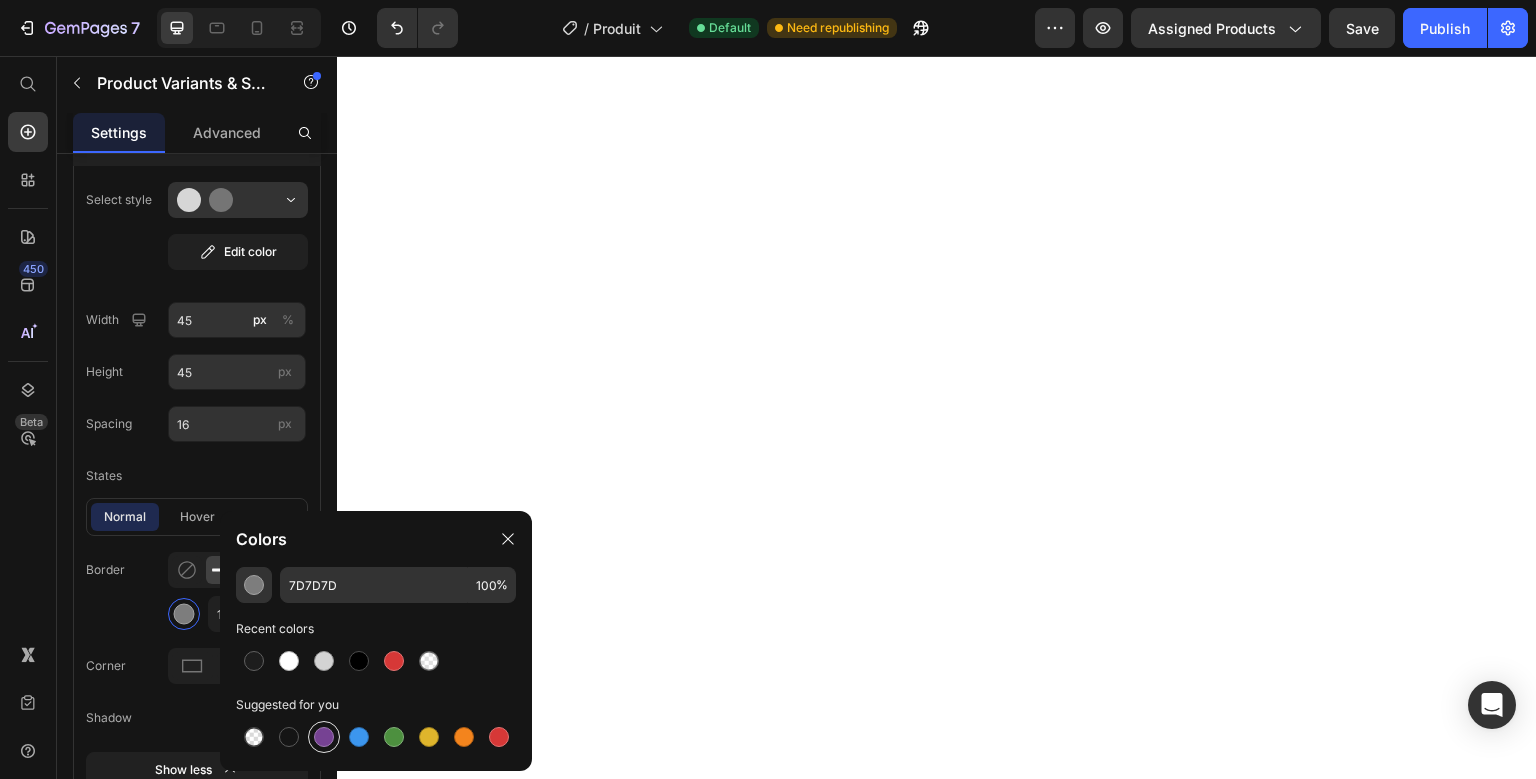 click at bounding box center (324, 737) 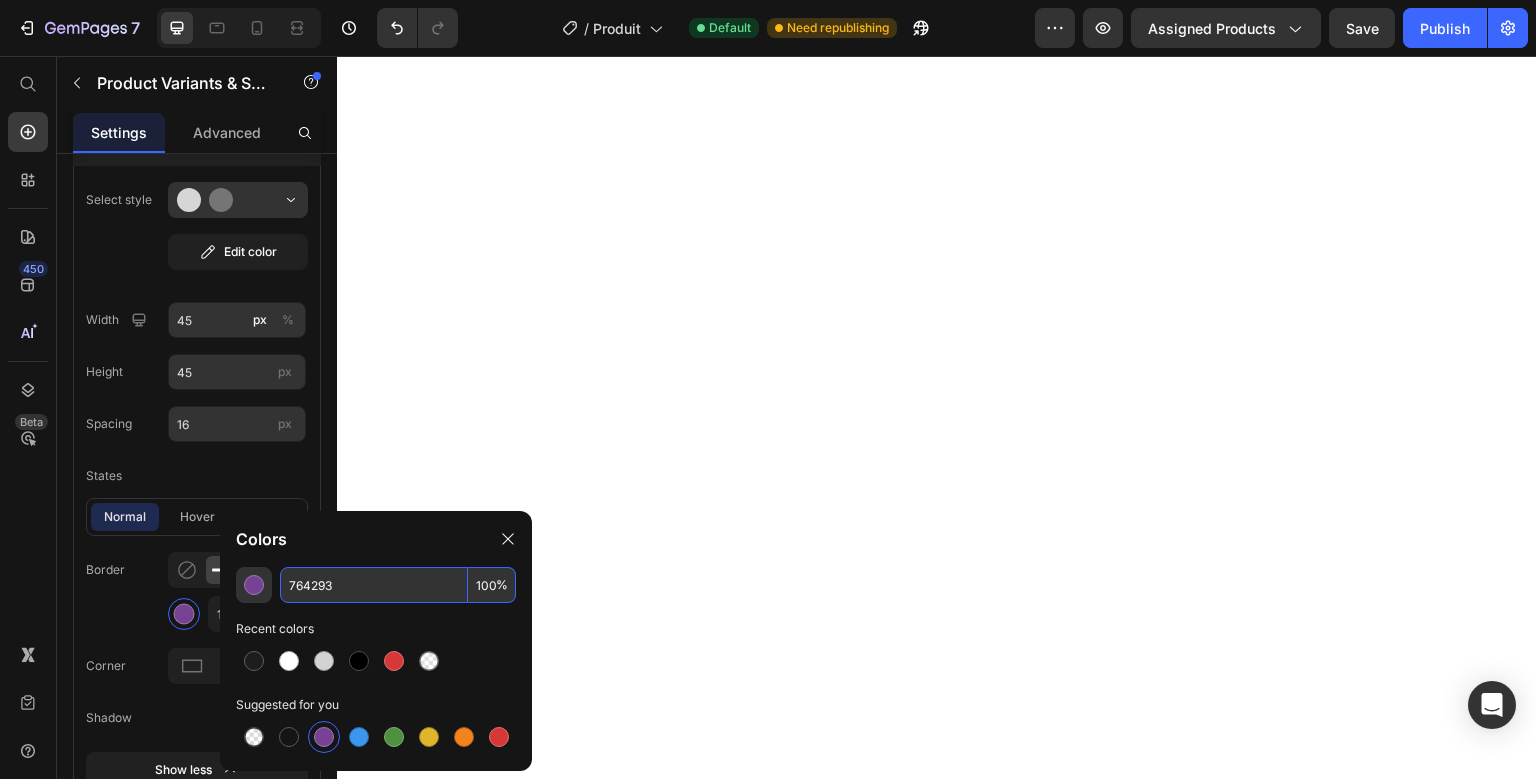 click on "764293" at bounding box center [374, 585] 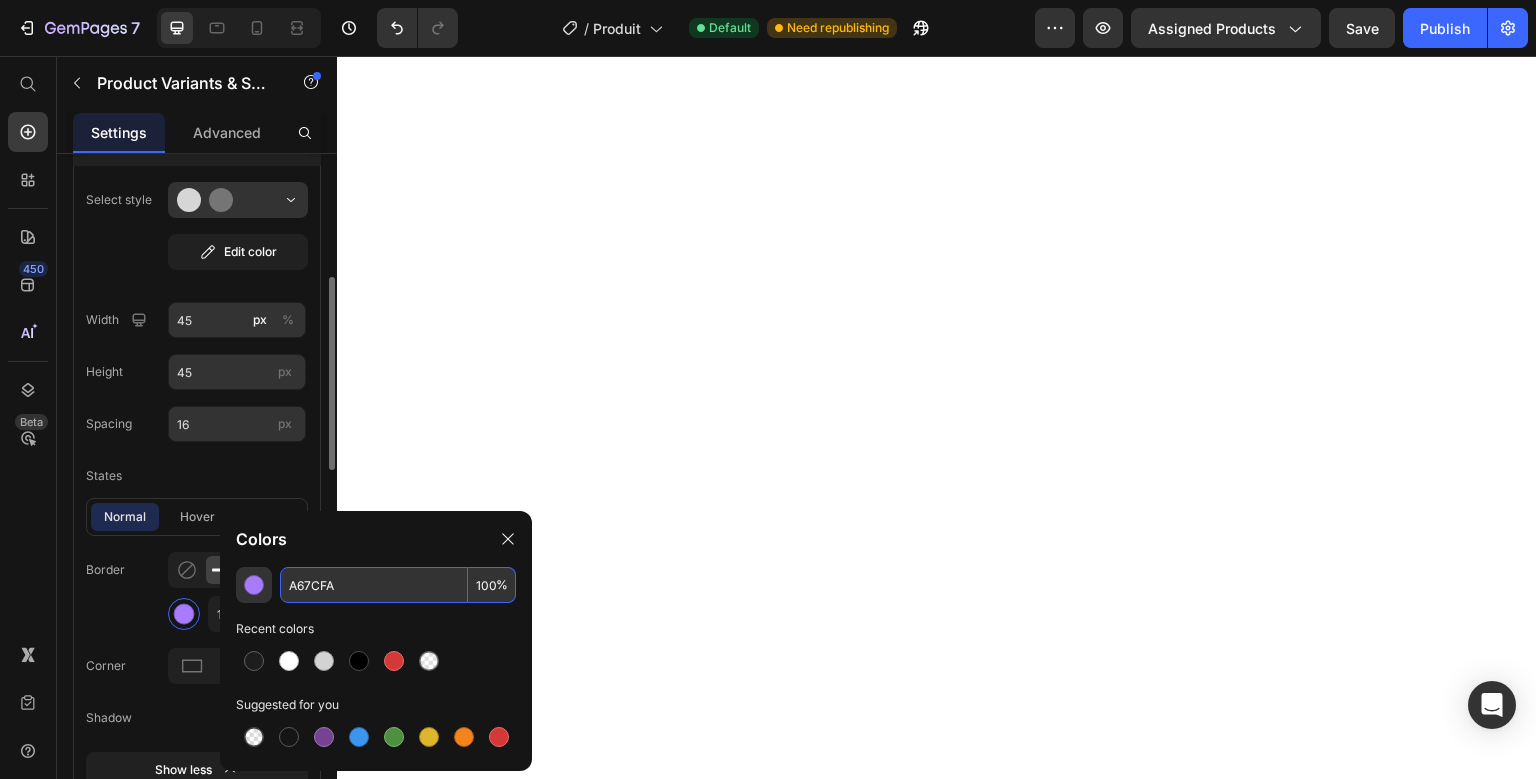 type on "A67CFA" 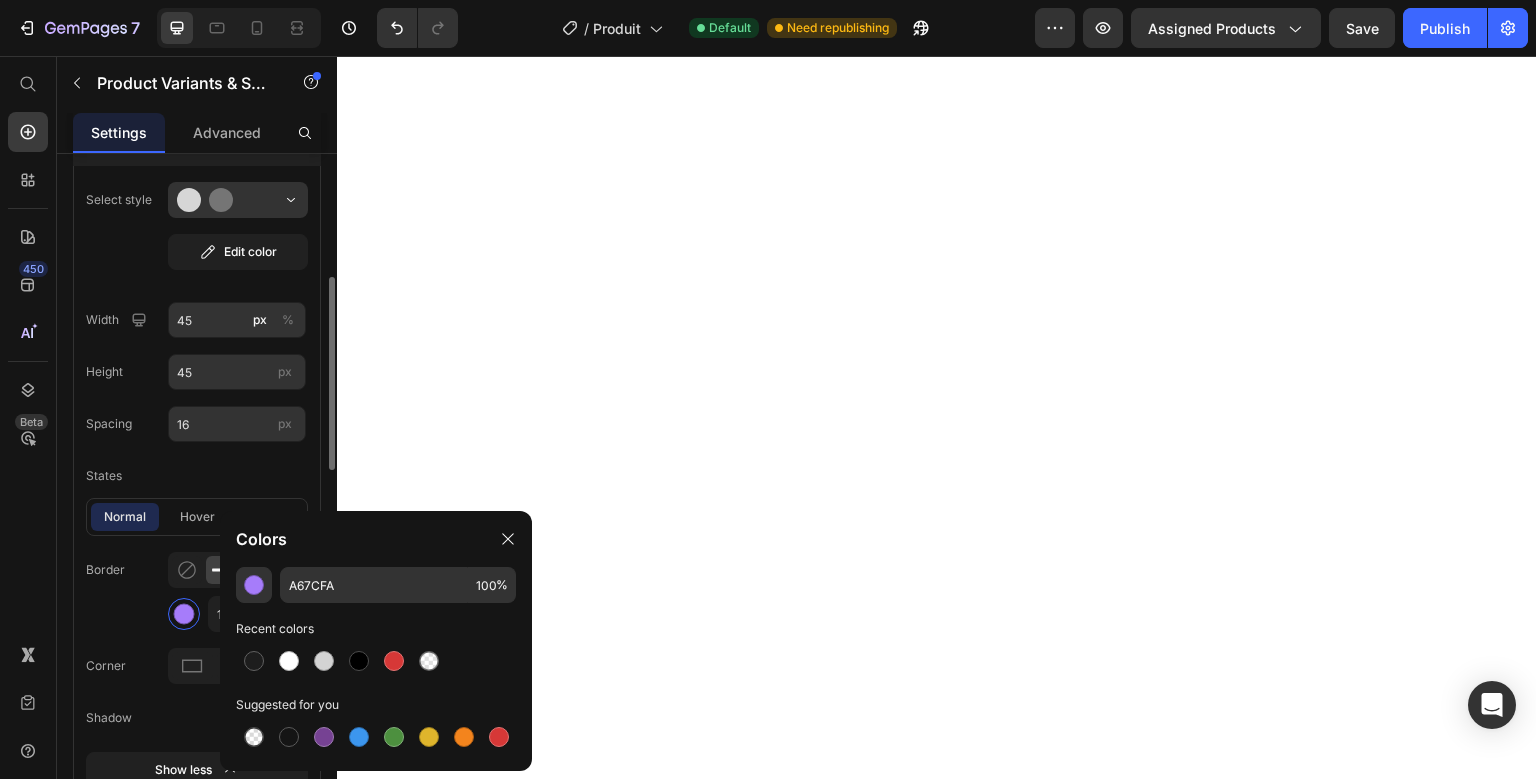 click on "Select style Edit color Width 45 px % Height 45 px Spacing 16 px States normal hover active Border 1 px Corner Shadow Show less" 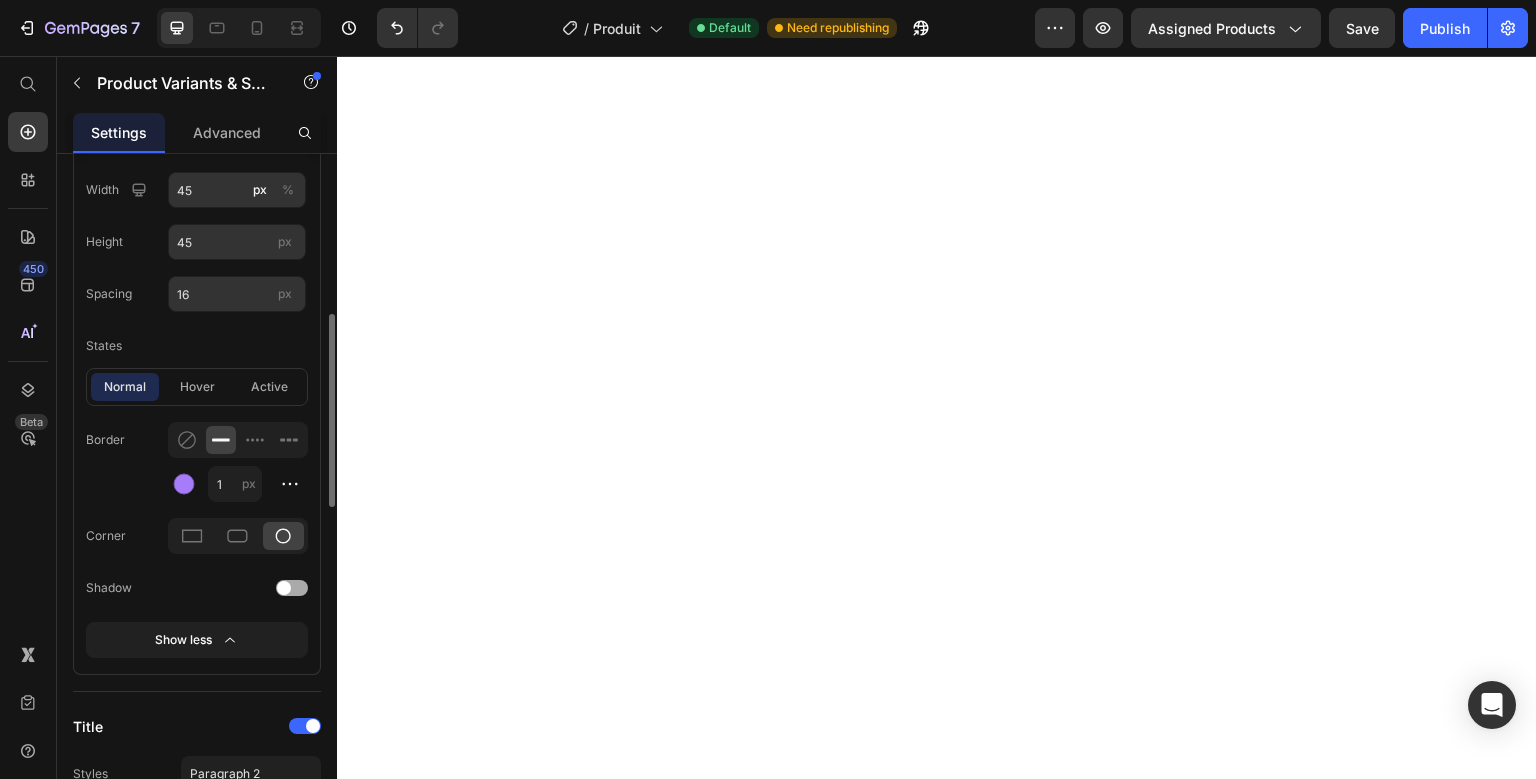 scroll, scrollTop: 565, scrollLeft: 0, axis: vertical 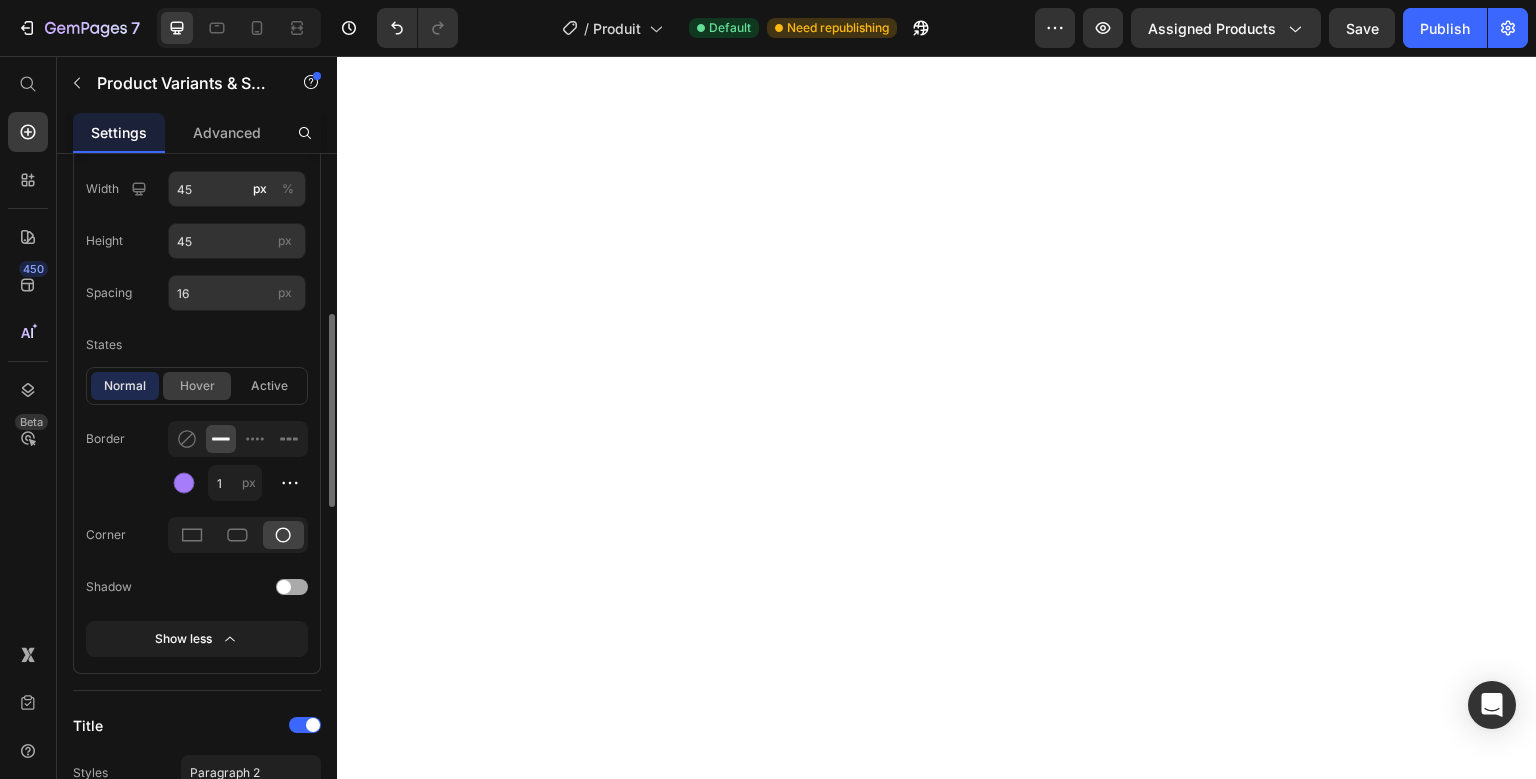 click on "hover" at bounding box center [197, 386] 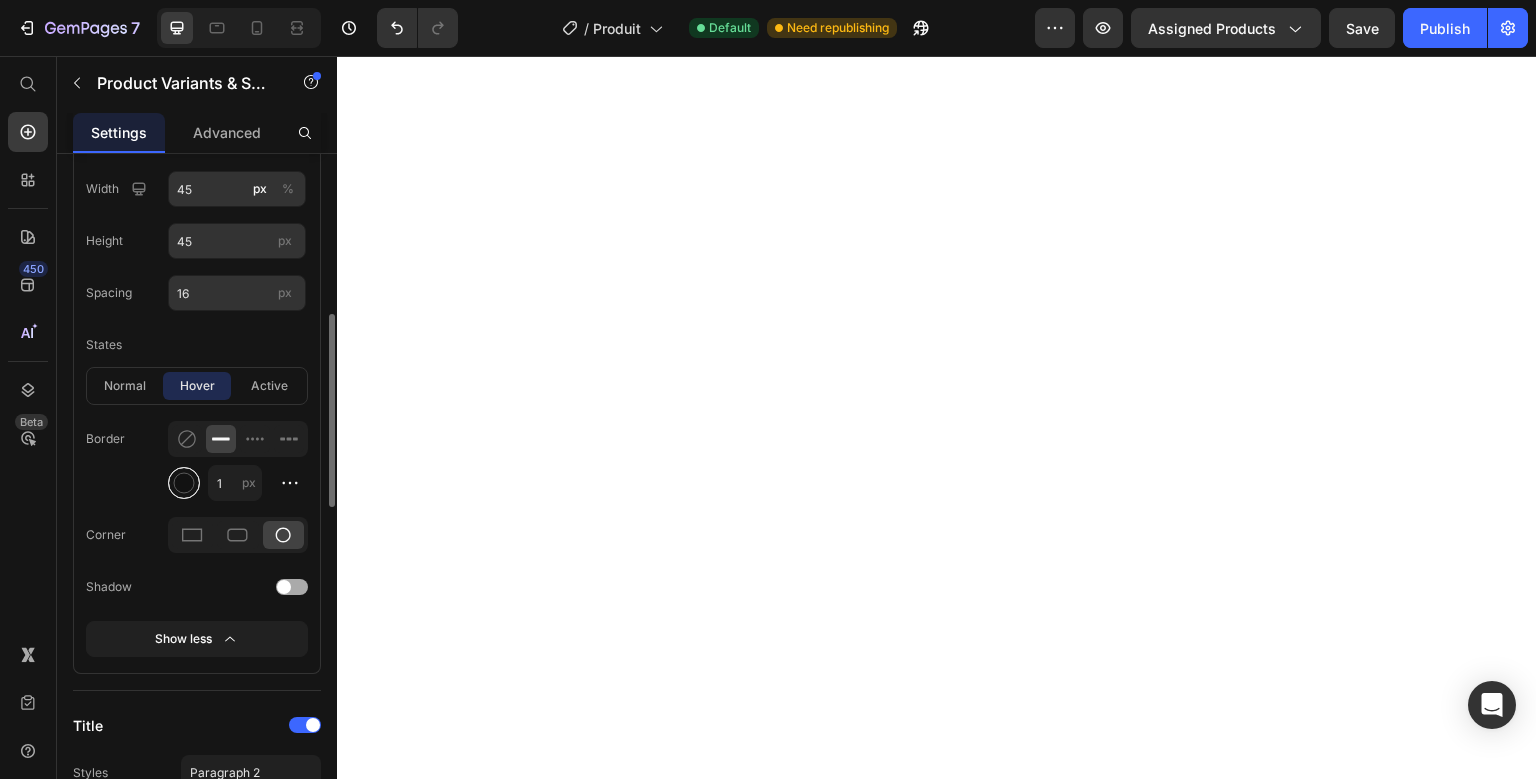 click at bounding box center (184, 483) 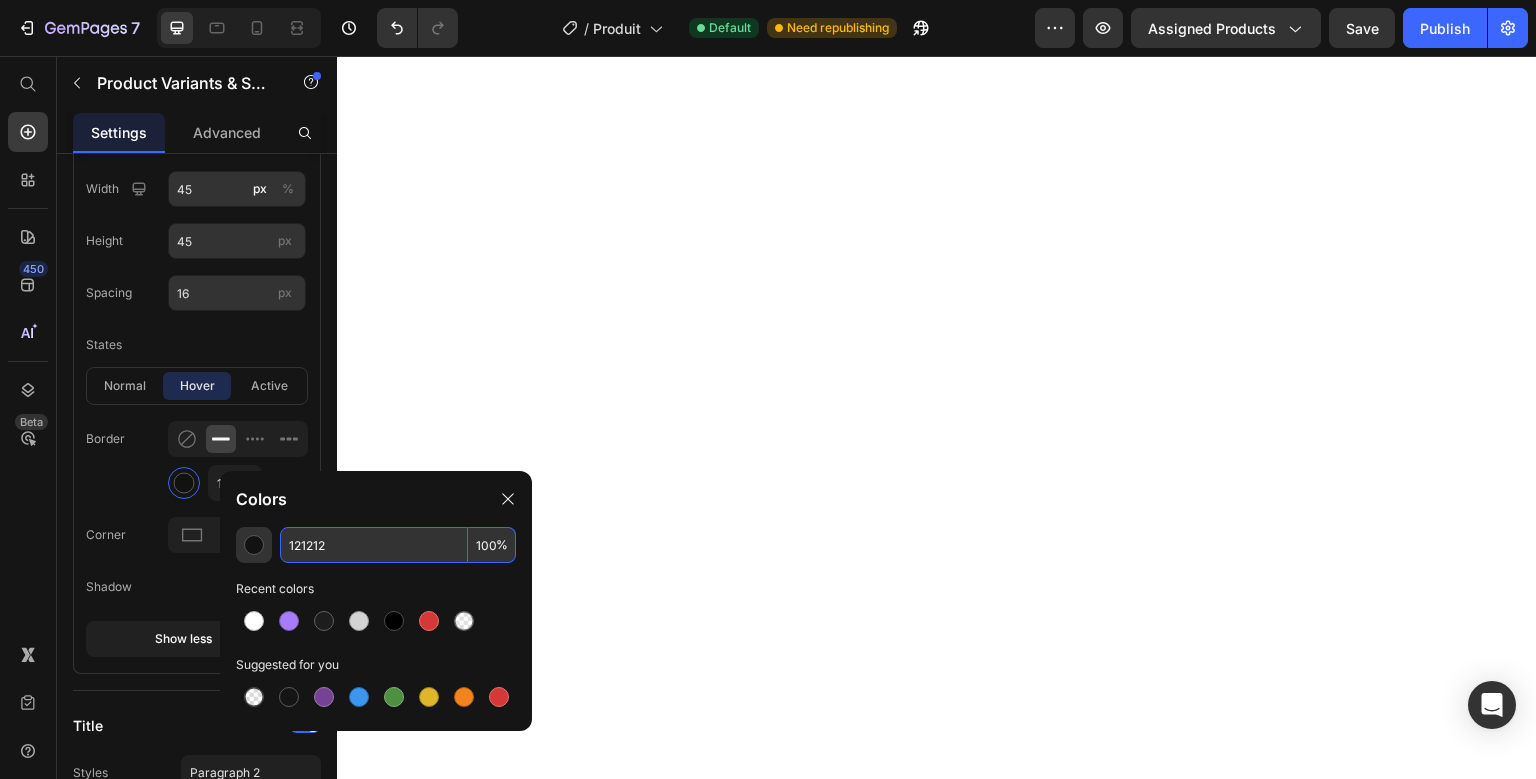 click on "121212" at bounding box center [374, 545] 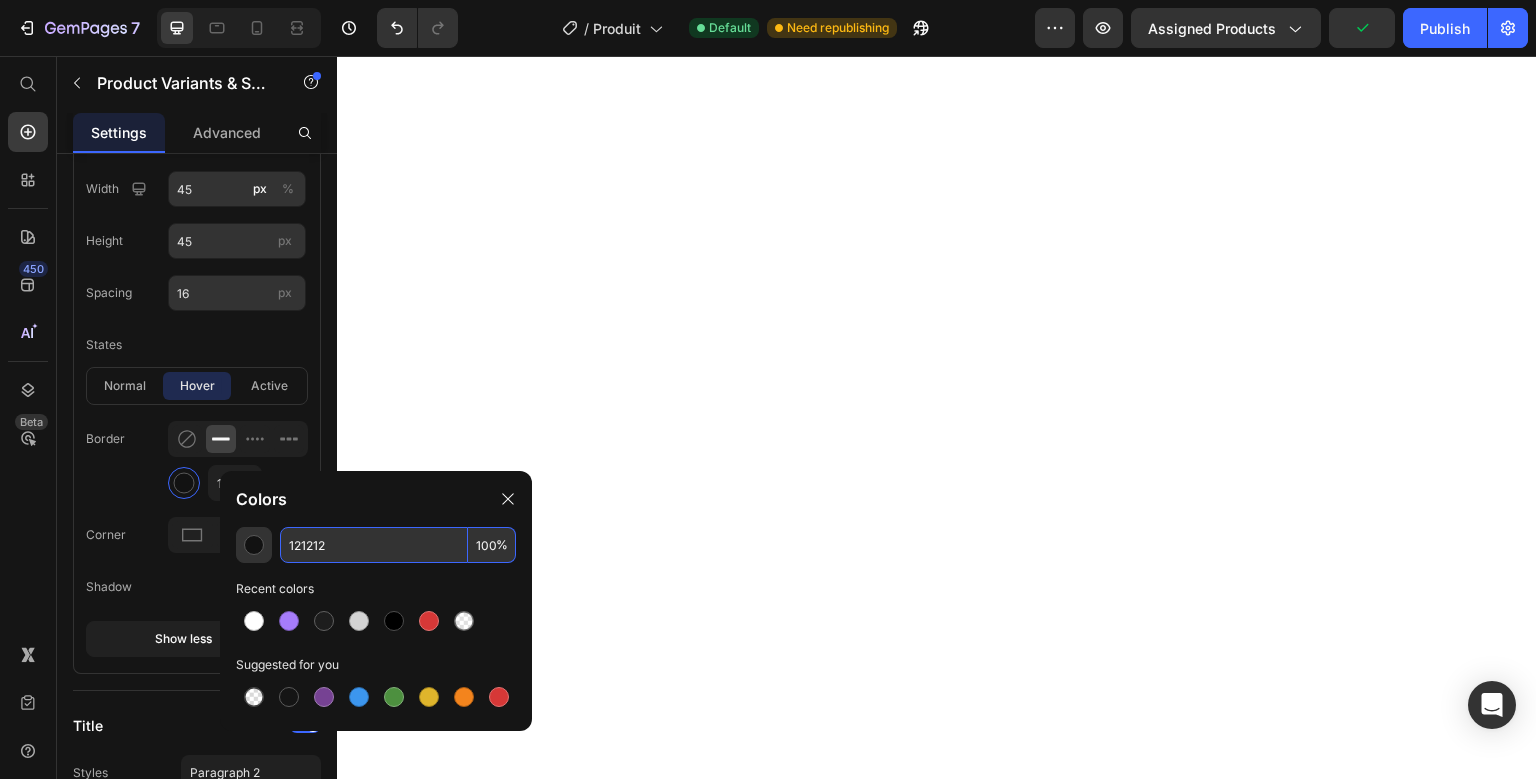 paste on "#a67cfa" 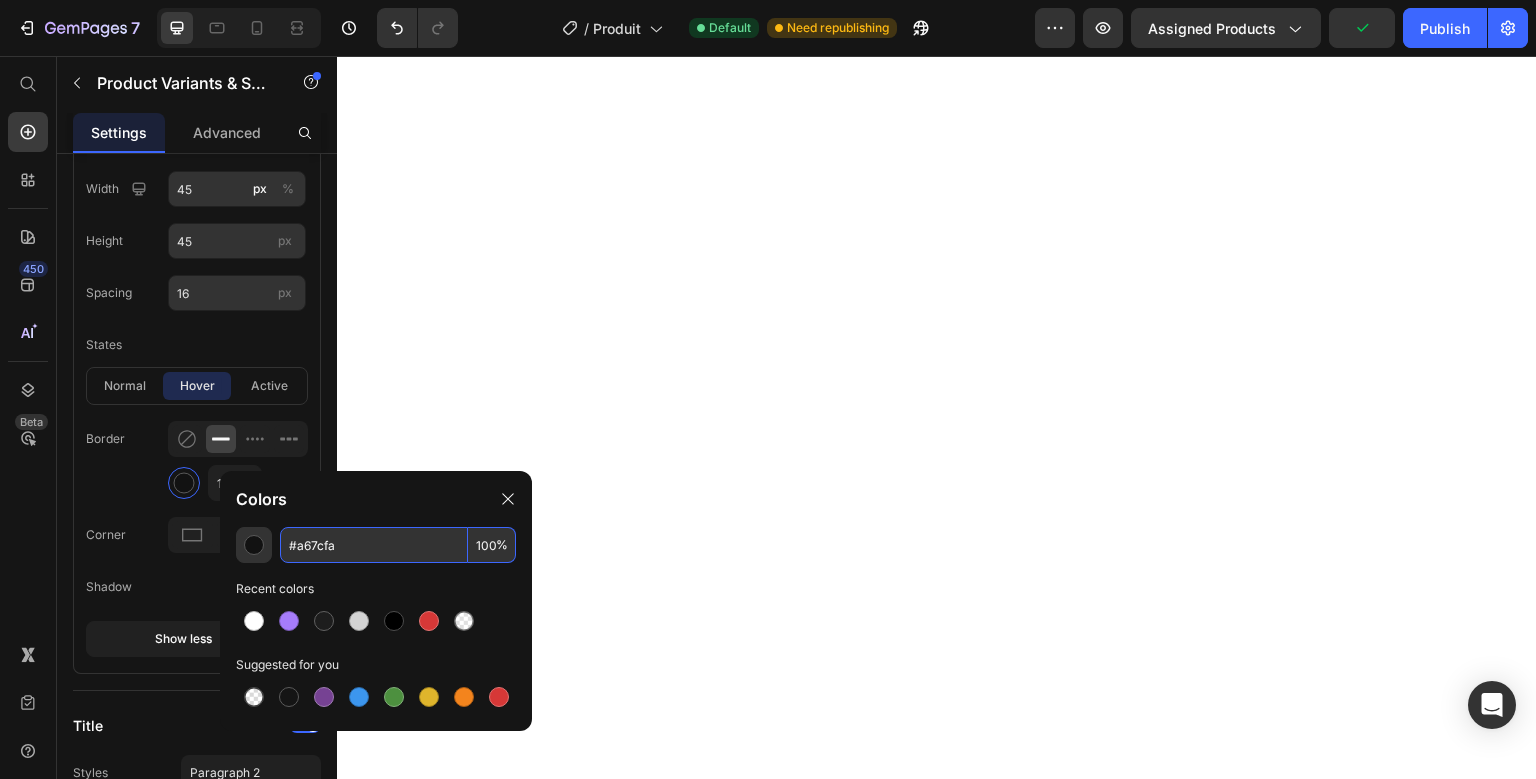 type on "A67CFA" 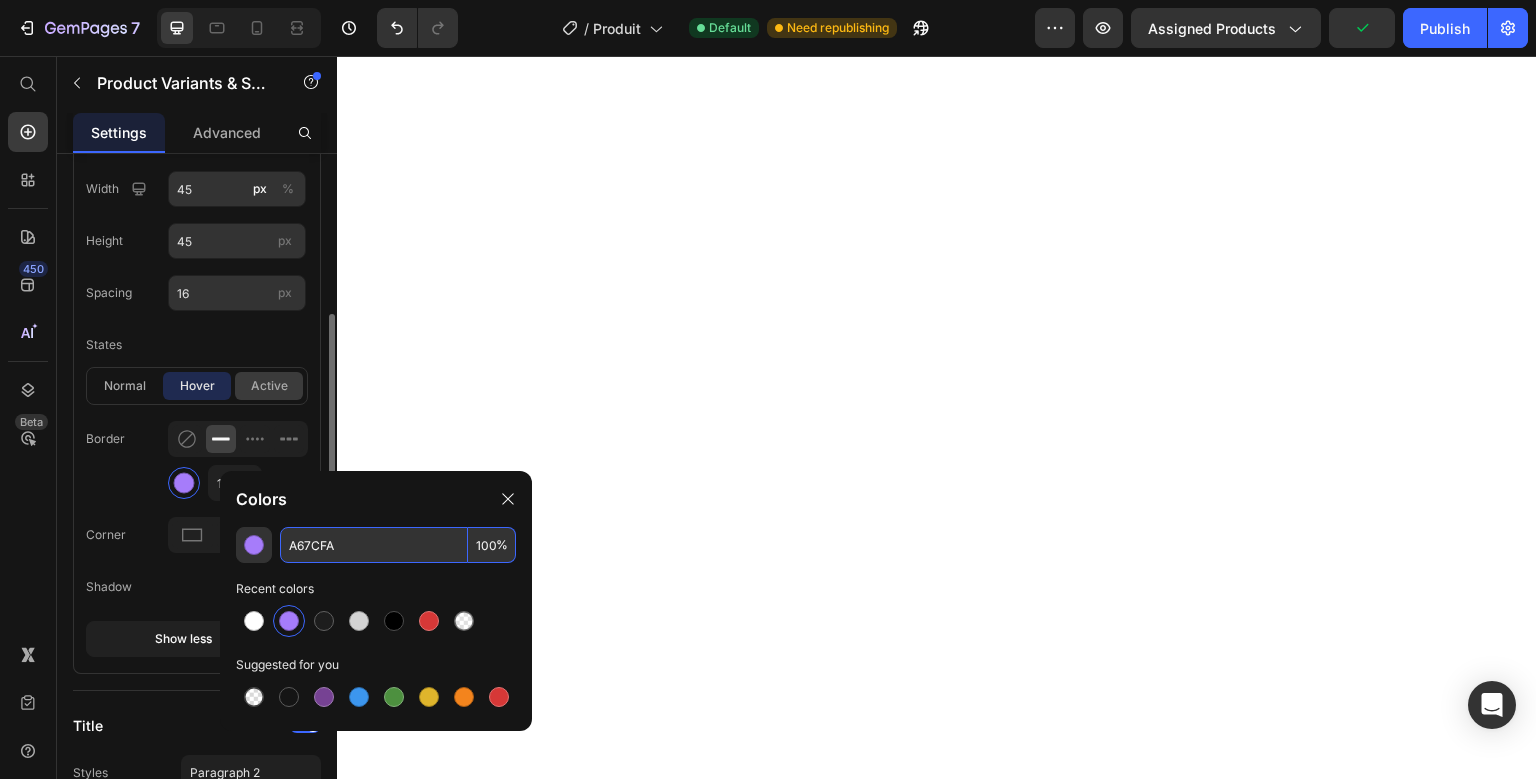 click on "active" at bounding box center [269, 386] 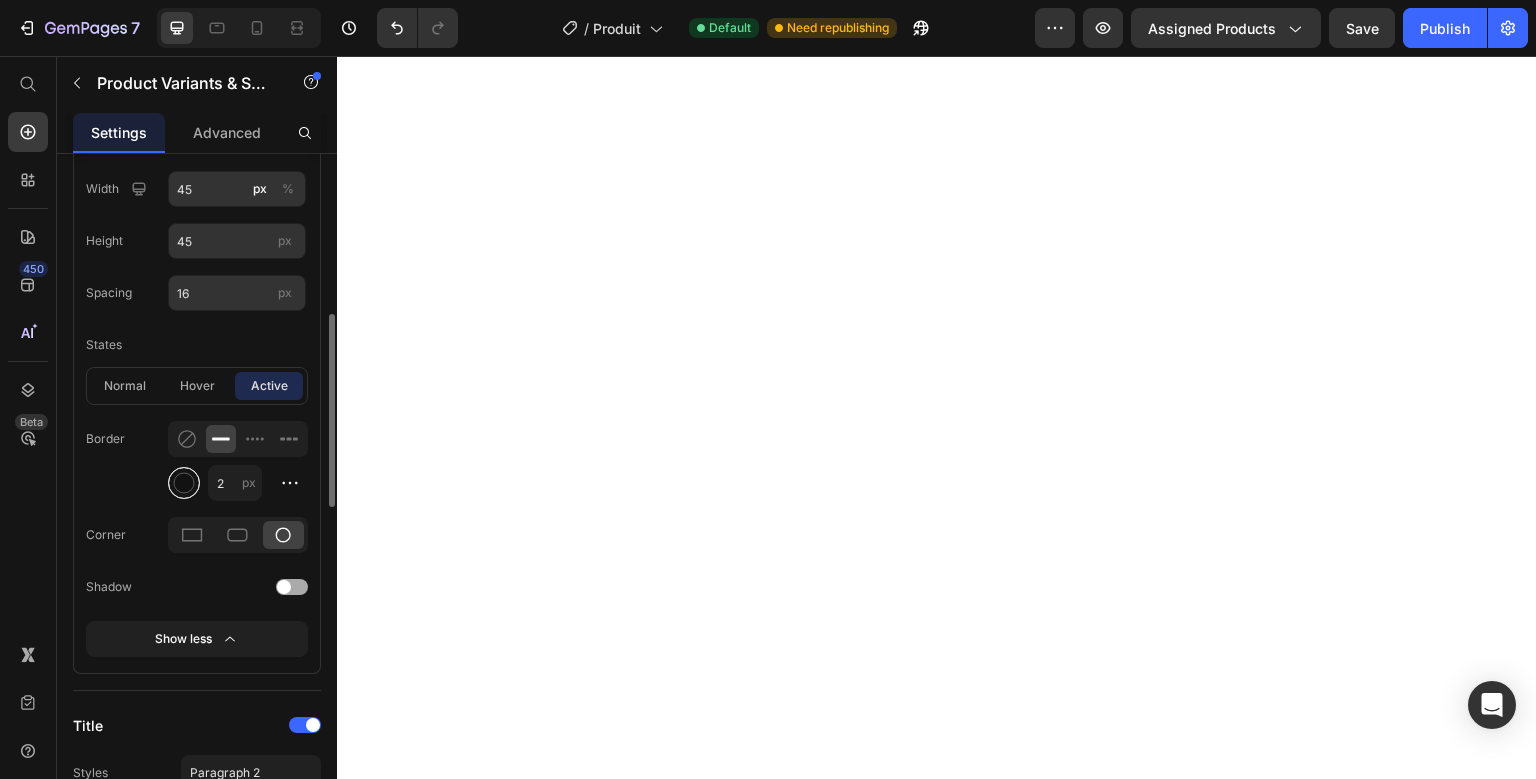 click at bounding box center [184, 483] 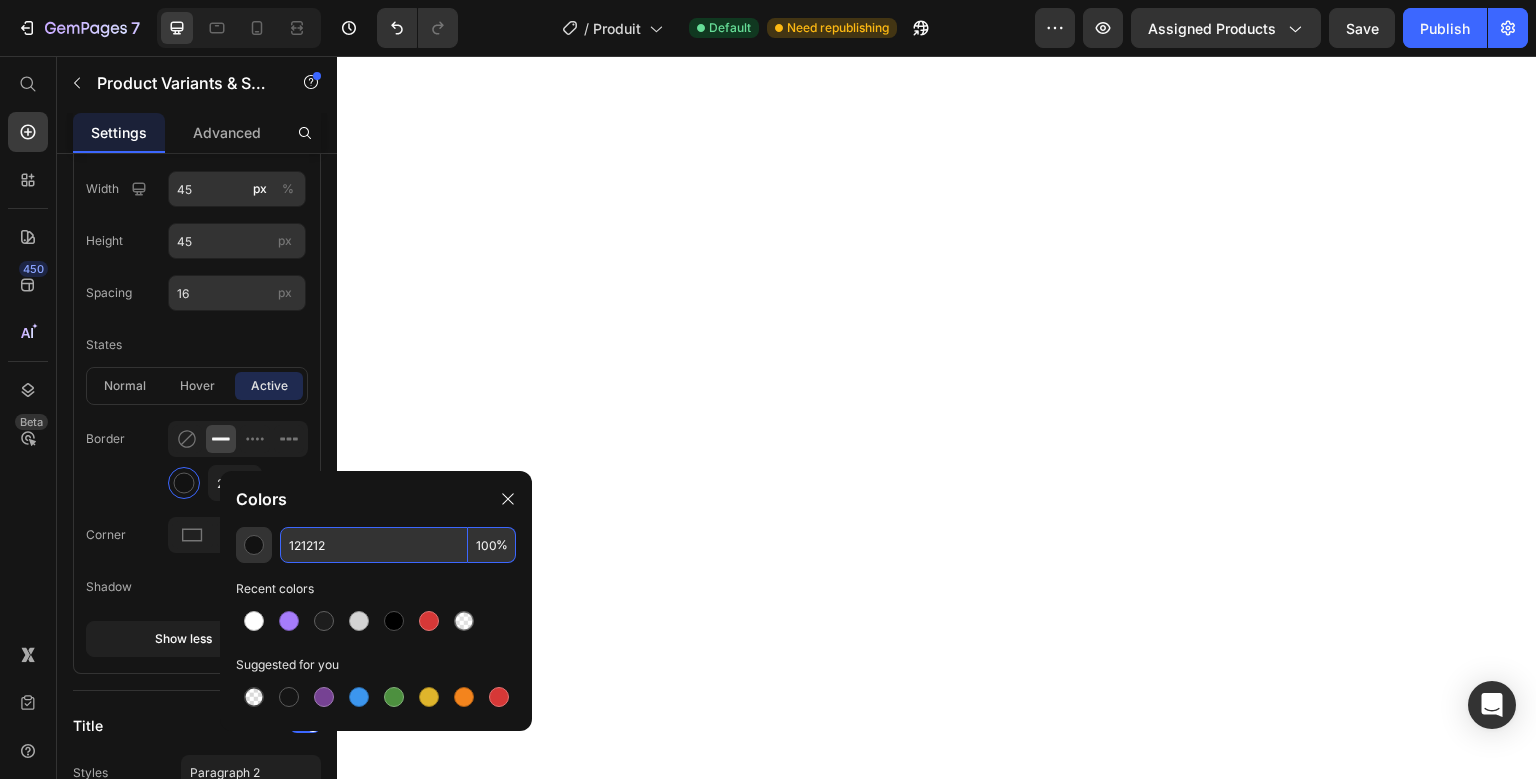 click on "121212" at bounding box center (374, 545) 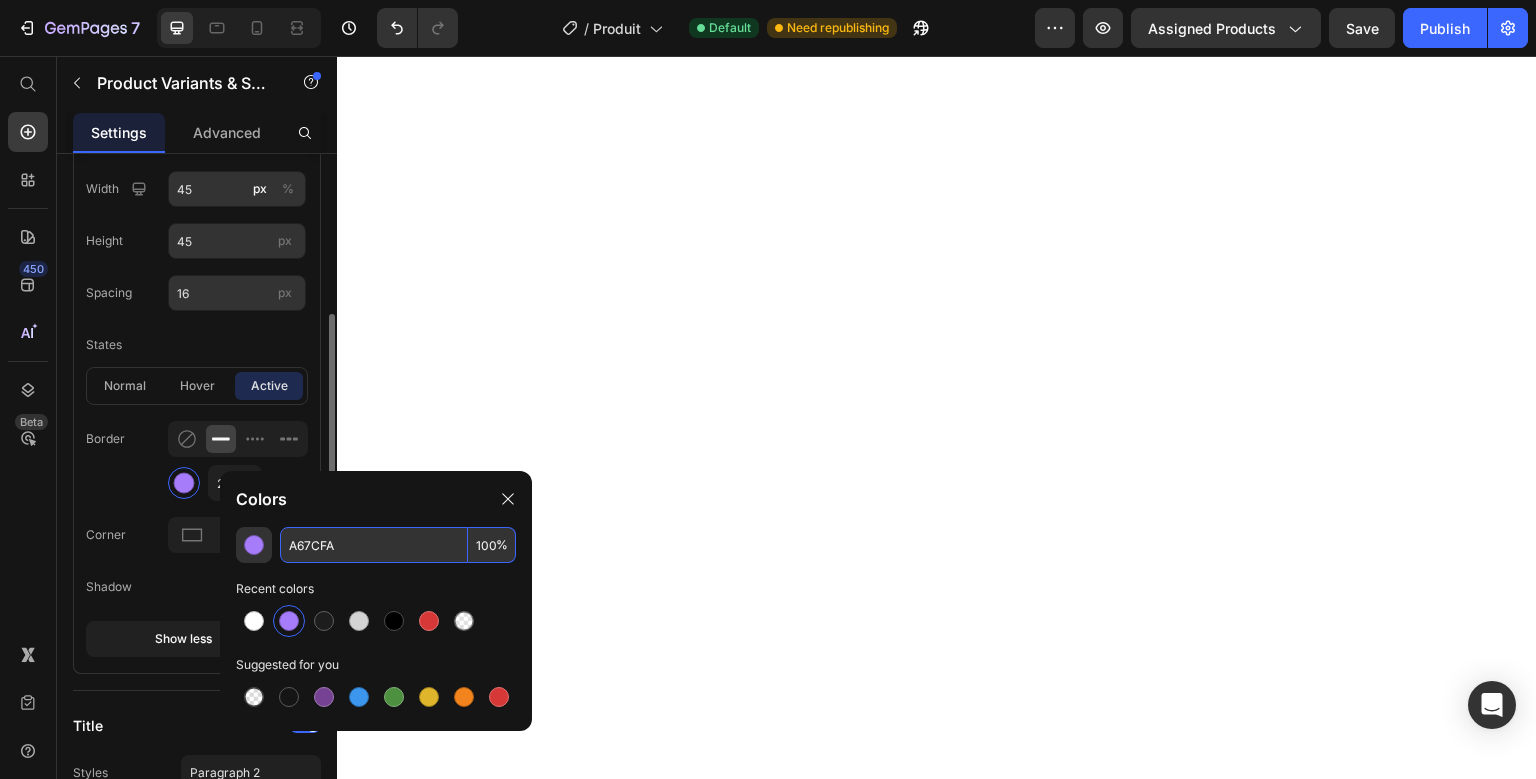 type on "A67CFA" 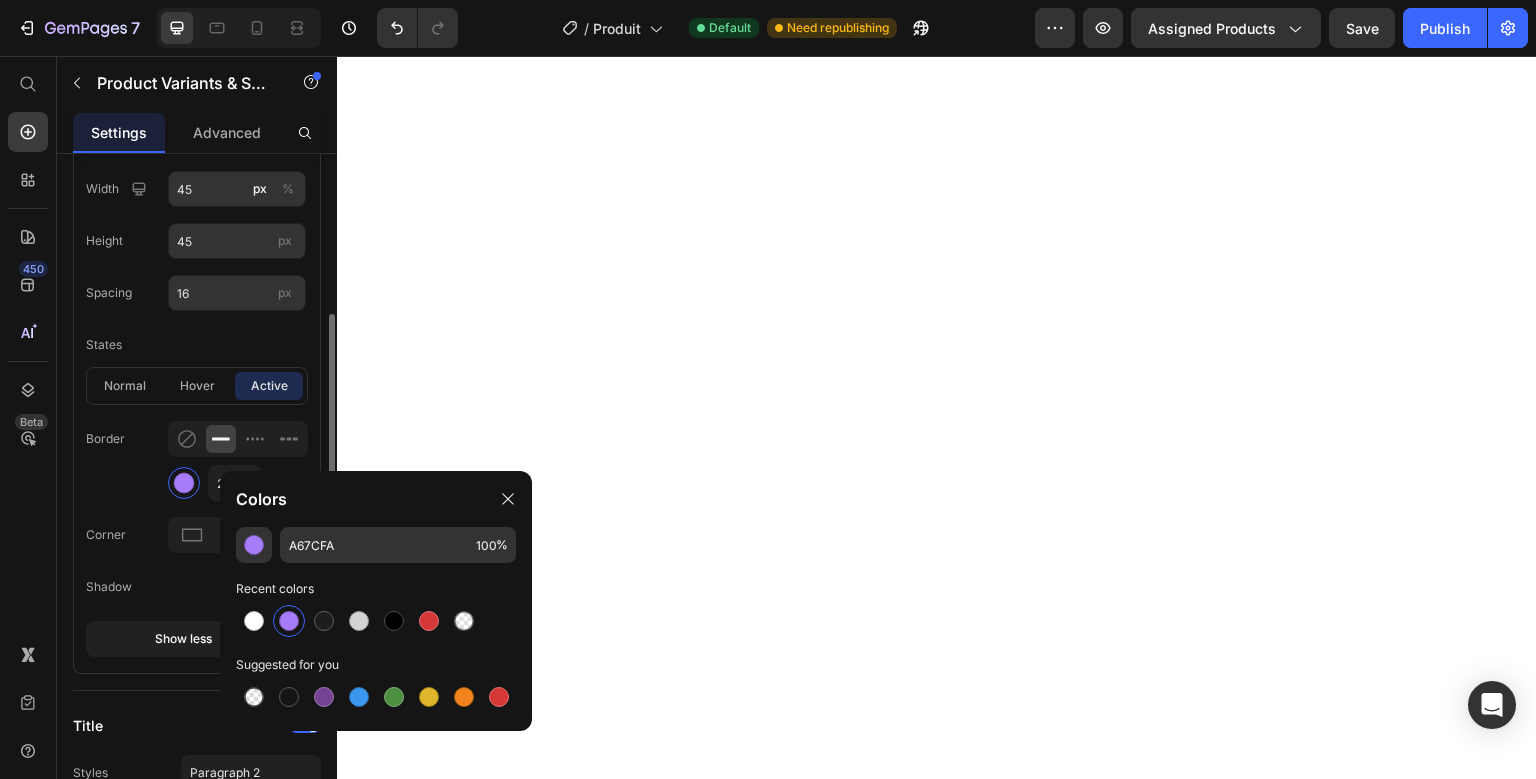 click on "Border 2 px" at bounding box center [197, 461] 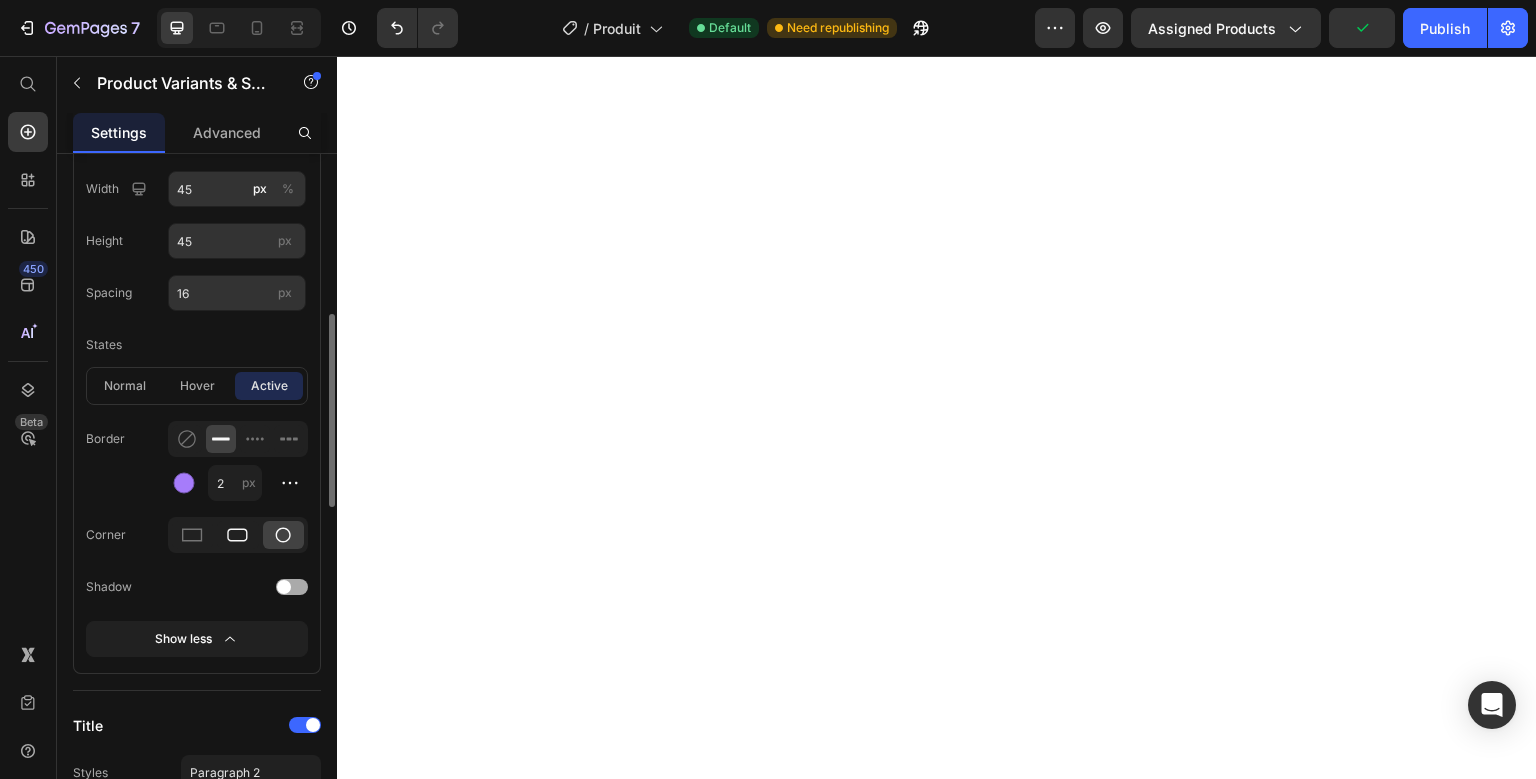 click 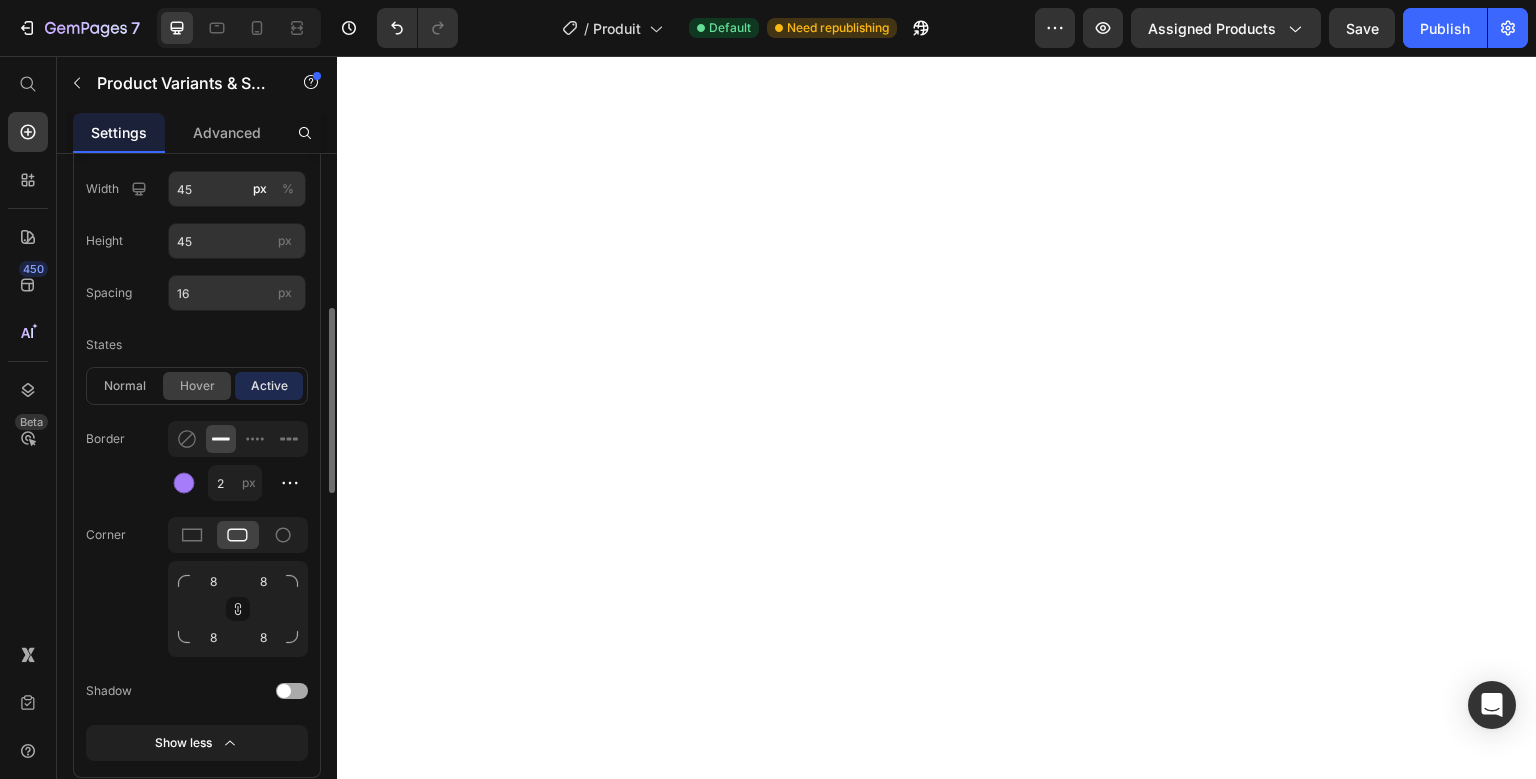click on "hover" at bounding box center [197, 386] 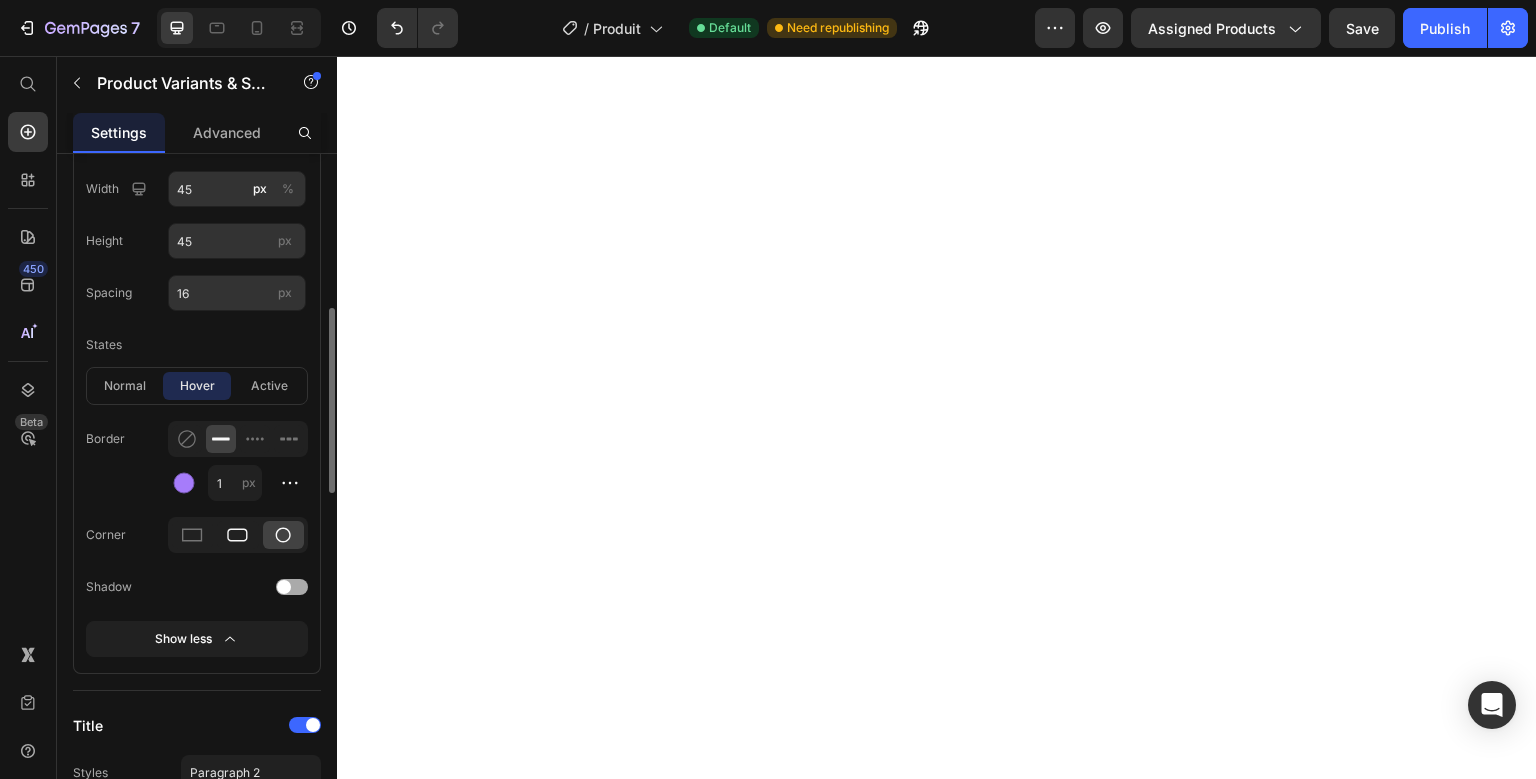 click 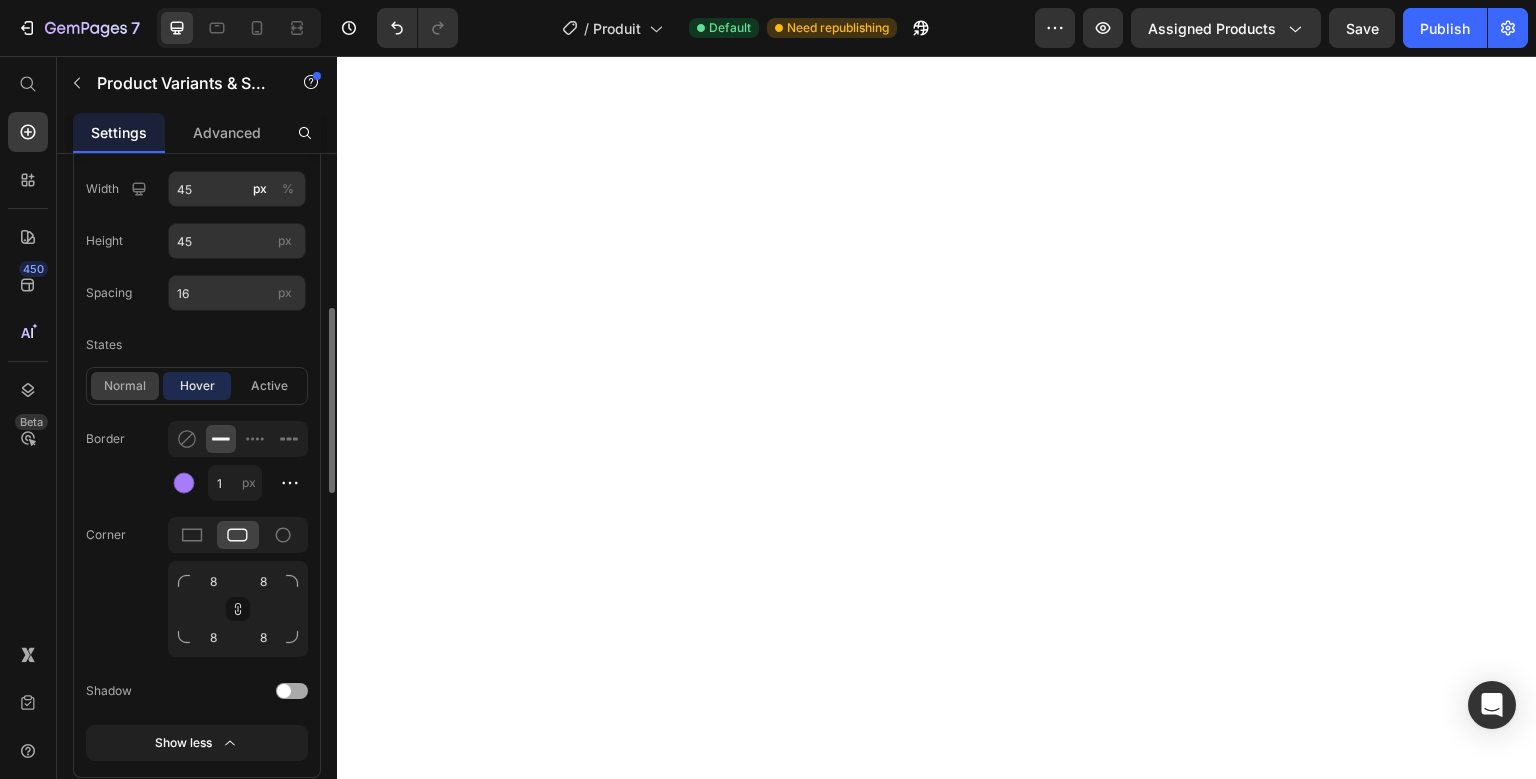 click on "normal" at bounding box center (125, 386) 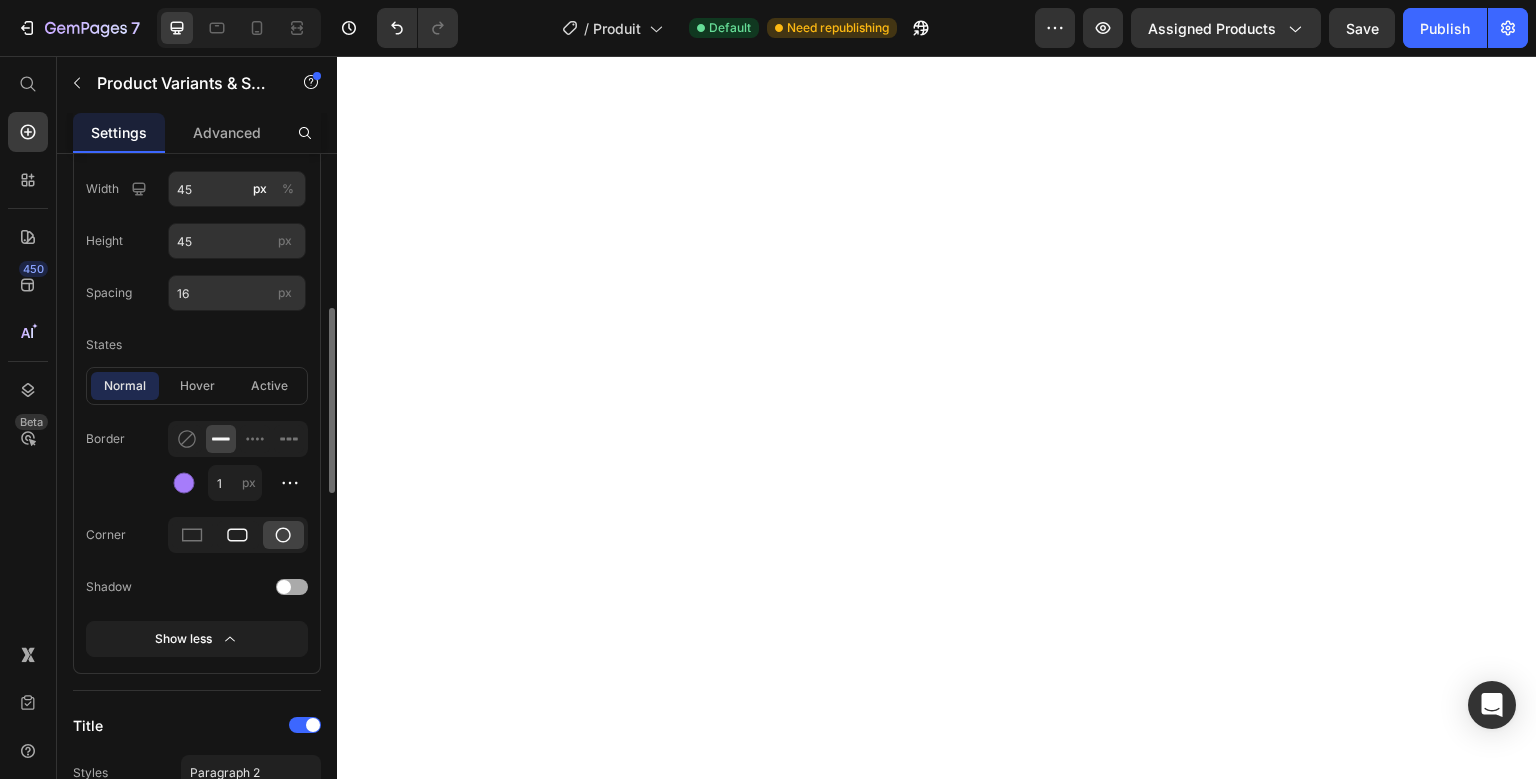 click 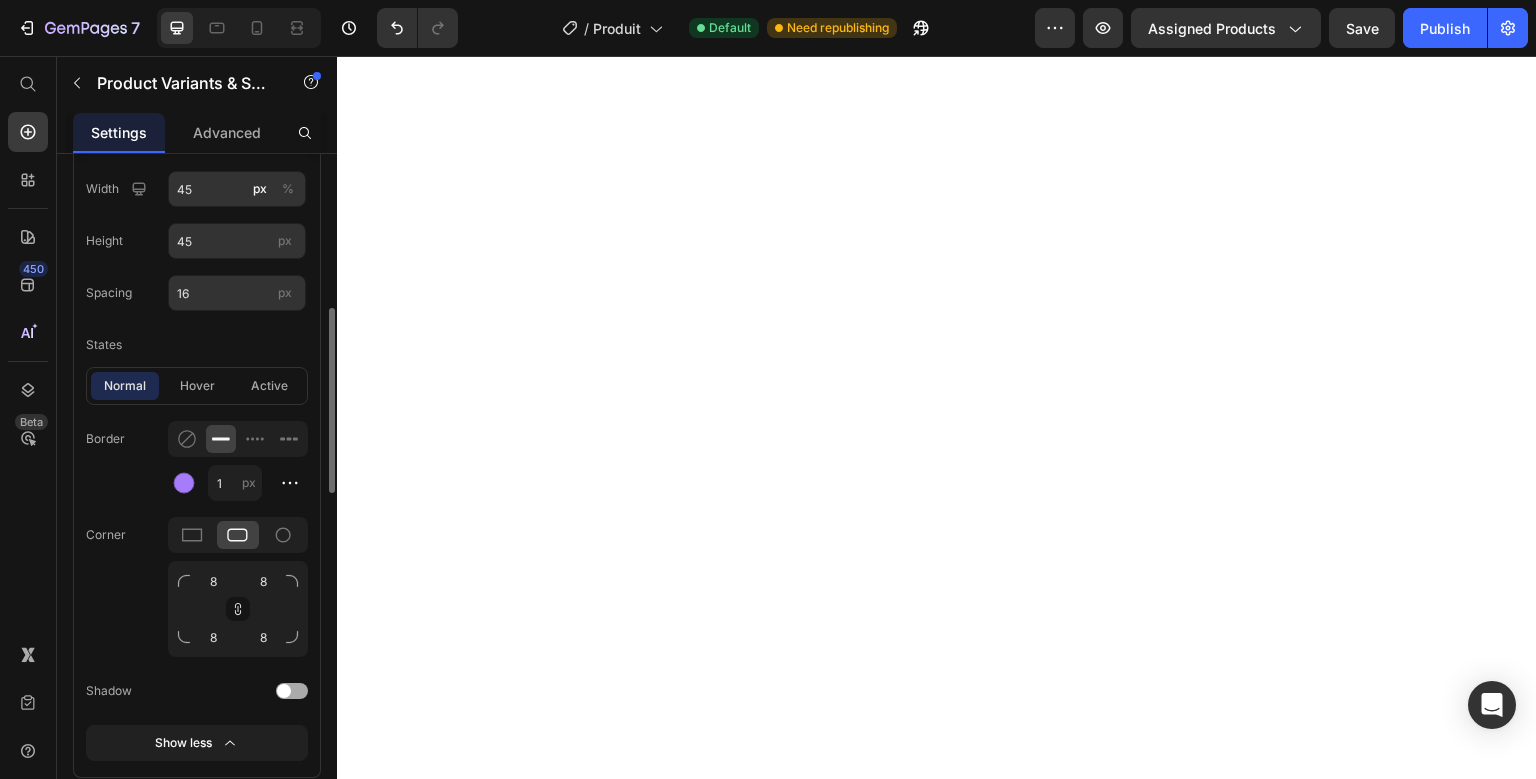 click on "Corner 8 8 8 8" at bounding box center (197, 587) 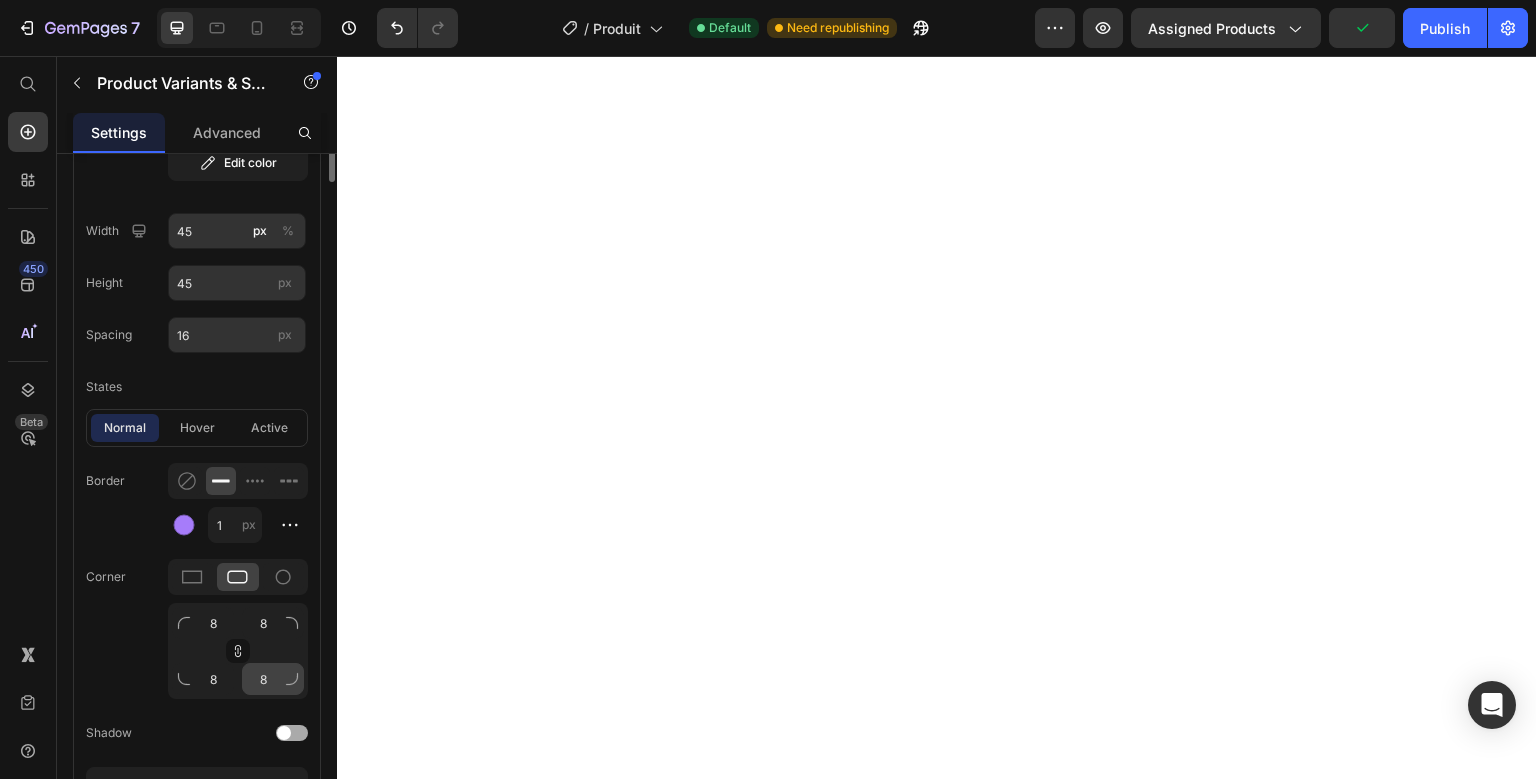 scroll, scrollTop: 250, scrollLeft: 0, axis: vertical 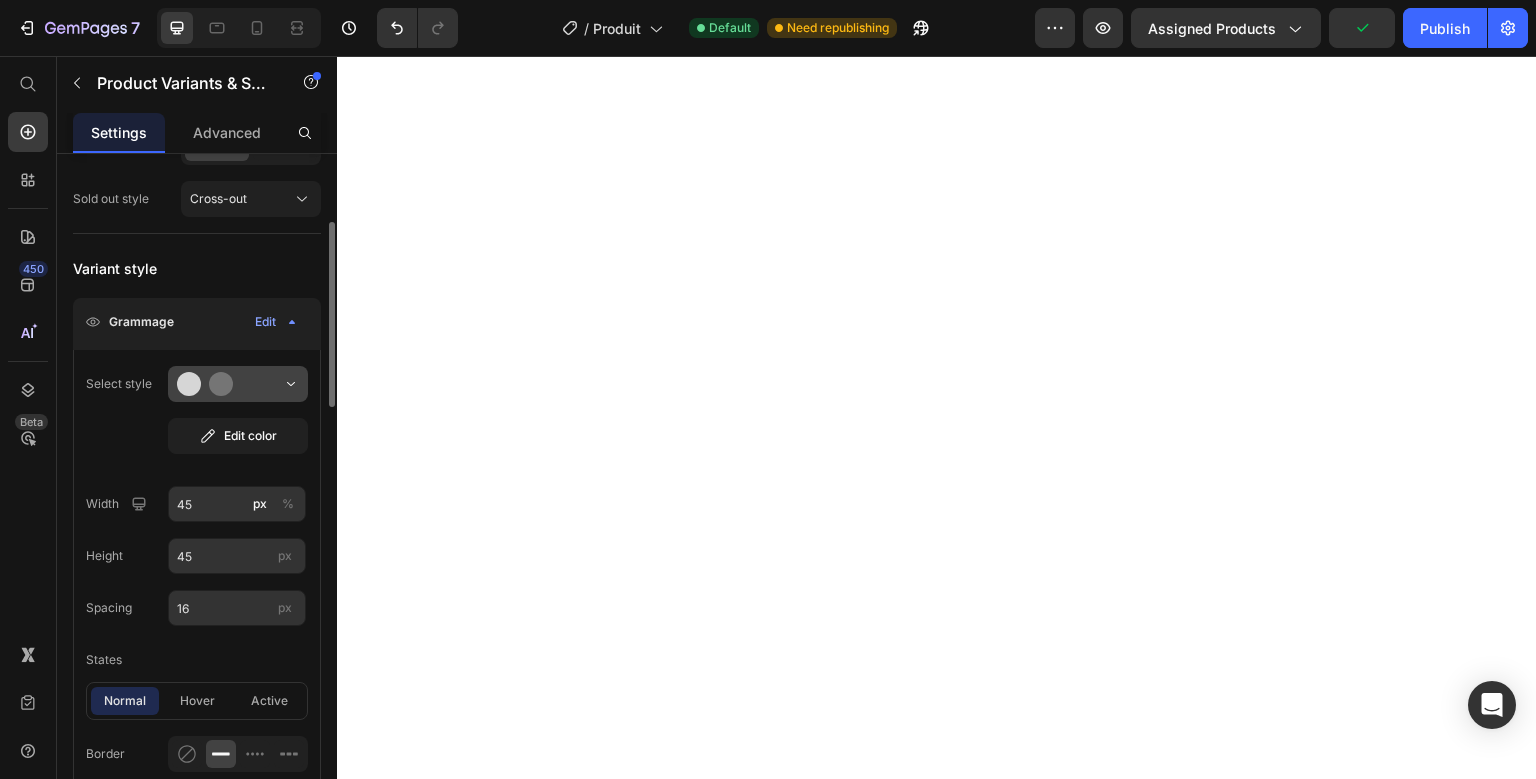 click at bounding box center [238, 384] 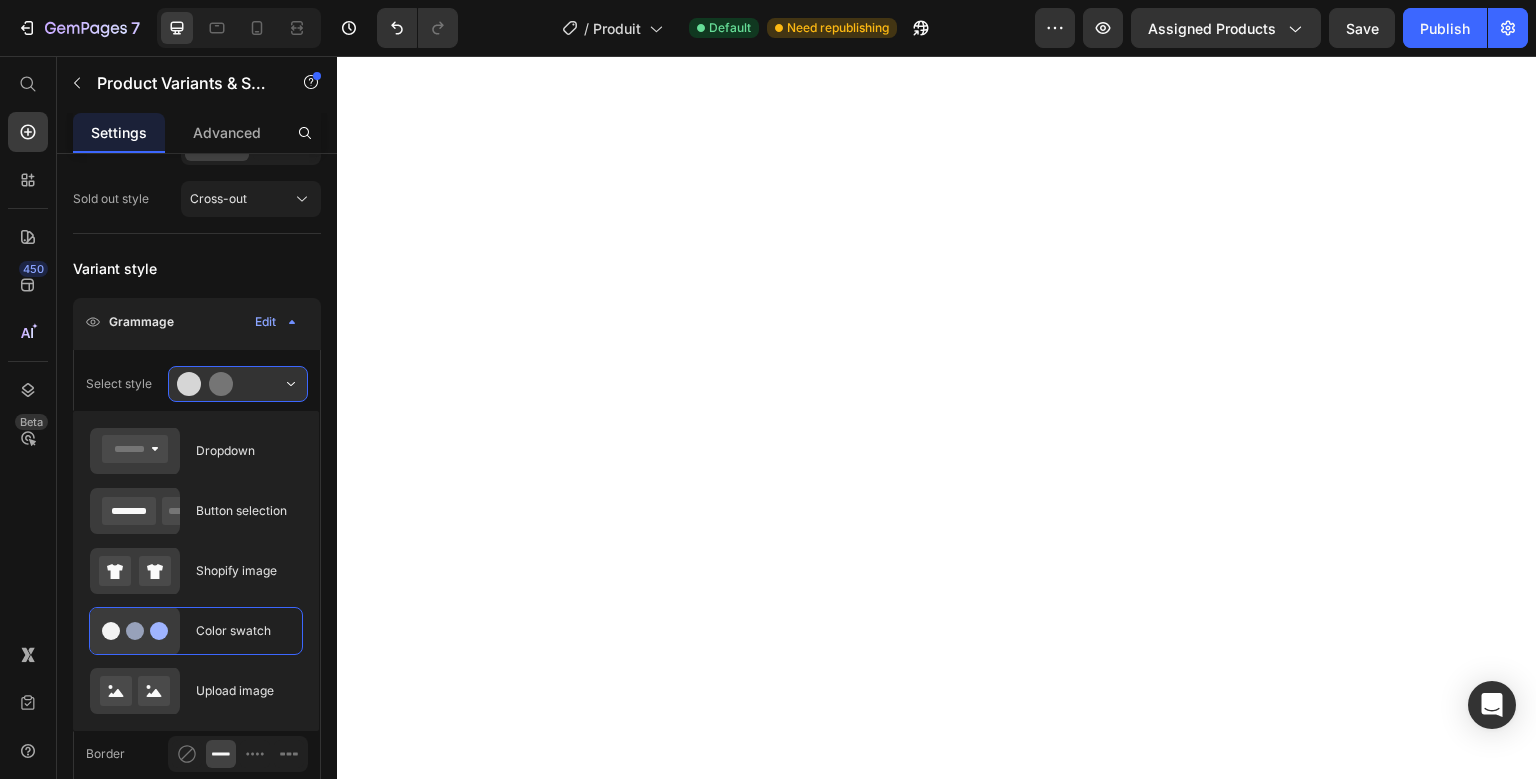 click on "450 Beta" at bounding box center (28, 417) 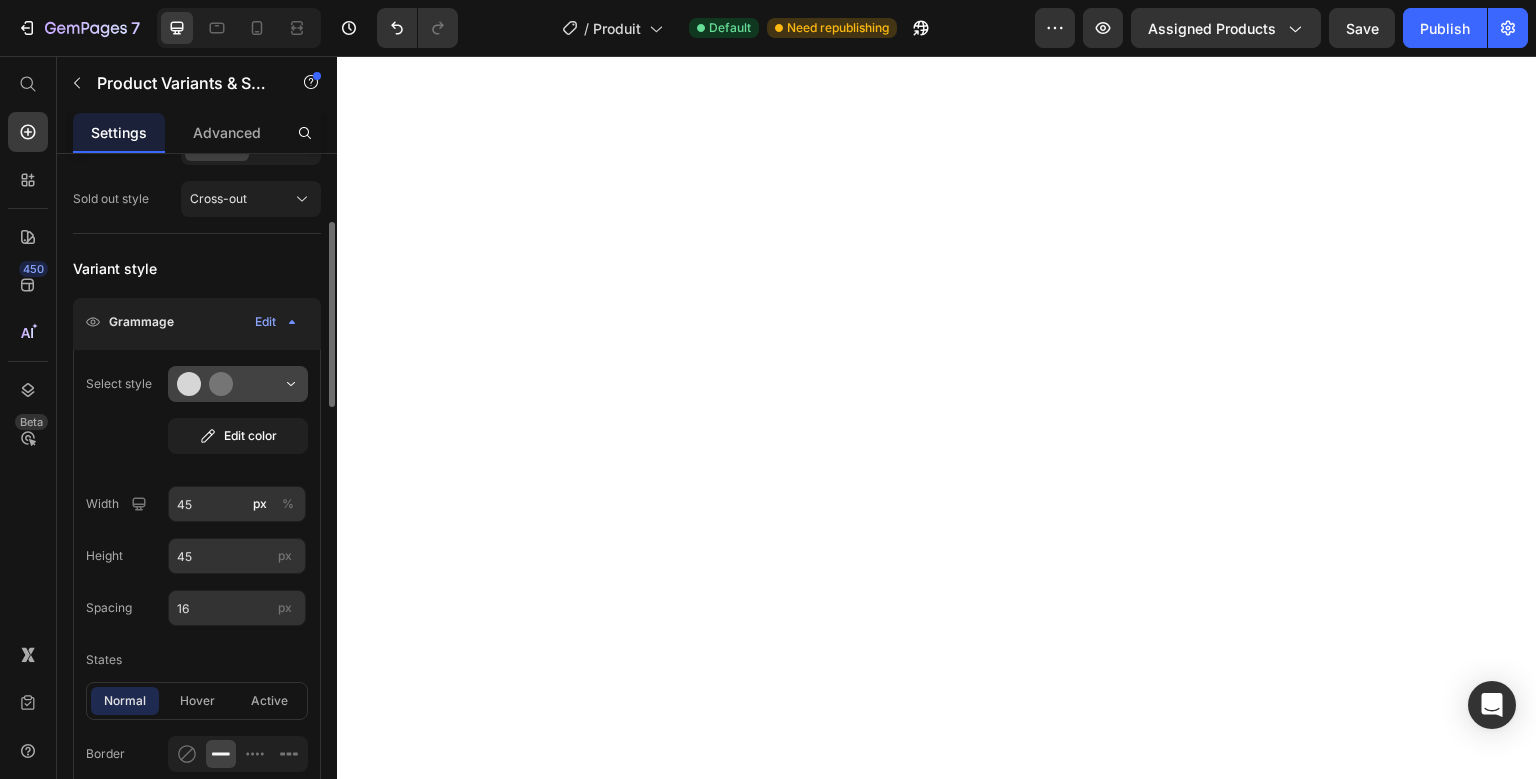 click at bounding box center (238, 384) 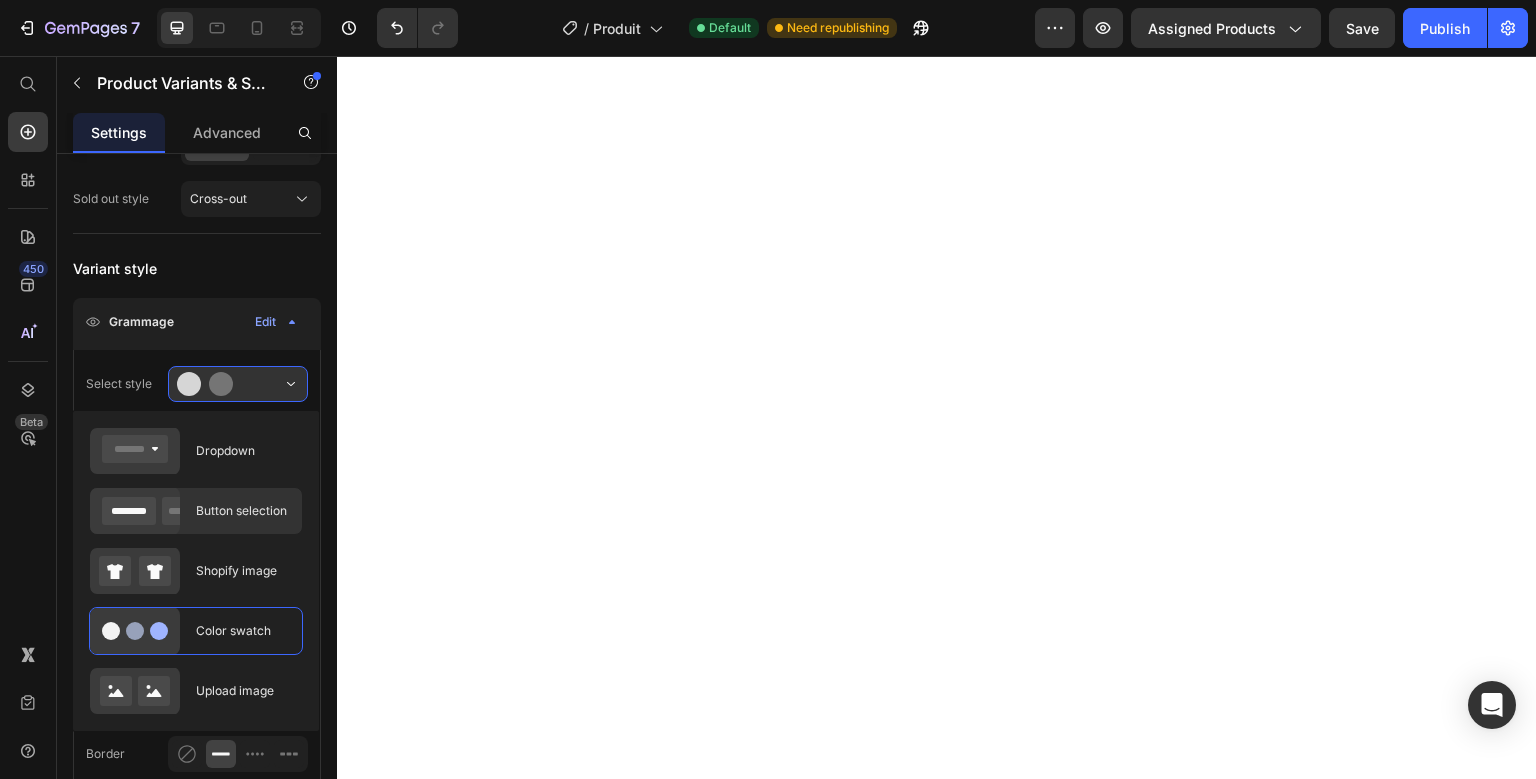 click 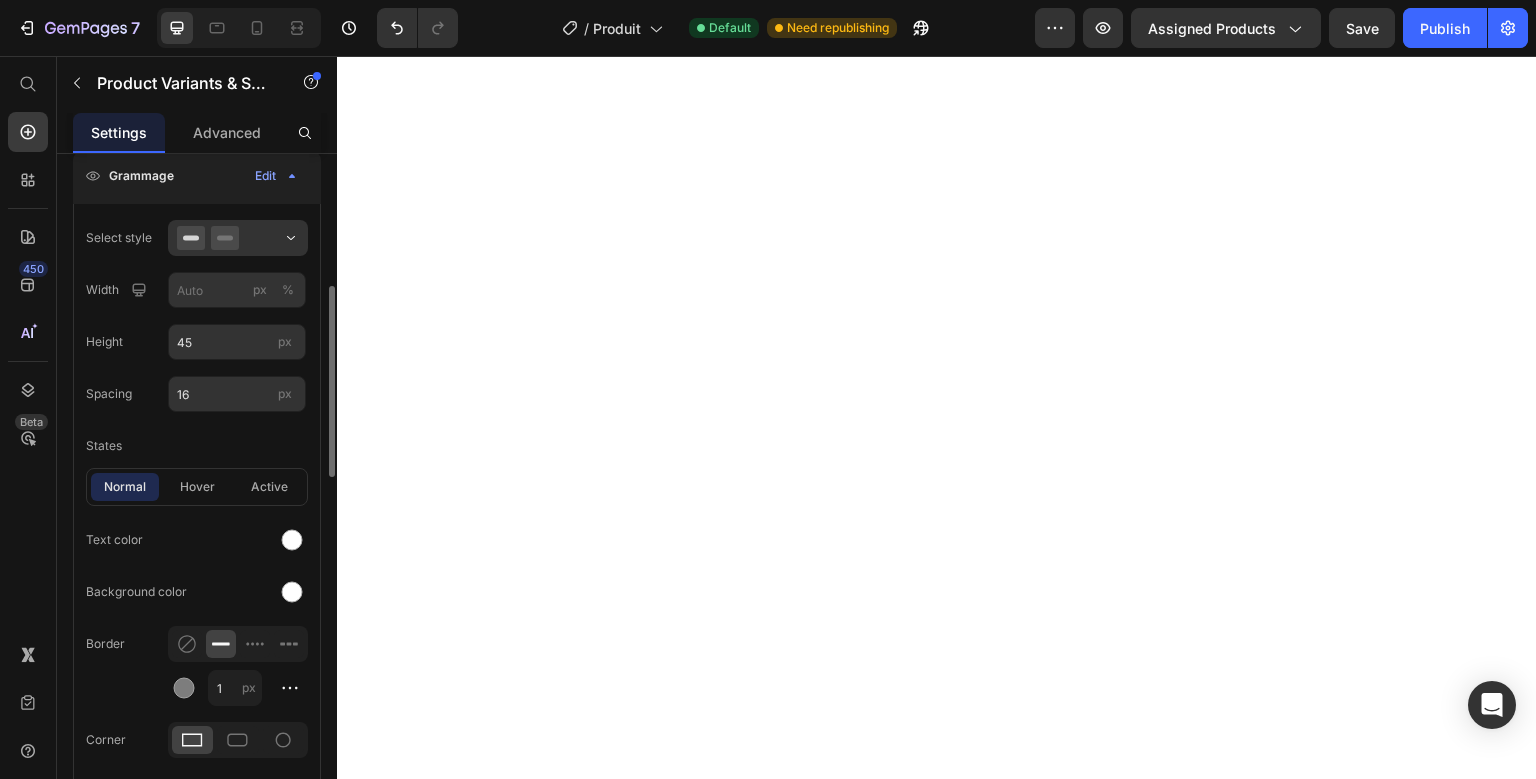 scroll, scrollTop: 416, scrollLeft: 0, axis: vertical 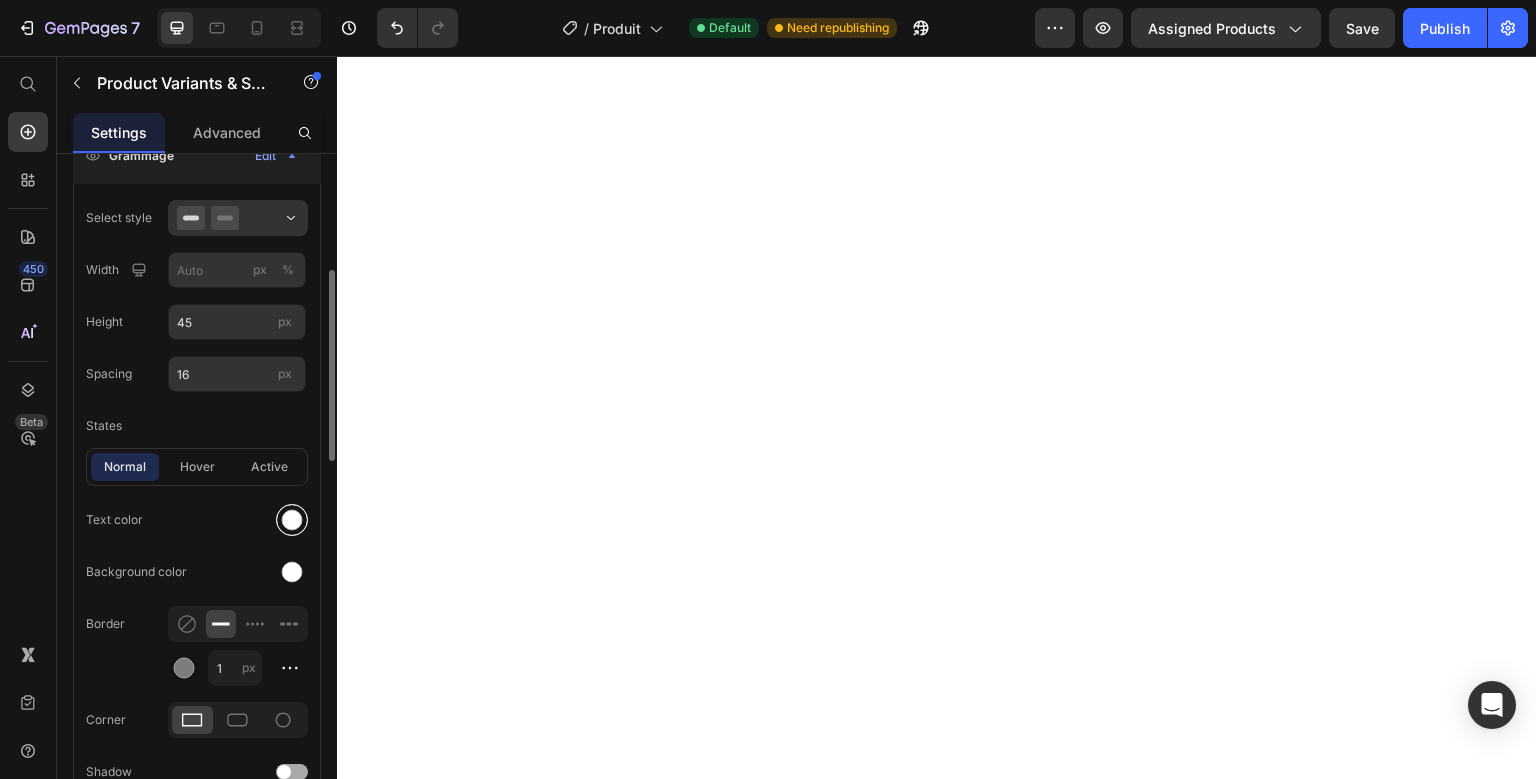 drag, startPoint x: 298, startPoint y: 499, endPoint x: 292, endPoint y: 520, distance: 21.84033 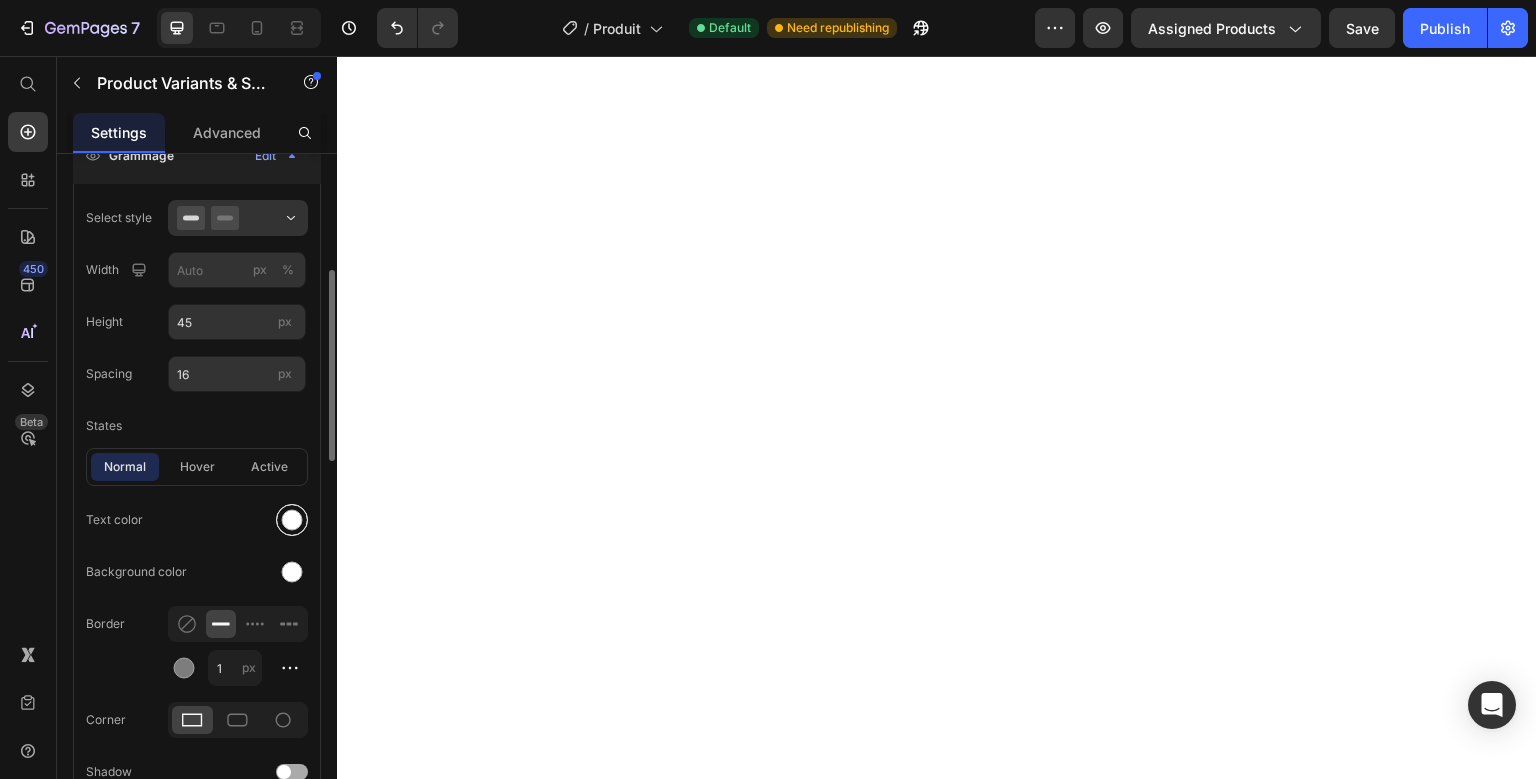 click at bounding box center [292, 520] 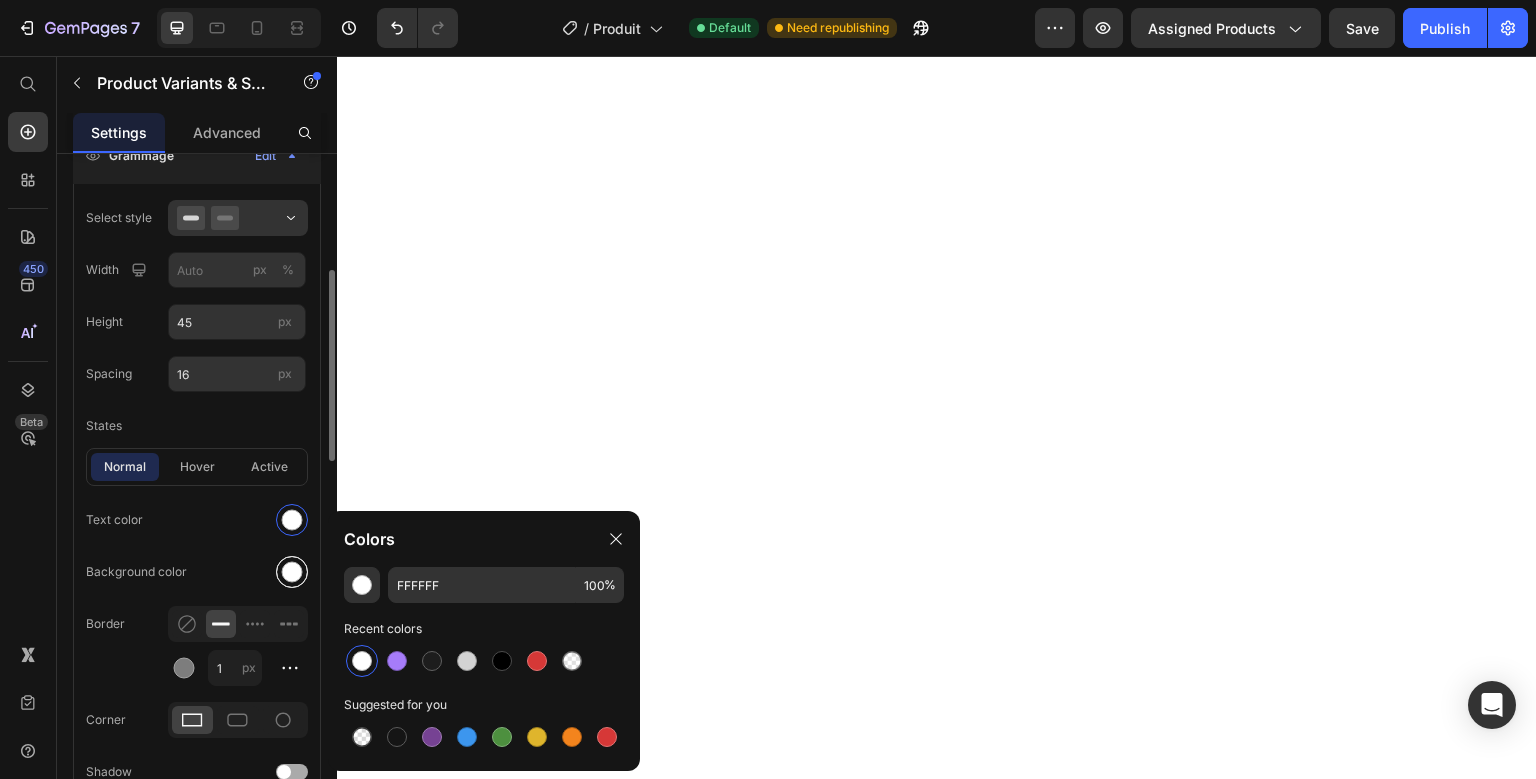 click at bounding box center (292, 572) 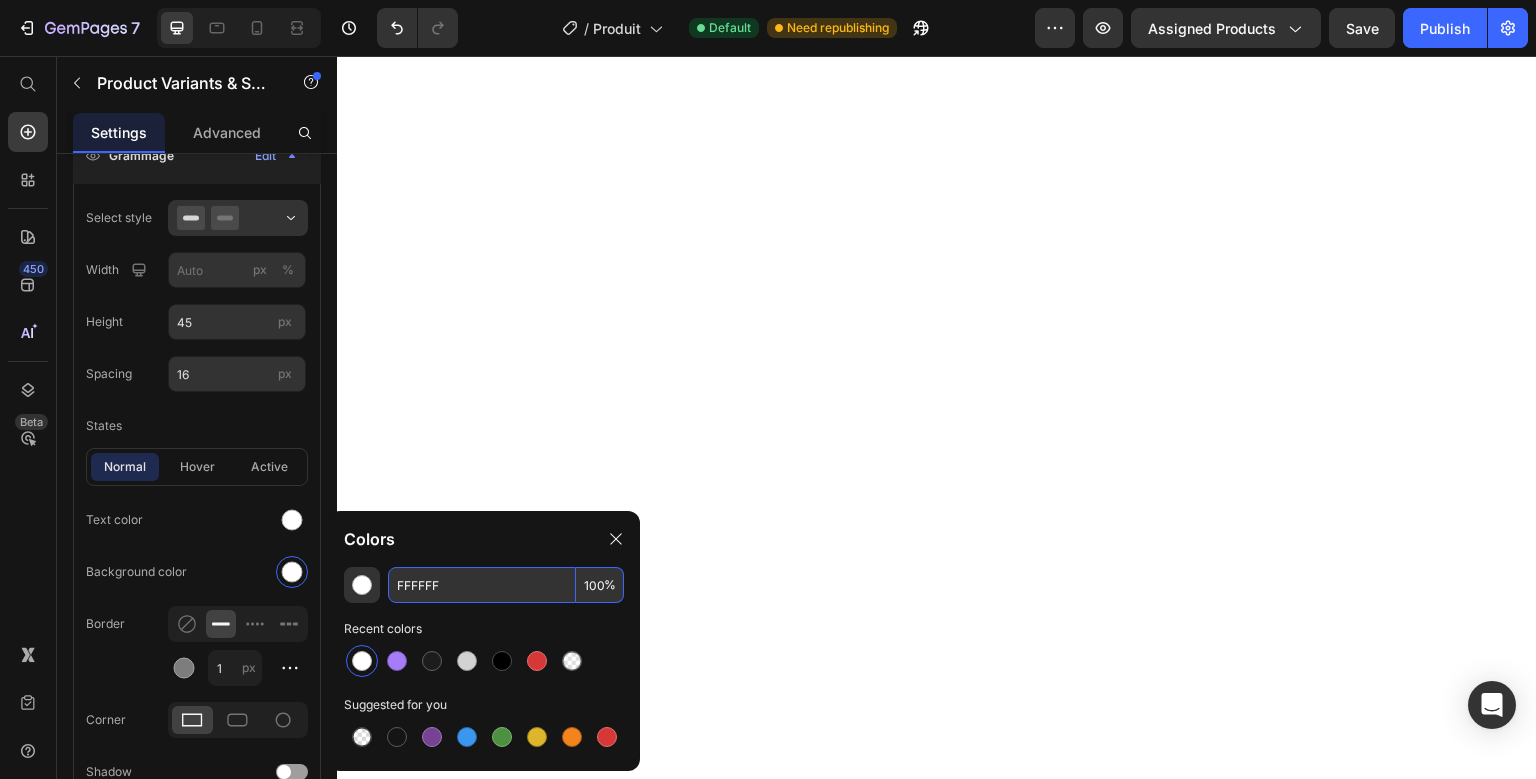 click on "FFFFFF" at bounding box center (482, 585) 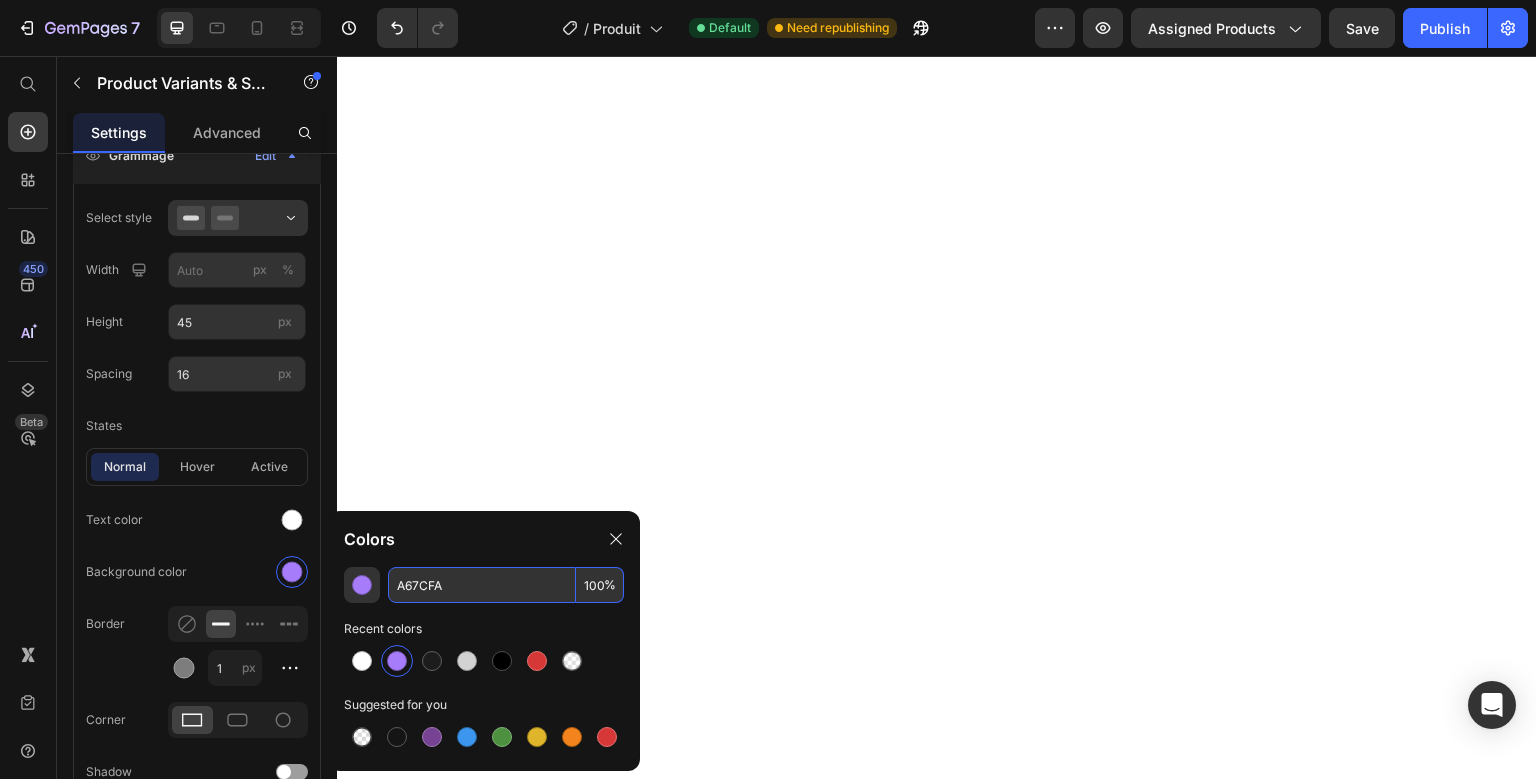 type on "A67CFA" 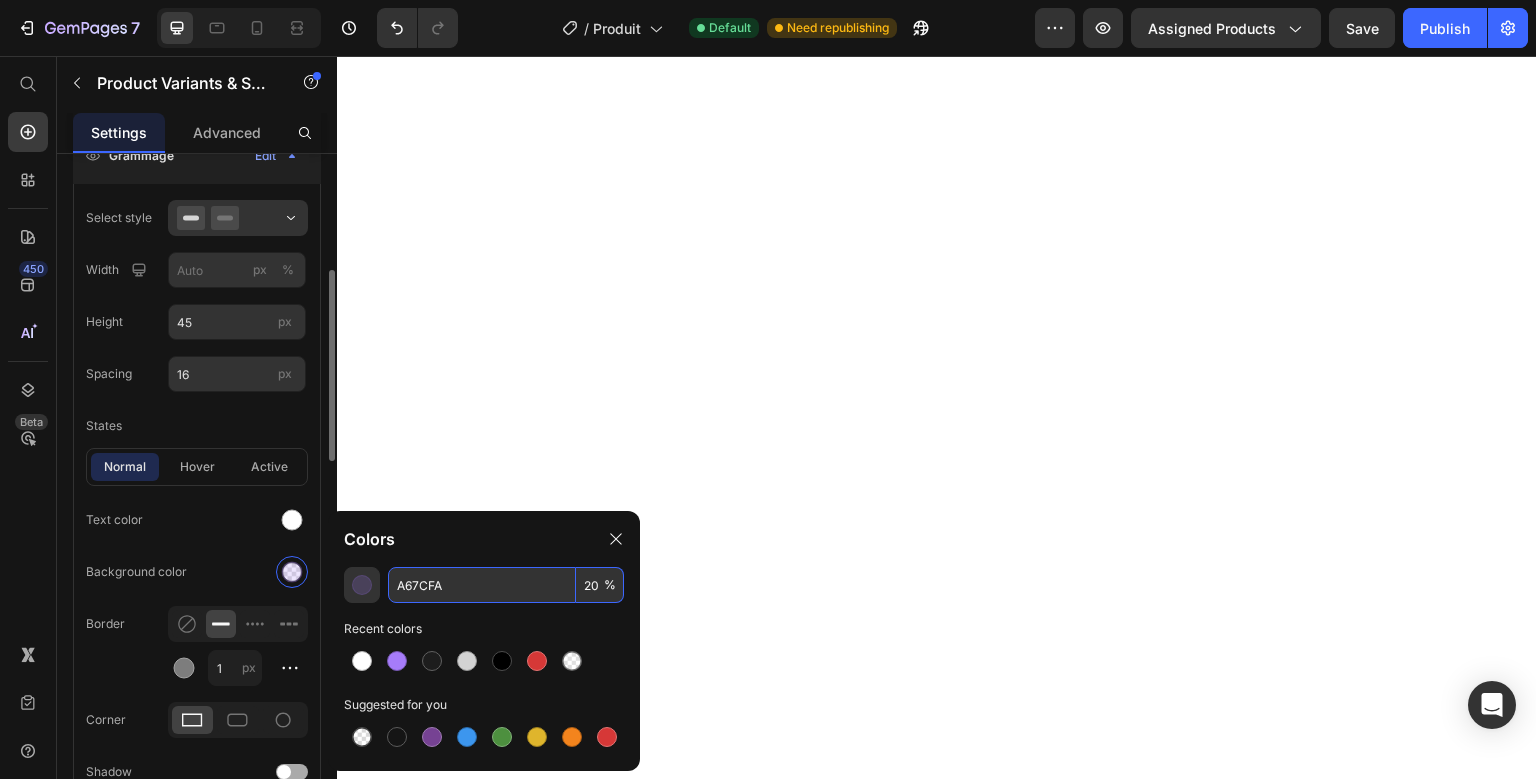type on "20" 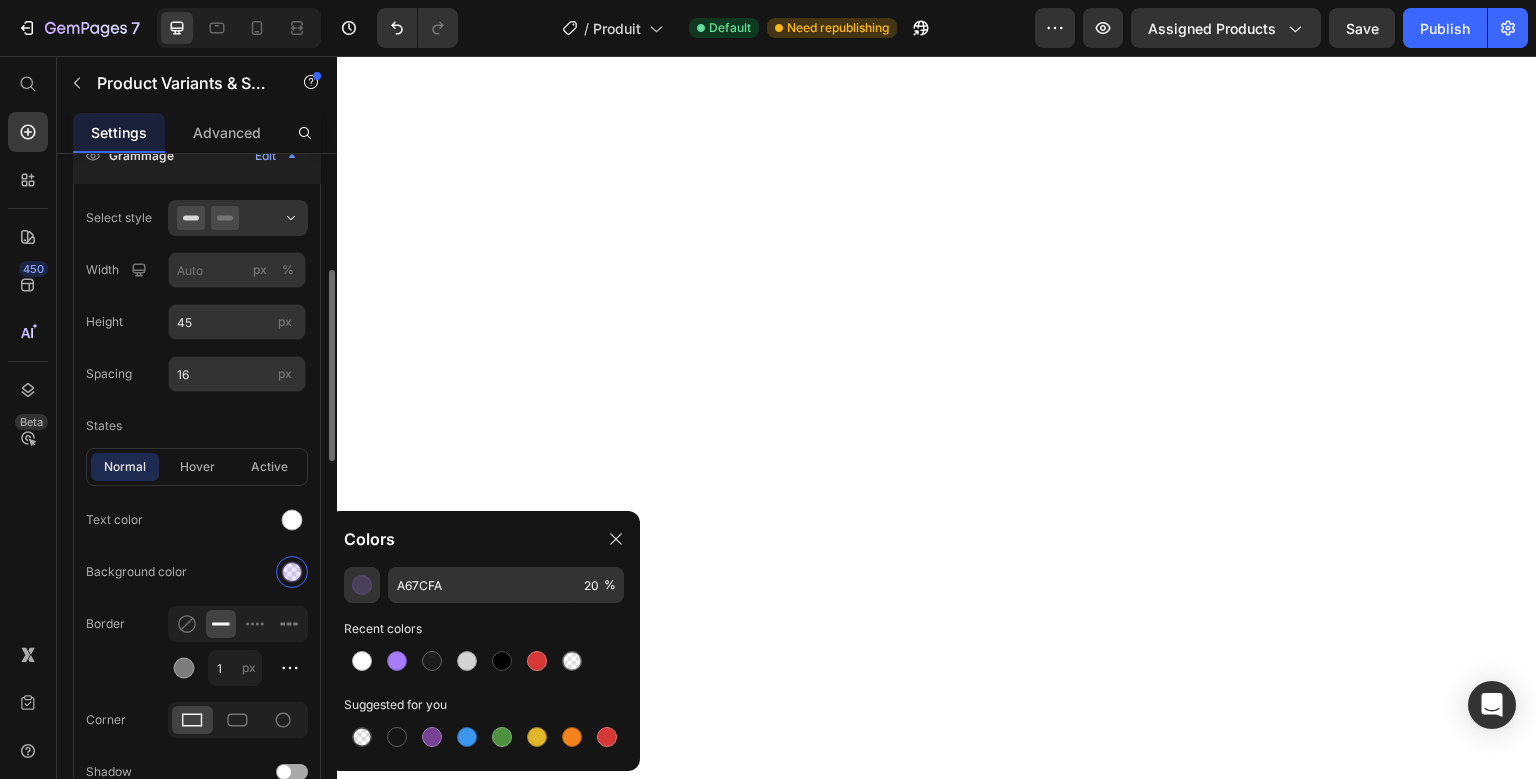 click on "Text color Background color Border 1 px Corner Shadow" 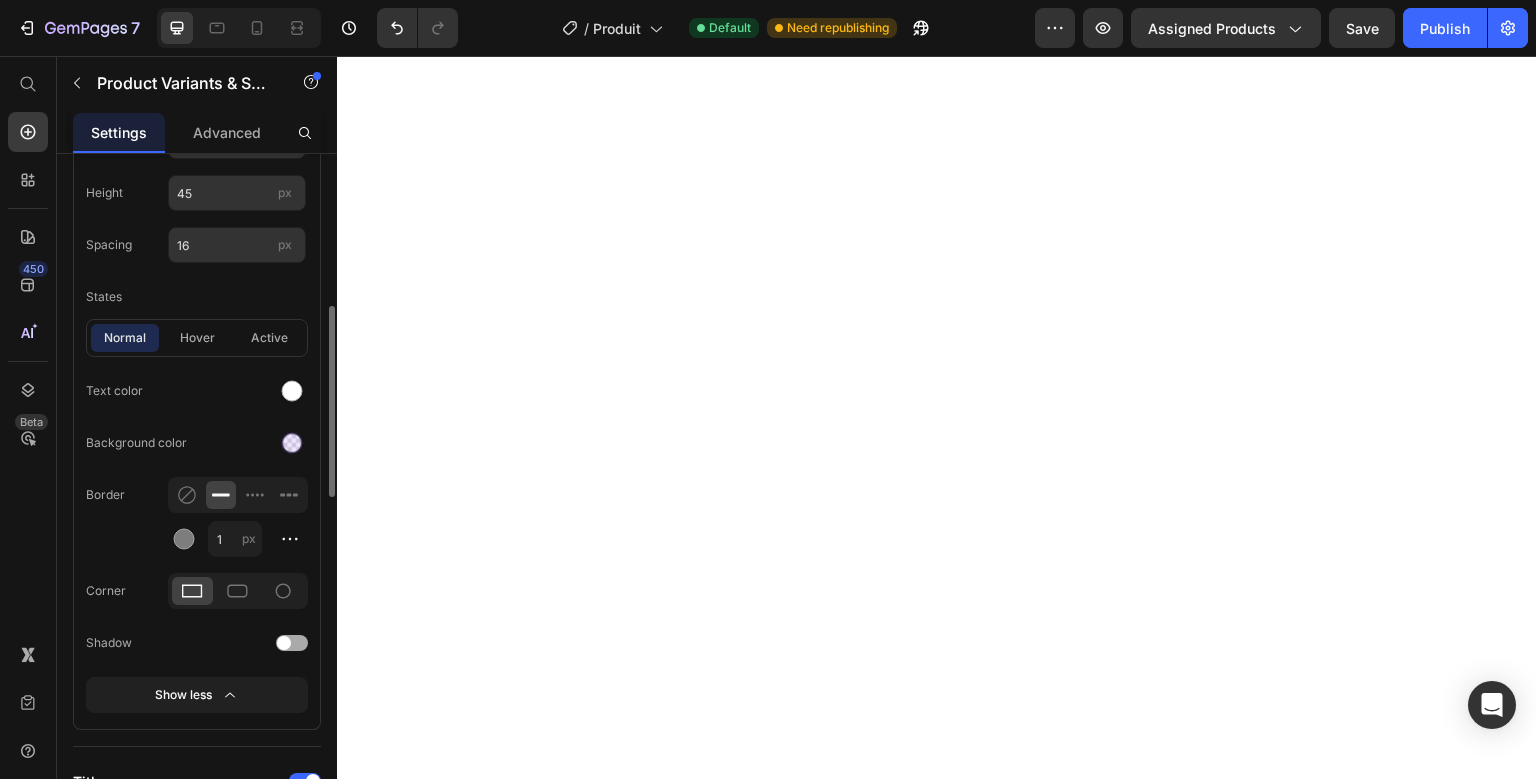 scroll, scrollTop: 548, scrollLeft: 0, axis: vertical 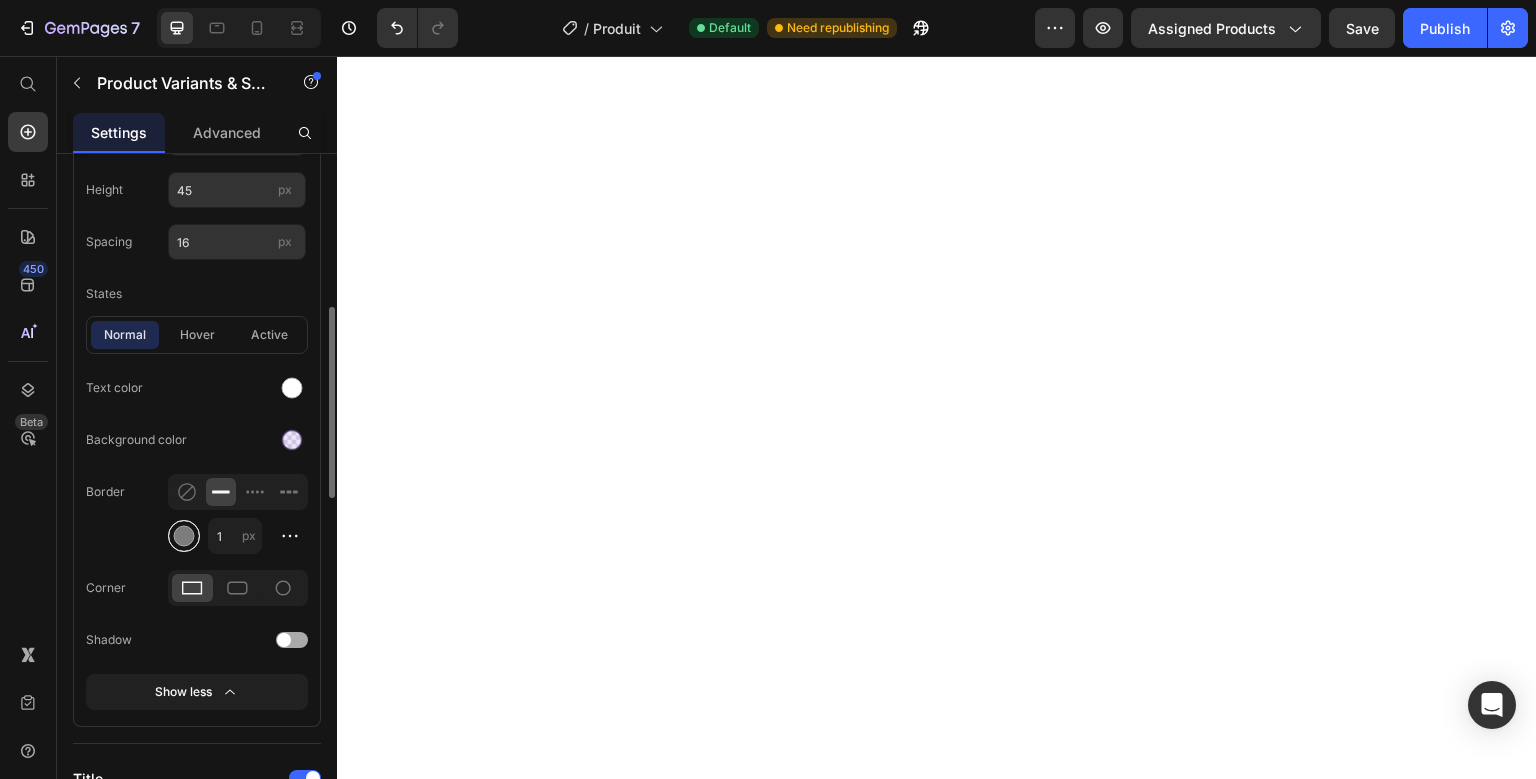 click at bounding box center [184, 536] 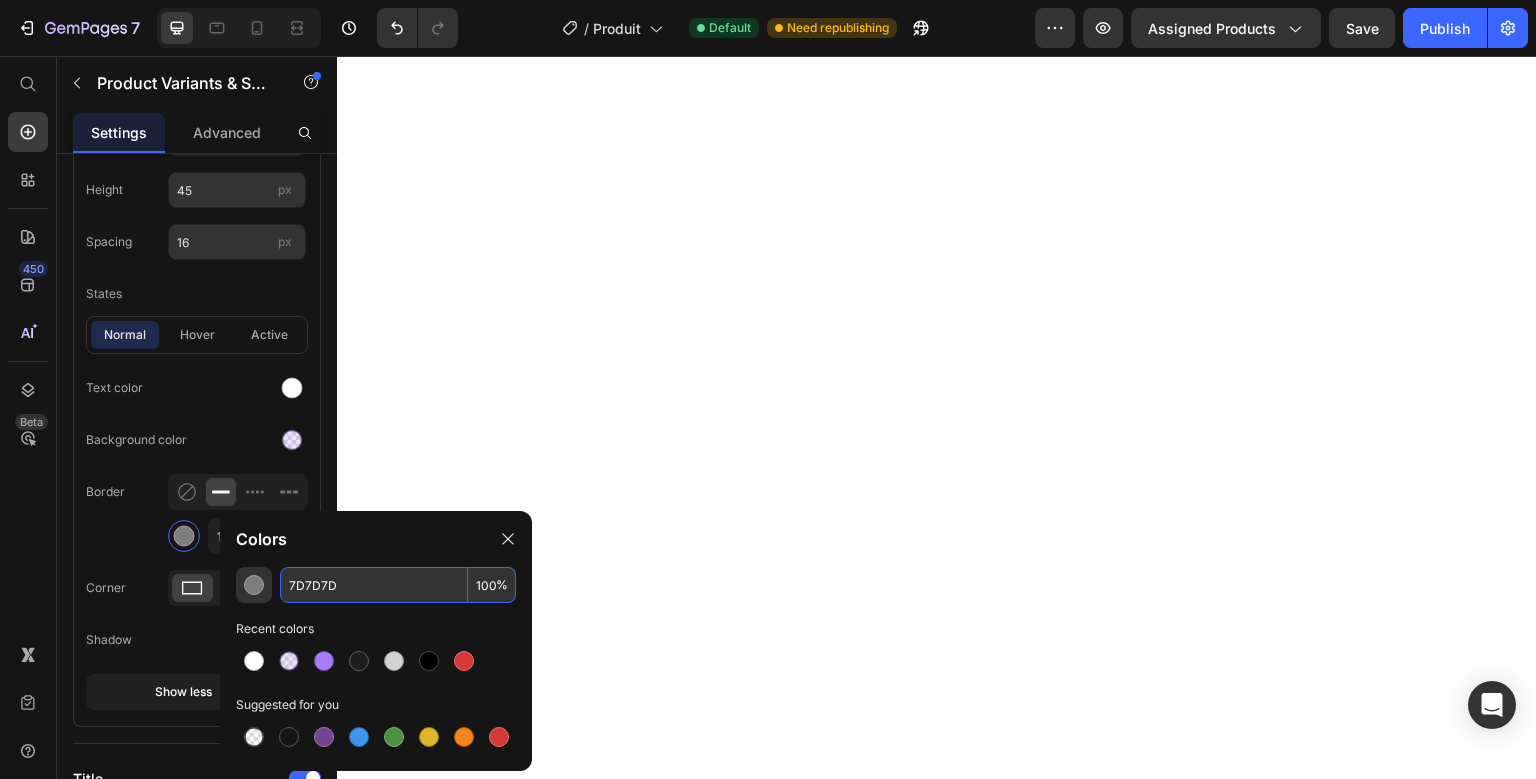 click on "7D7D7D" at bounding box center [374, 585] 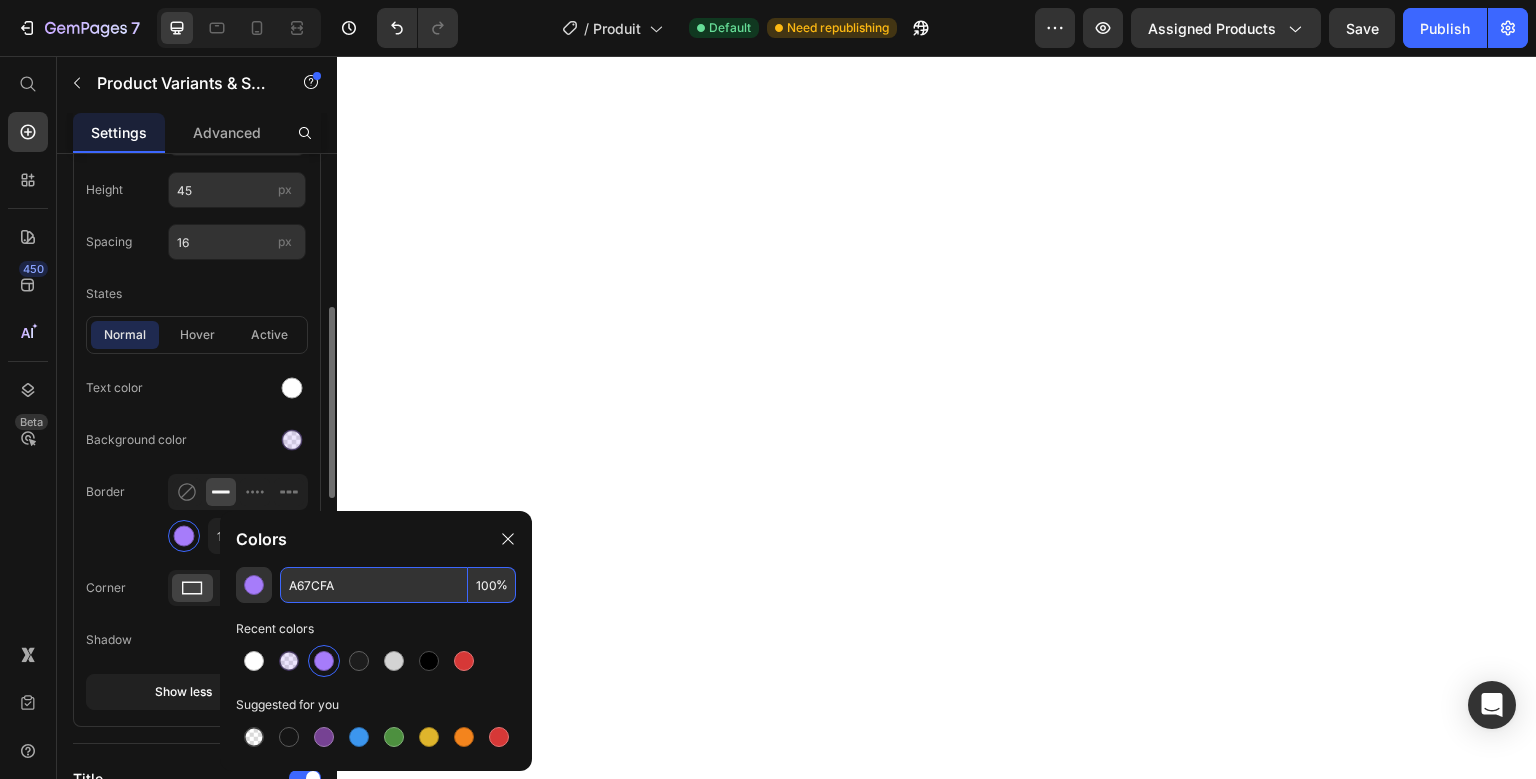 type on "A67CFA" 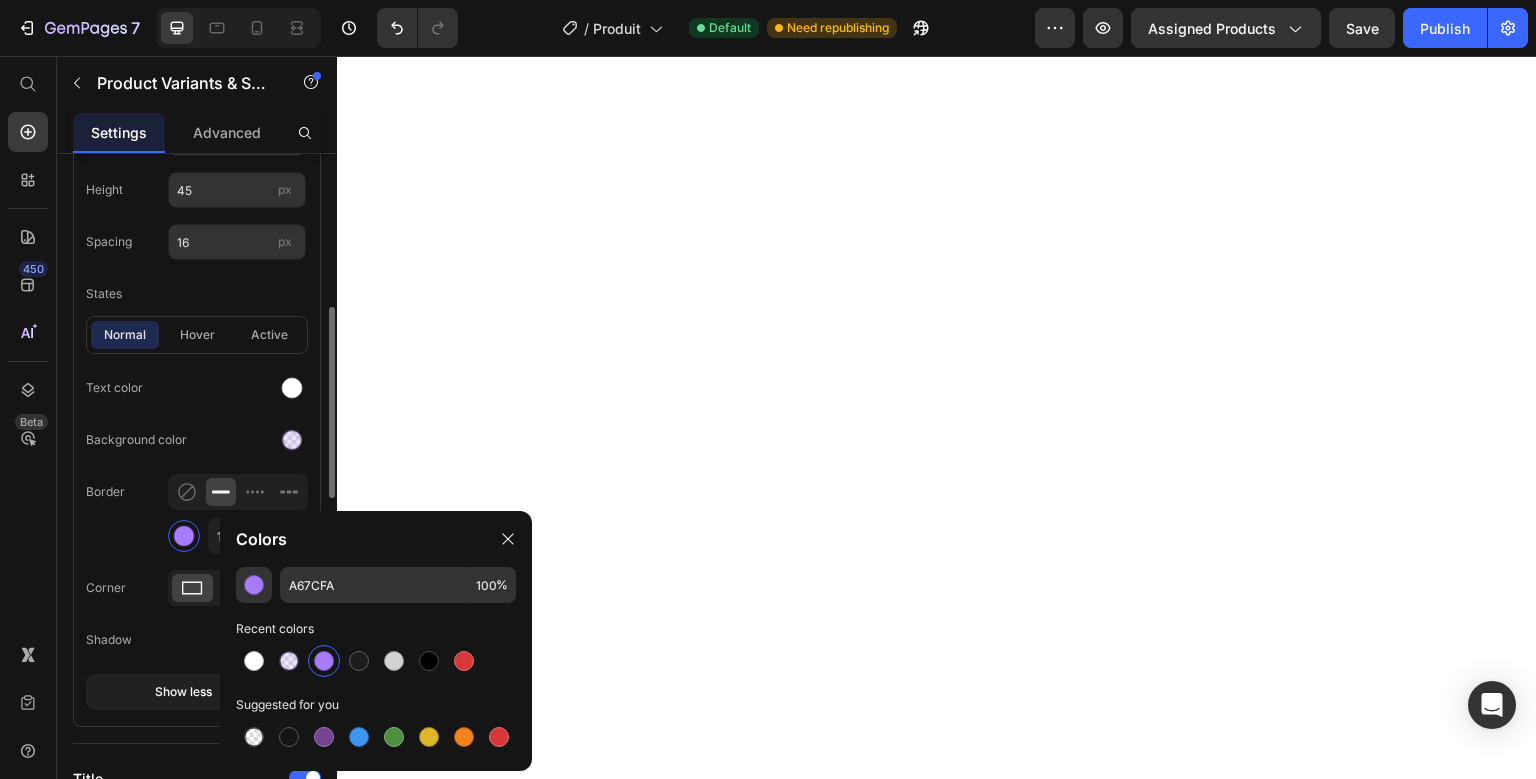 click on "Text color" at bounding box center (197, 388) 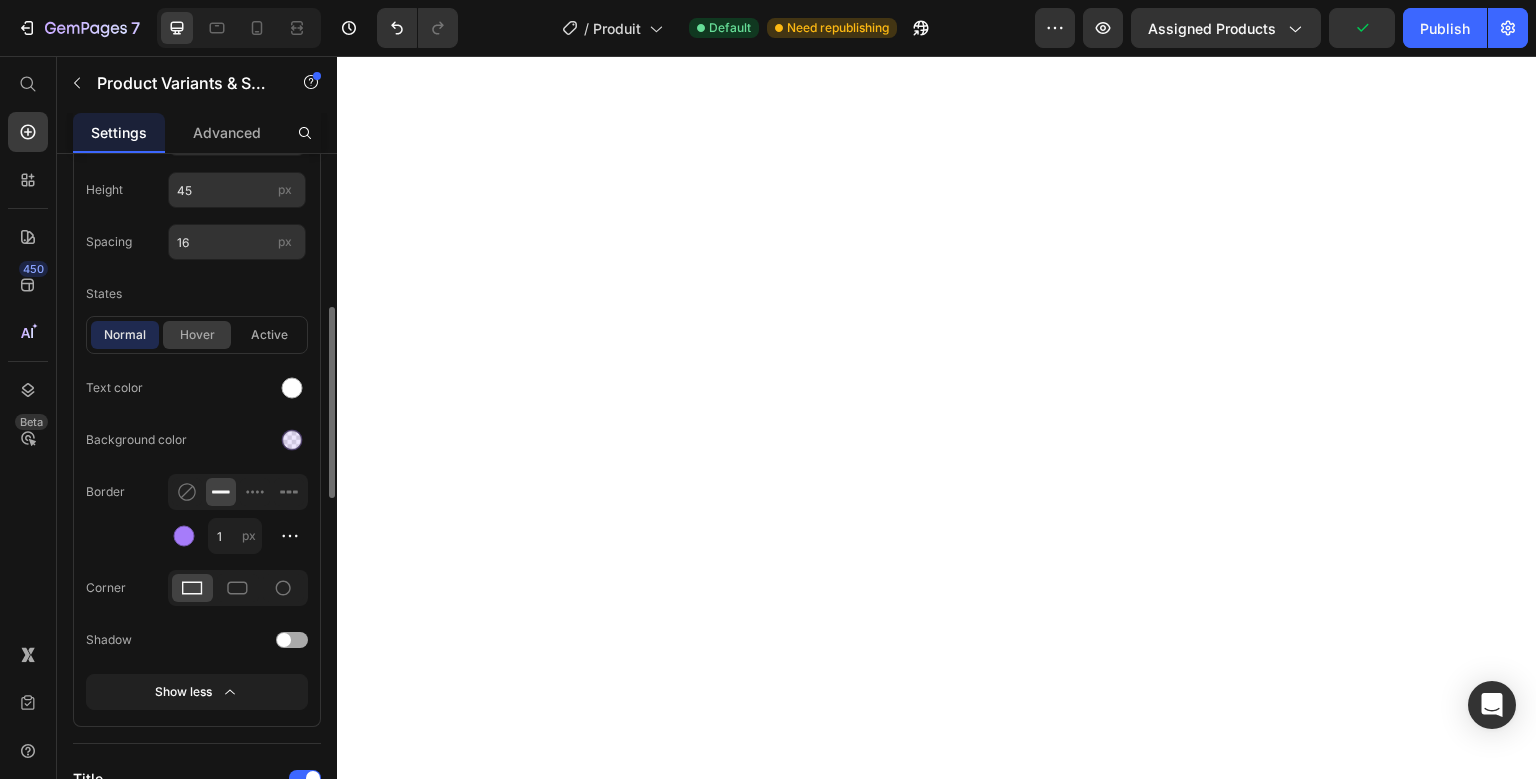 click on "hover" at bounding box center (197, 335) 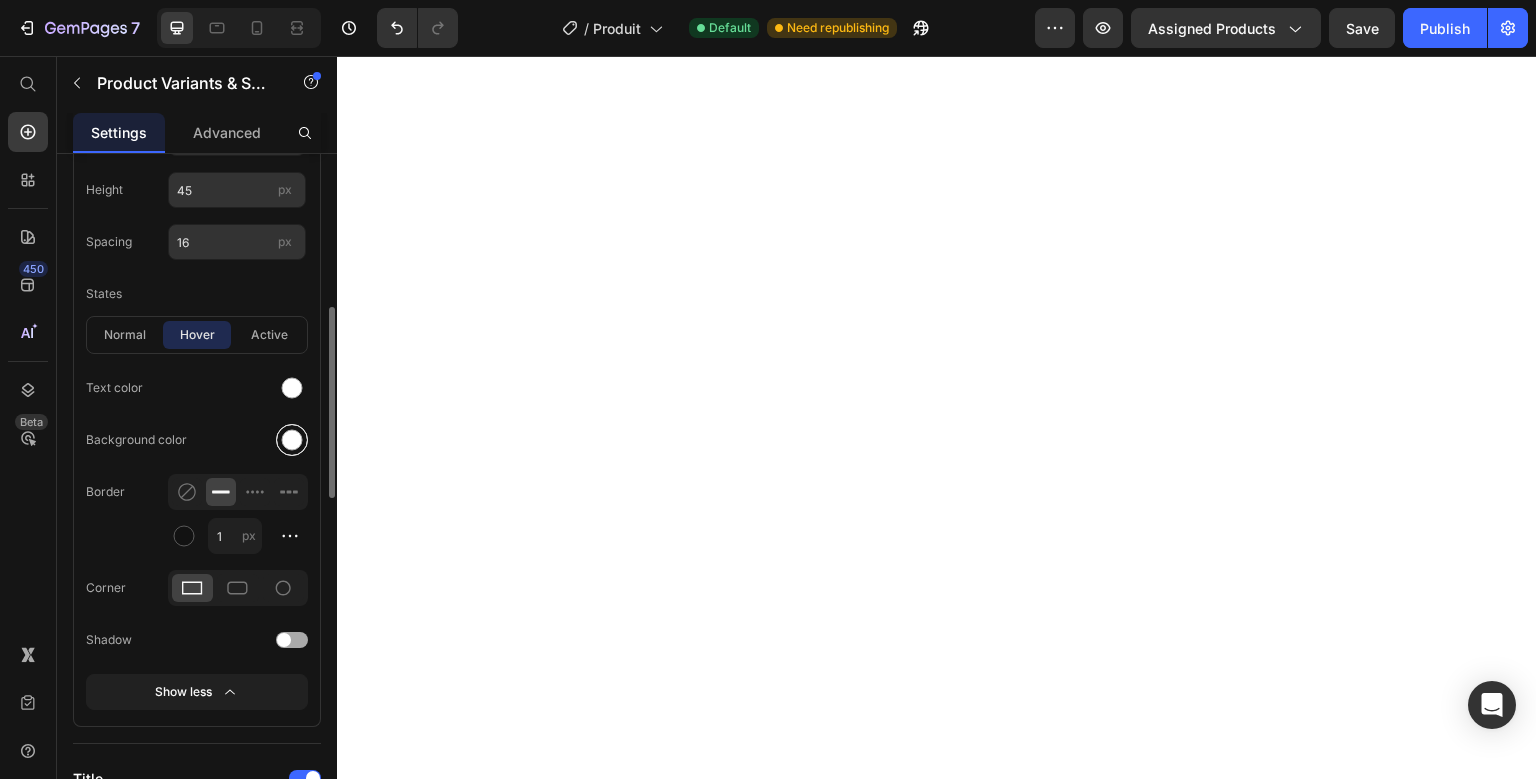 click at bounding box center (292, 440) 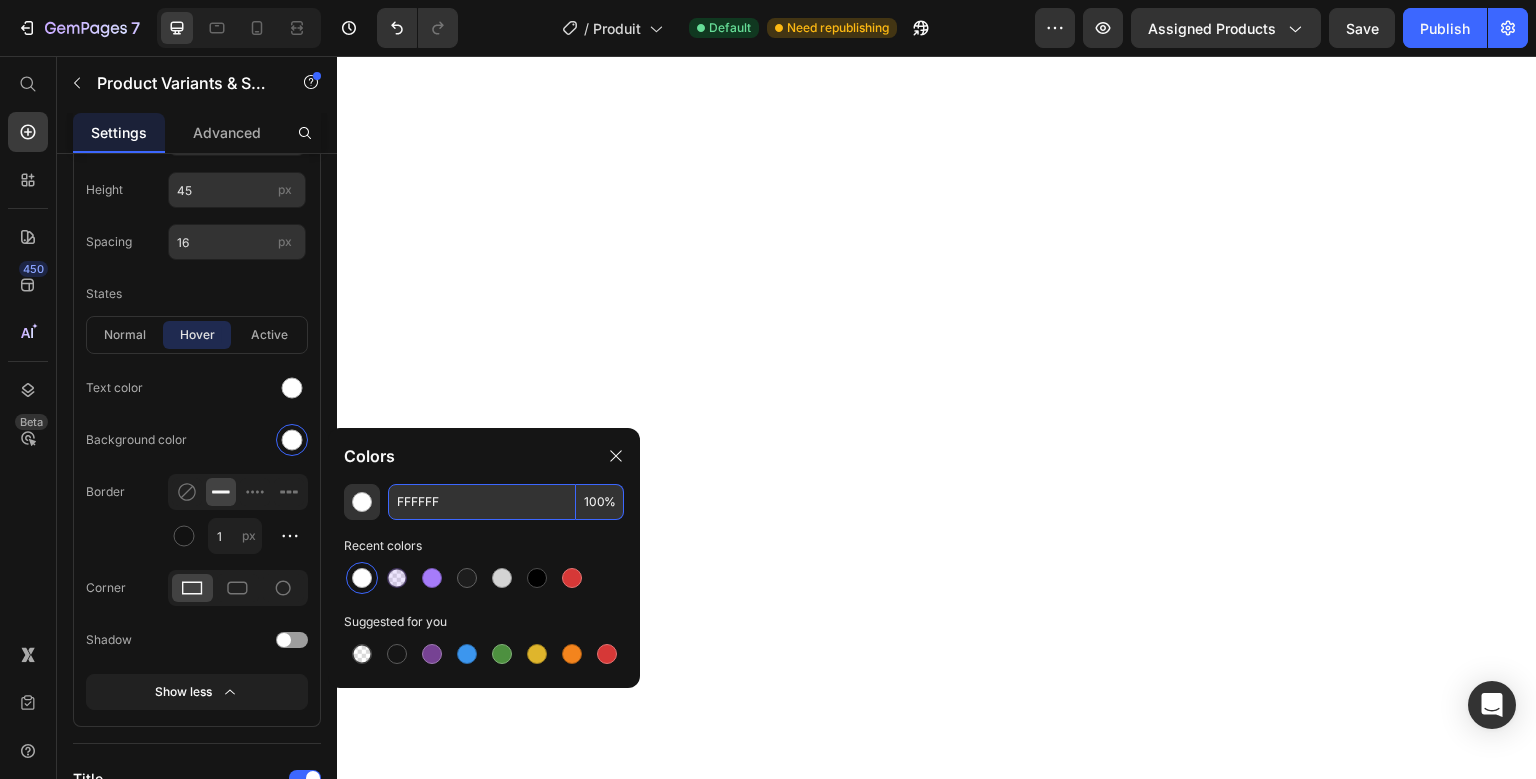 click on "FFFFFF" at bounding box center (482, 502) 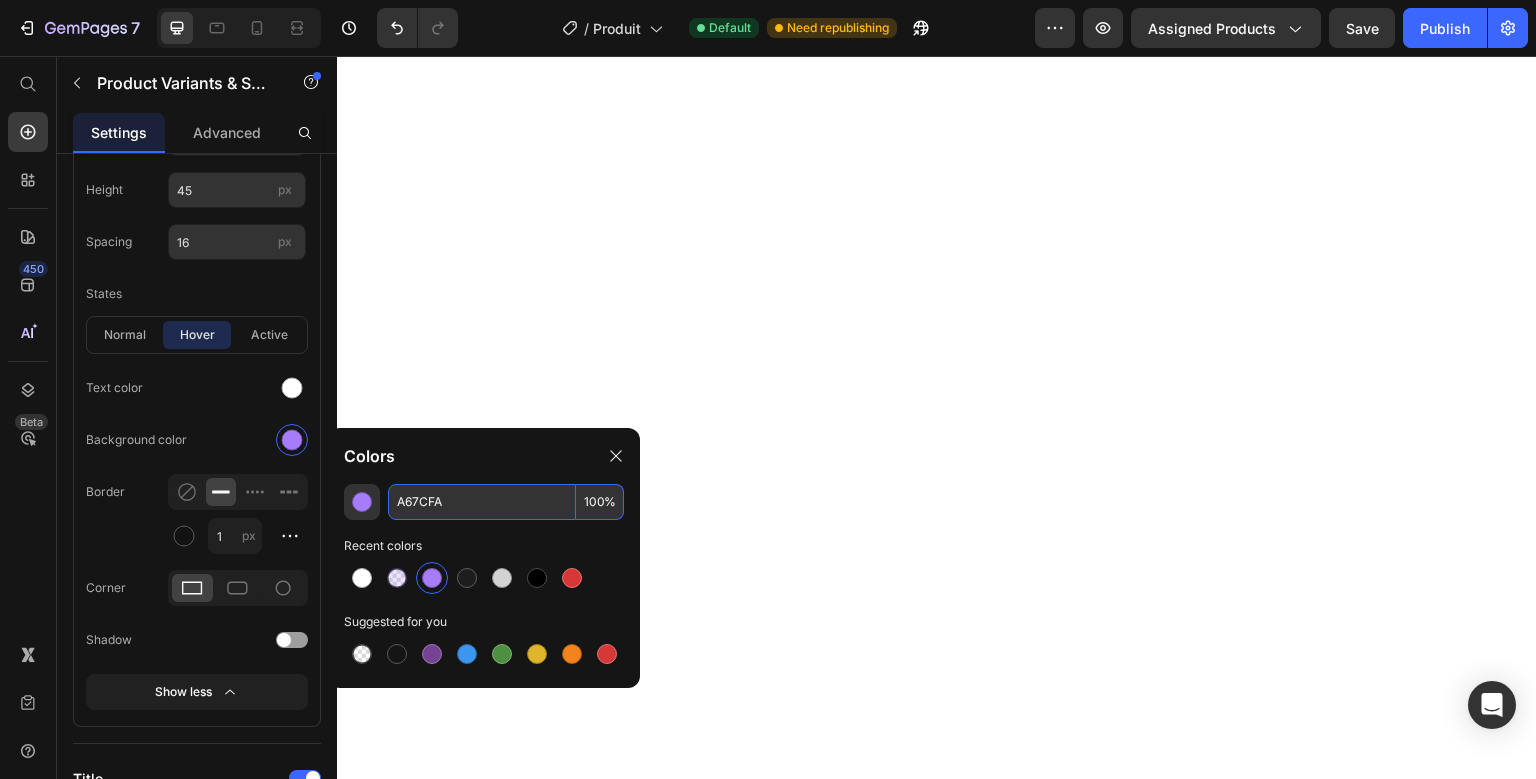 type on "A67CFA" 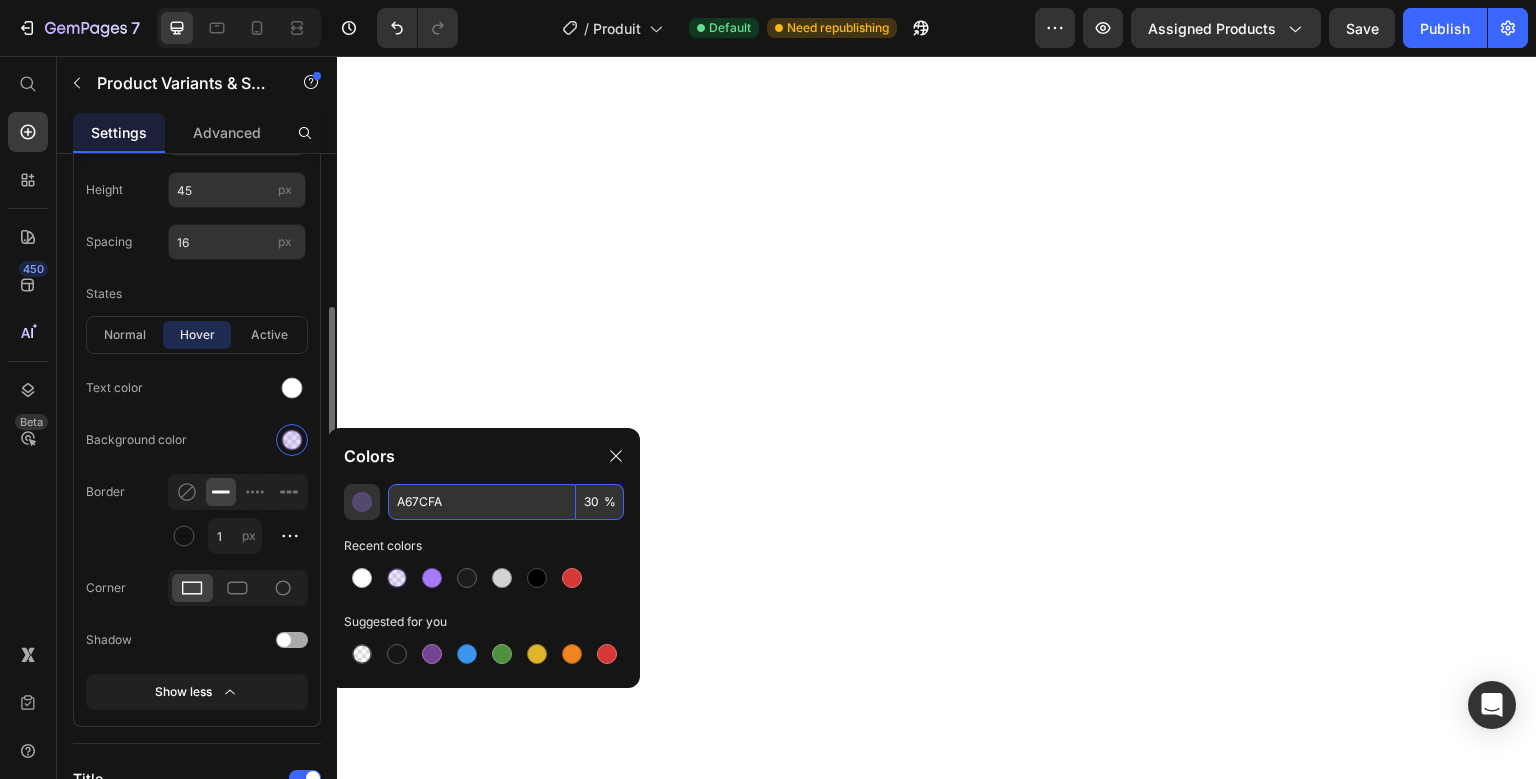 type on "30" 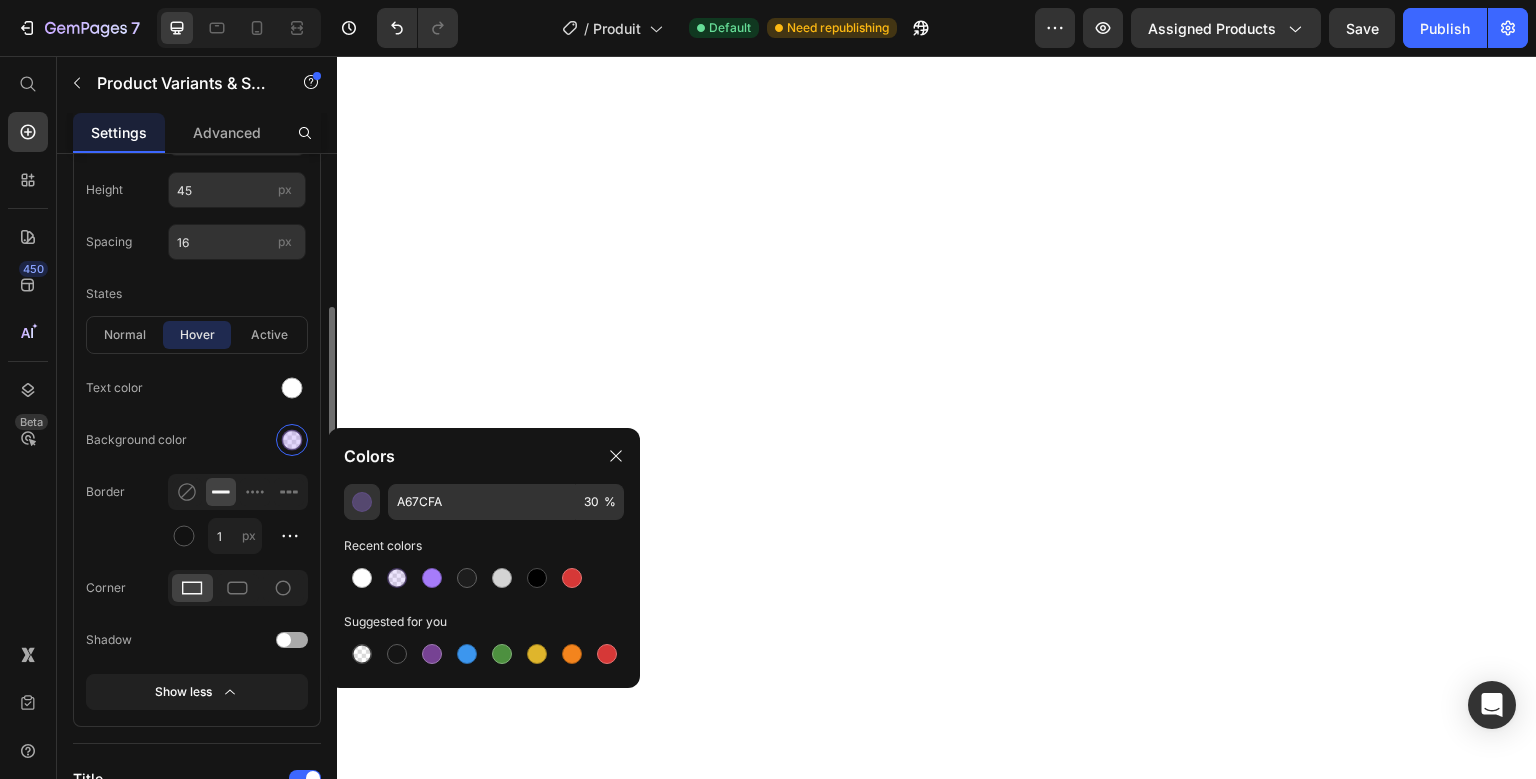 click on "Background color" at bounding box center (197, 440) 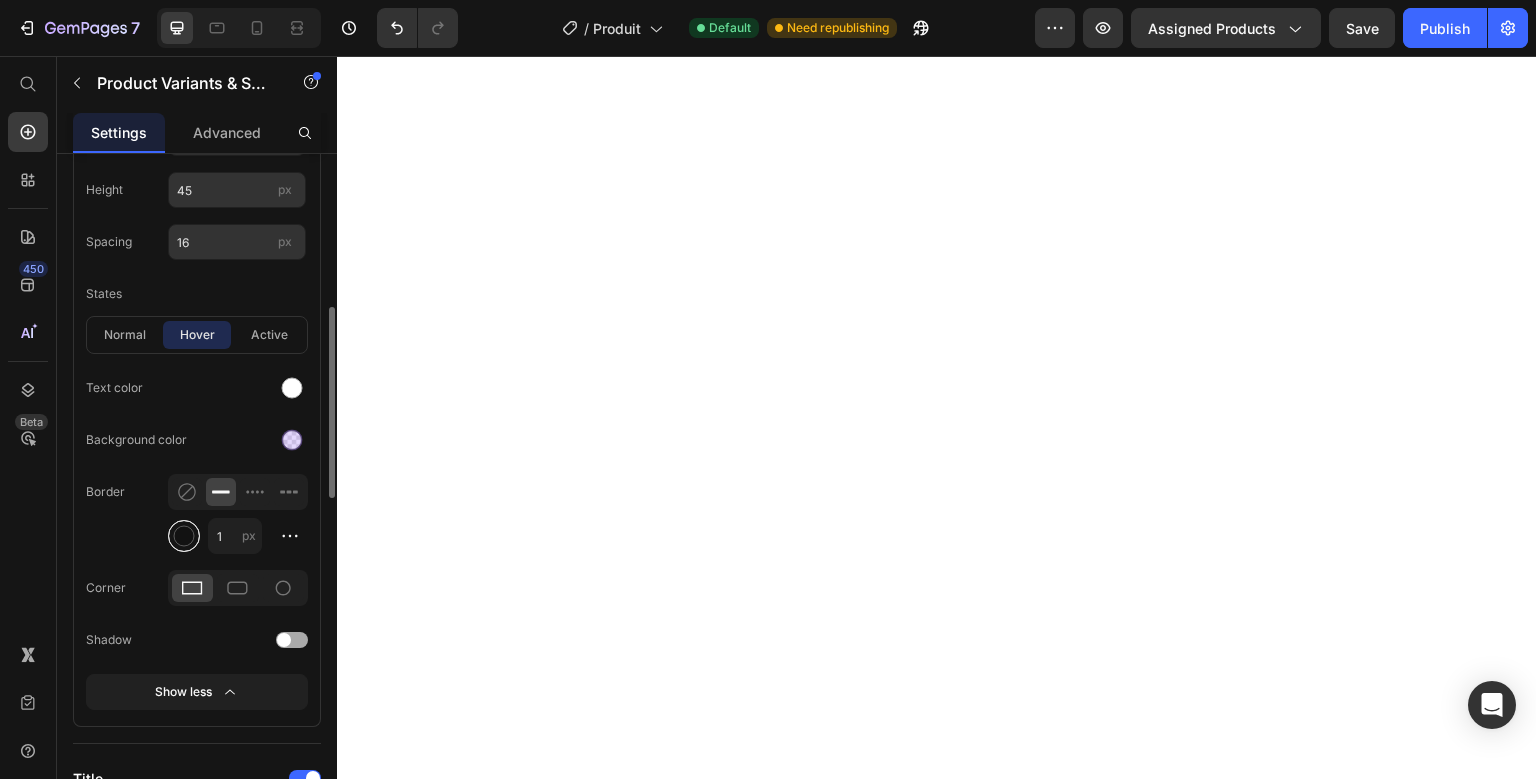 click at bounding box center (184, 536) 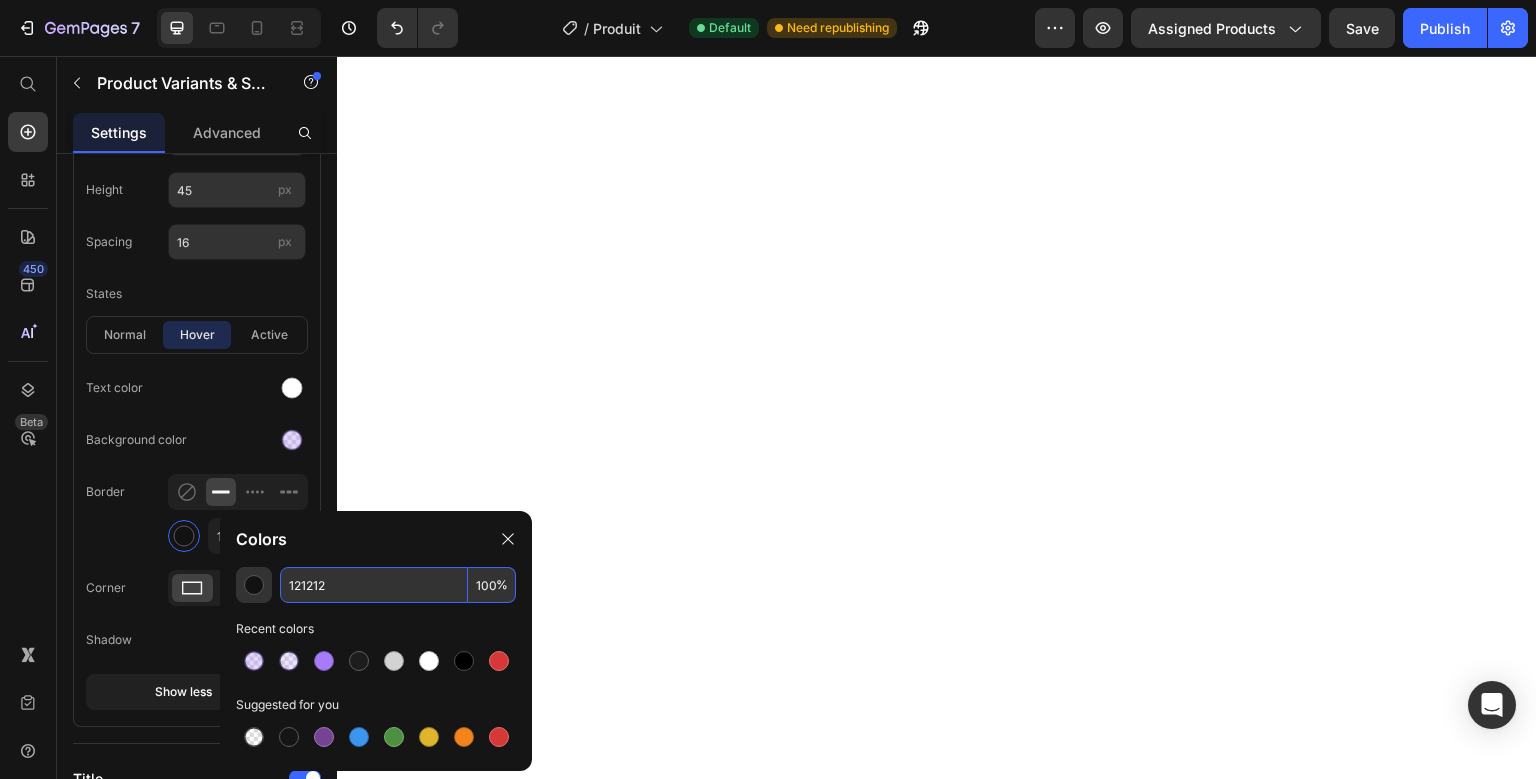 click on "121212" at bounding box center [374, 585] 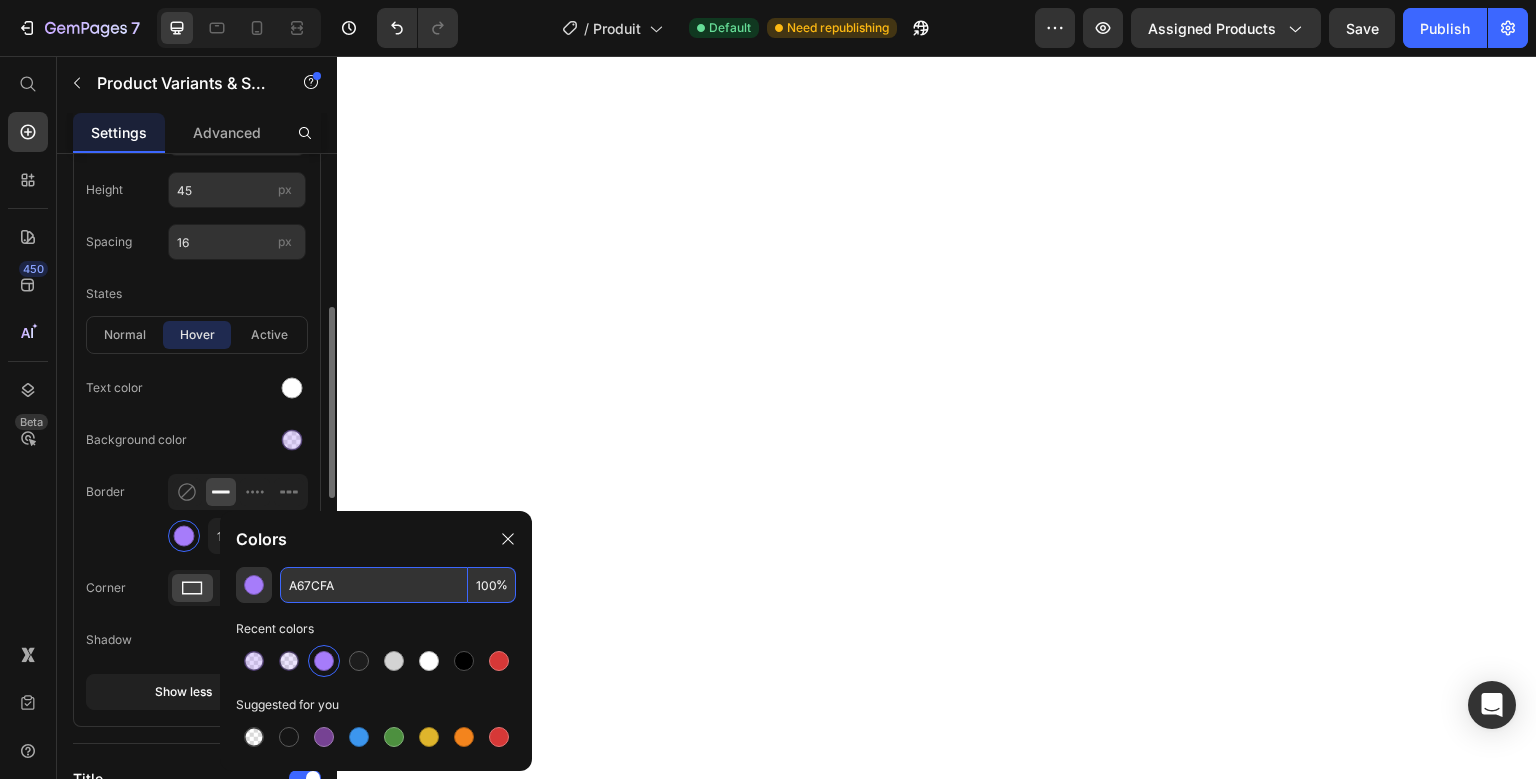type on "A67CFA" 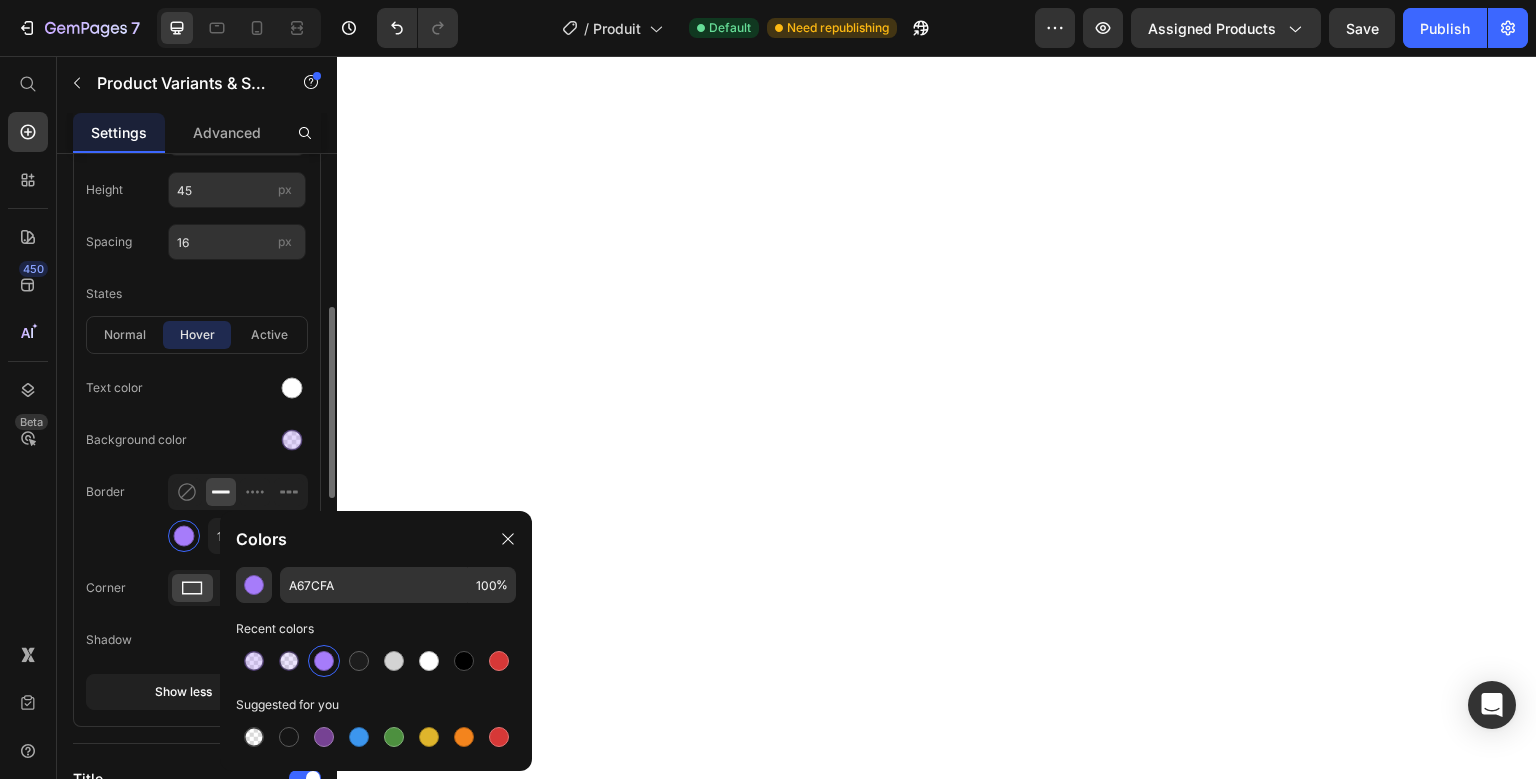 click on "Text color Background color Border 1 px Corner Shadow" 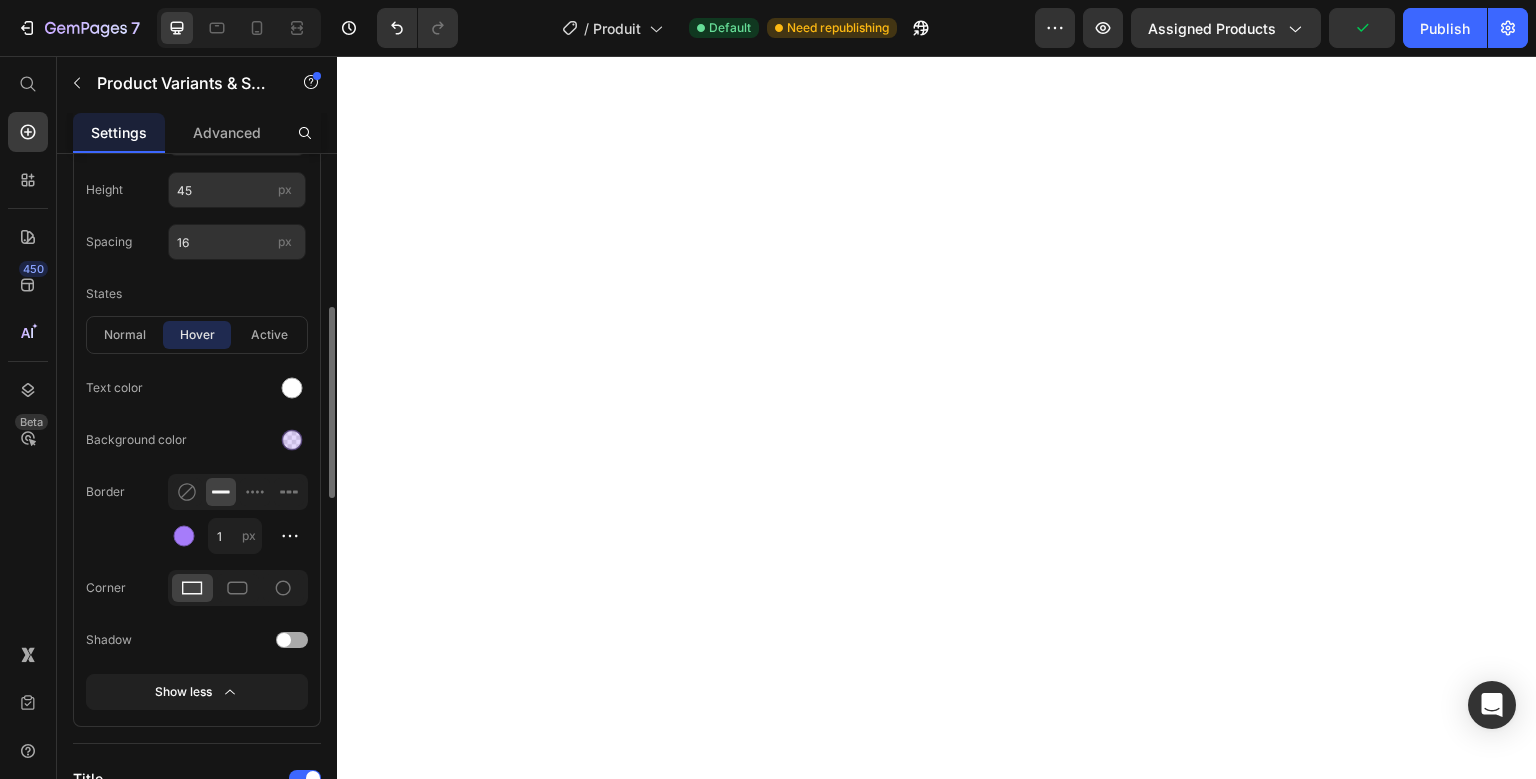 click on "Background color" at bounding box center (197, 440) 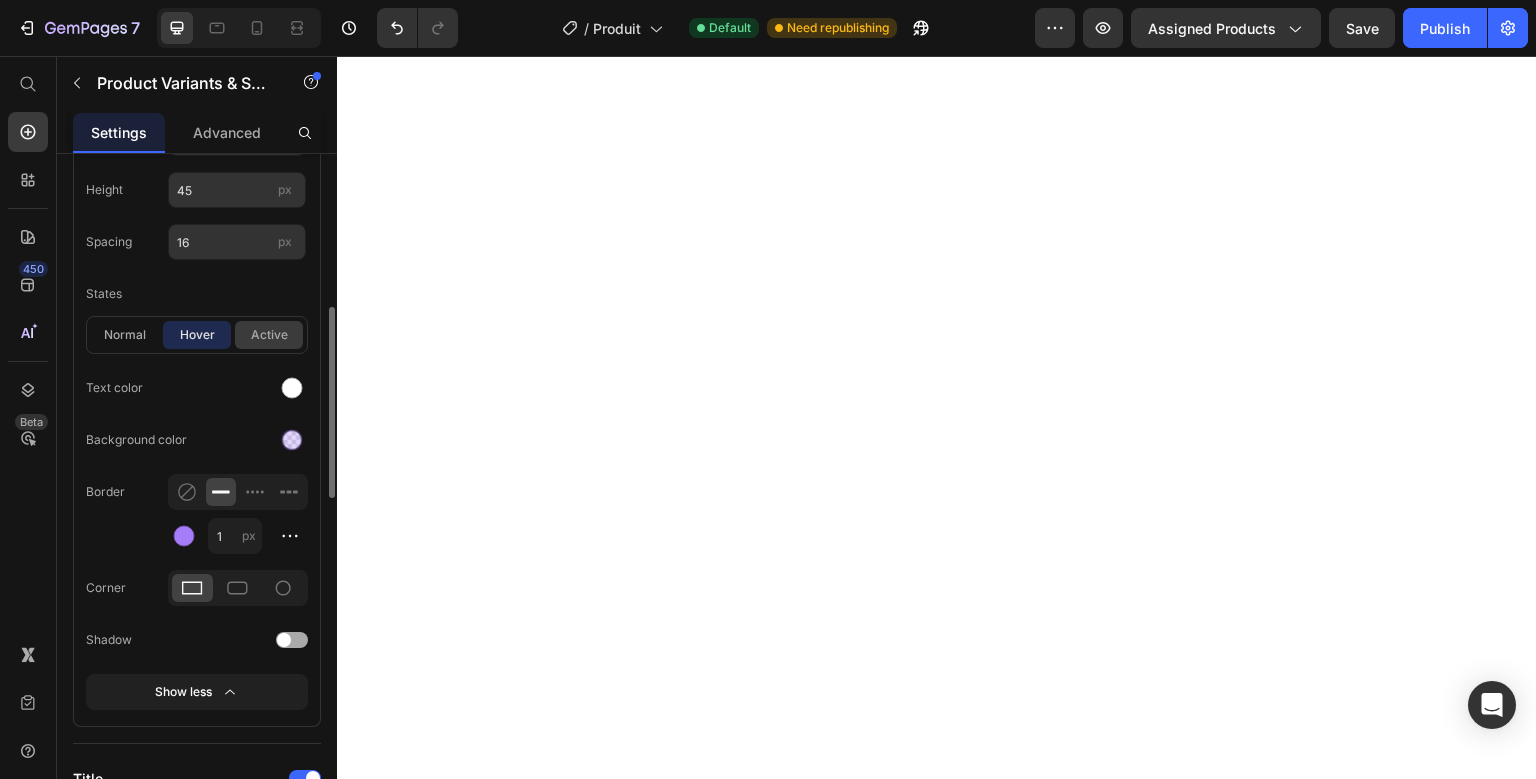click on "active" at bounding box center (269, 335) 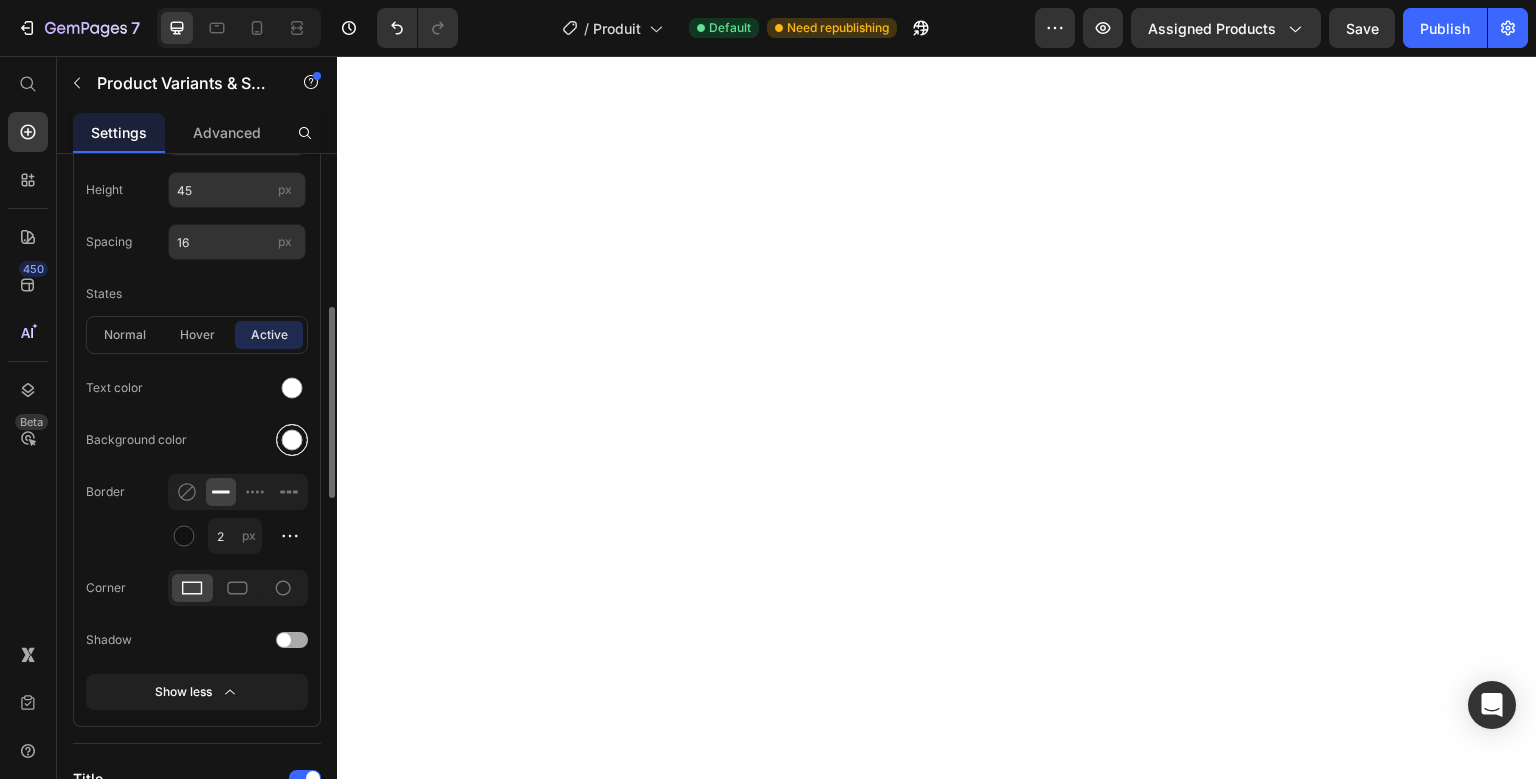 click at bounding box center (292, 440) 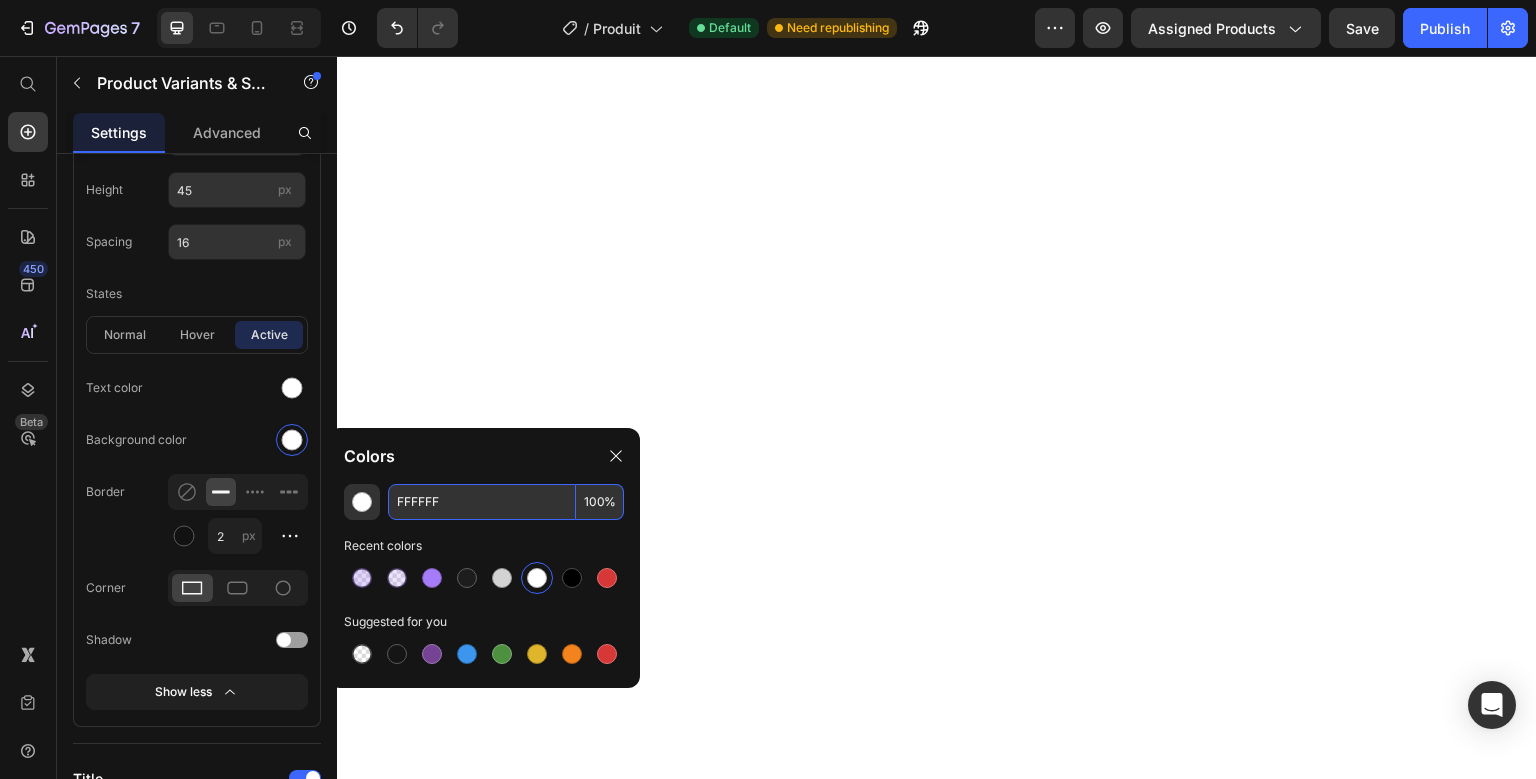 click on "FFFFFF" at bounding box center [482, 502] 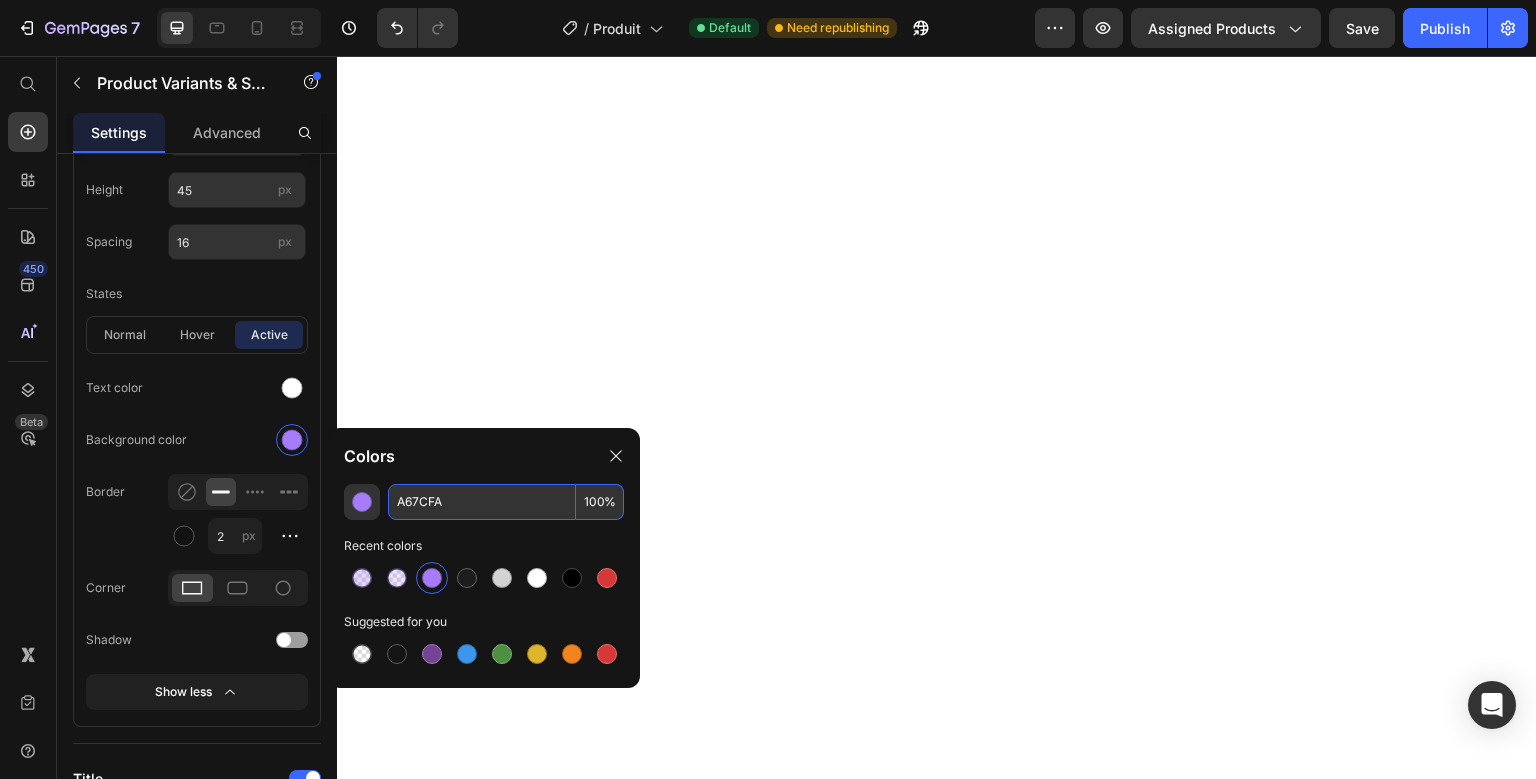 type on "A67CFA" 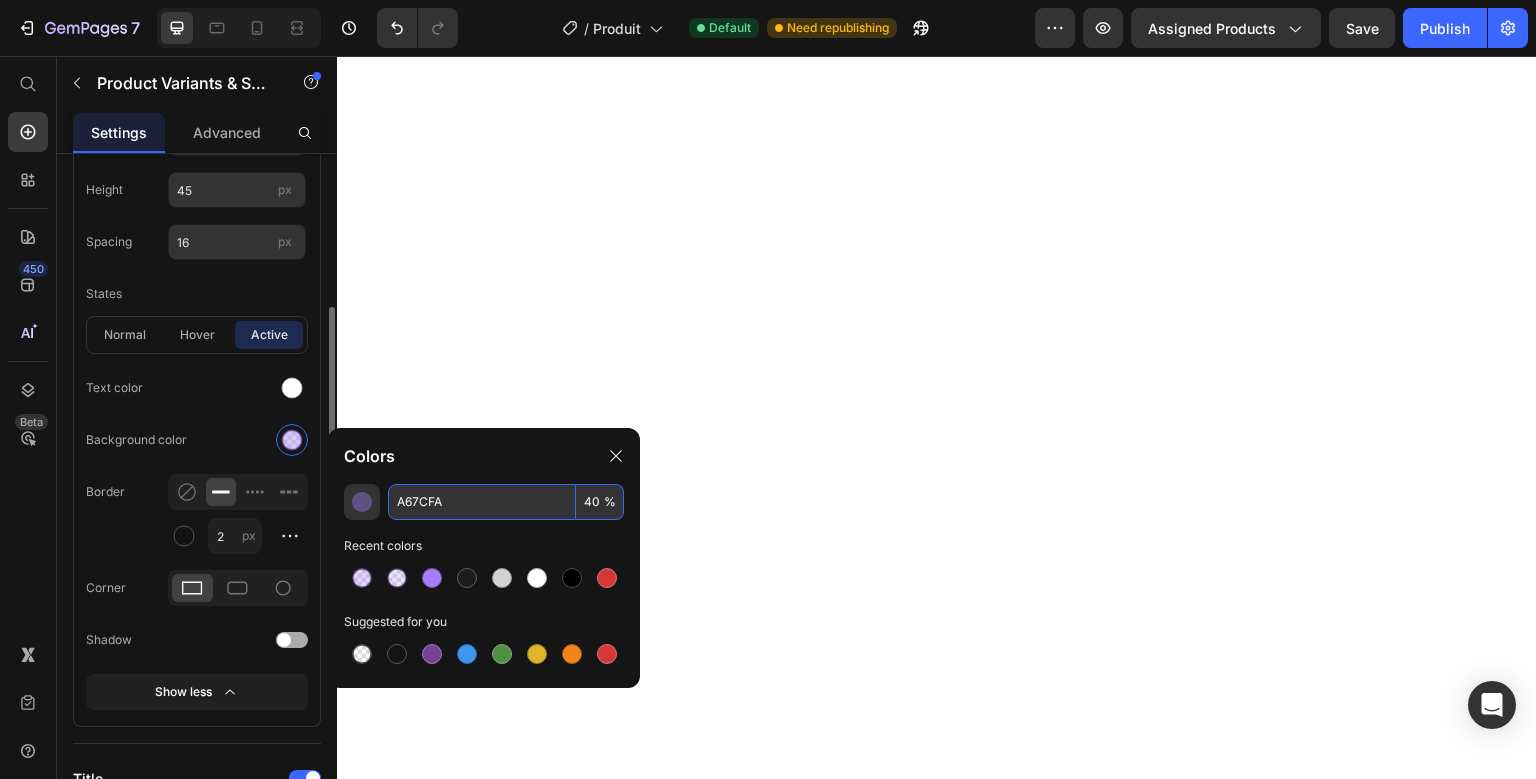 type on "40" 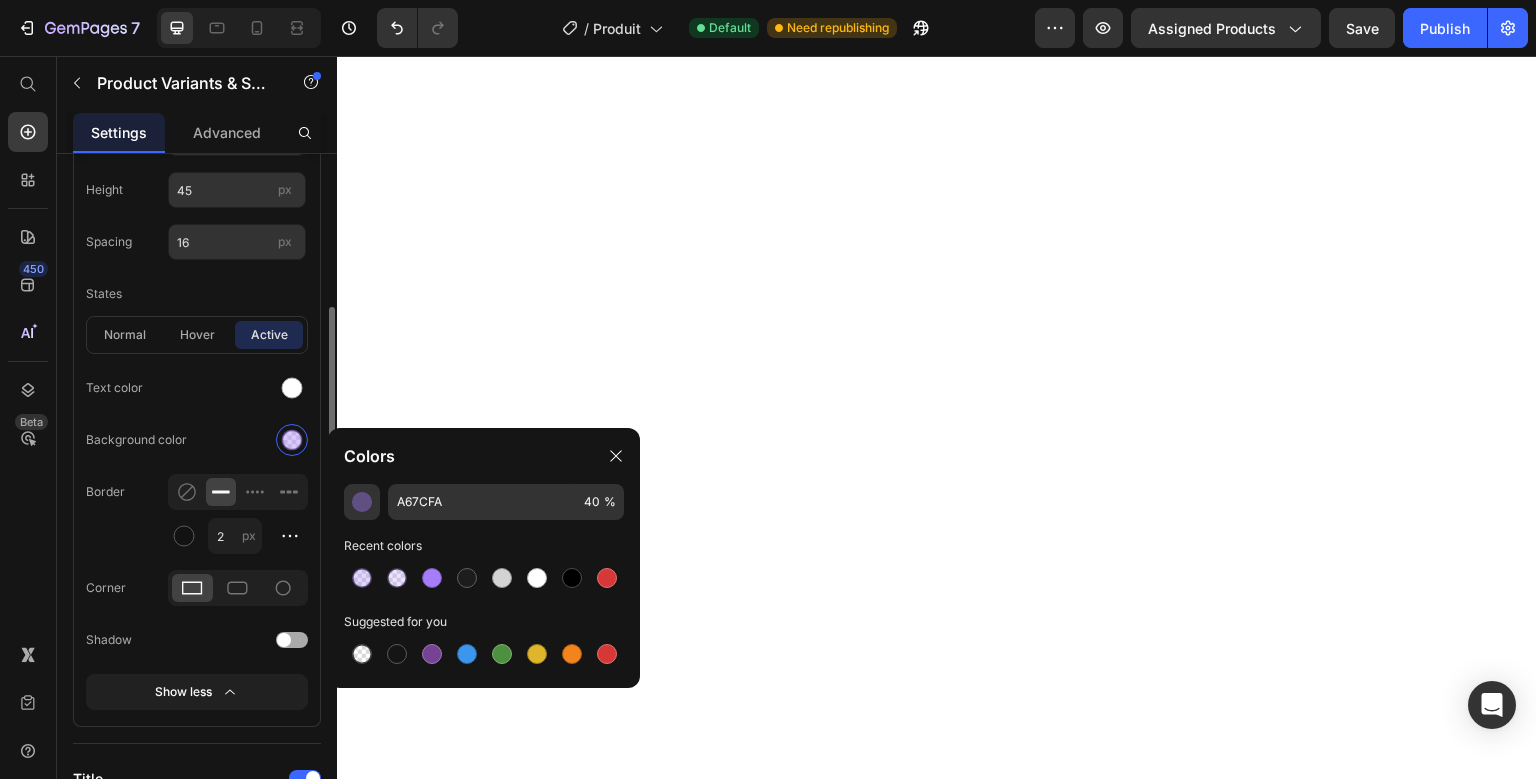 click on "Text color" at bounding box center (197, 388) 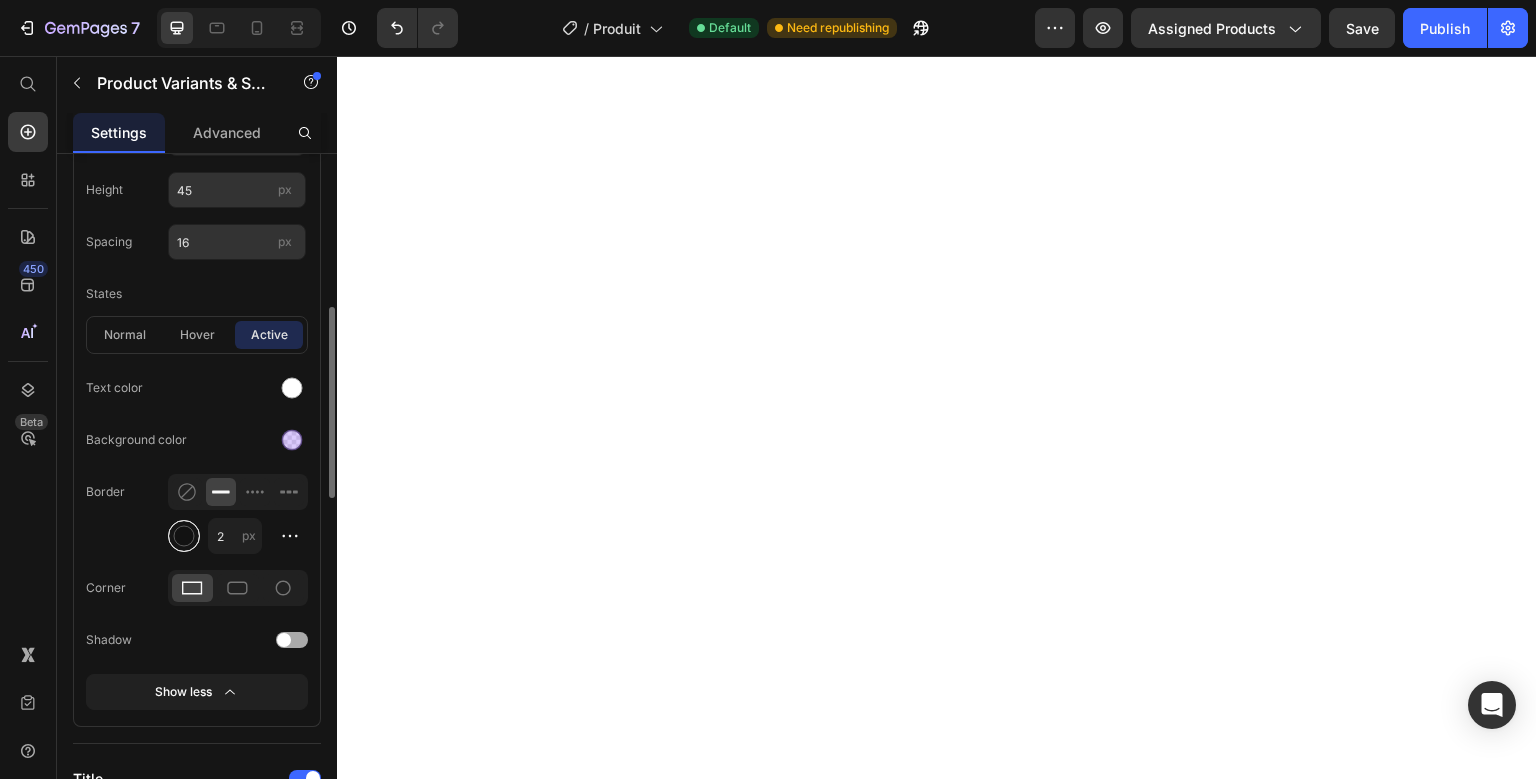 click at bounding box center [184, 536] 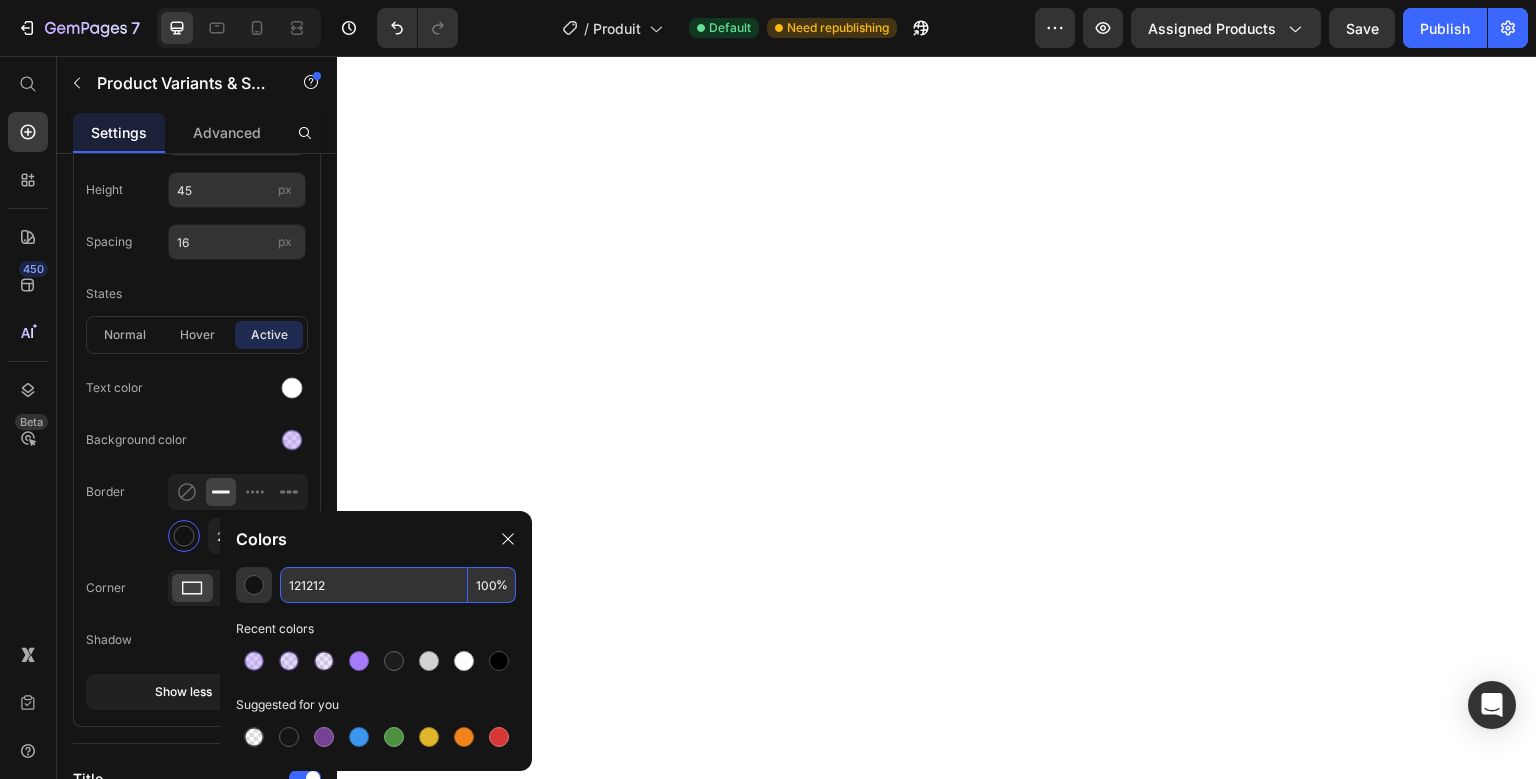 click on "121212" at bounding box center (374, 585) 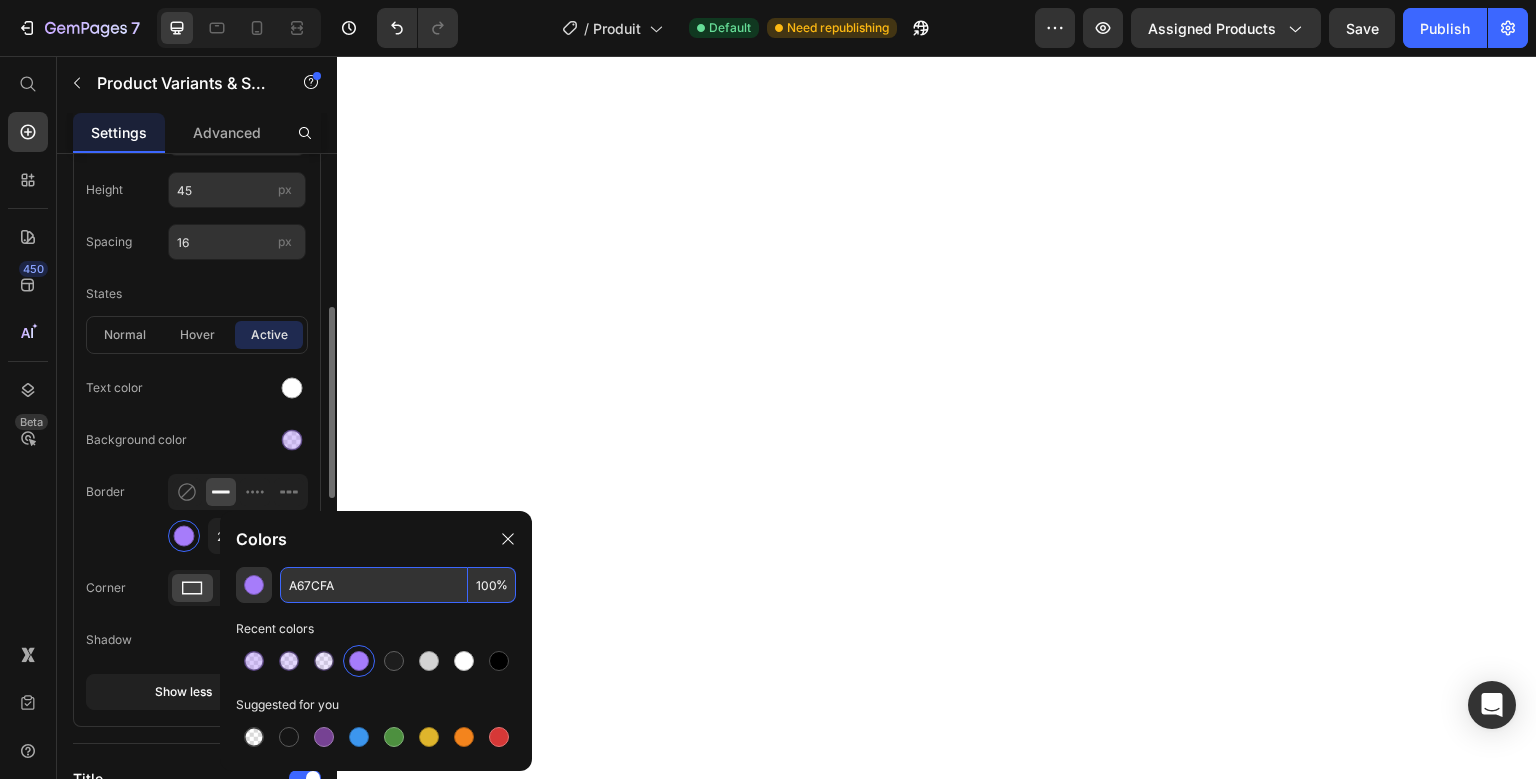 type on "A67CFA" 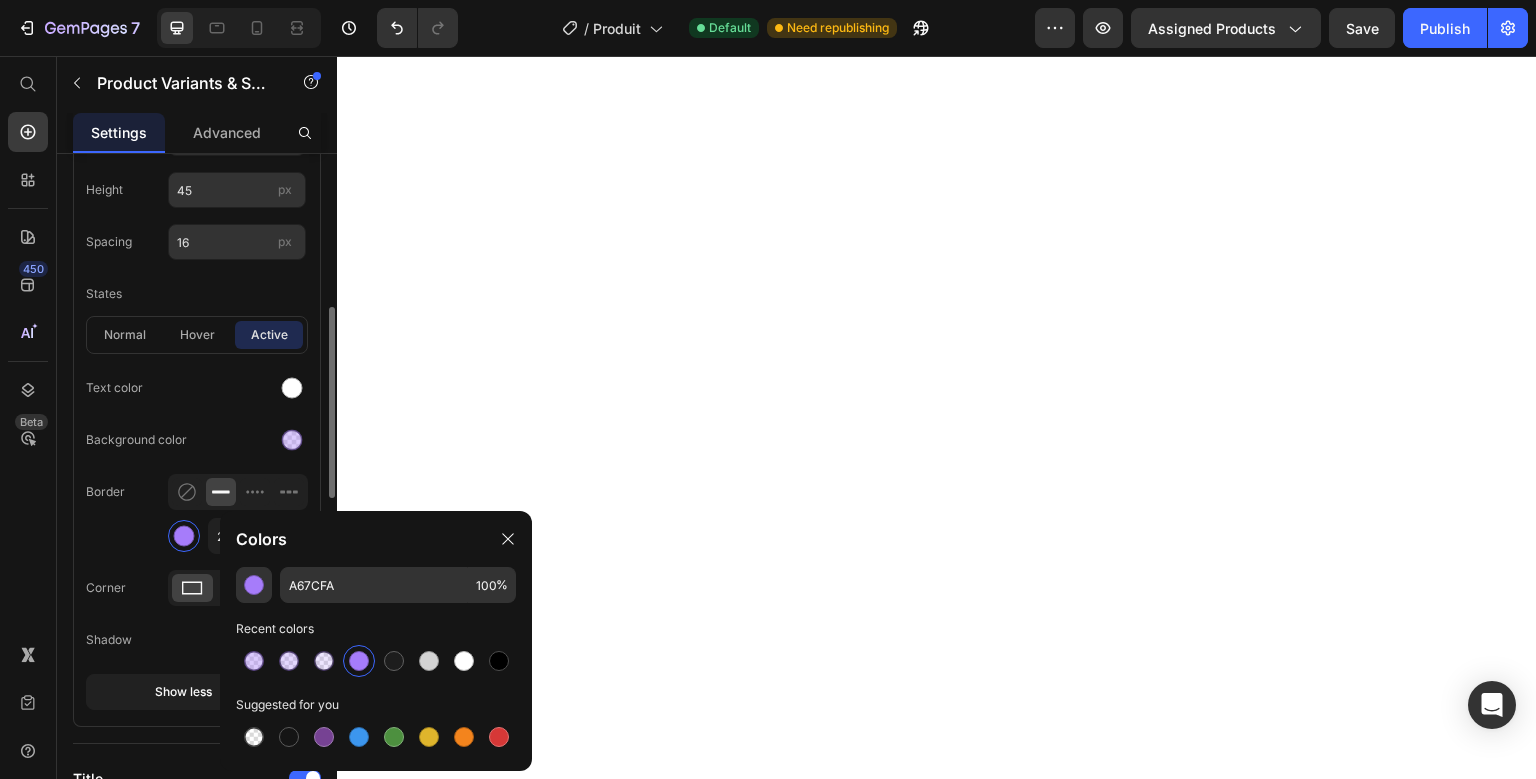 click on "Background color" at bounding box center [197, 440] 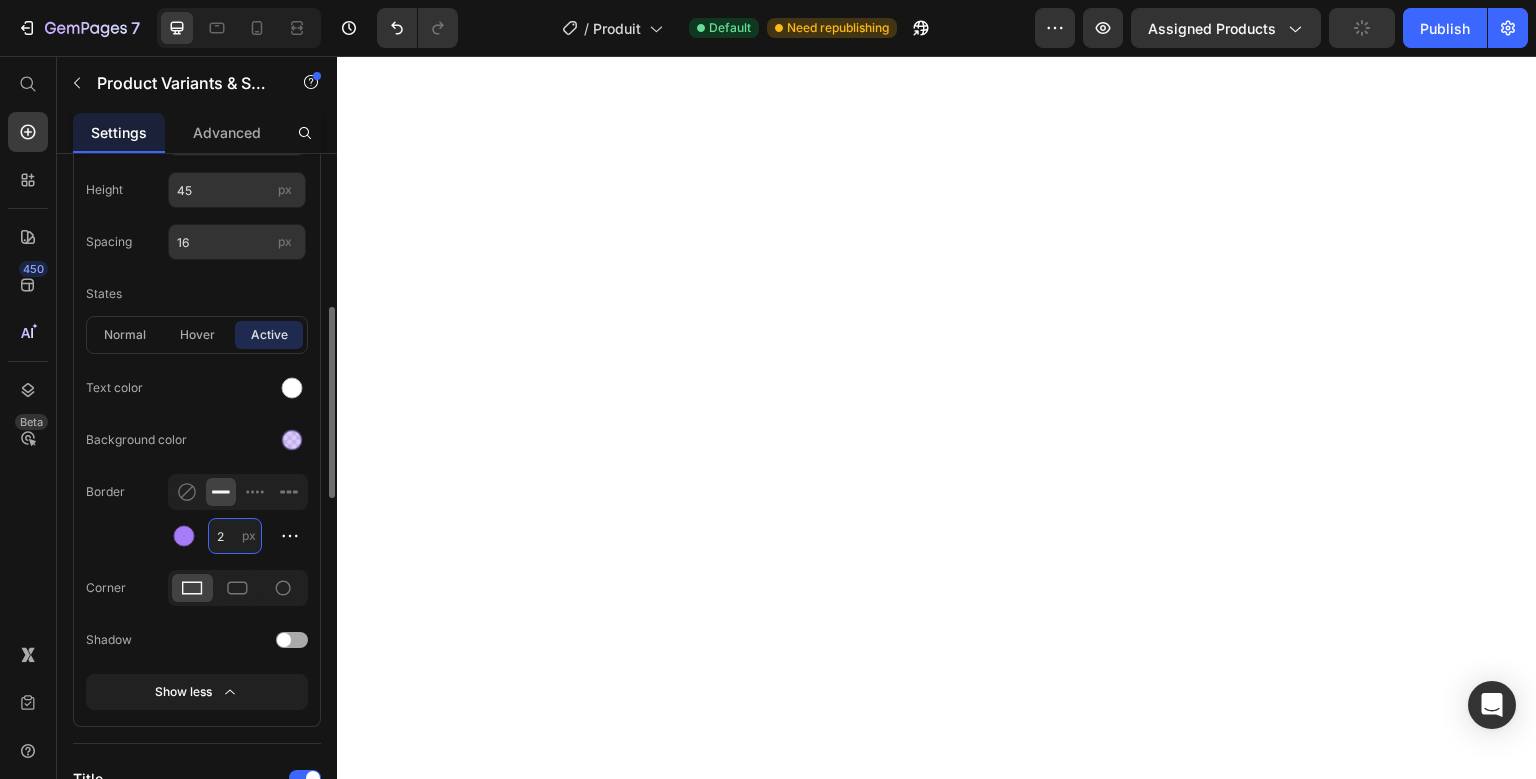 click on "2" at bounding box center (235, 536) 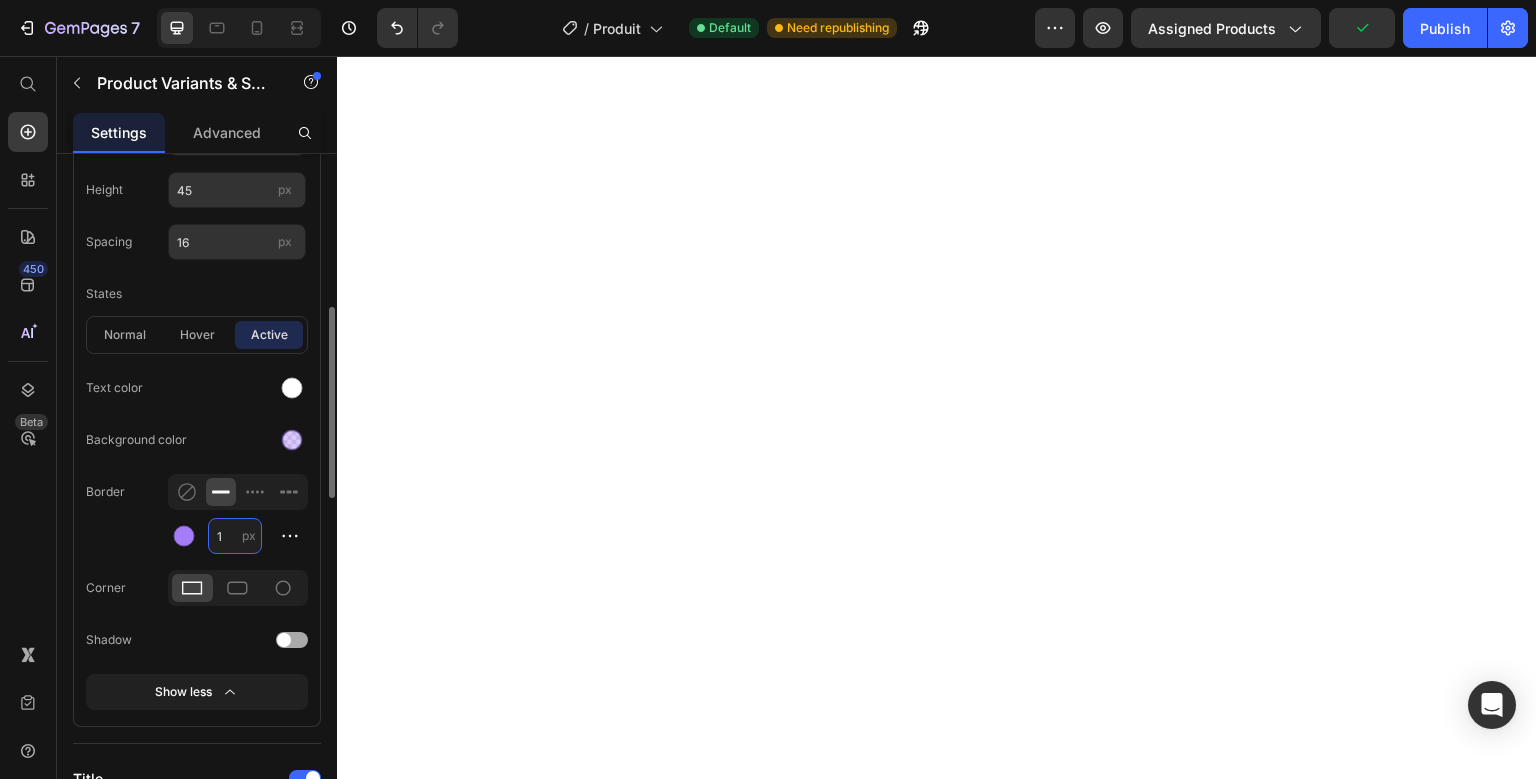 type on "1" 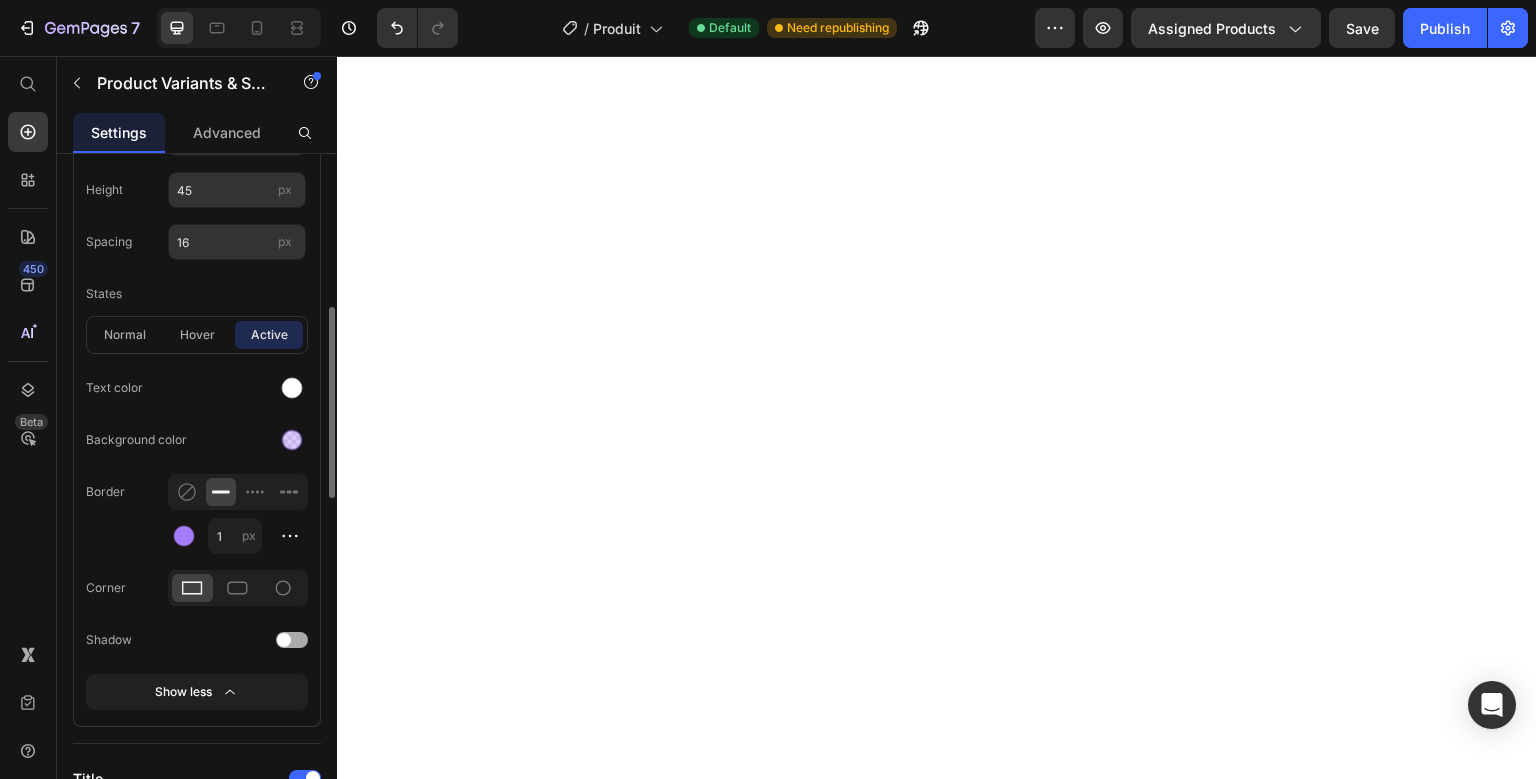 click on "Background color" at bounding box center [197, 440] 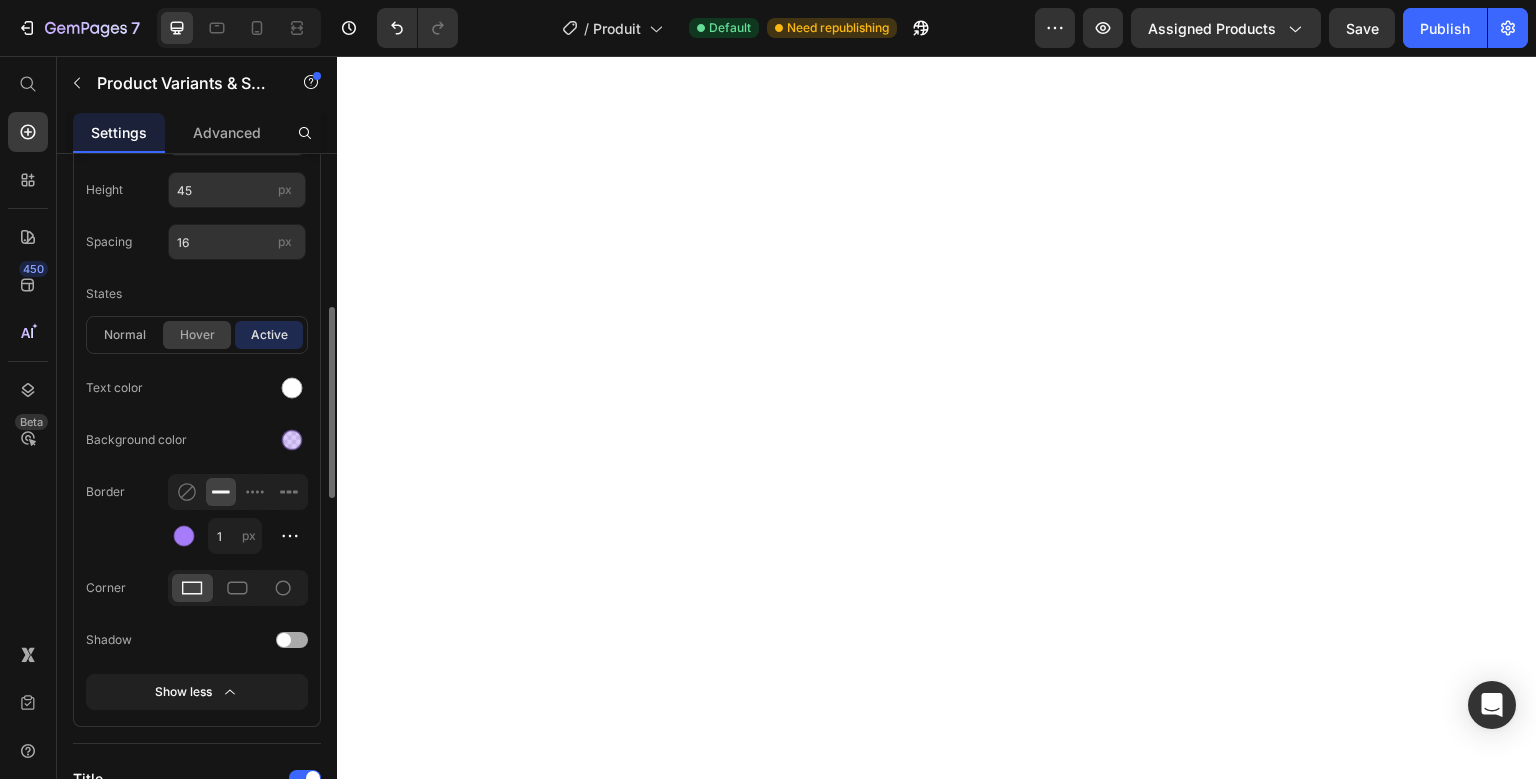 click on "hover" at bounding box center (197, 335) 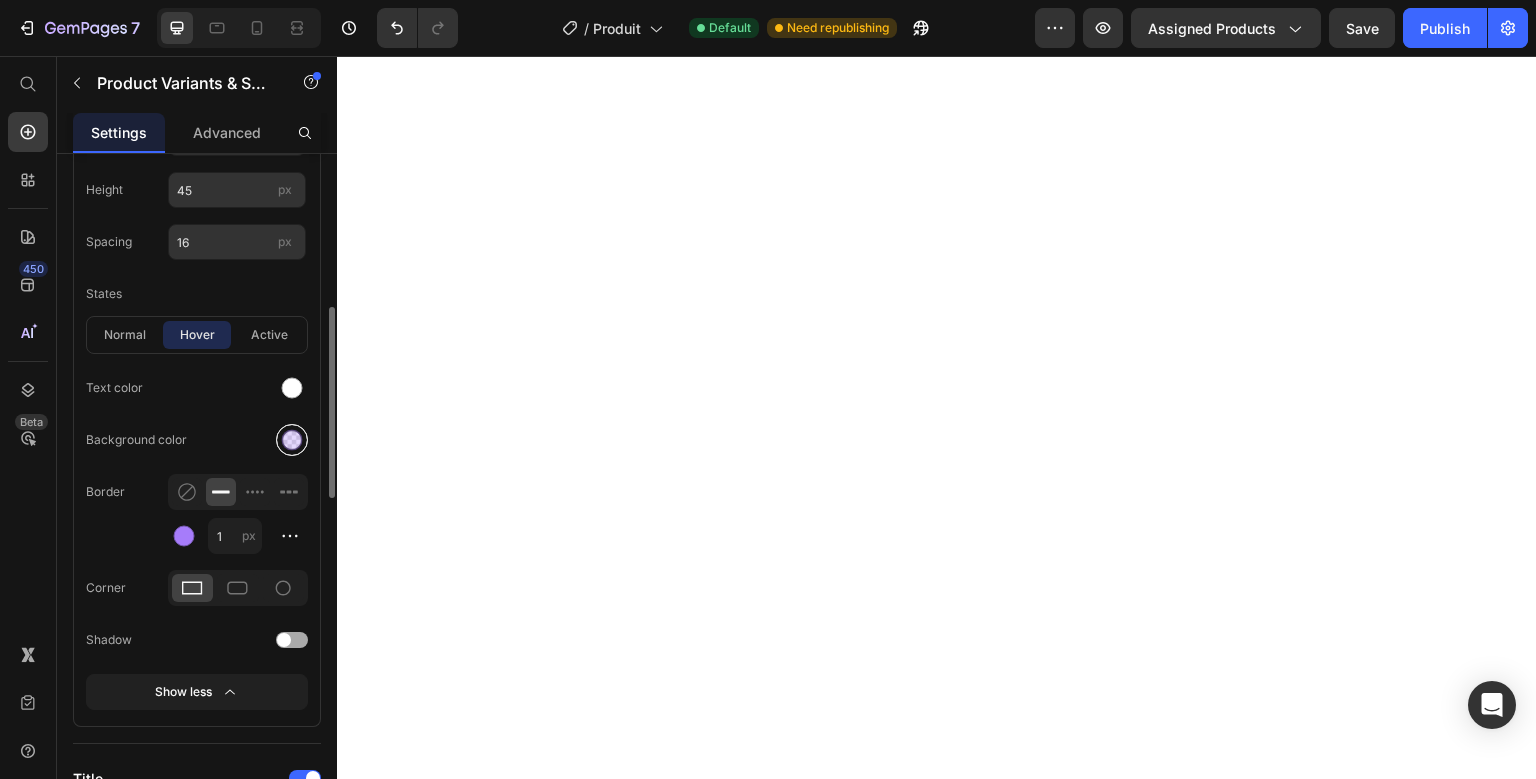 click at bounding box center (292, 440) 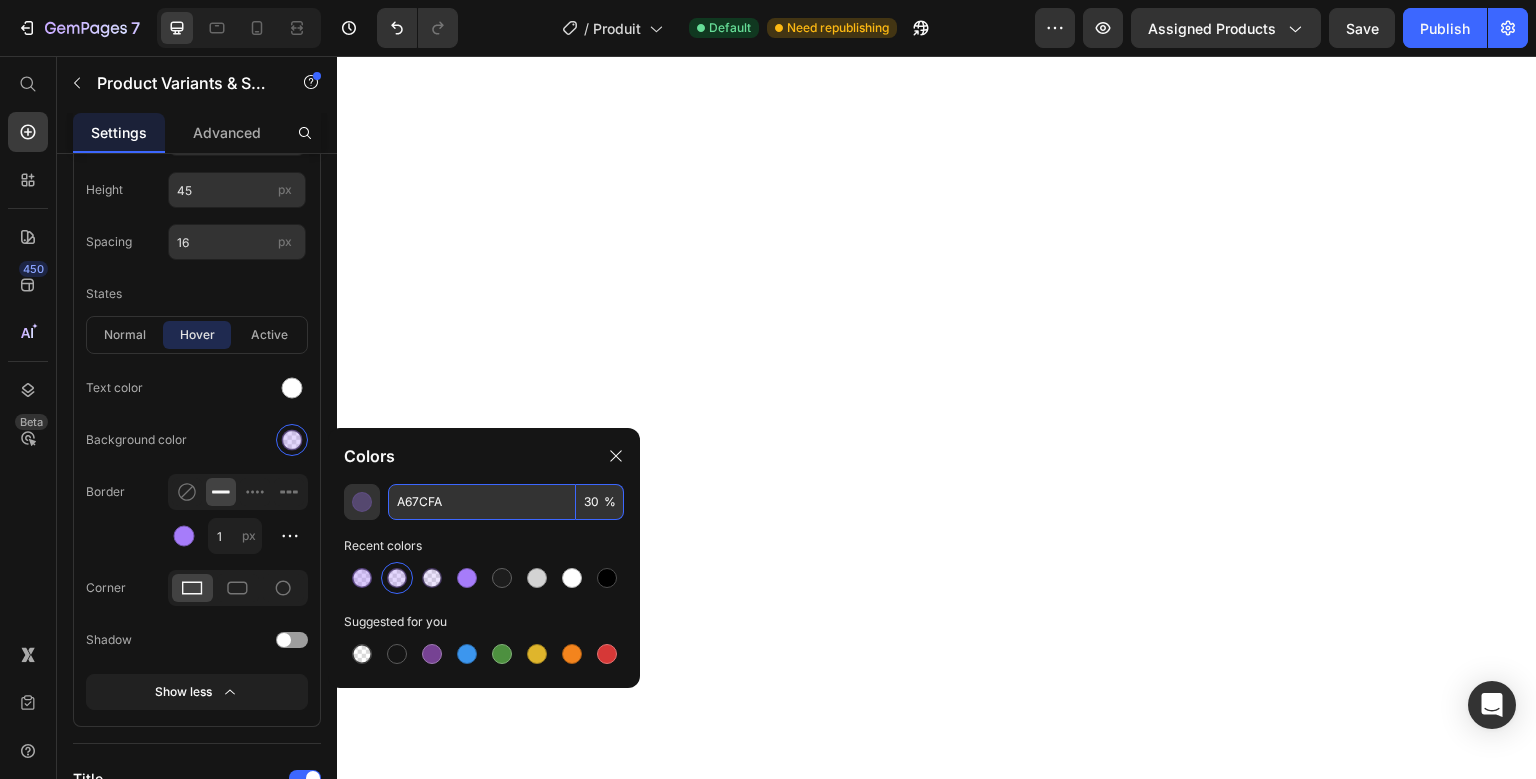 click on "30" at bounding box center (600, 502) 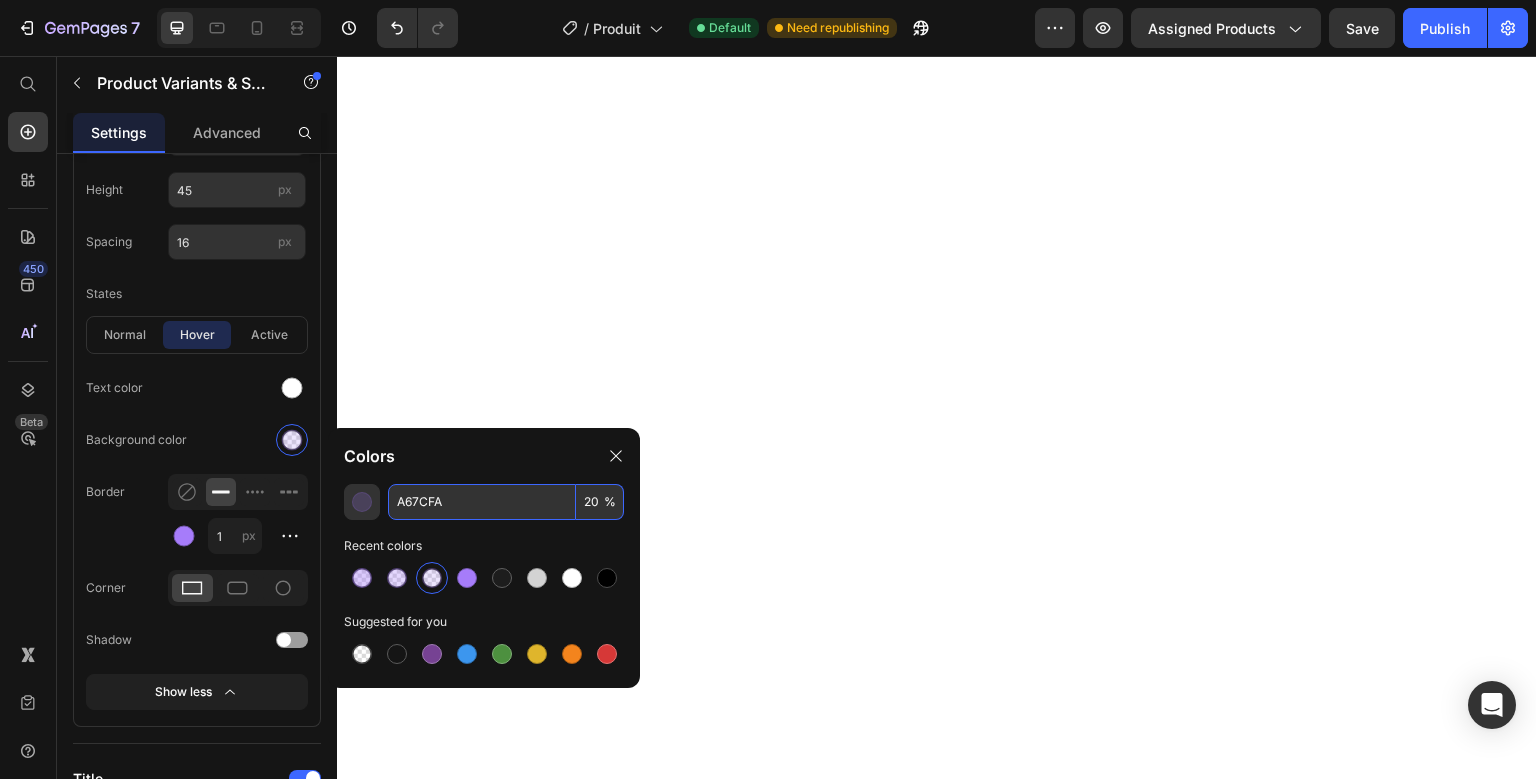 type on "2" 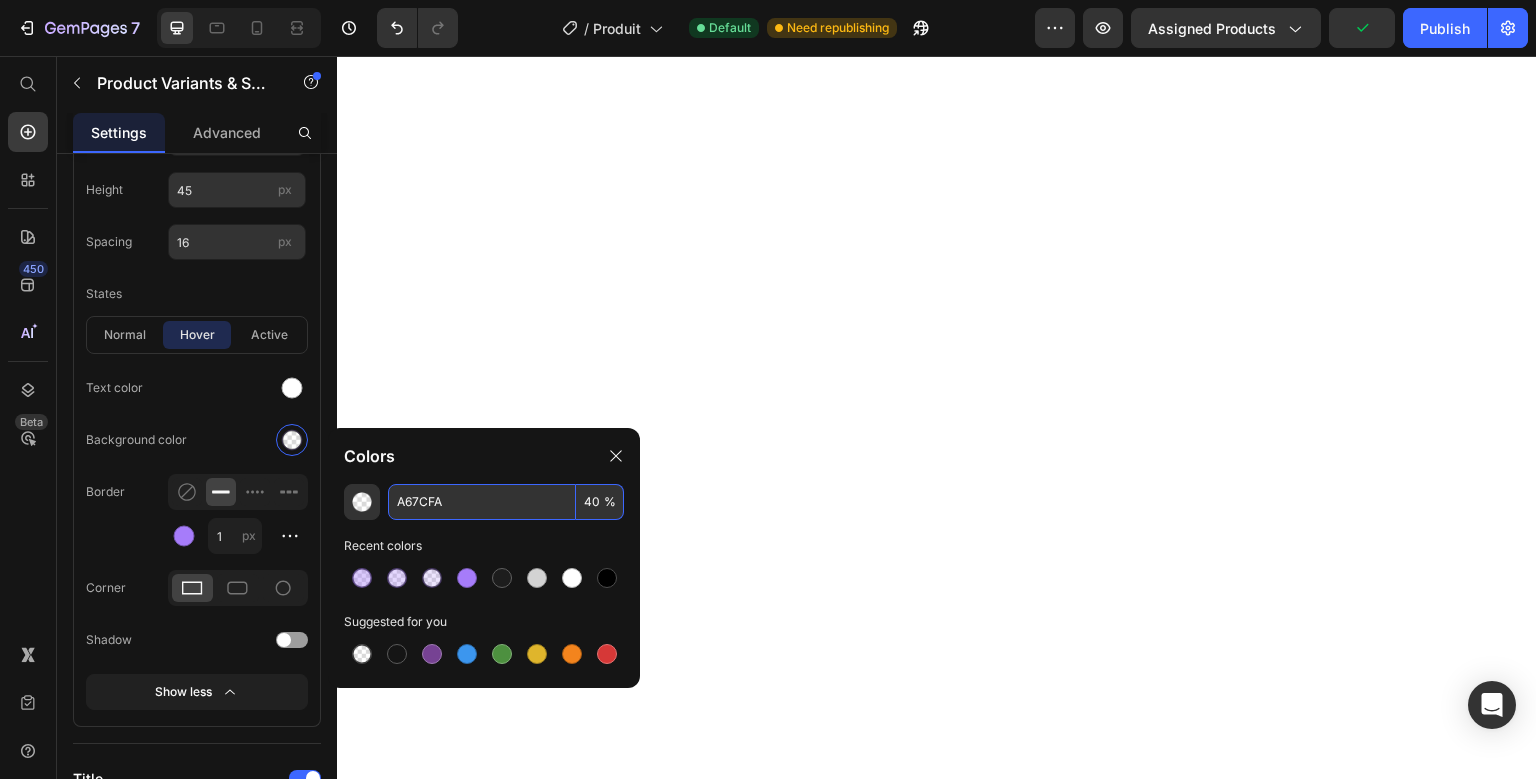 scroll, scrollTop: 0, scrollLeft: 0, axis: both 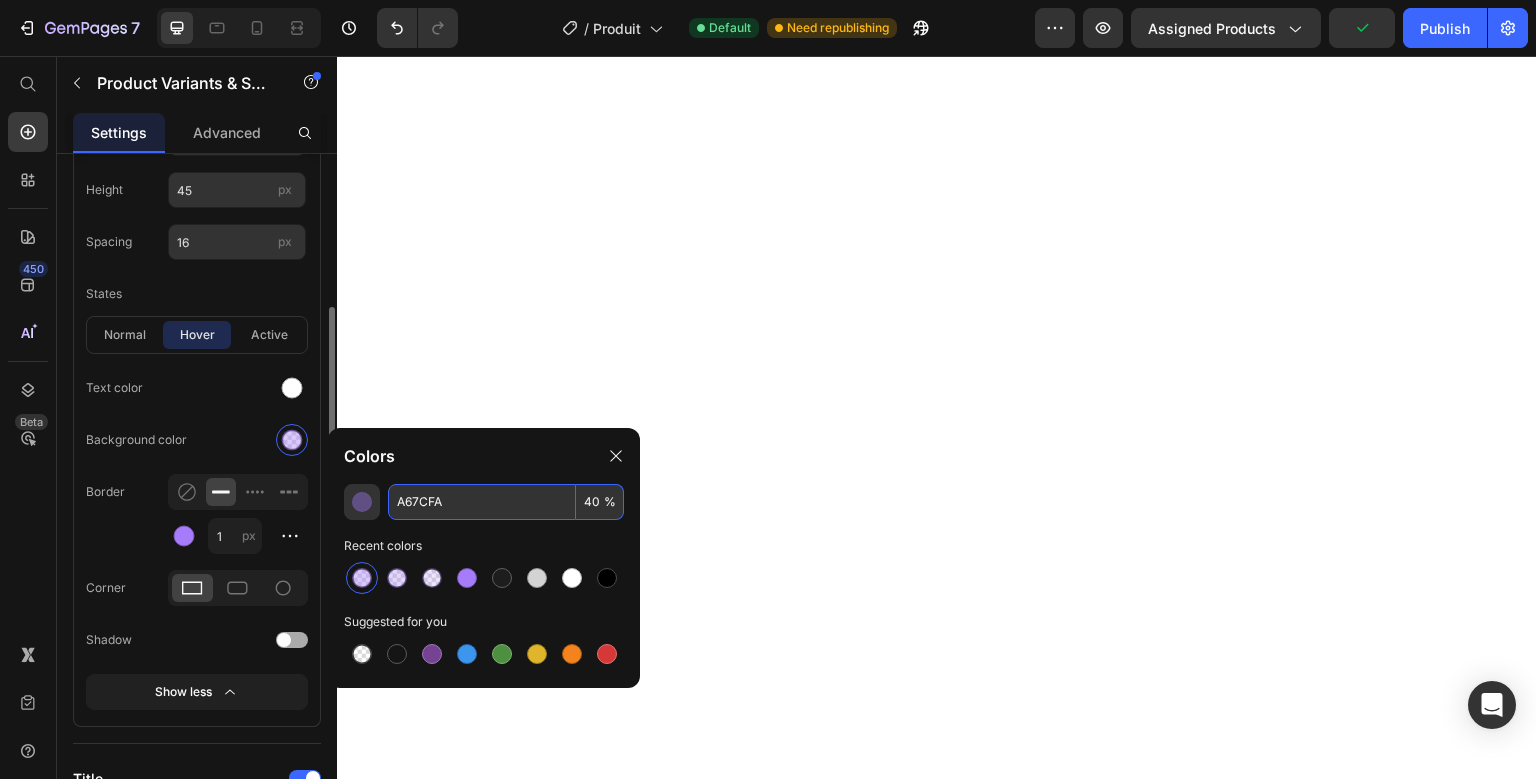 type on "40" 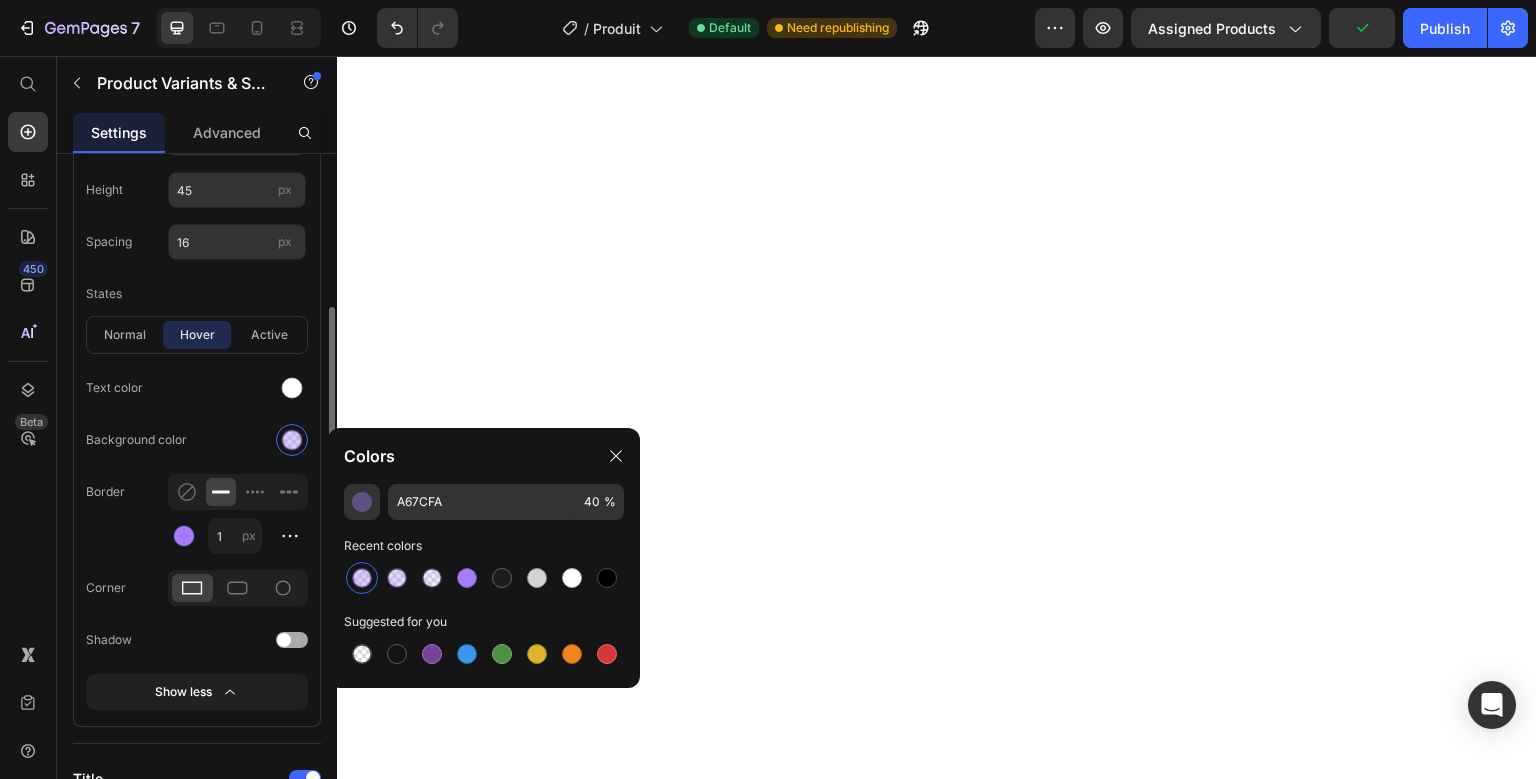 click on "Text color" at bounding box center [197, 388] 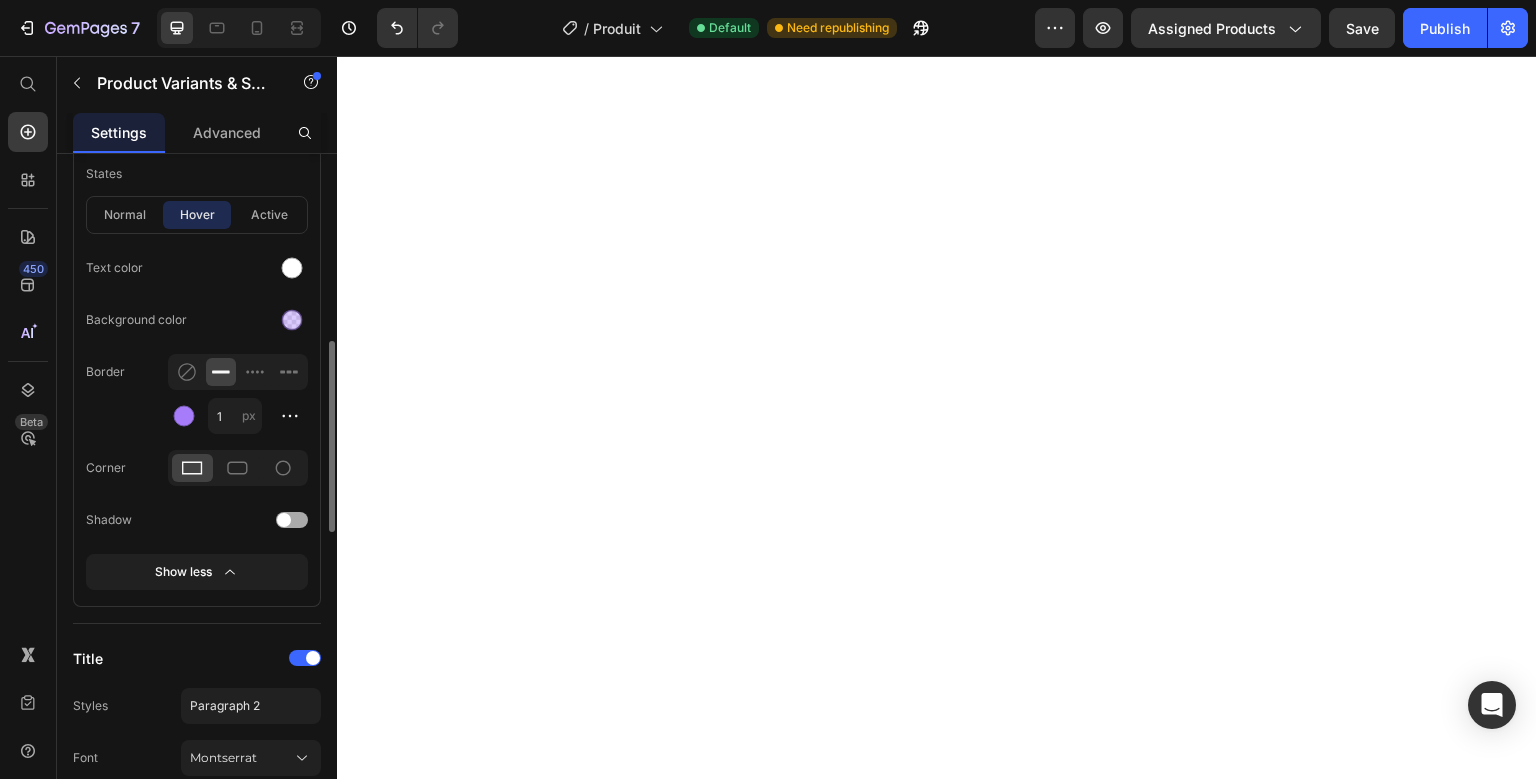scroll, scrollTop: 666, scrollLeft: 0, axis: vertical 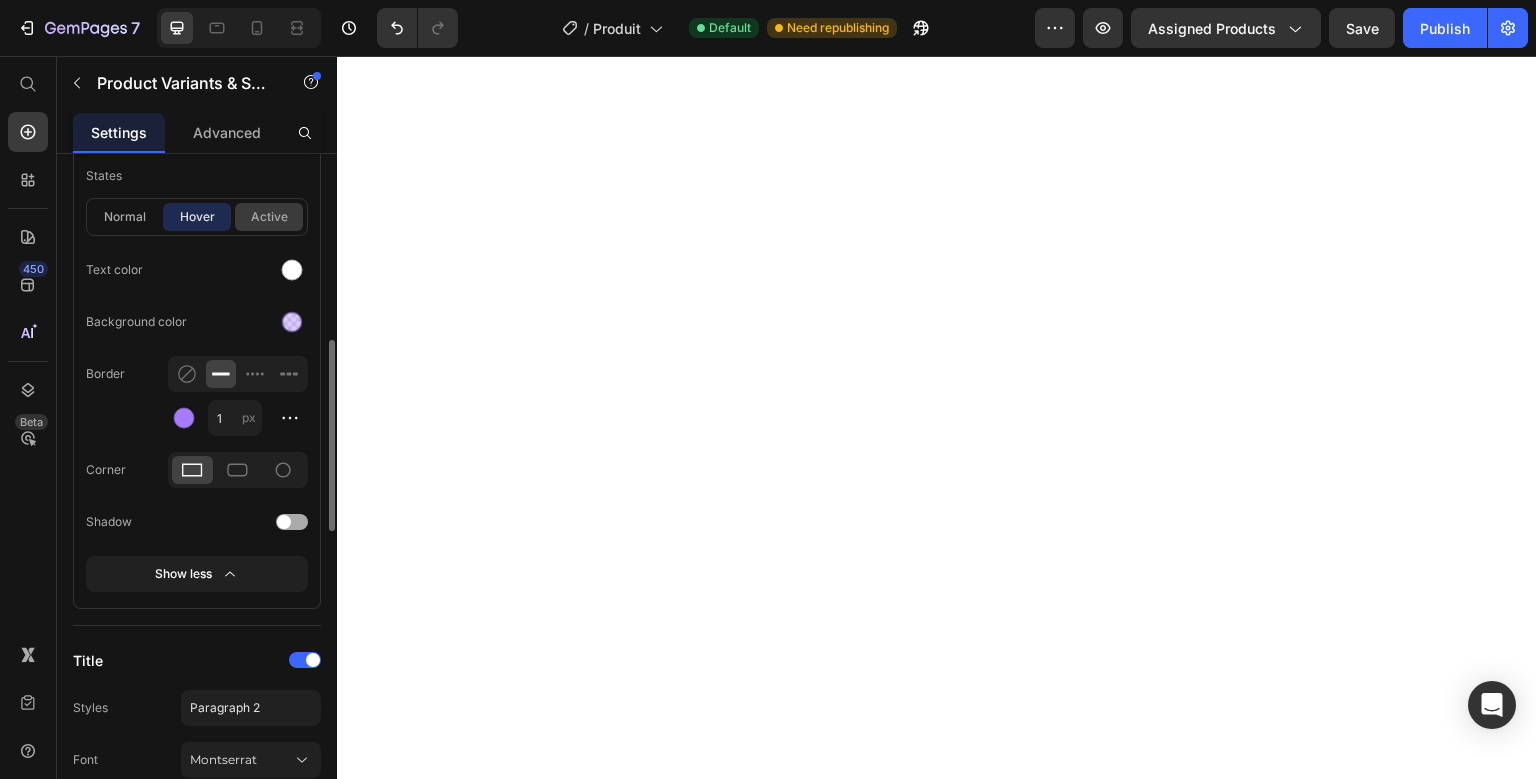 click on "active" at bounding box center [269, 217] 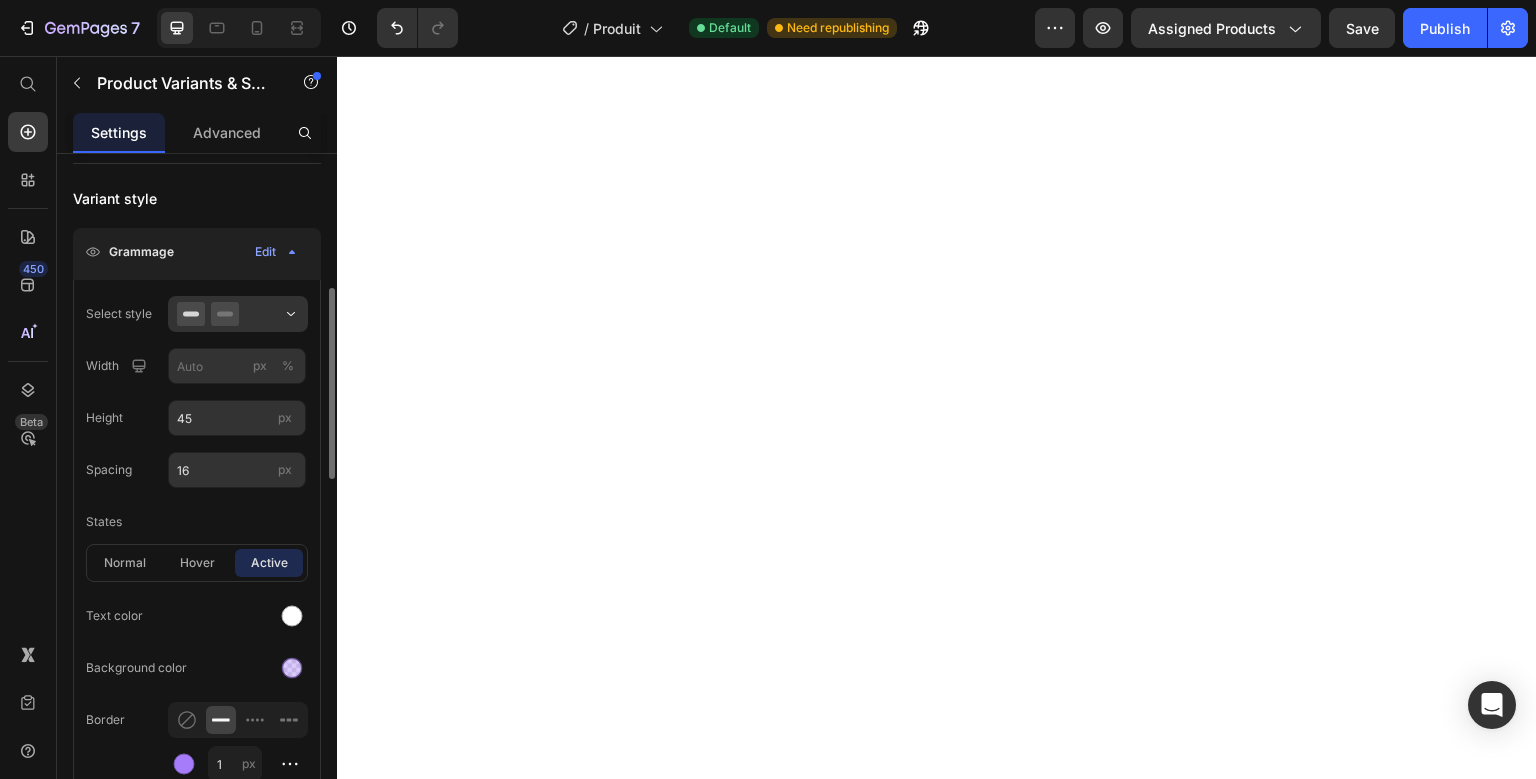 scroll, scrollTop: 318, scrollLeft: 0, axis: vertical 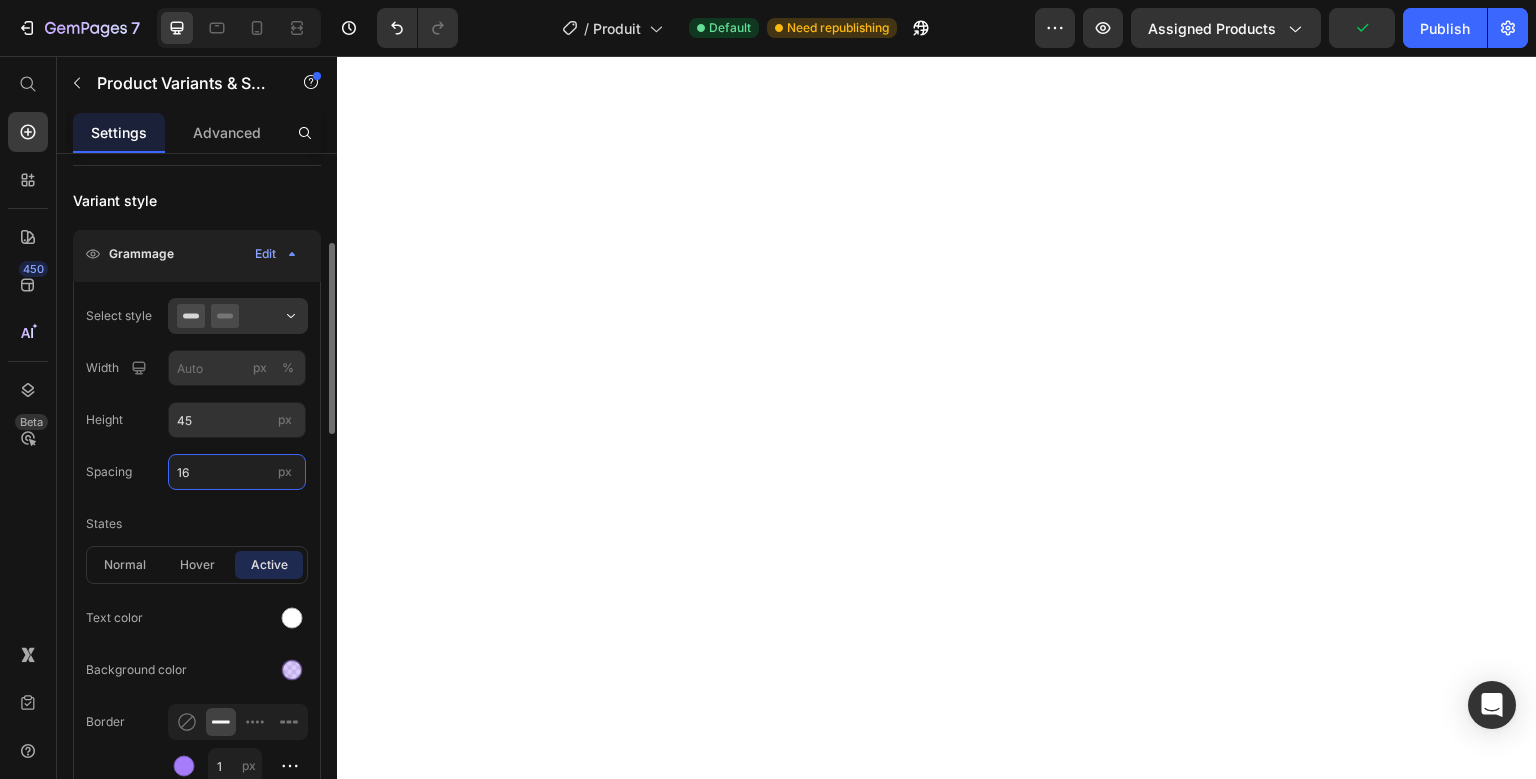 click on "16" at bounding box center [237, 472] 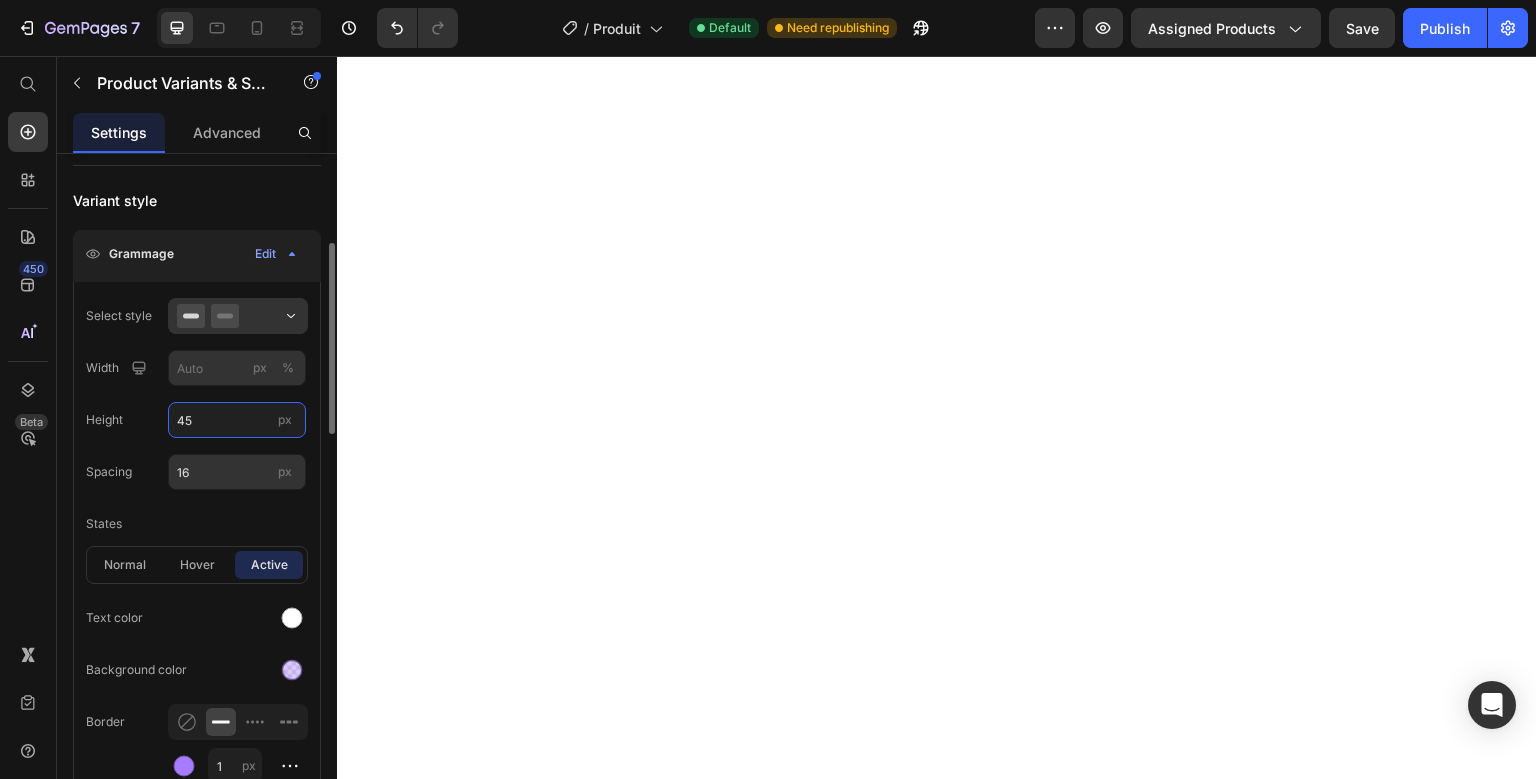 click on "45" at bounding box center (237, 420) 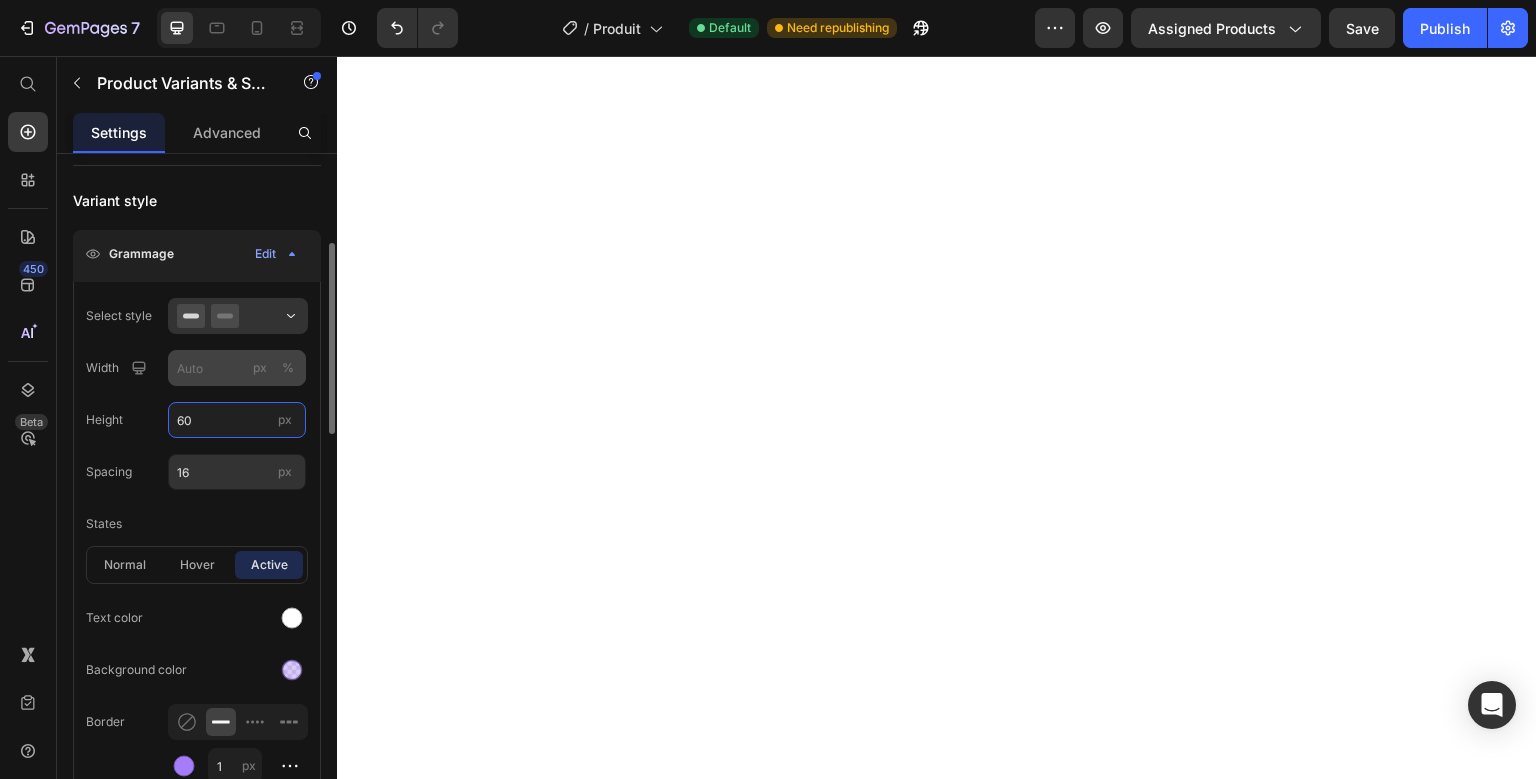 type on "60" 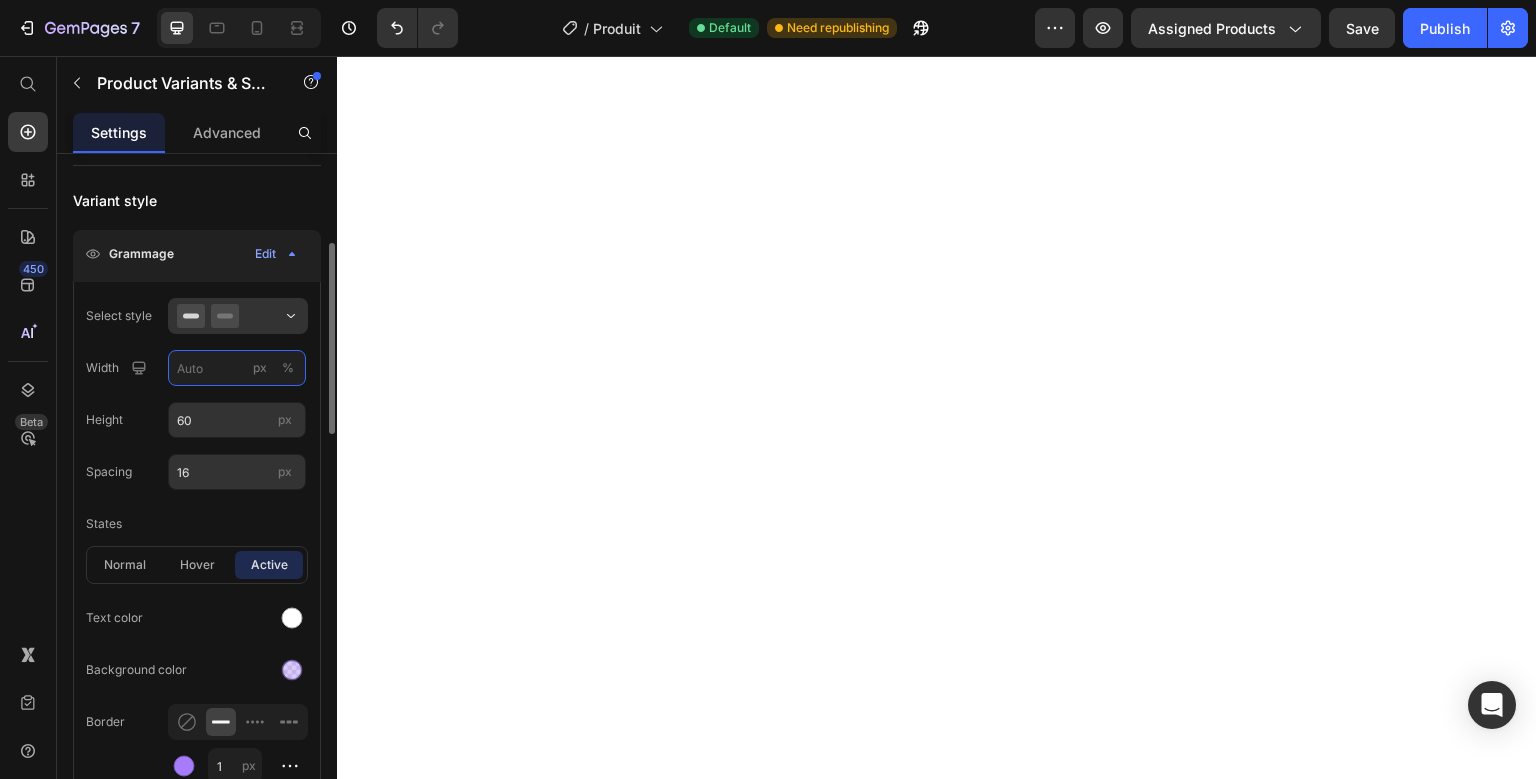 click on "px %" at bounding box center [237, 368] 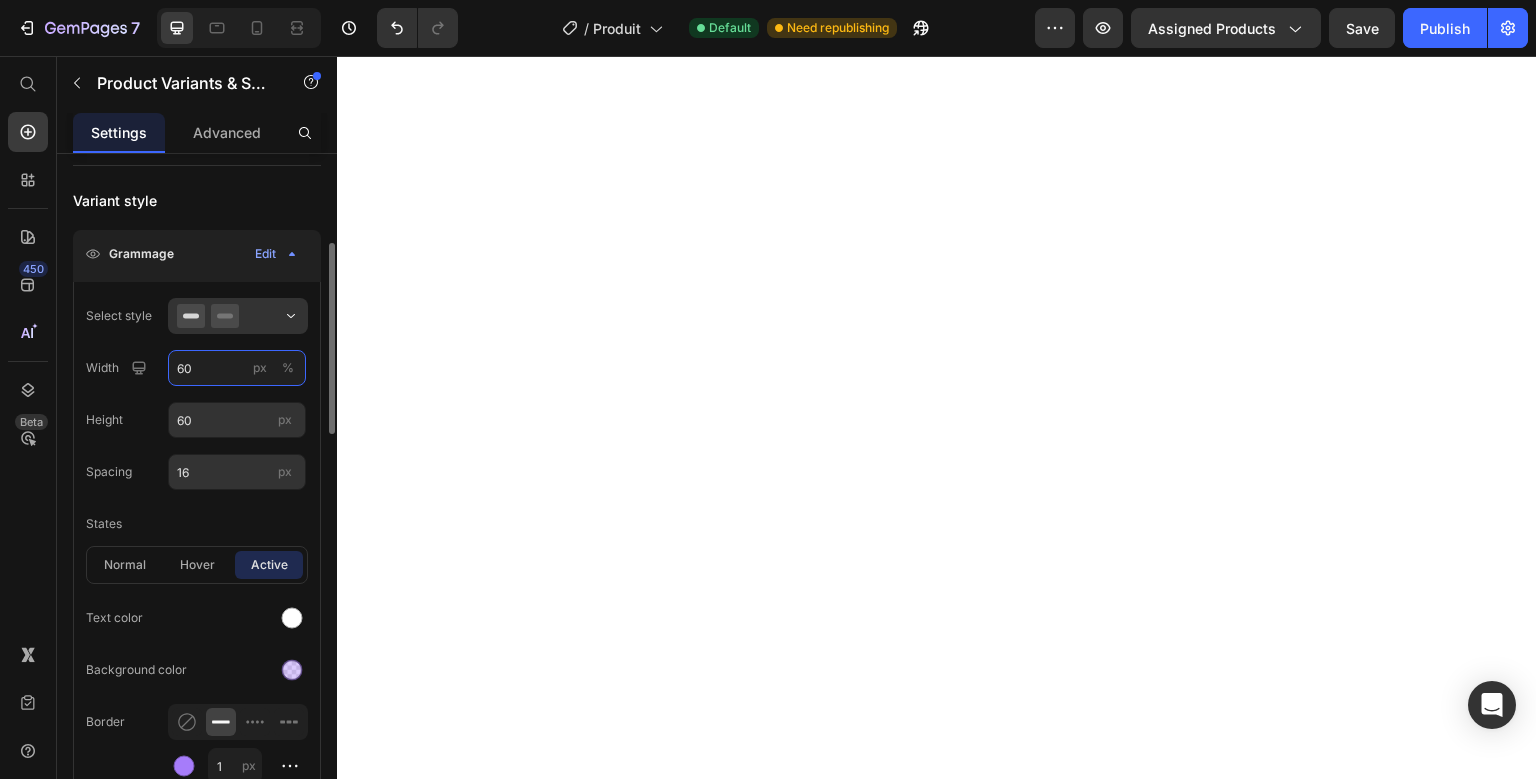 type on "6" 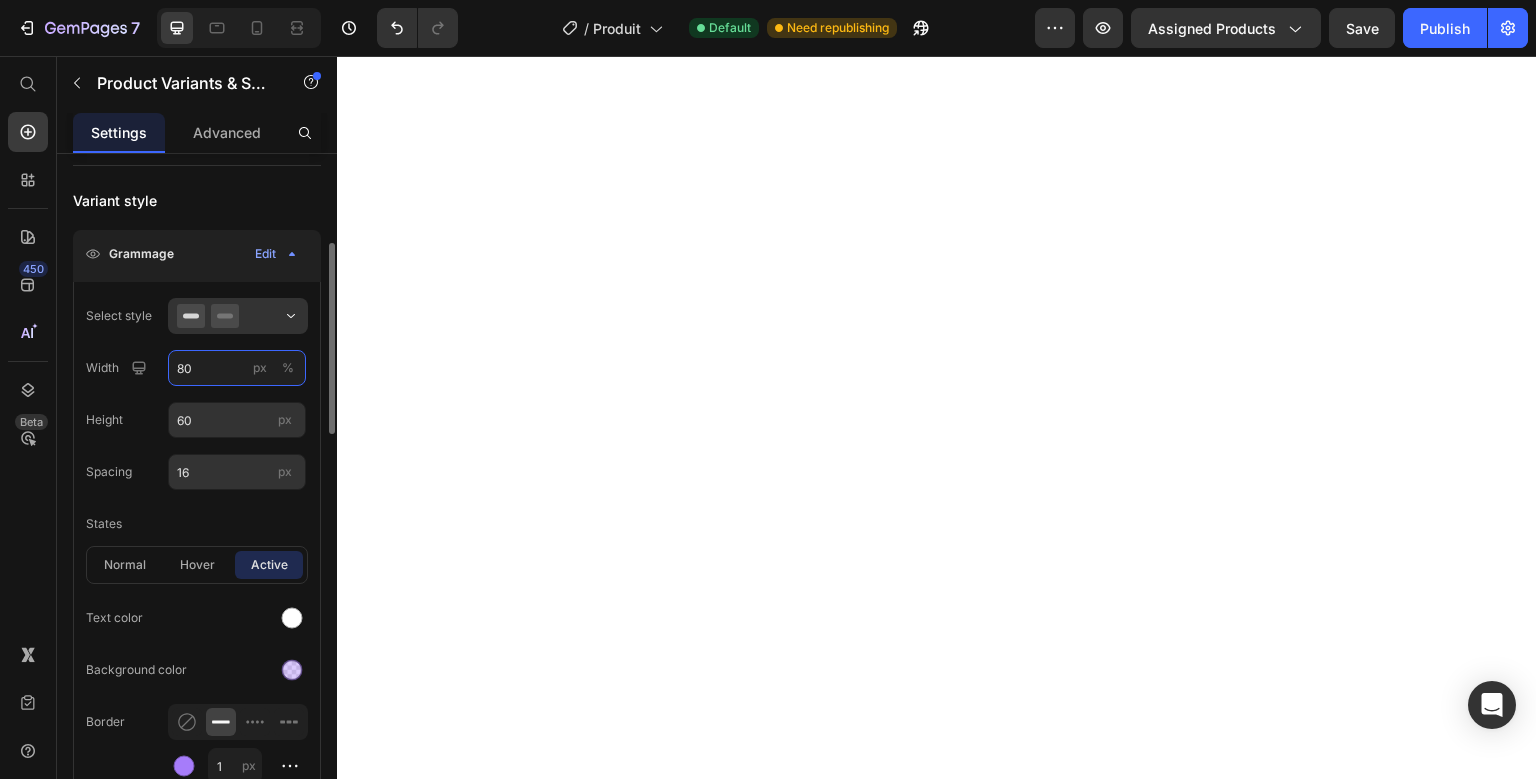 type on "8" 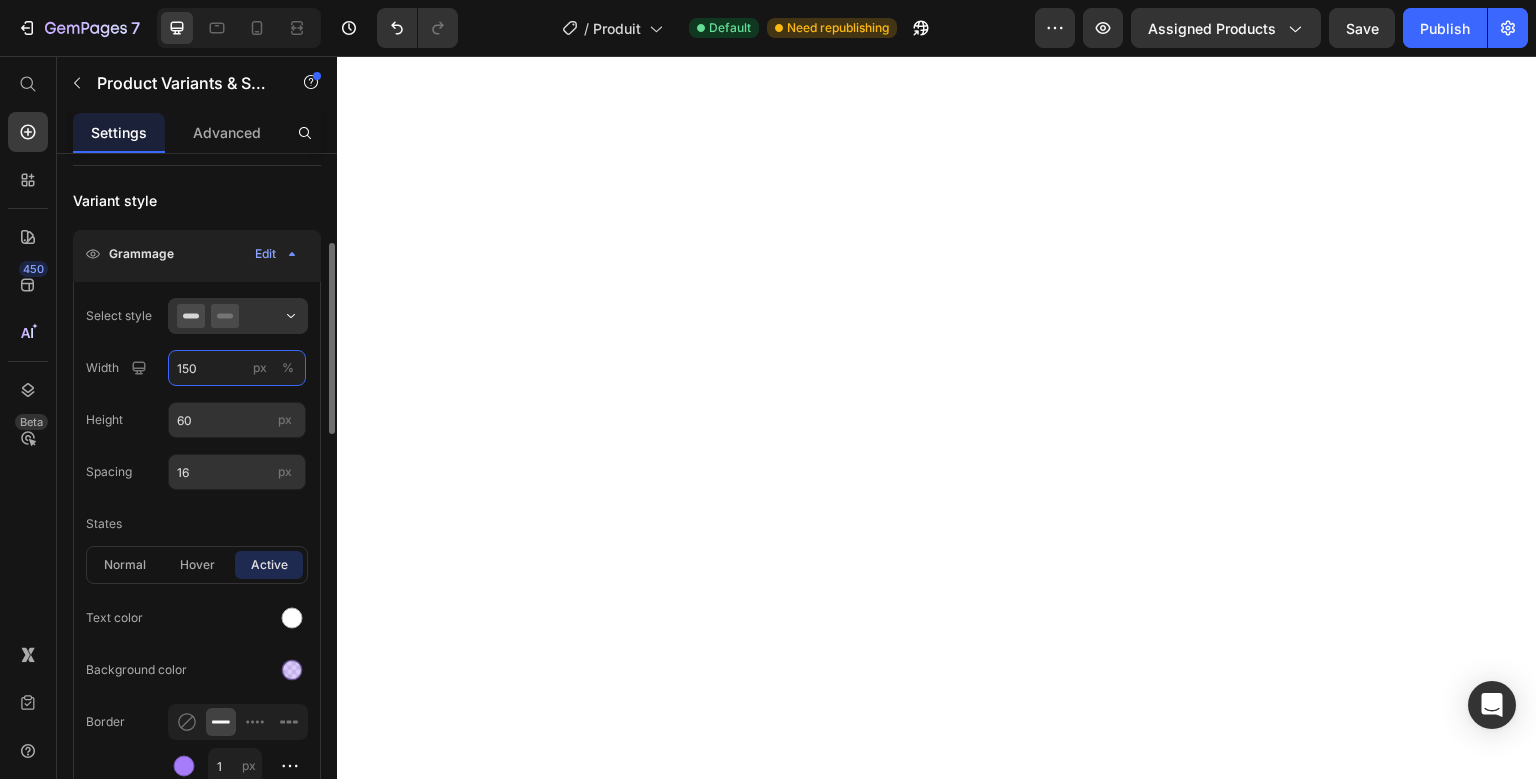 click on "150" at bounding box center (237, 368) 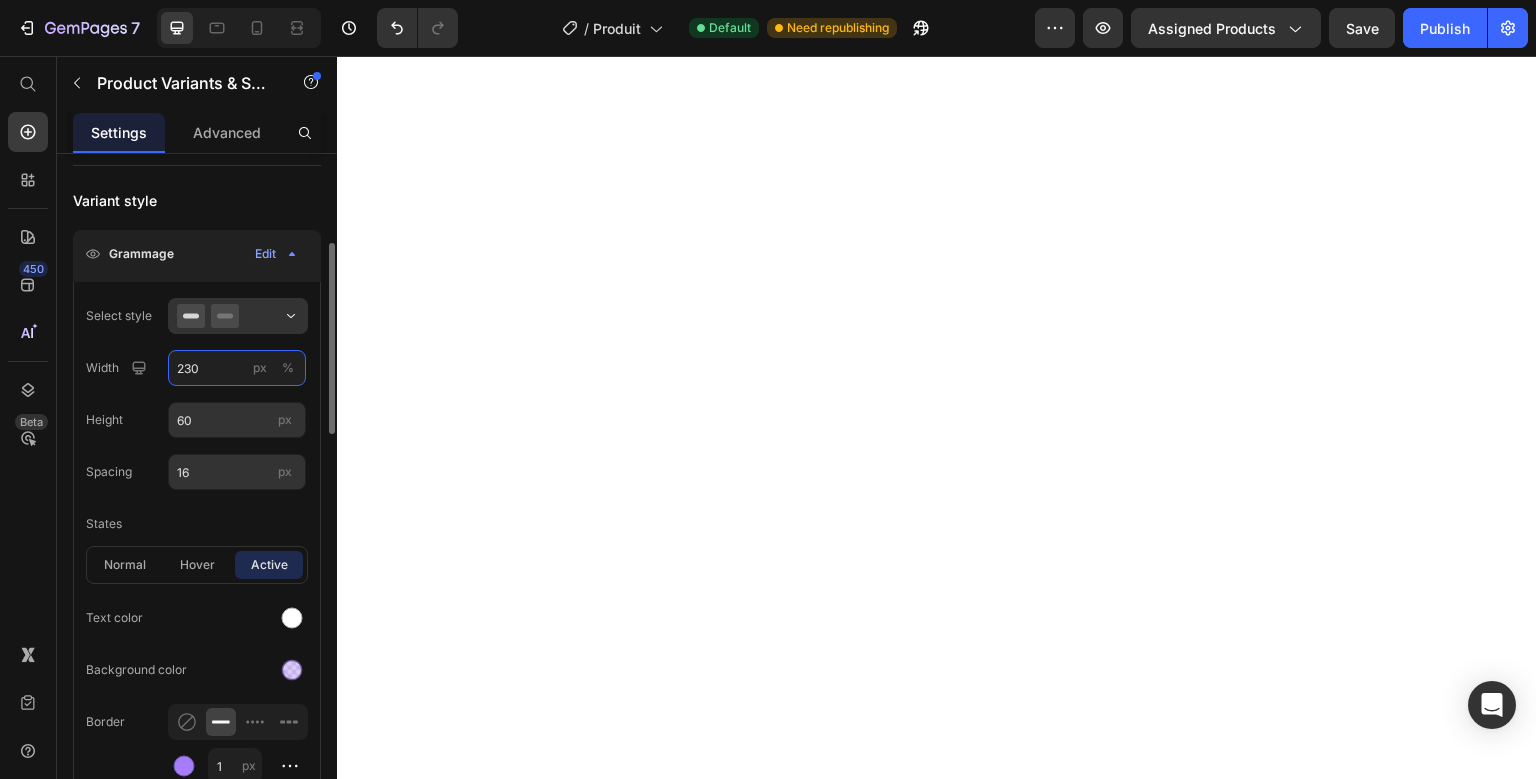 type on "230" 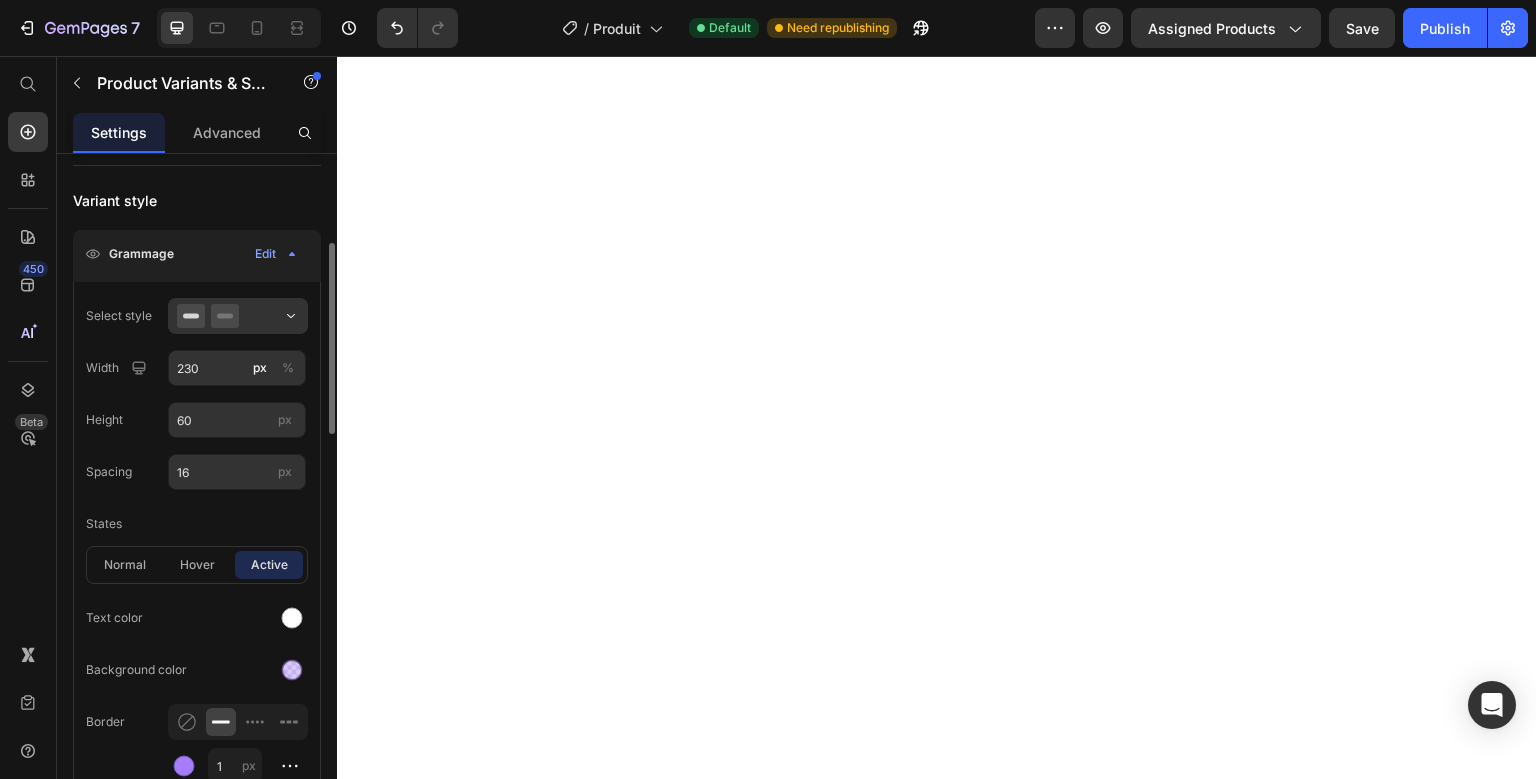 click on "Select style Width 230 px % Height 60 px Spacing 16 px States normal hover active Text color Background color Border 1 px Corner Shadow Show less" 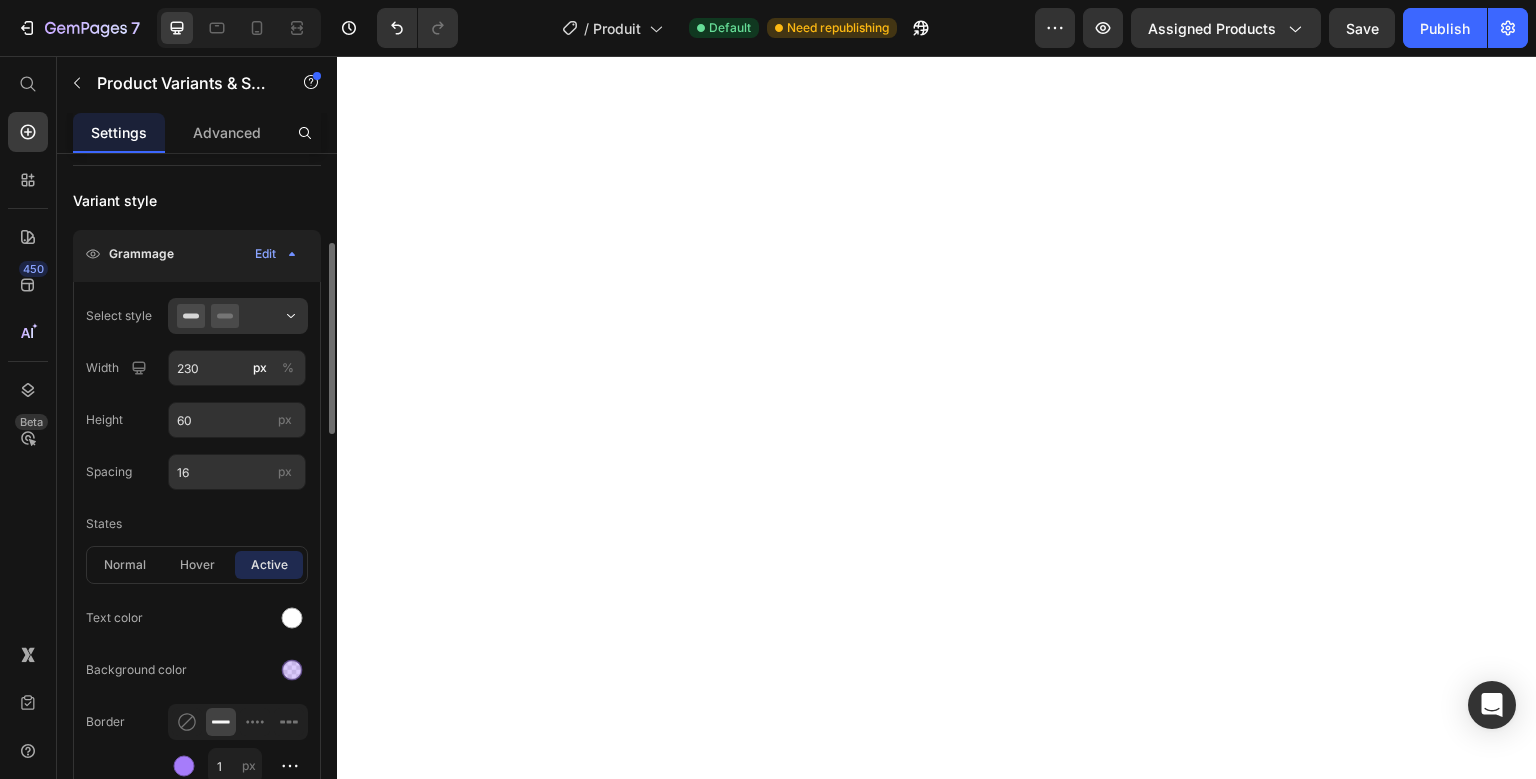 click on "Select style Width 230 px % Height 60 px Spacing 16 px States normal hover active Text color Background color Border 1 px Corner Shadow Show less" 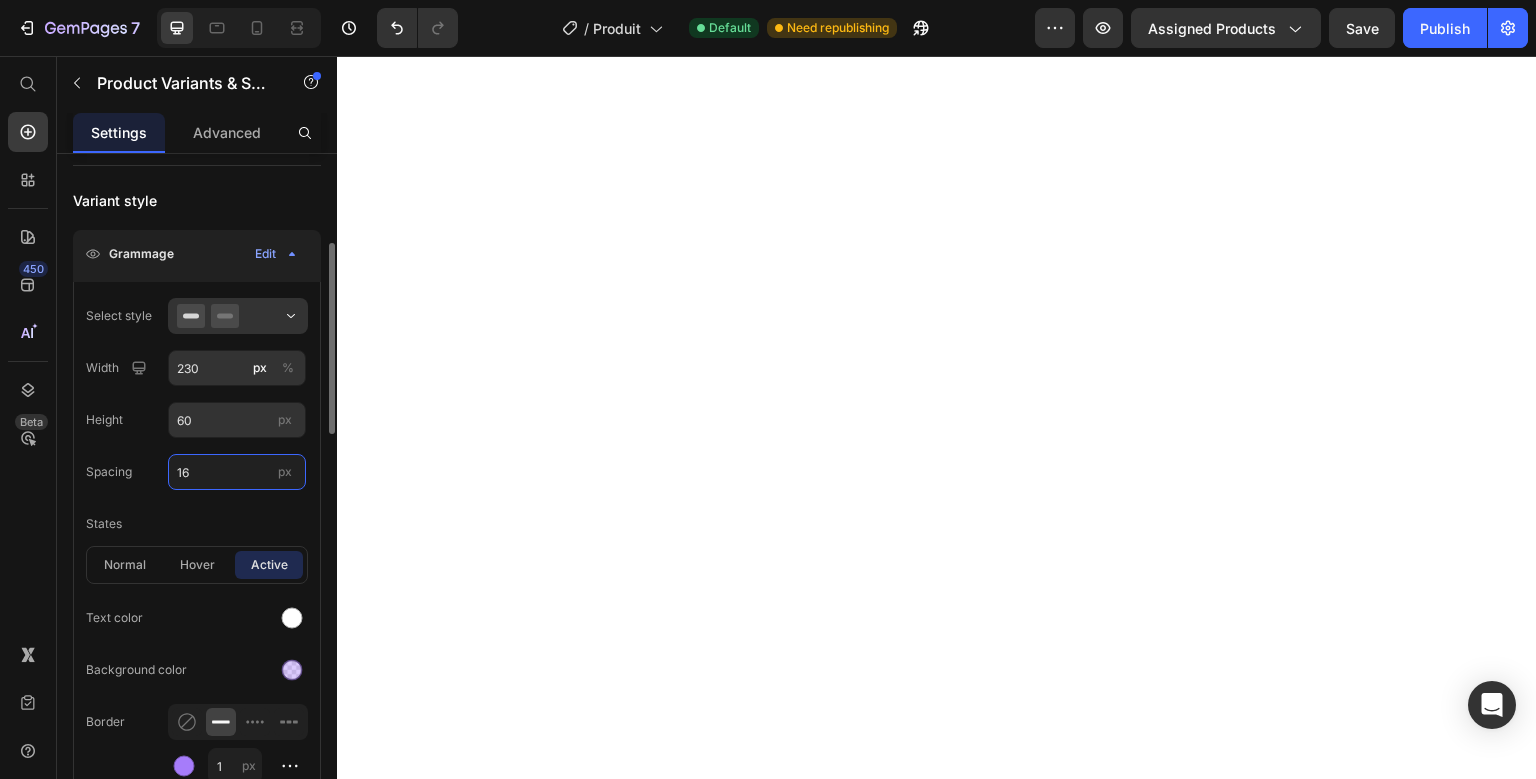 click on "16" at bounding box center (237, 472) 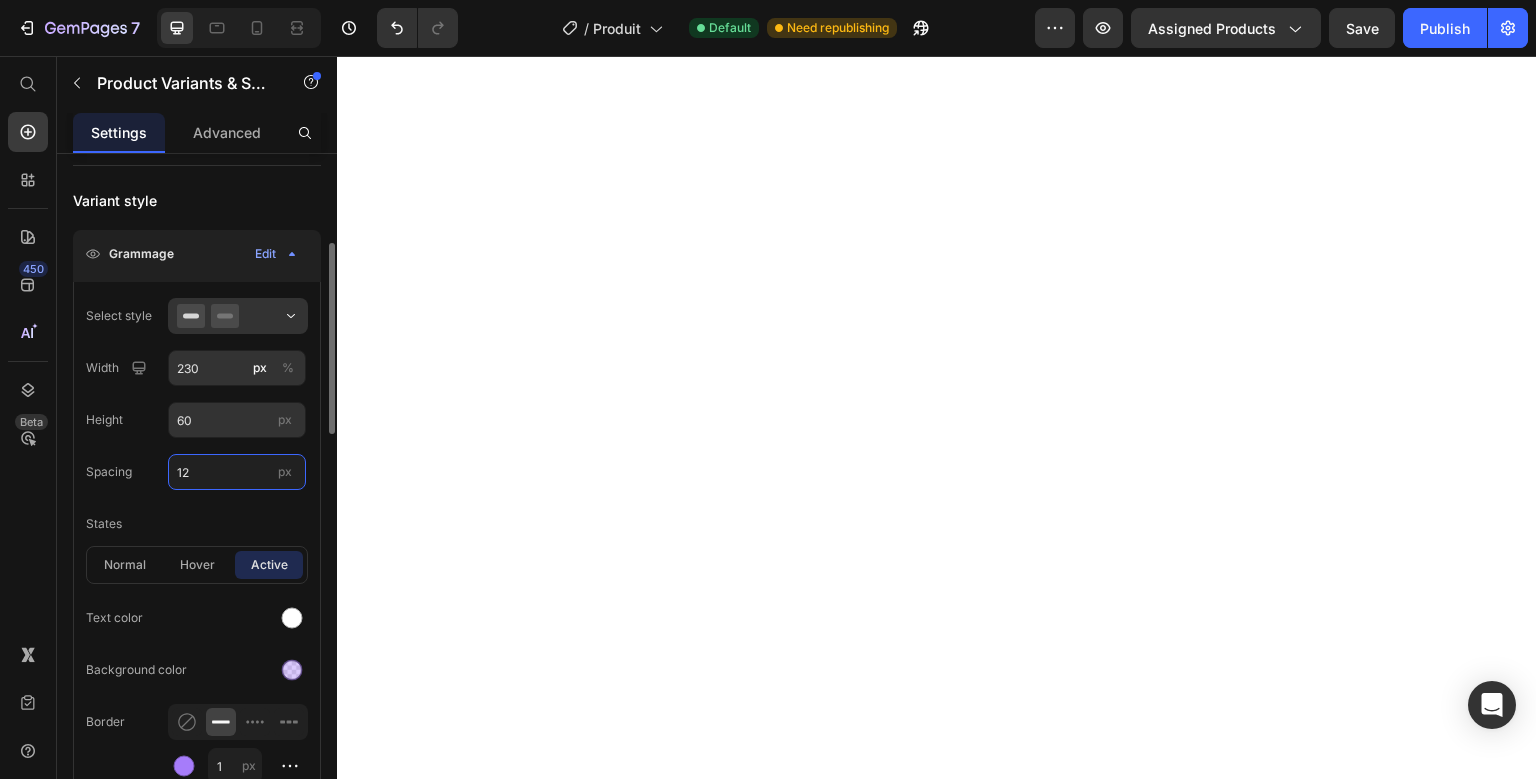 type on "12" 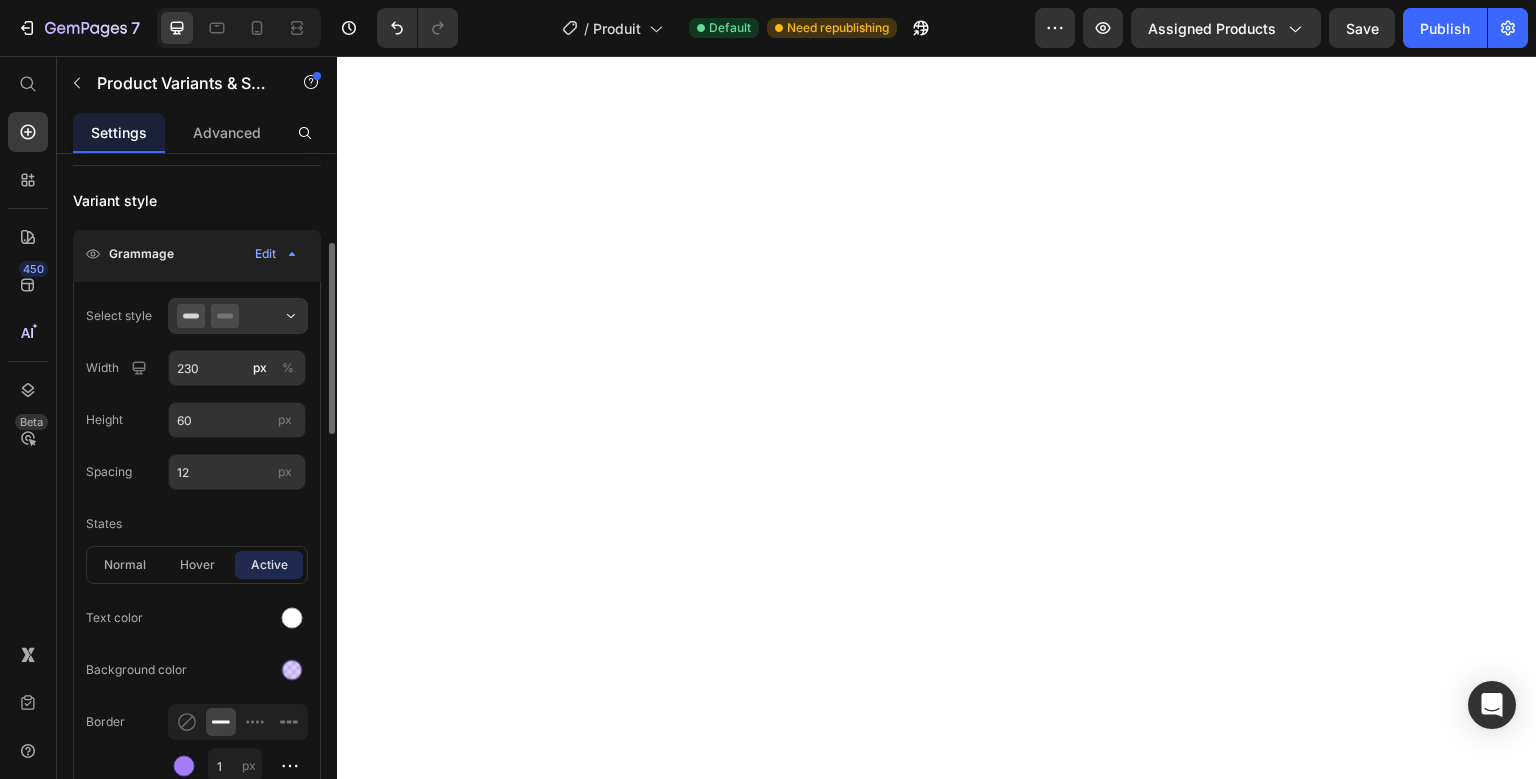 click on "Height 60 px" at bounding box center [197, 420] 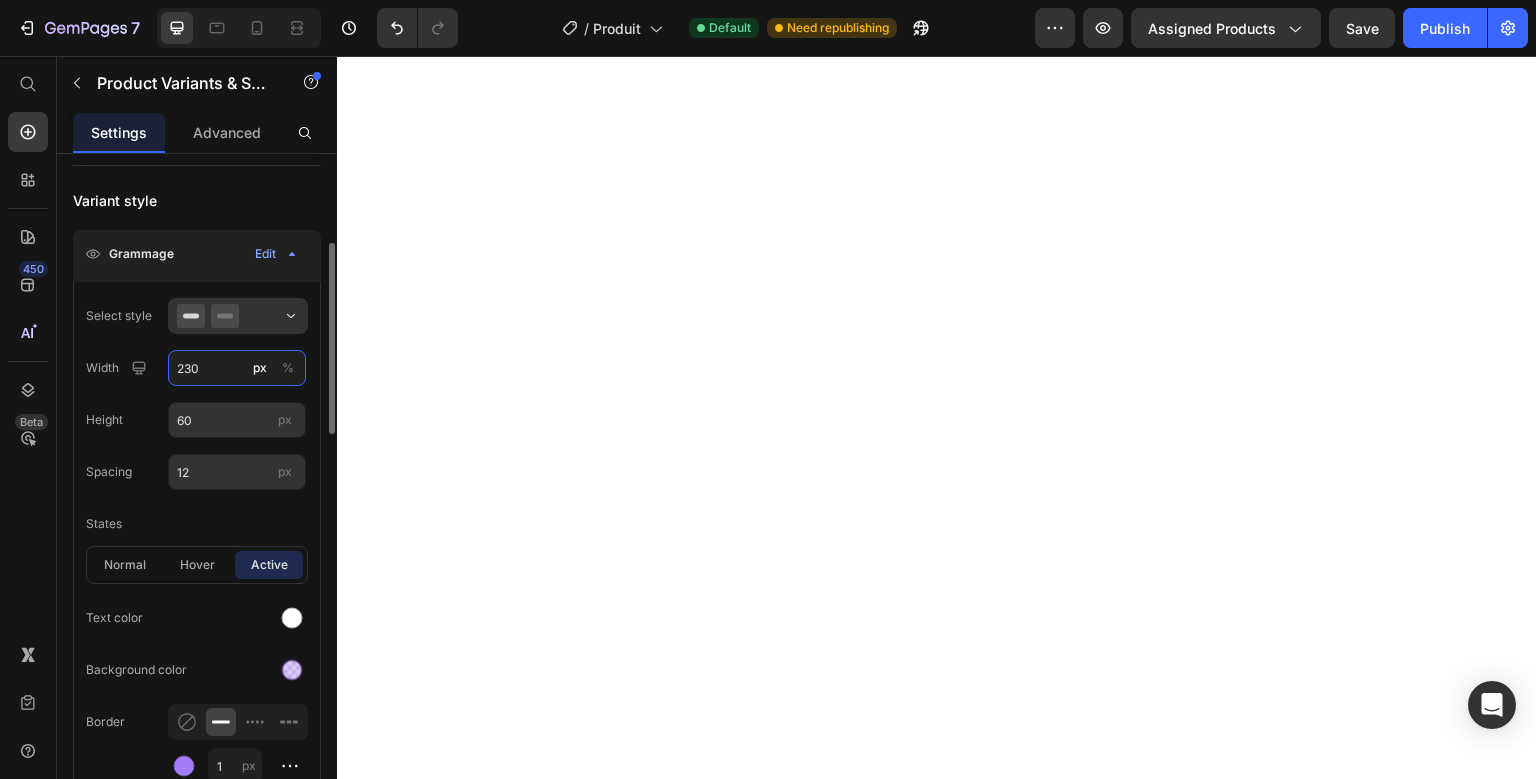 click on "230" at bounding box center [237, 368] 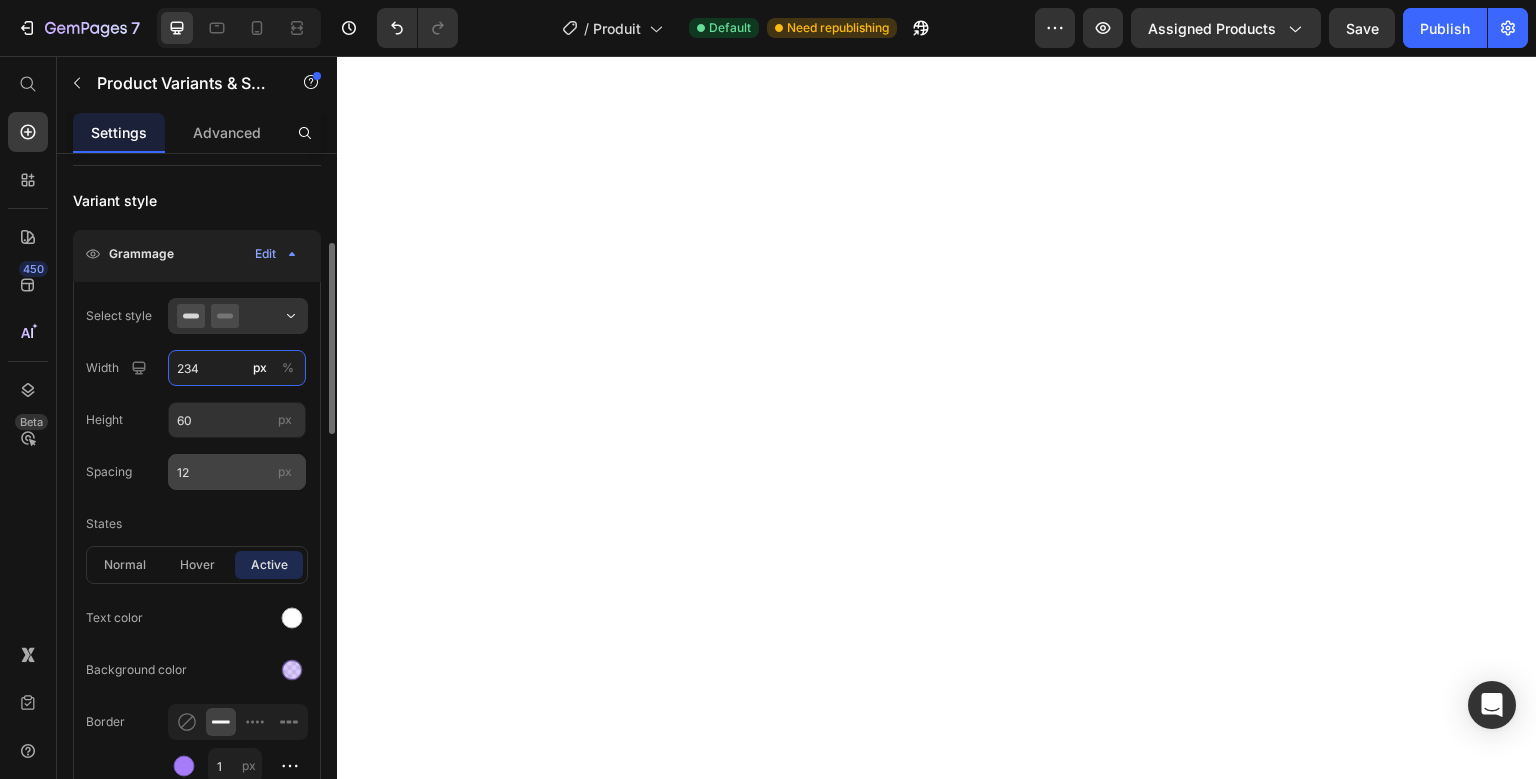 type on "234" 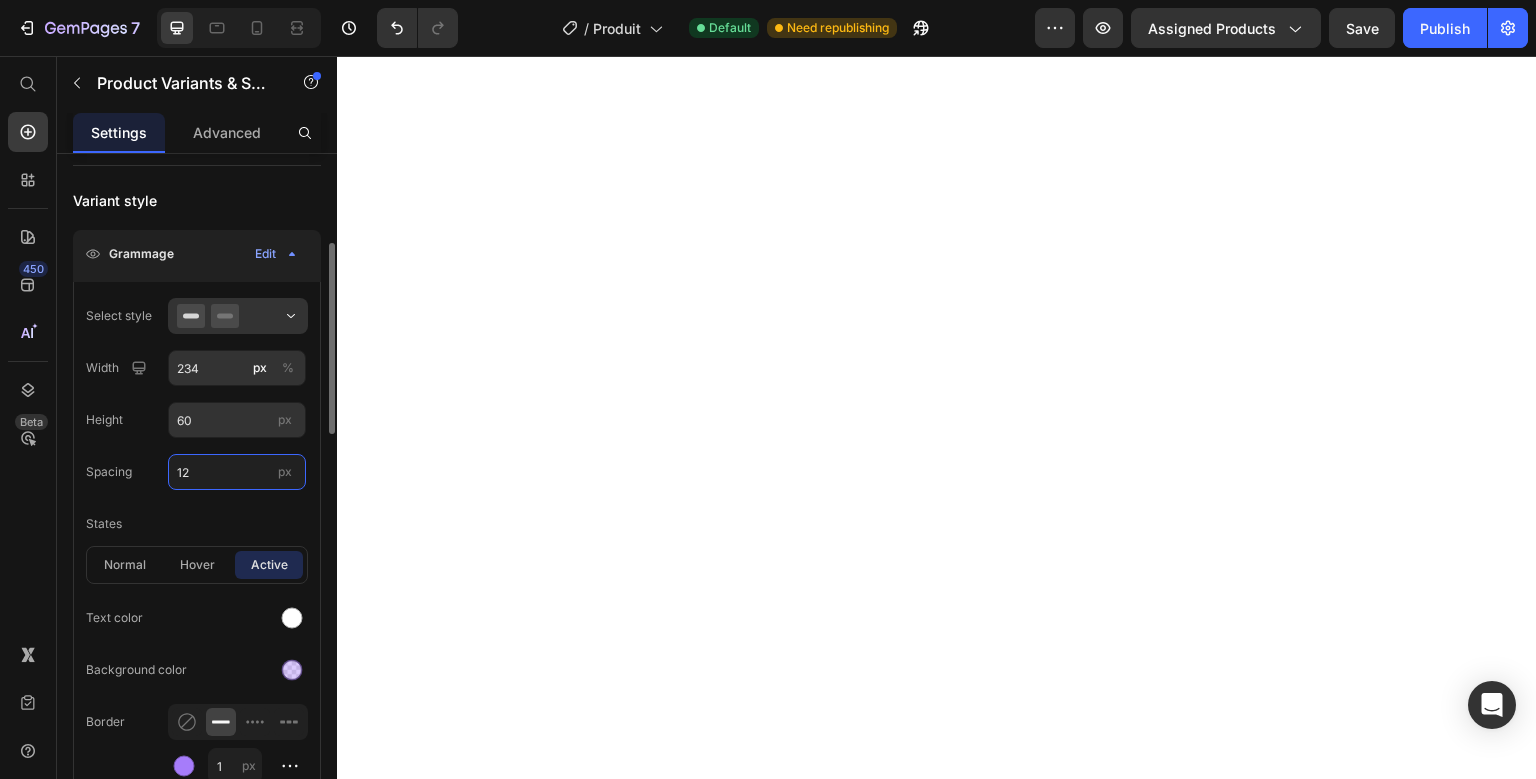 click on "12" at bounding box center [237, 472] 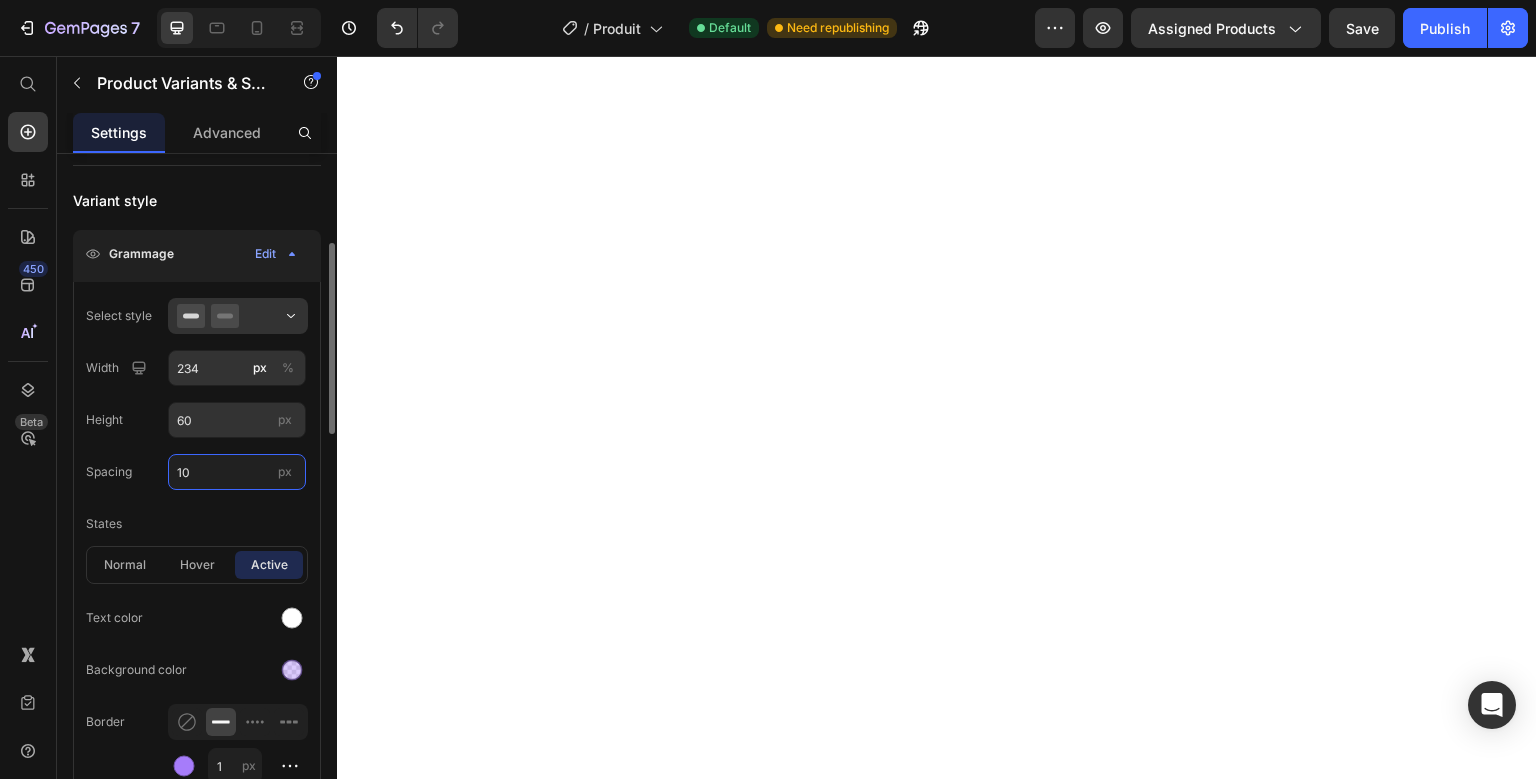 type on "10" 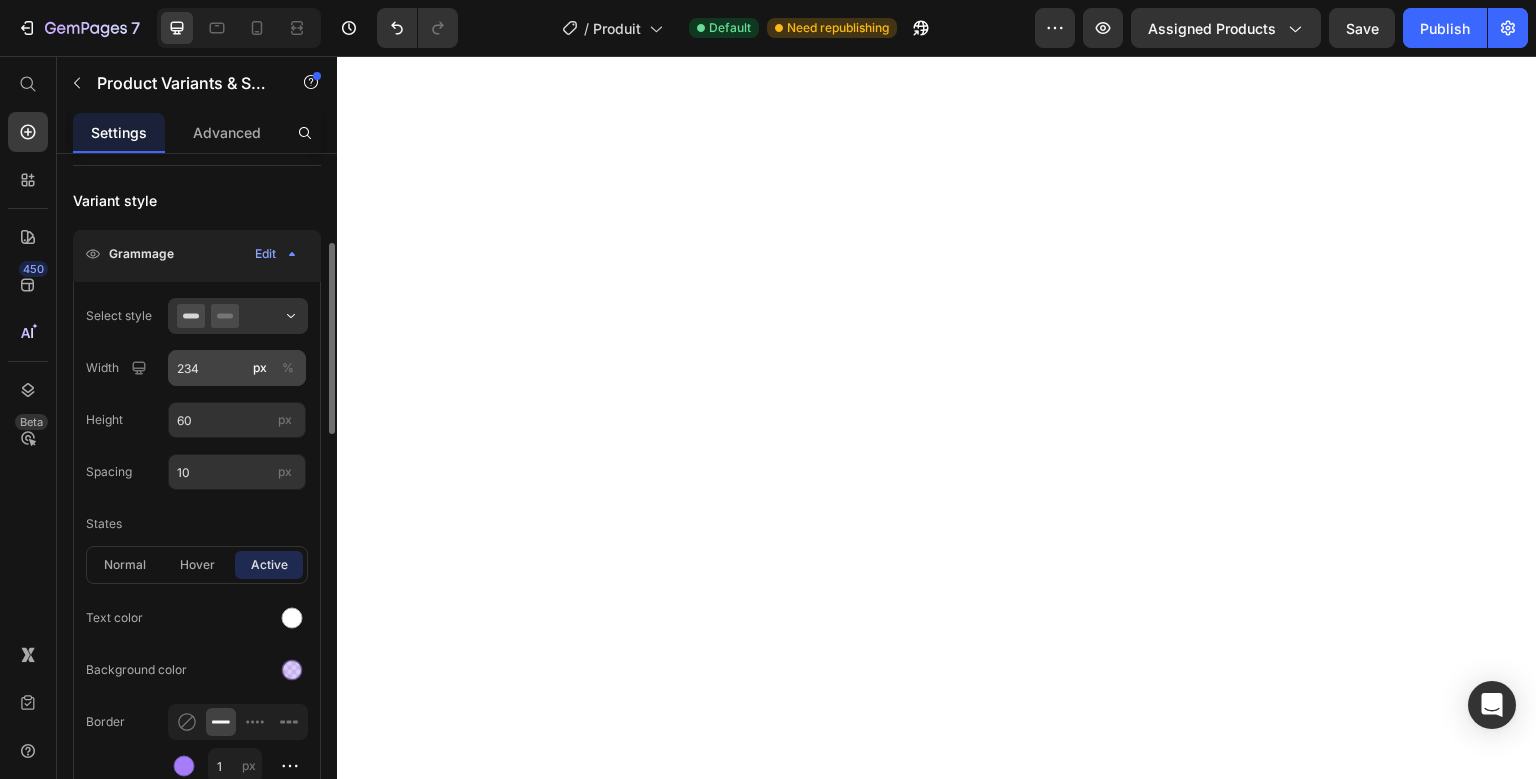 drag, startPoint x: 134, startPoint y: 381, endPoint x: 196, endPoint y: 369, distance: 63.15061 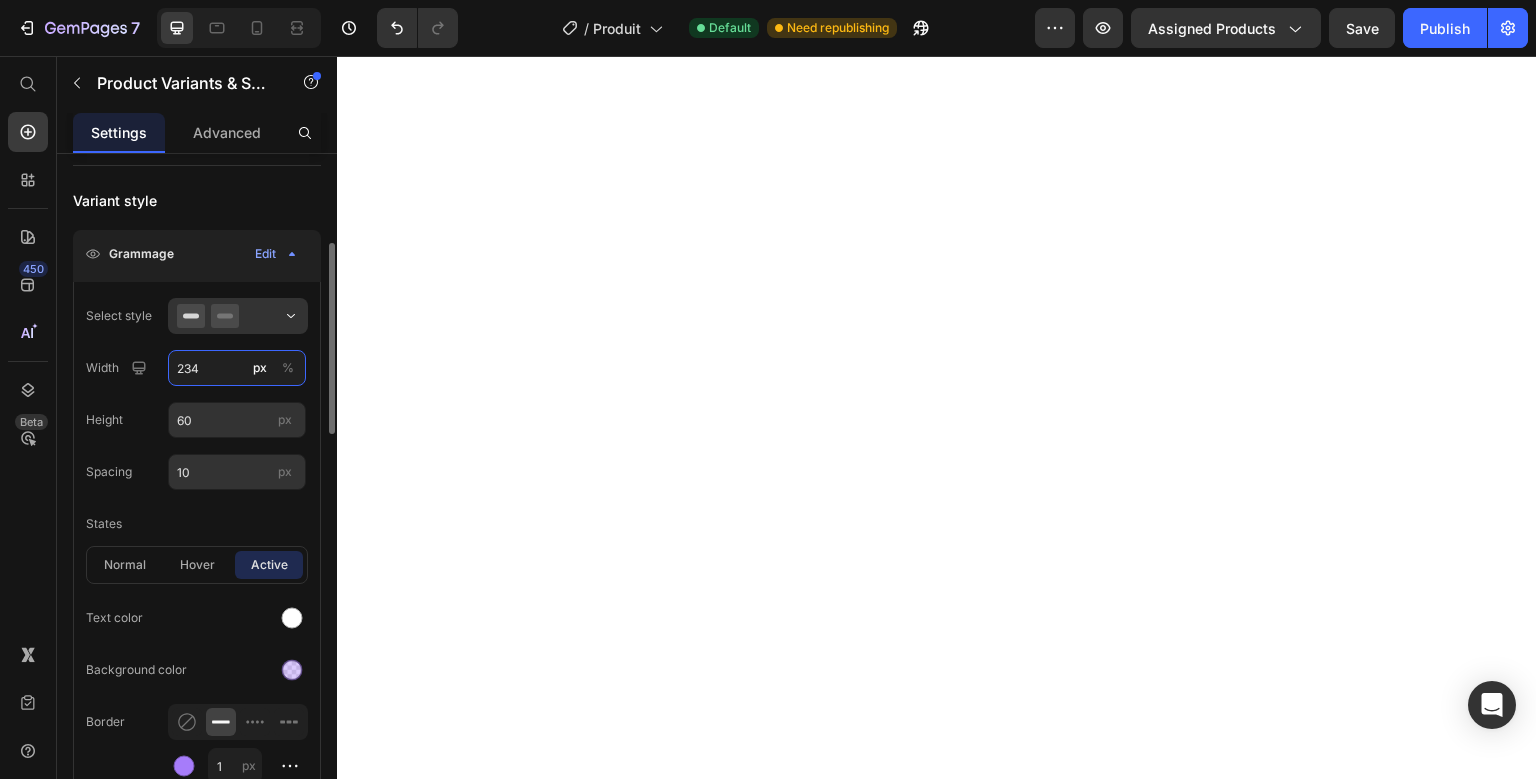 click on "234" at bounding box center (237, 368) 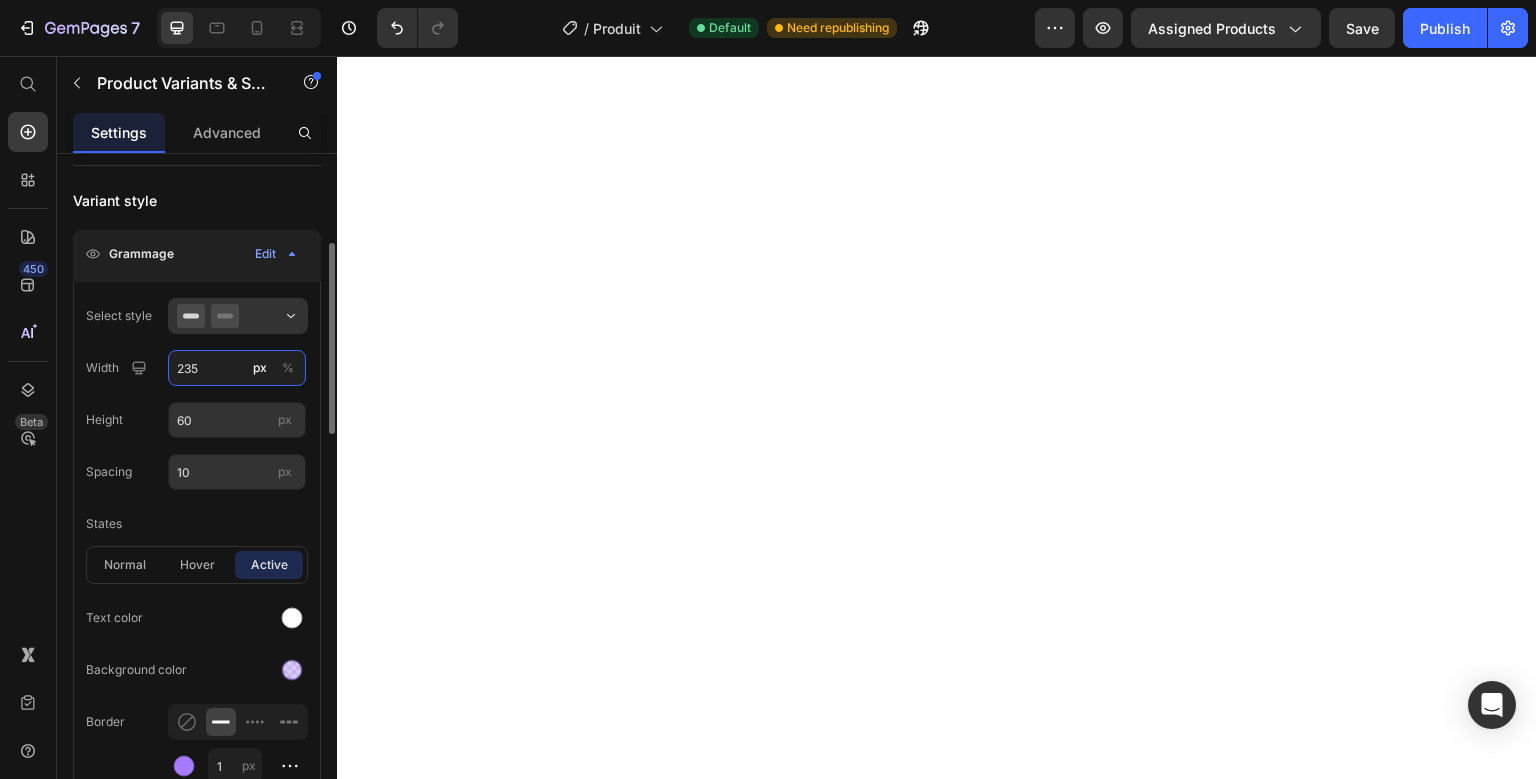 type on "235" 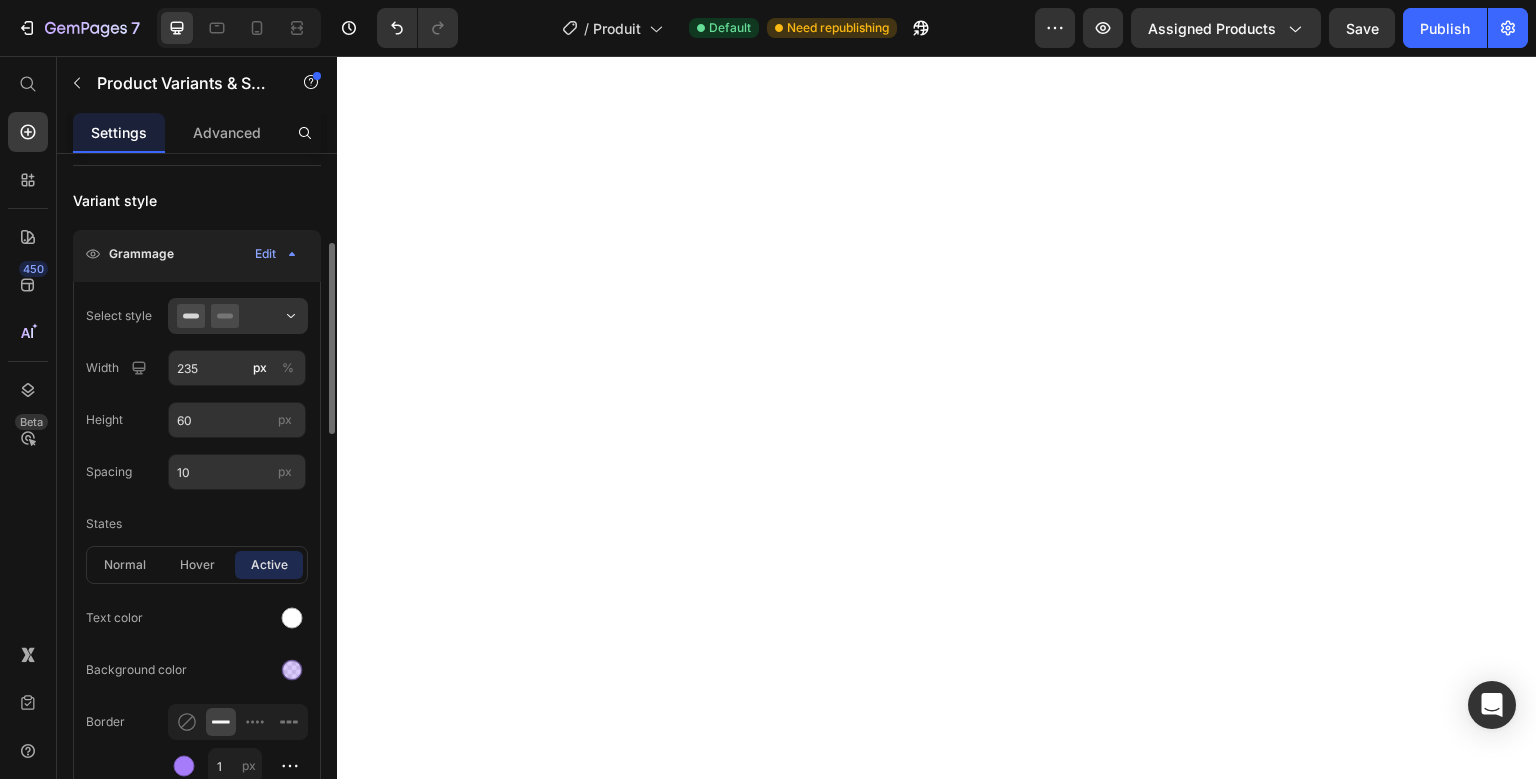 click on "Spacing" at bounding box center (109, 472) 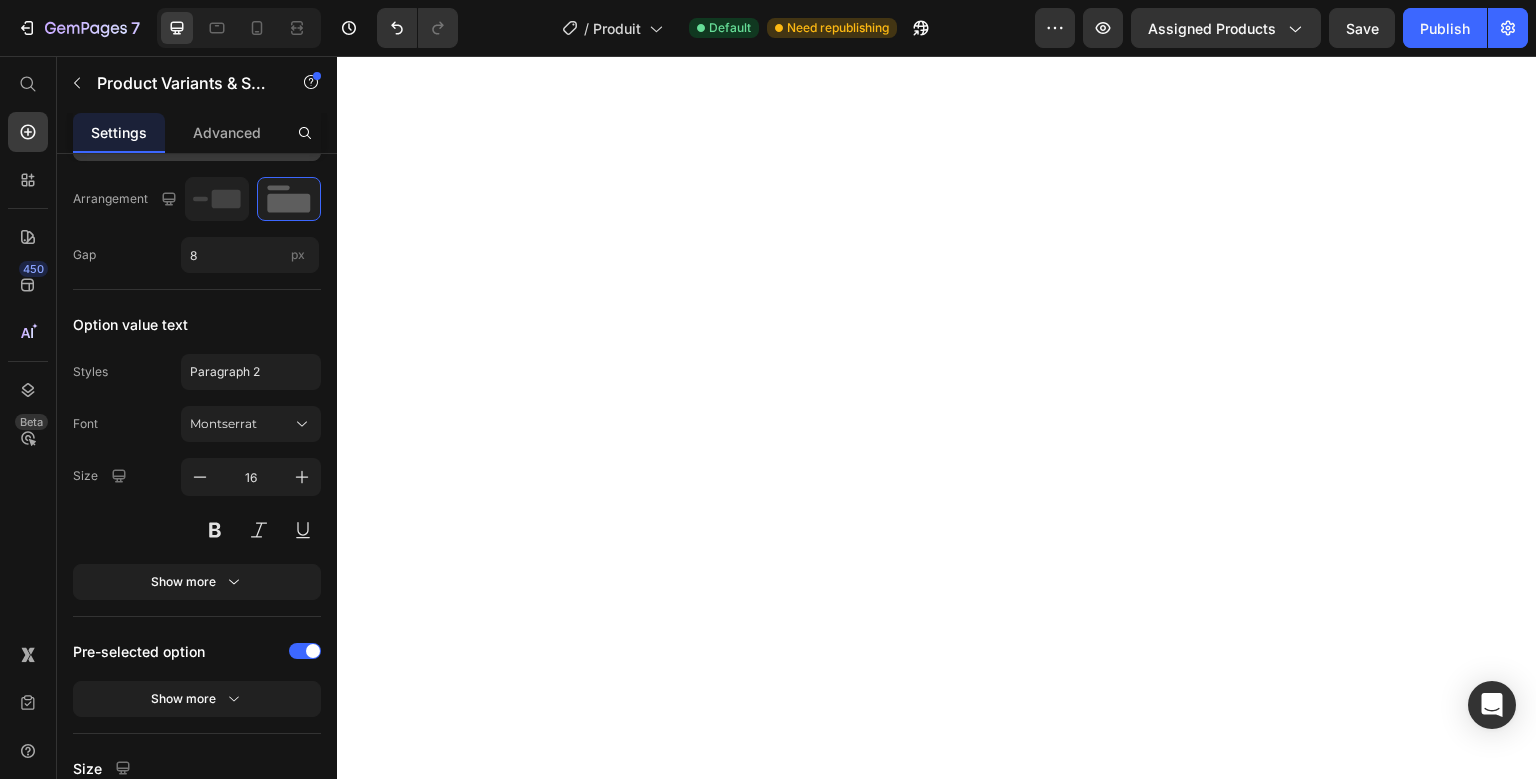 scroll, scrollTop: 1753, scrollLeft: 0, axis: vertical 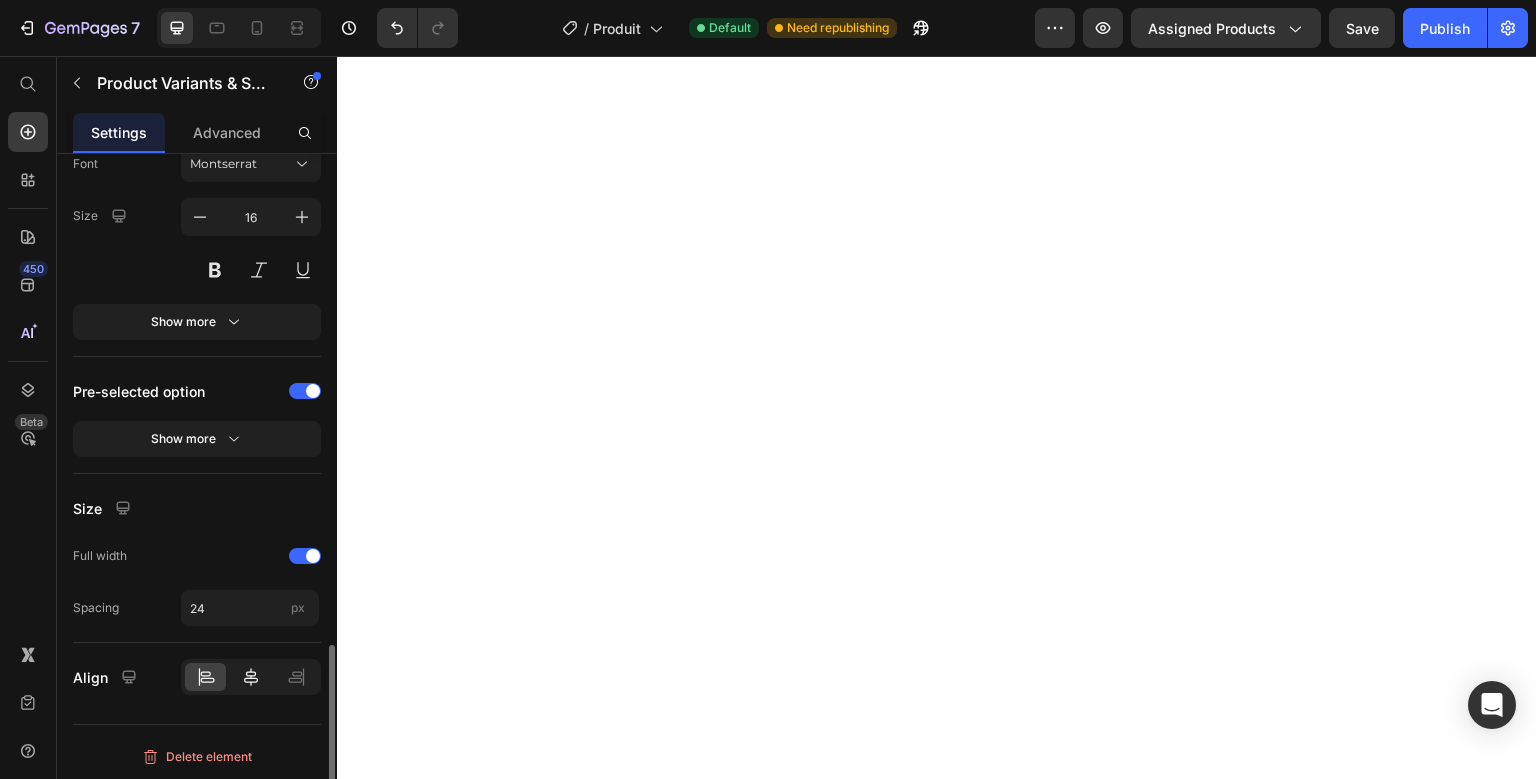 click 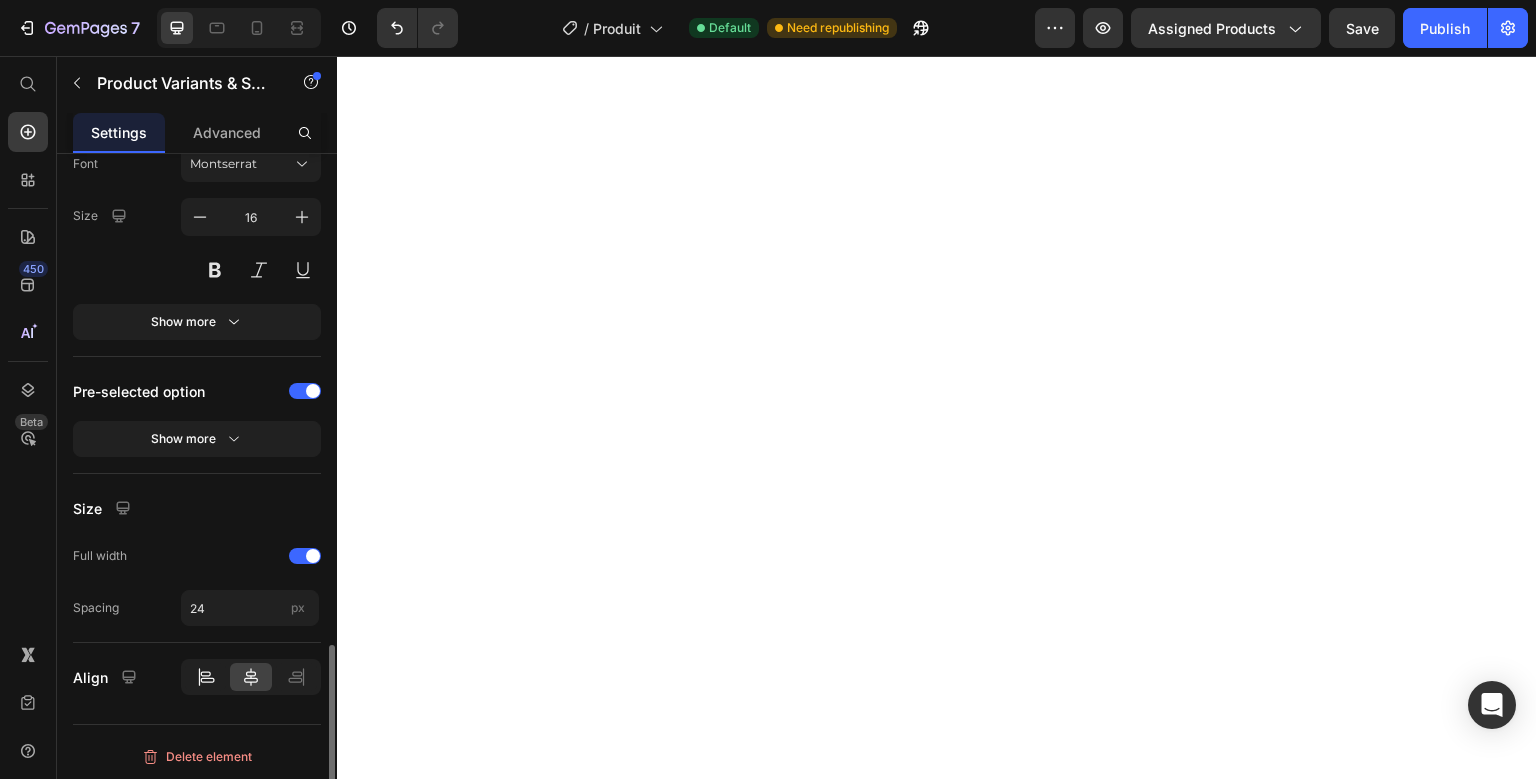 click 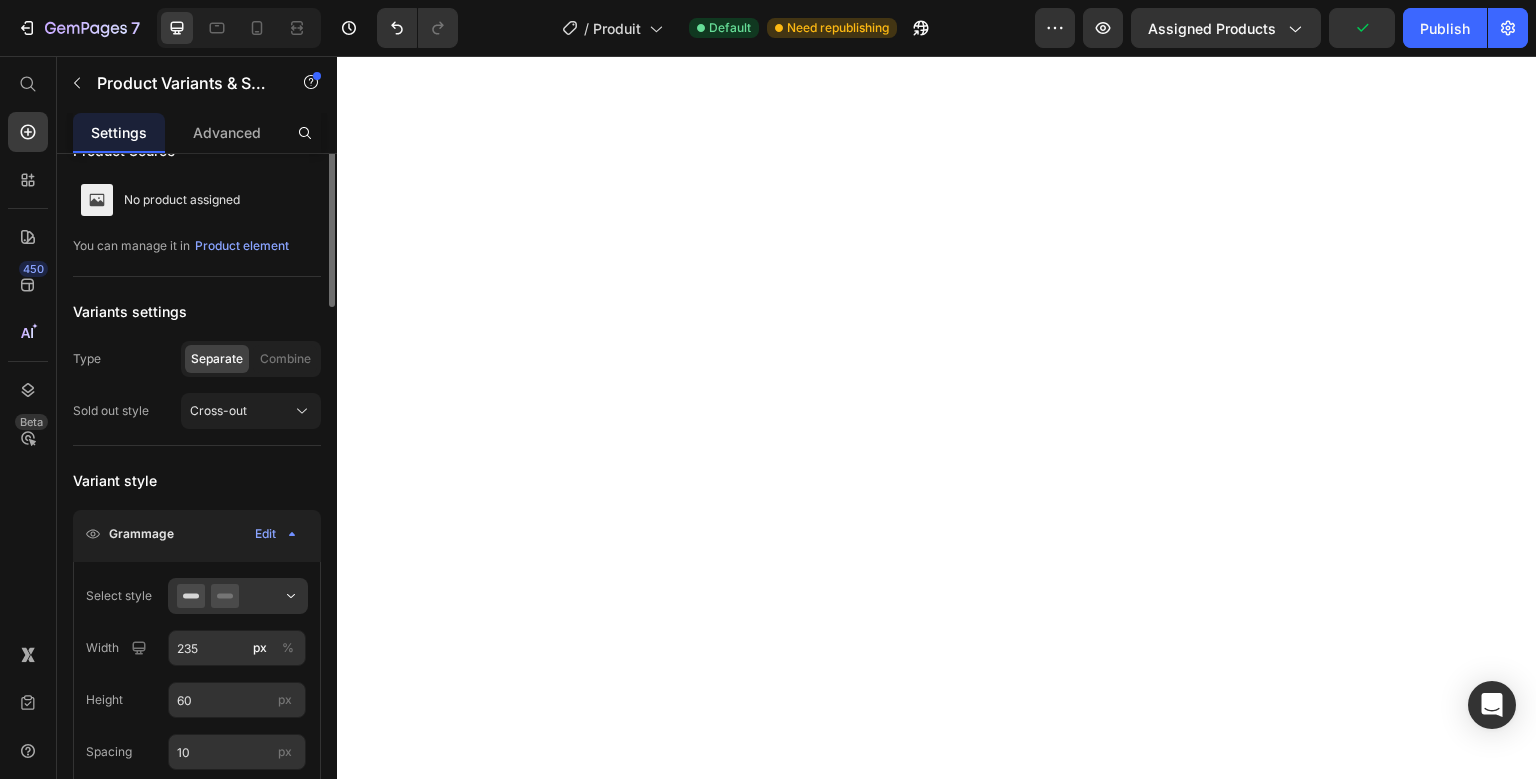 scroll, scrollTop: 0, scrollLeft: 0, axis: both 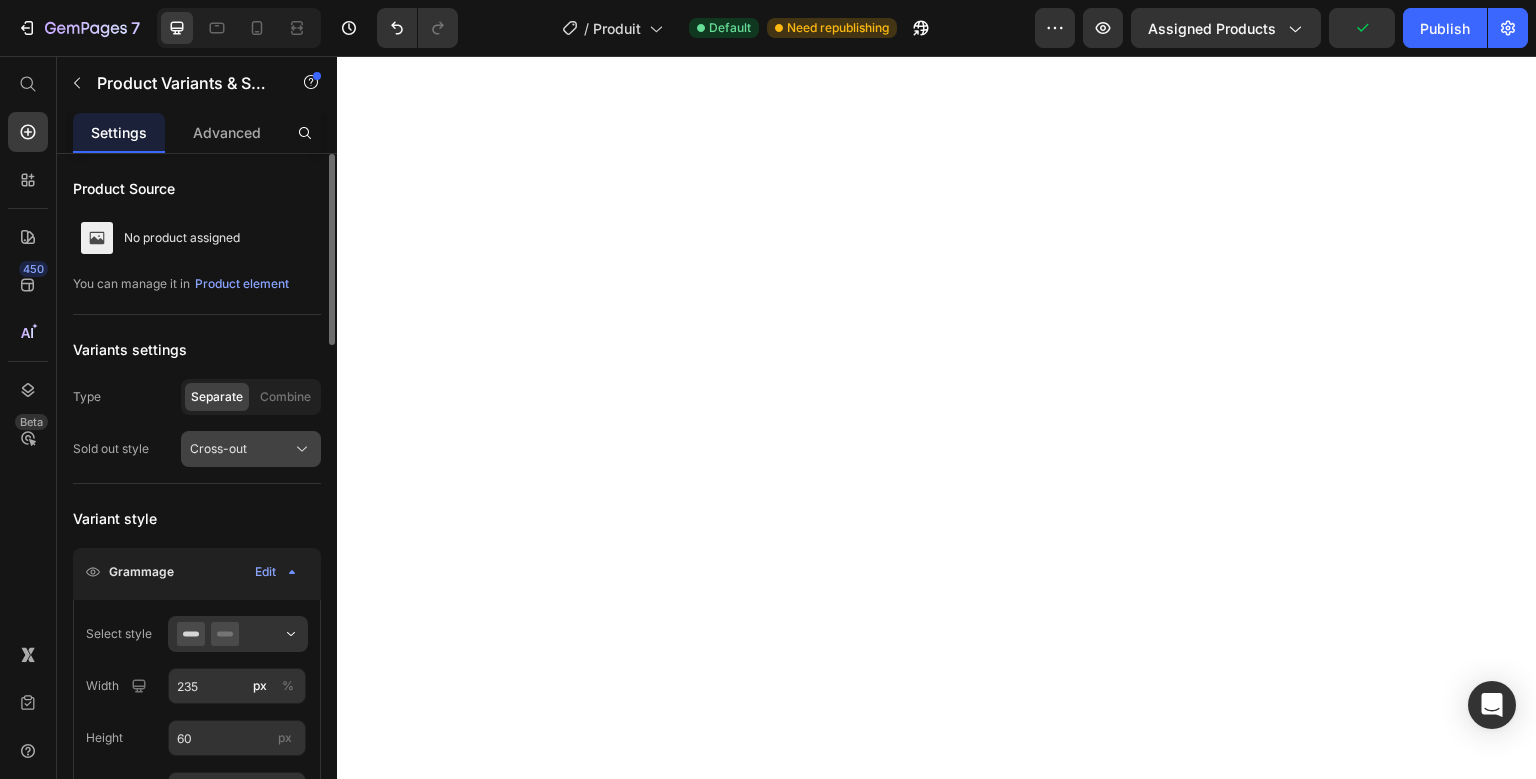 click on "Cross-out" at bounding box center (251, 449) 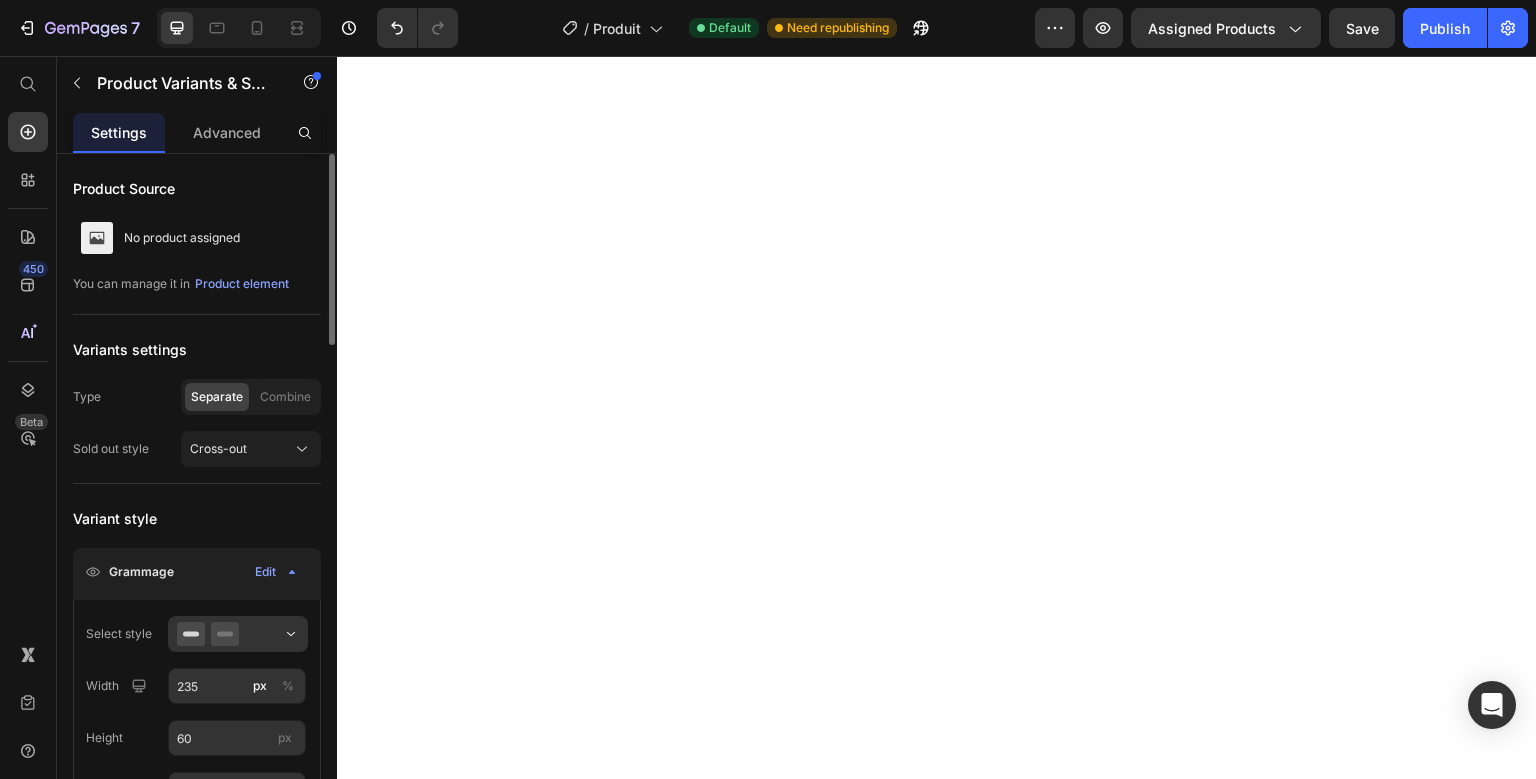 click on "Sold out style" at bounding box center (111, 449) 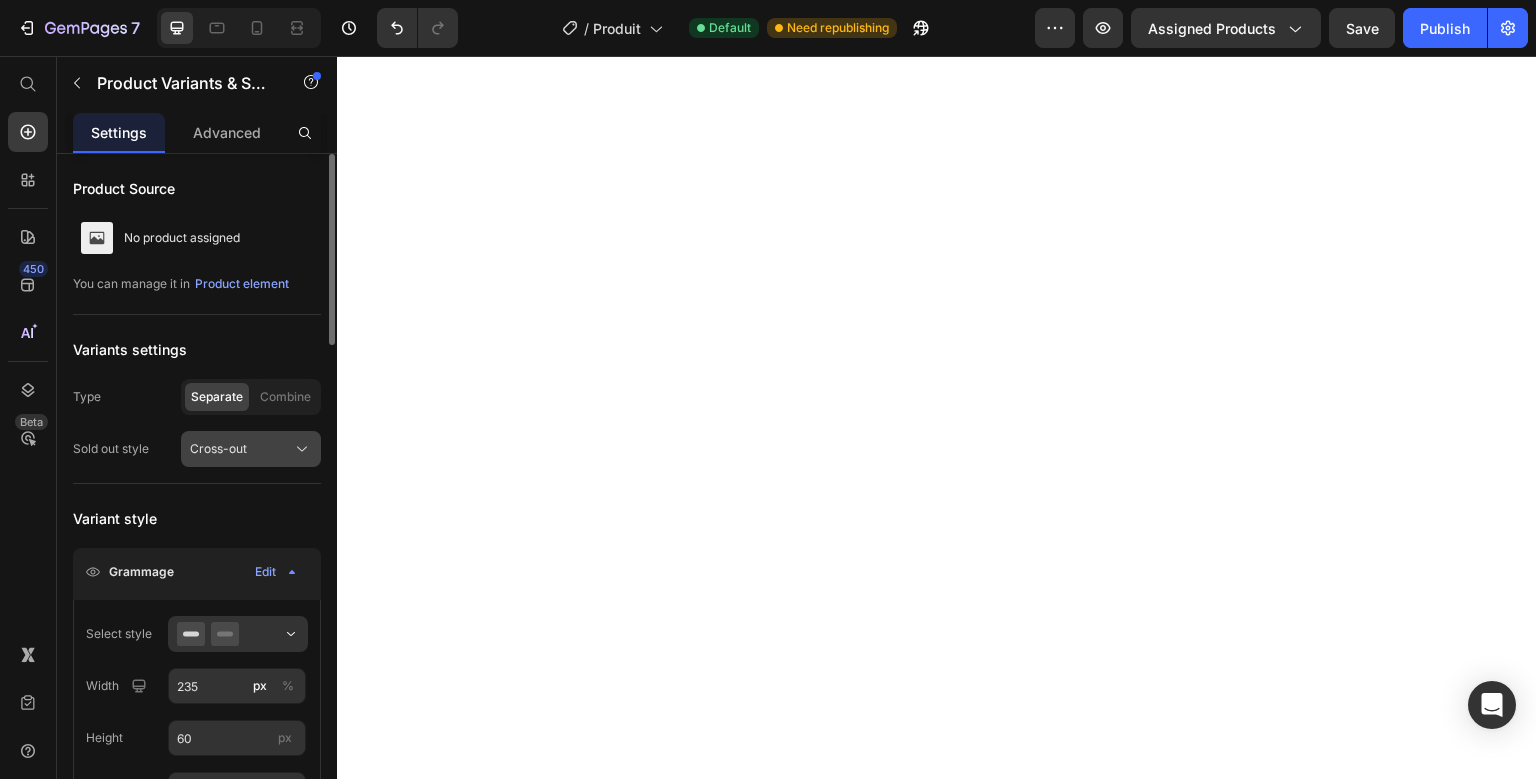 click 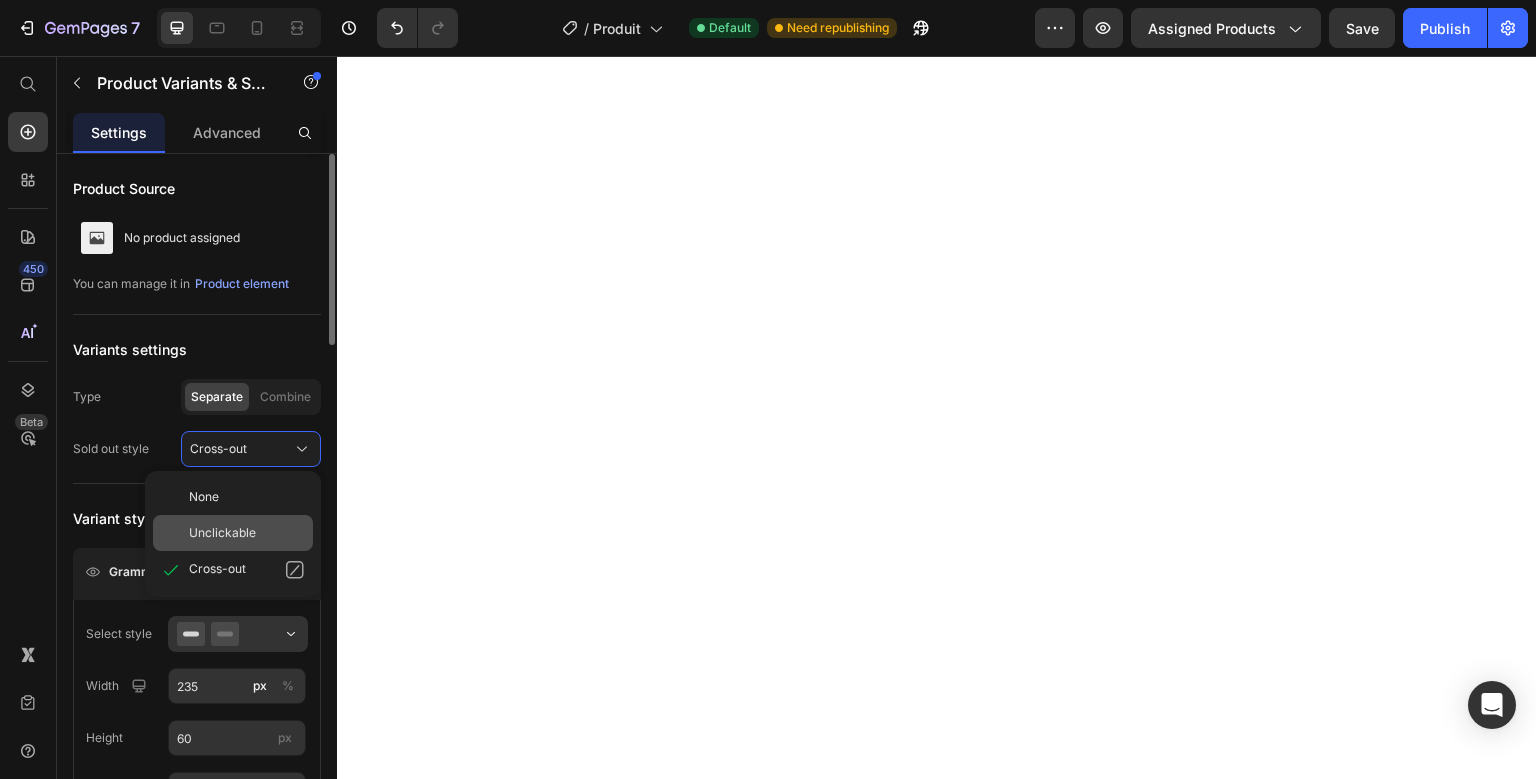 click on "Unclickable" 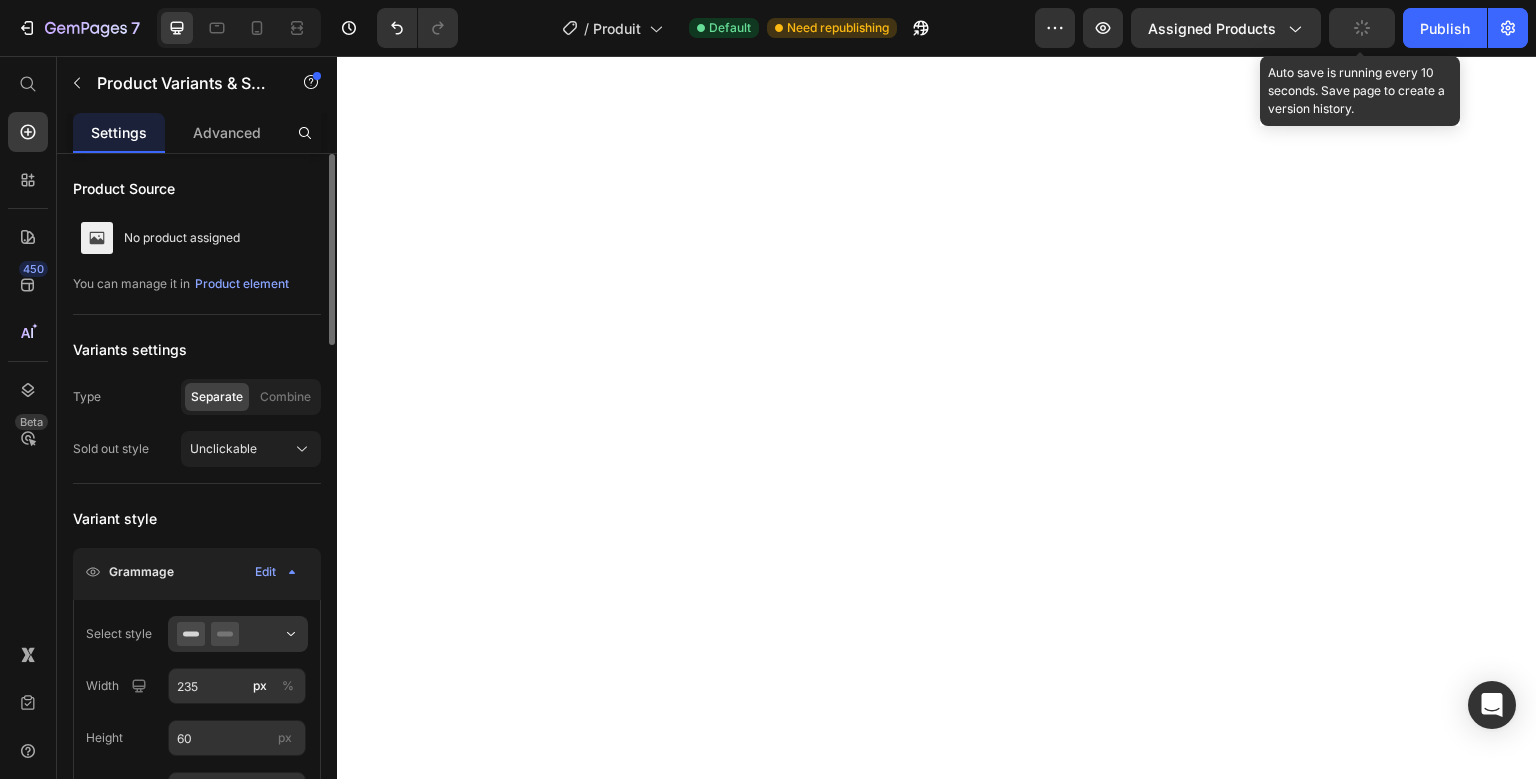 click 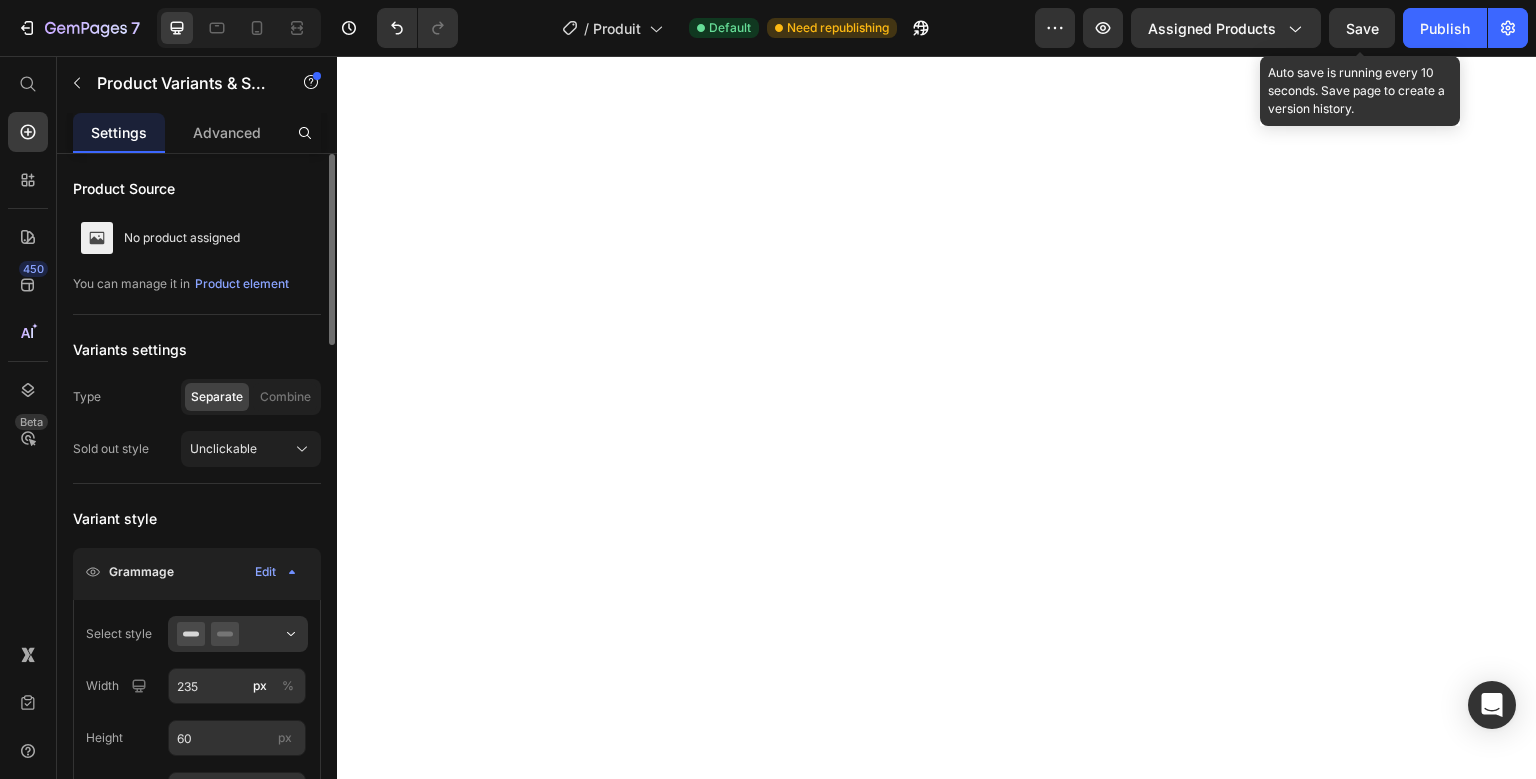 click on "Save" at bounding box center (1362, 28) 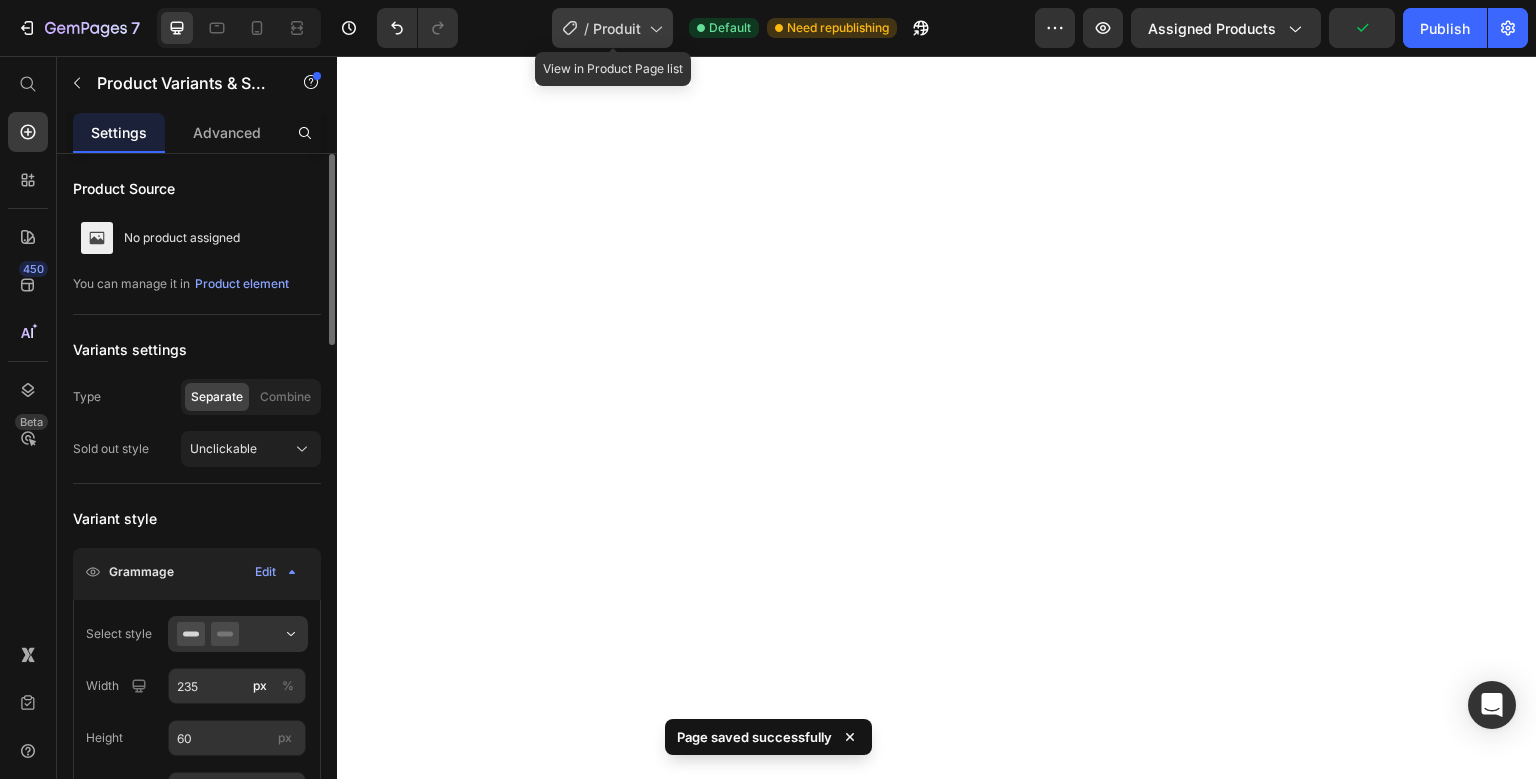 click on "/  Produit" 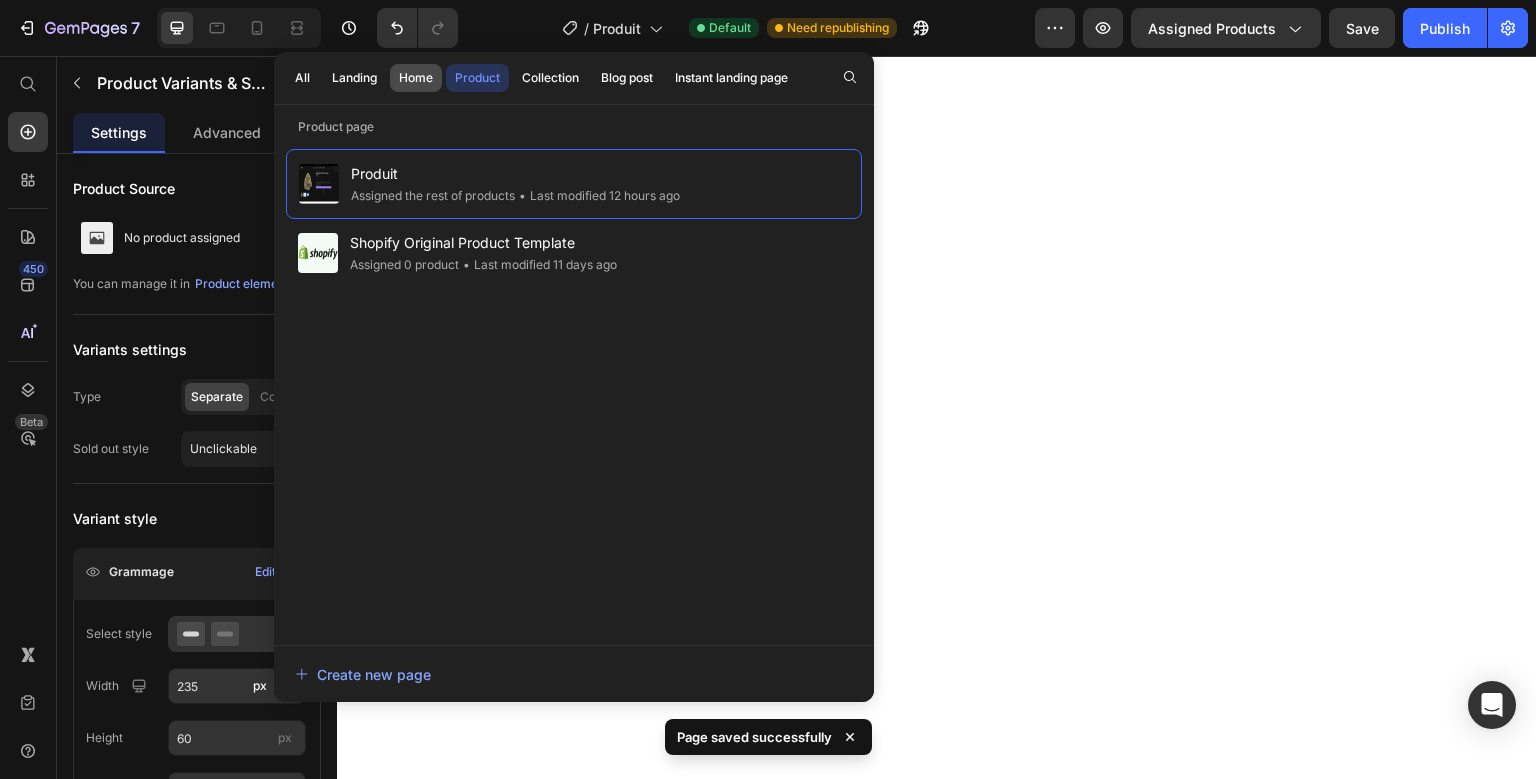 click on "Home" 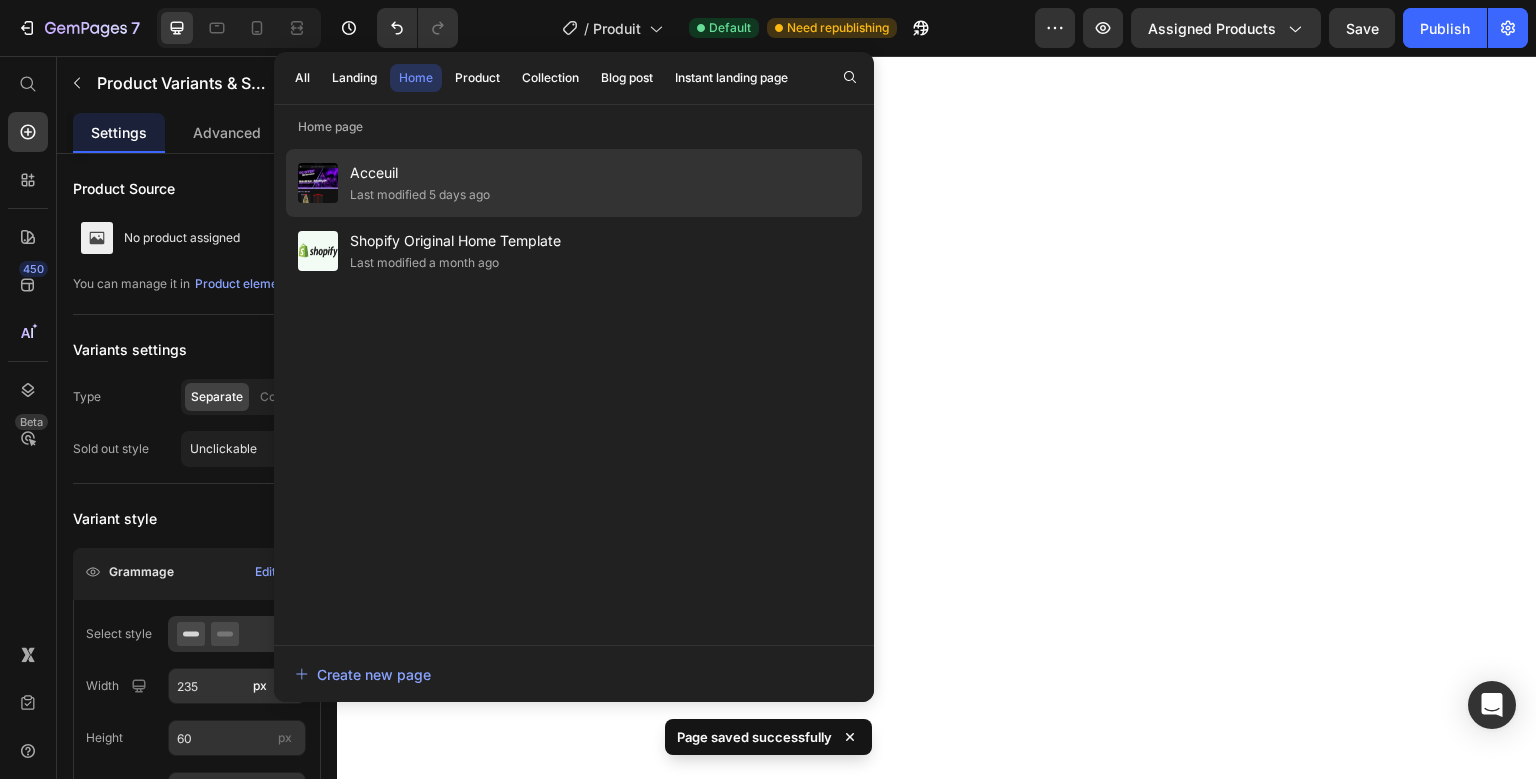 click on "Acceuil" at bounding box center (420, 173) 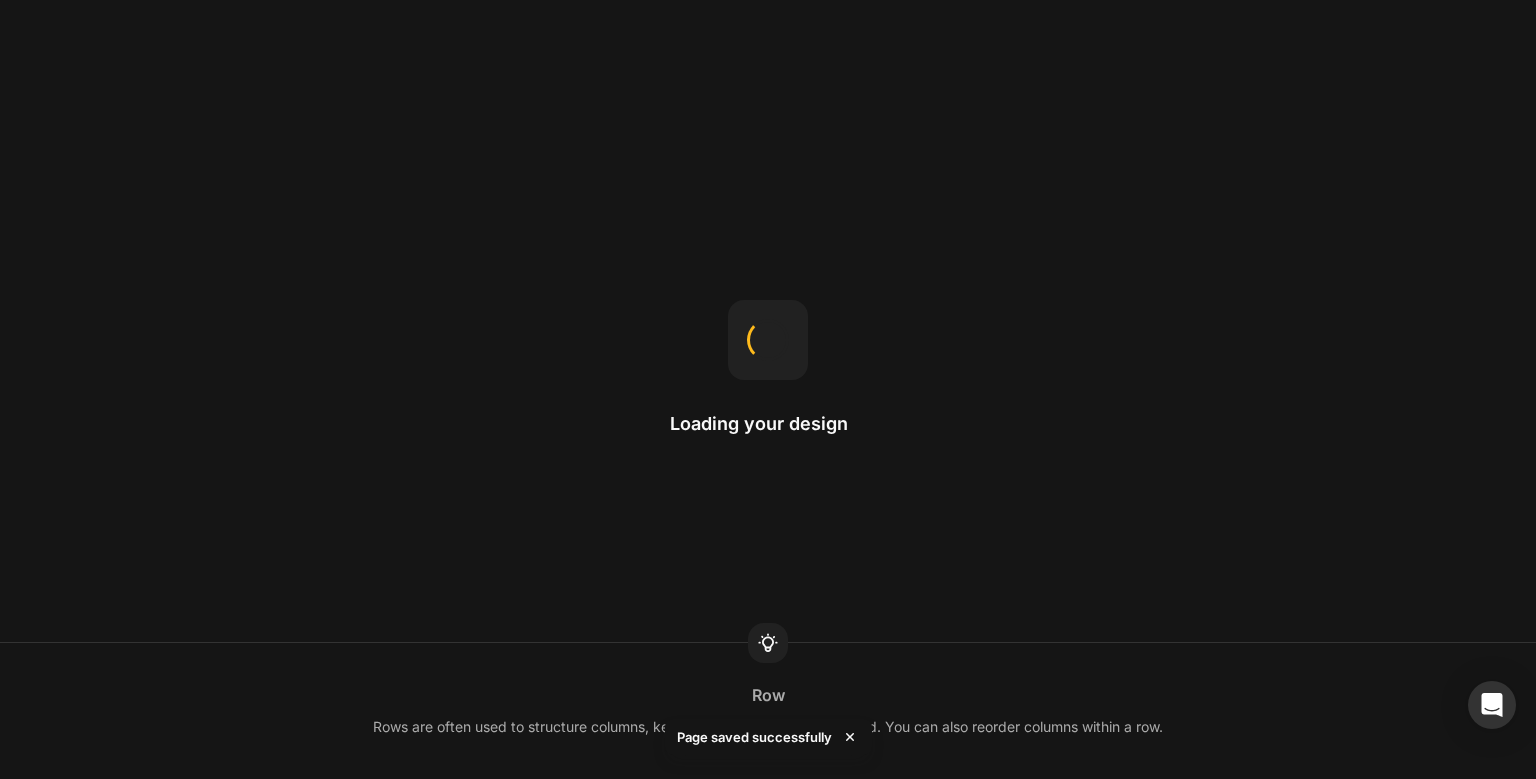 scroll, scrollTop: 0, scrollLeft: 0, axis: both 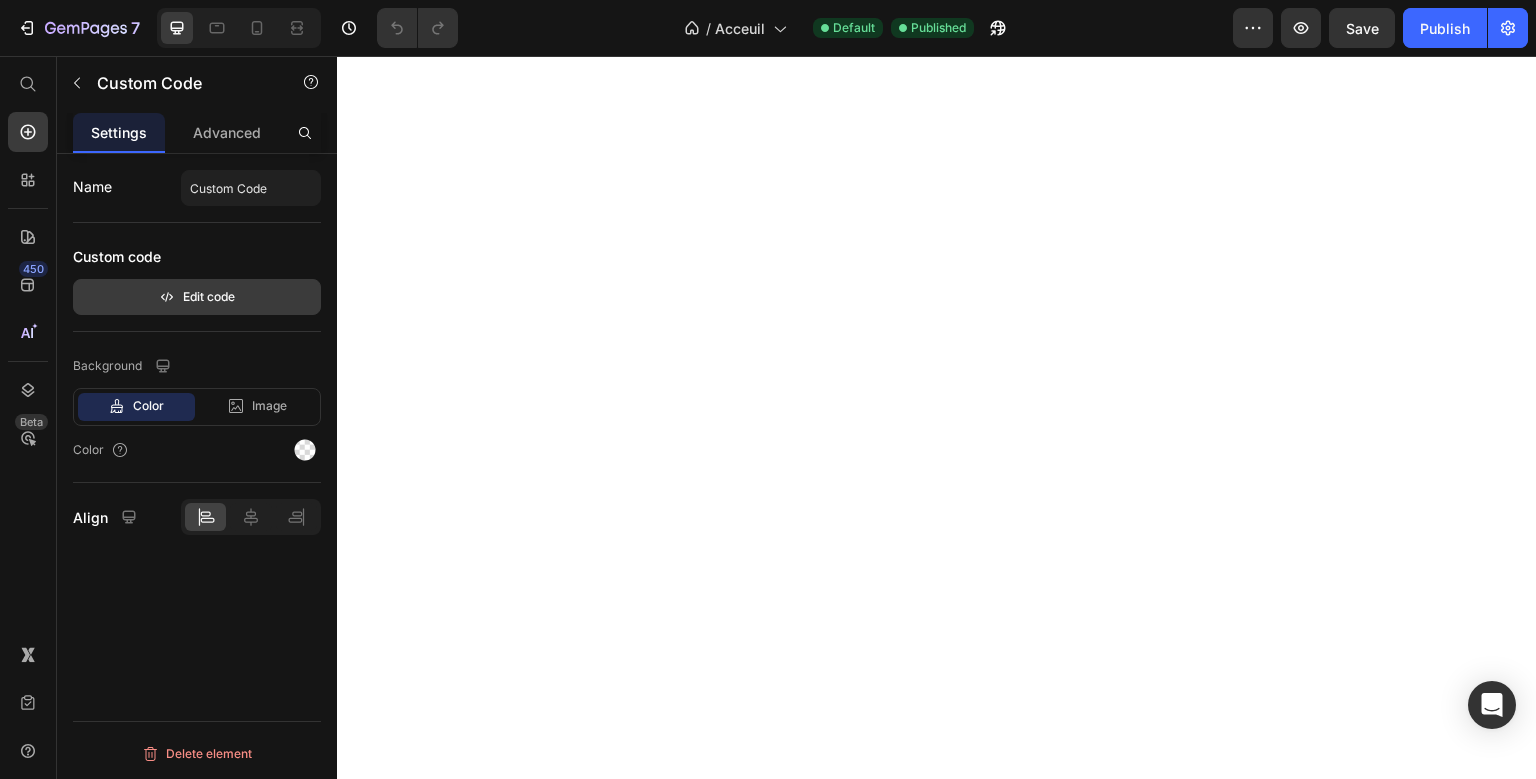 click on "Edit code" at bounding box center (197, 297) 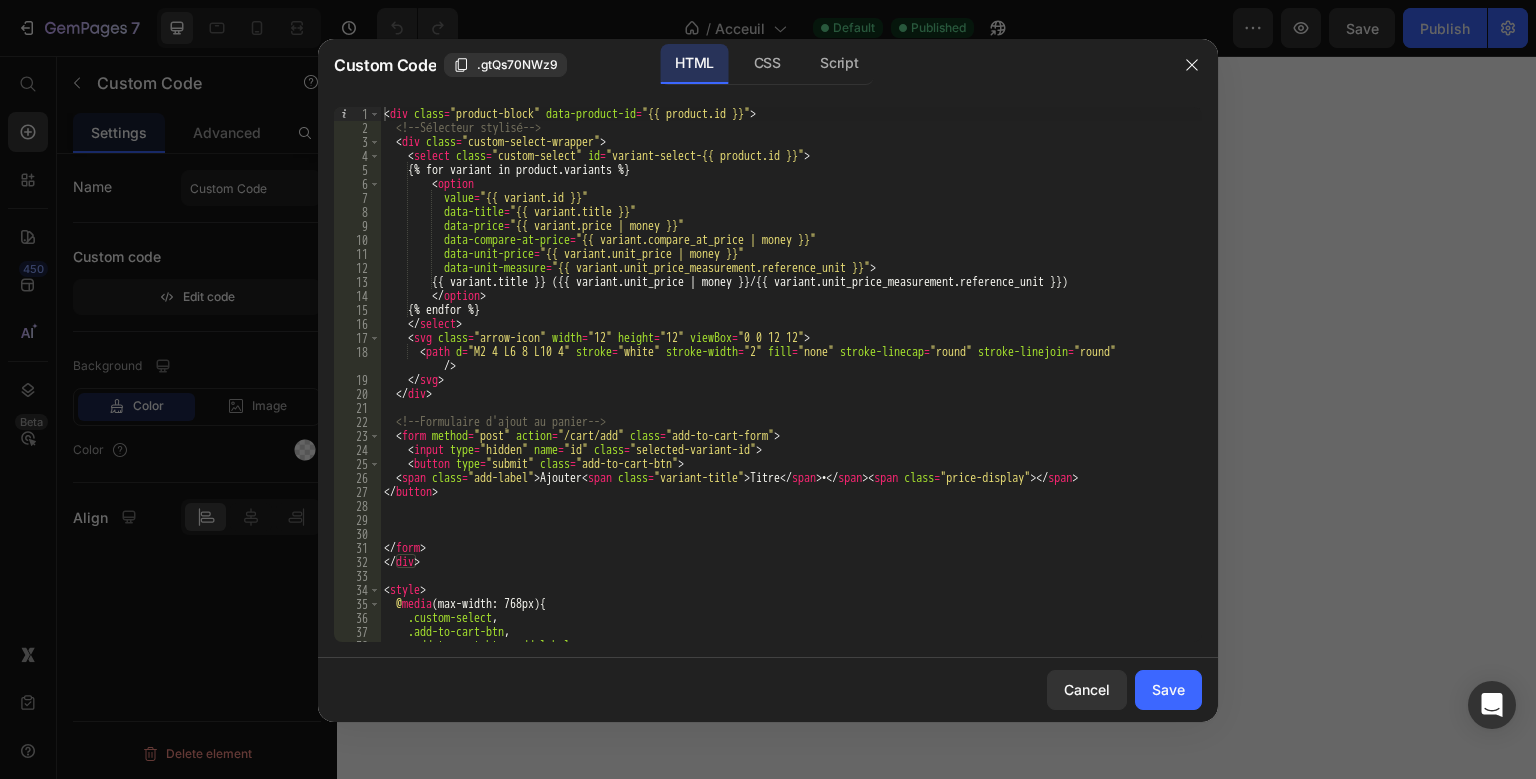 scroll, scrollTop: 123, scrollLeft: 0, axis: vertical 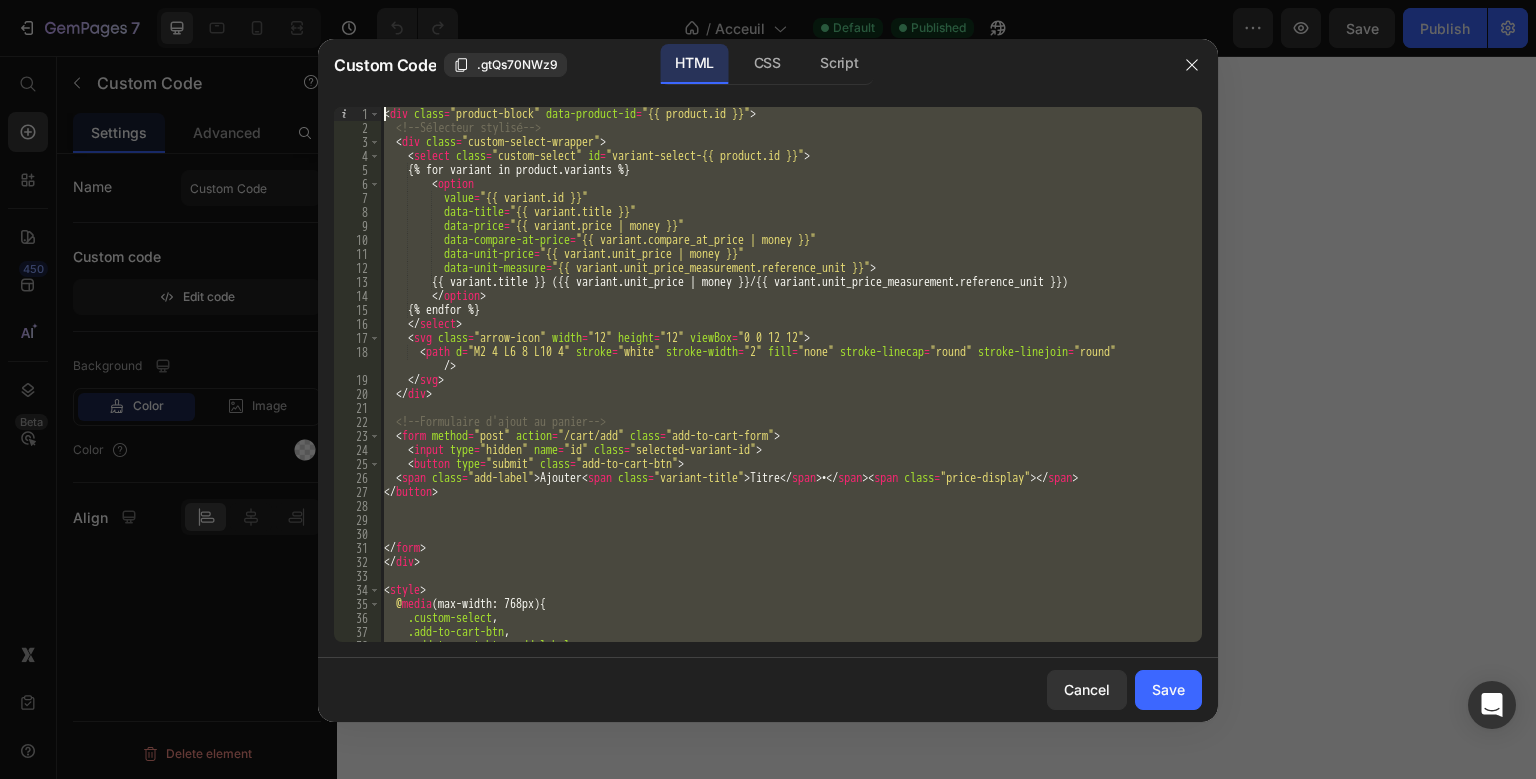 drag, startPoint x: 457, startPoint y: 626, endPoint x: 406, endPoint y: 74, distance: 554.35095 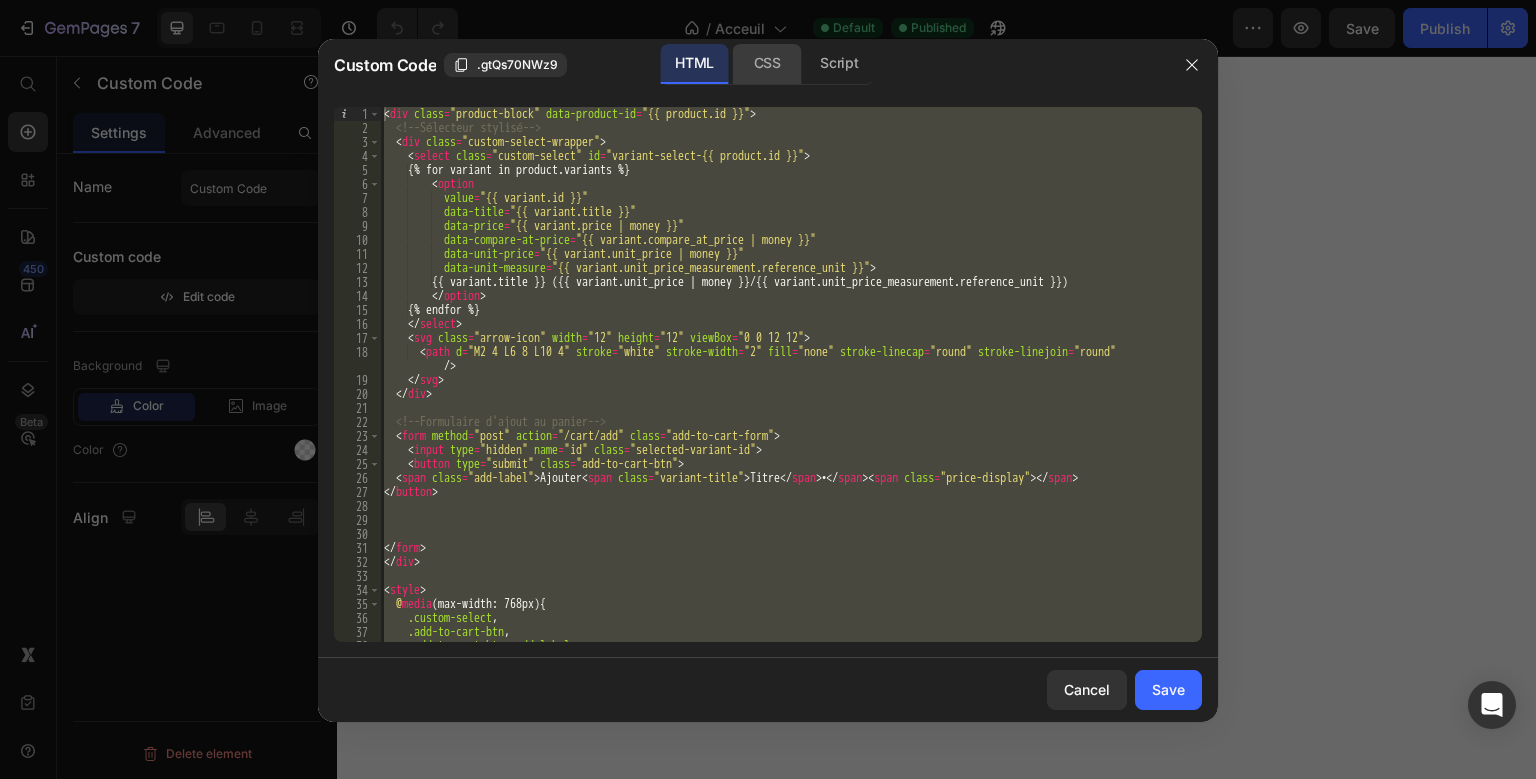 click on "CSS" 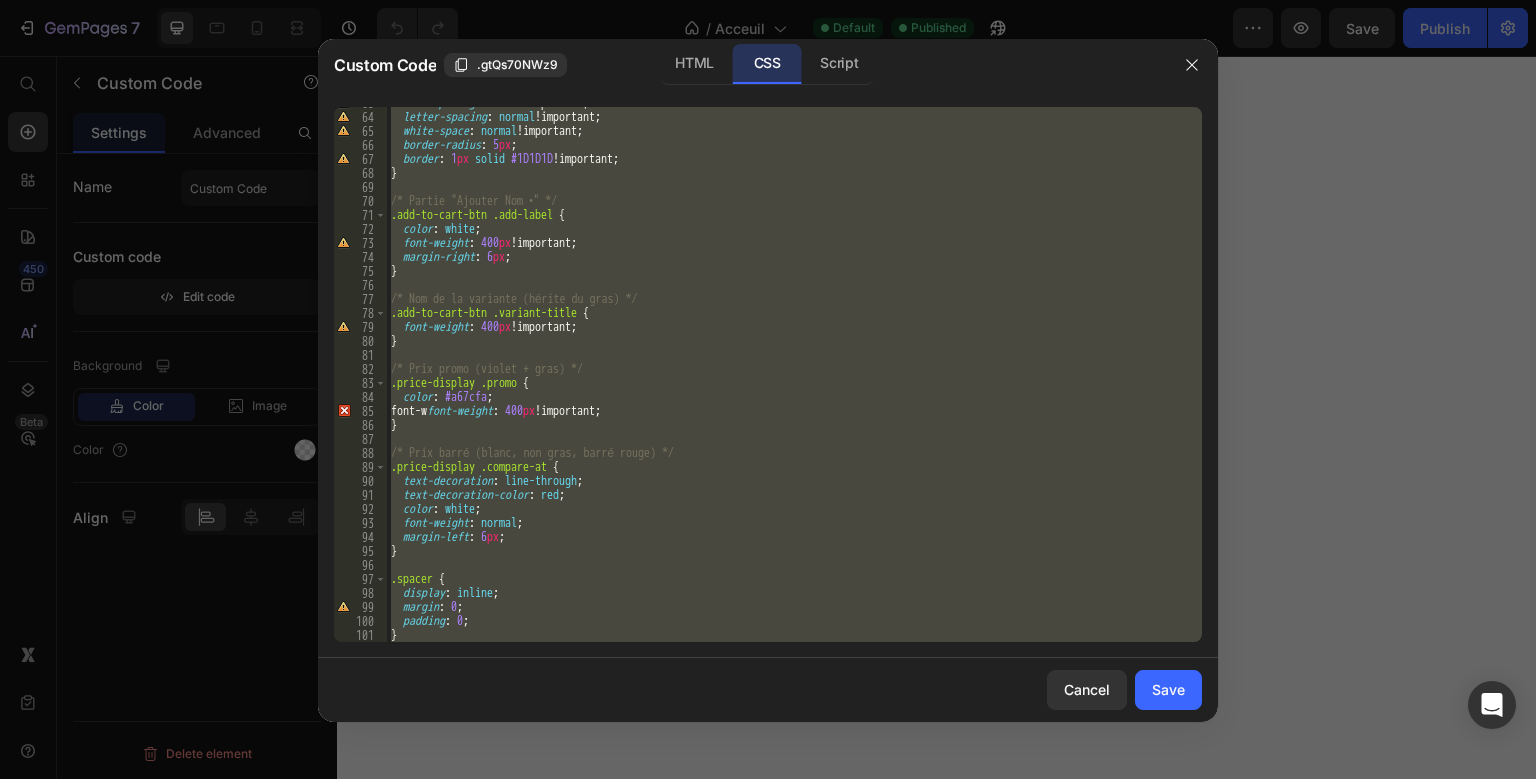 scroll, scrollTop: 1005, scrollLeft: 0, axis: vertical 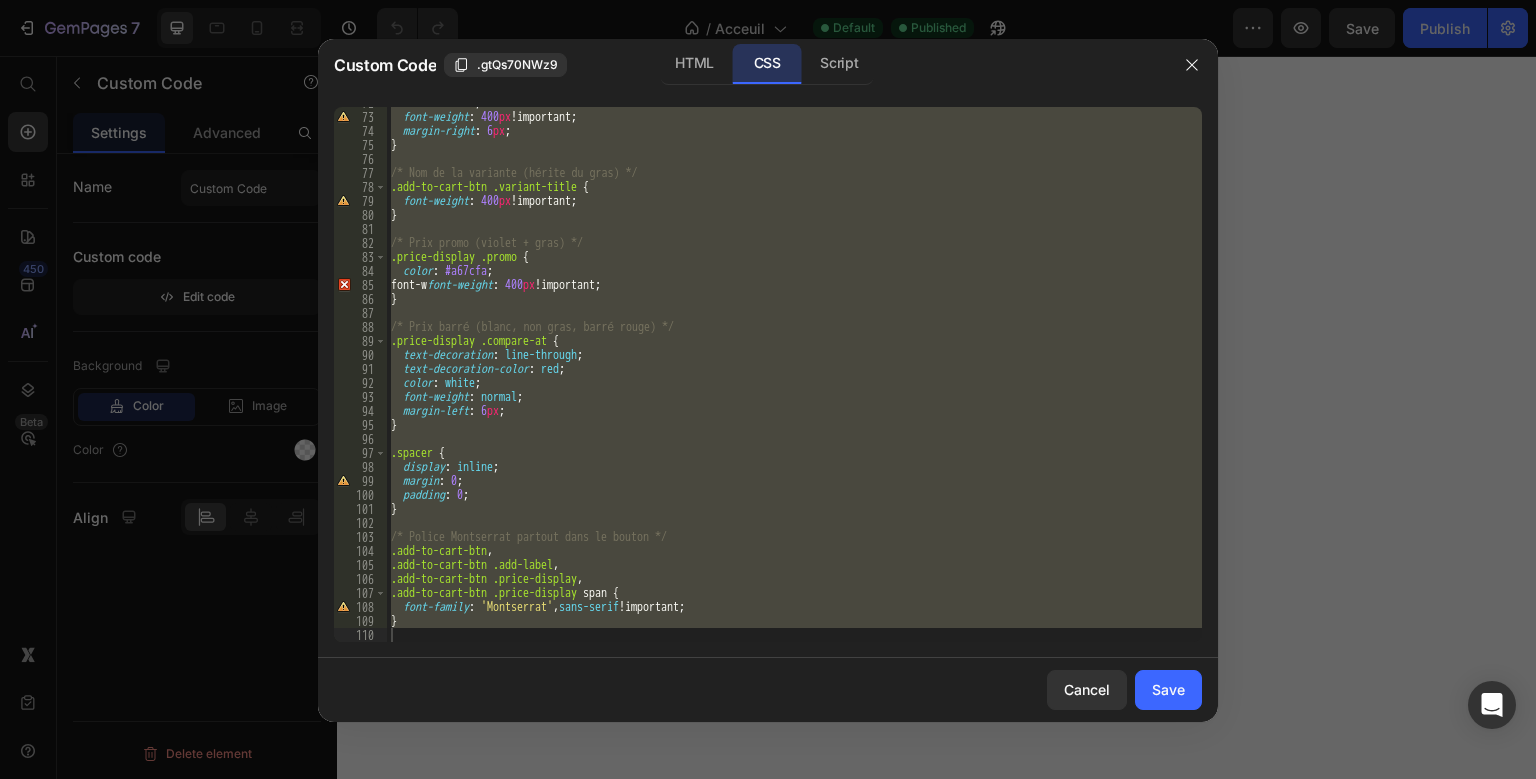type on "}" 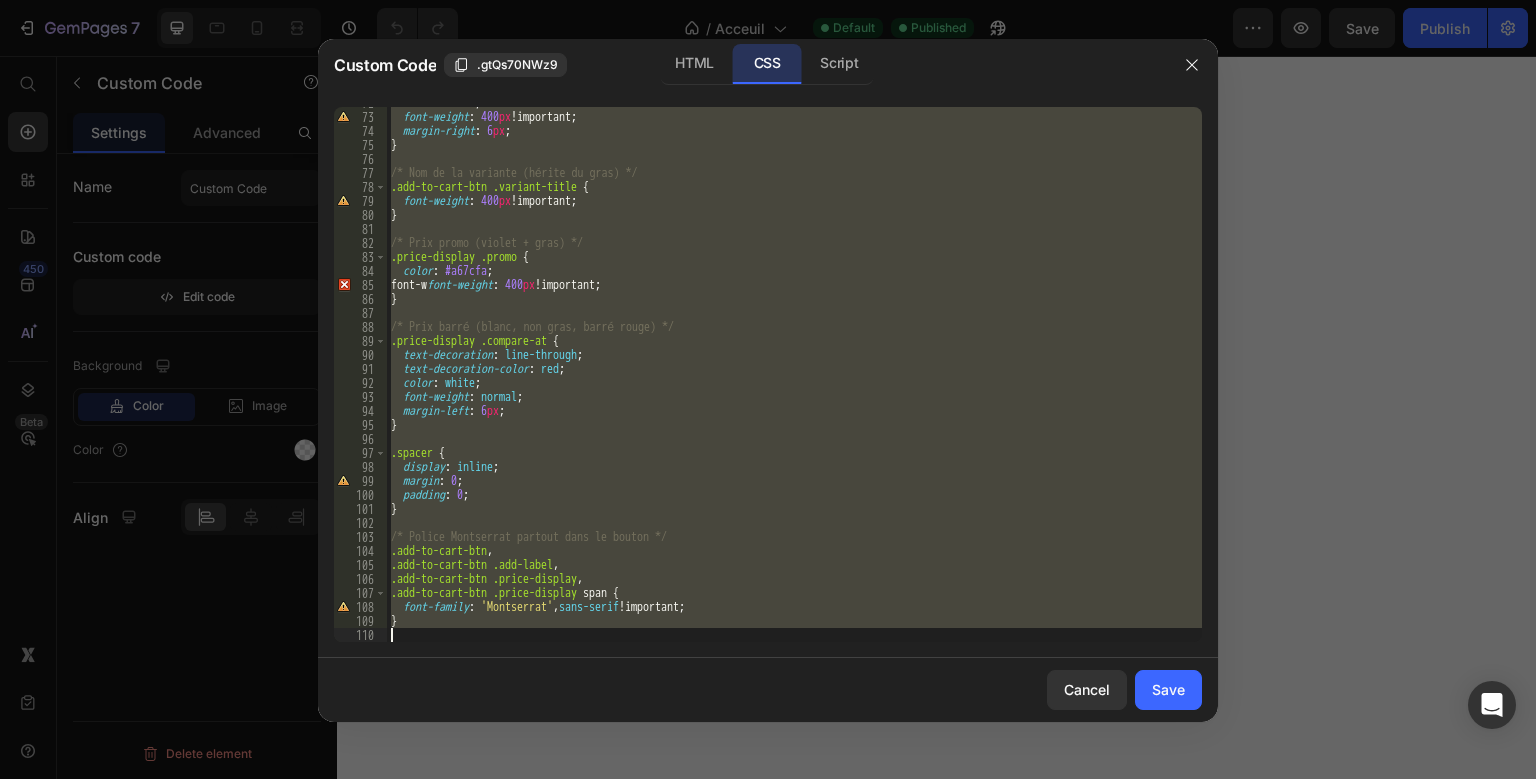 click on "color :   white ;    font-weight :   400 px   !important ;    margin-right :   6 px ; } /* Nom de la variante (hérite du gras) */ .add-to-cart-btn   .variant-title   {    font-weight :   400 px   !important ; } /* Prix promo (violet + gras) */ .price-display   .promo   {    color :   #a67cfa ;   font-w   font-weight :   400 px   !important ; } /* Prix barré (blanc, non gras, barré rouge) */ .price-display   .compare-at   {    text-decoration :   line-through ;    text-decoration-color :   red ;    color :   white ;    font-weight :   normal ;    margin-left :   6 px ; } .spacer   {    display :   inline ;    margin :   0 ;    padding :   0 ; } /* Police Montserrat partout dans le bouton */ .add-to-cart-btn , .add-to-cart-btn   .add-label , .add-to-cart-btn   .price-display , .add-to-cart-btn   .price-display   span   {    font-family :   ' Montserrat ' ,  sans-serif  !important ; }" at bounding box center [794, 374] 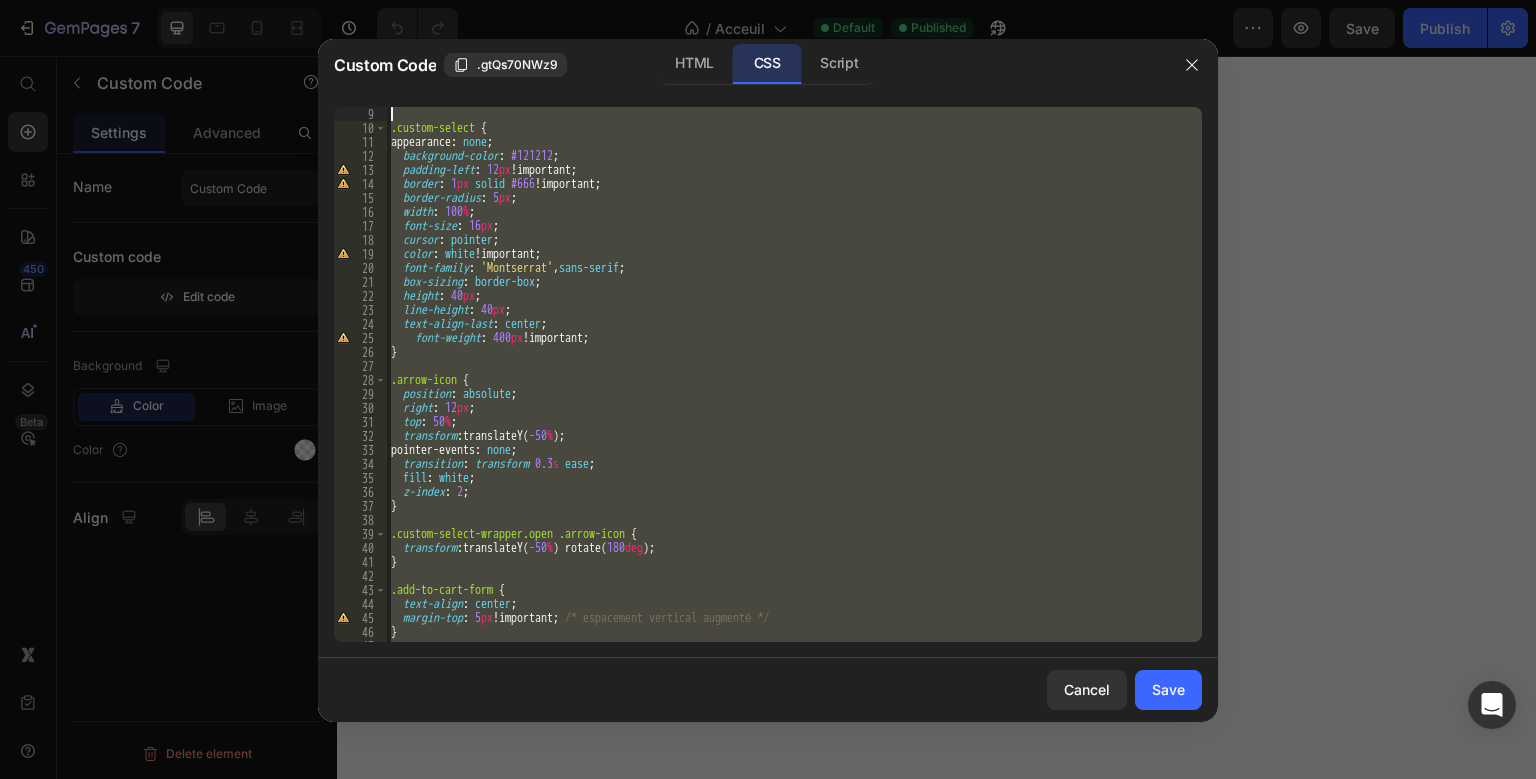 scroll, scrollTop: 0, scrollLeft: 0, axis: both 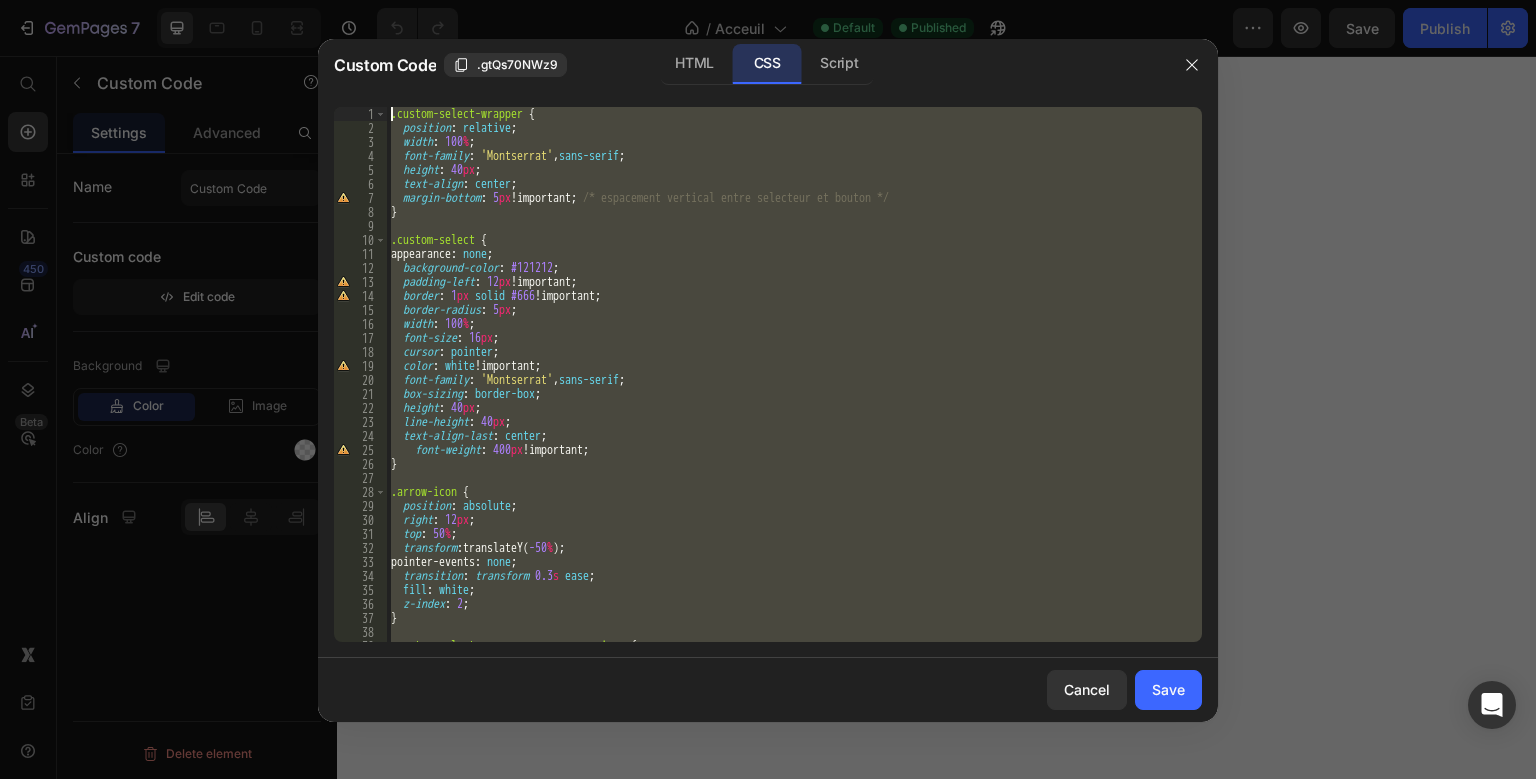 drag, startPoint x: 442, startPoint y: 638, endPoint x: 366, endPoint y: 74, distance: 569.09753 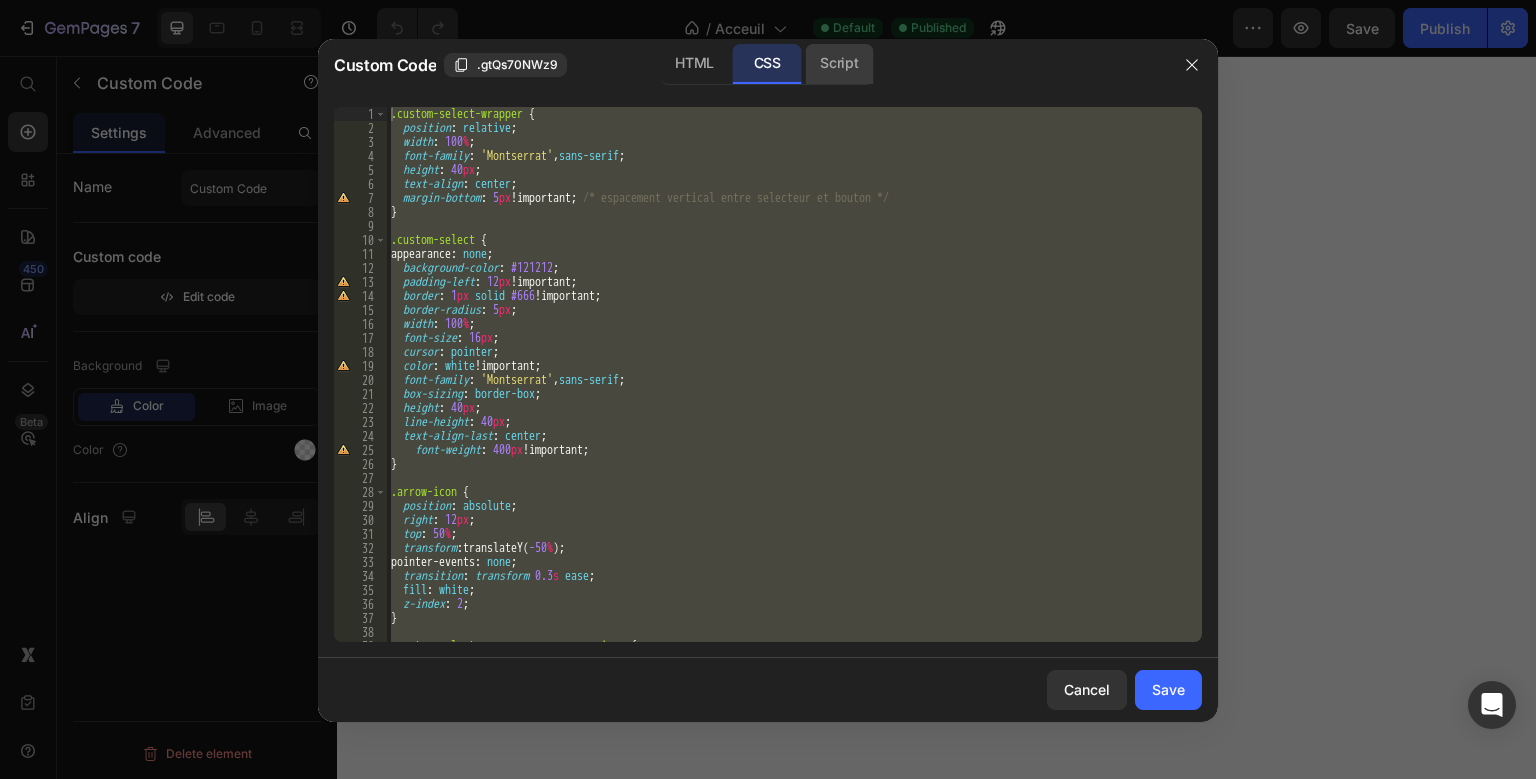 click on "Script" 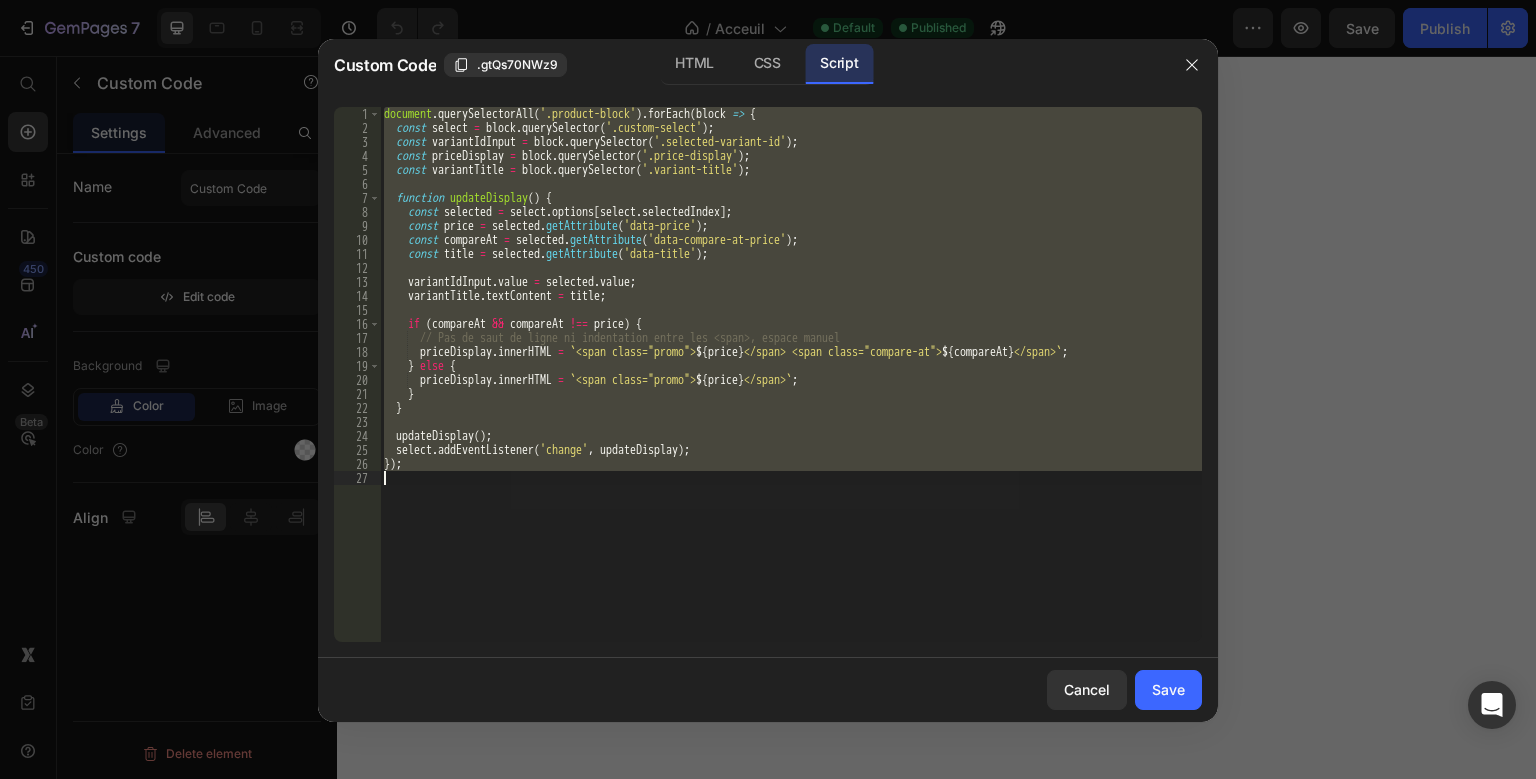 click on "document . querySelectorAll ( '.product-block' ) . forEach ( block   =>   {    const   select   =   block . querySelector ( '.custom-select' ) ;    const   variantIdInput   =   block . querySelector ( '.selected-variant-id' ) ;    const   priceDisplay   =   block . querySelector ( '.price-display' ) ;    const   variantTitle   =   block . querySelector ( '.variant-title' ) ;    function   updateDisplay ( )   {      const   selected   =   select . options [ select . selectedIndex ] ;      const   price   =   selected . getAttribute ( 'data-price' ) ;      const   compareAt   =   selected . getAttribute ( 'data-compare-at-price' ) ;      const   title   =   selected . getAttribute ( 'data-title' ) ;      variantIdInput . value   =   selected . value ;      variantTitle . textContent   =   title ;      if   ( compareAt   &&   compareAt   !==   price )   {         // Pas de saut de ligne ni indentation entre les <span>, espace manuel         priceDisplay . innerHTML   =   ` <span class="promo"> ${ price } ${ } `" at bounding box center [791, 374] 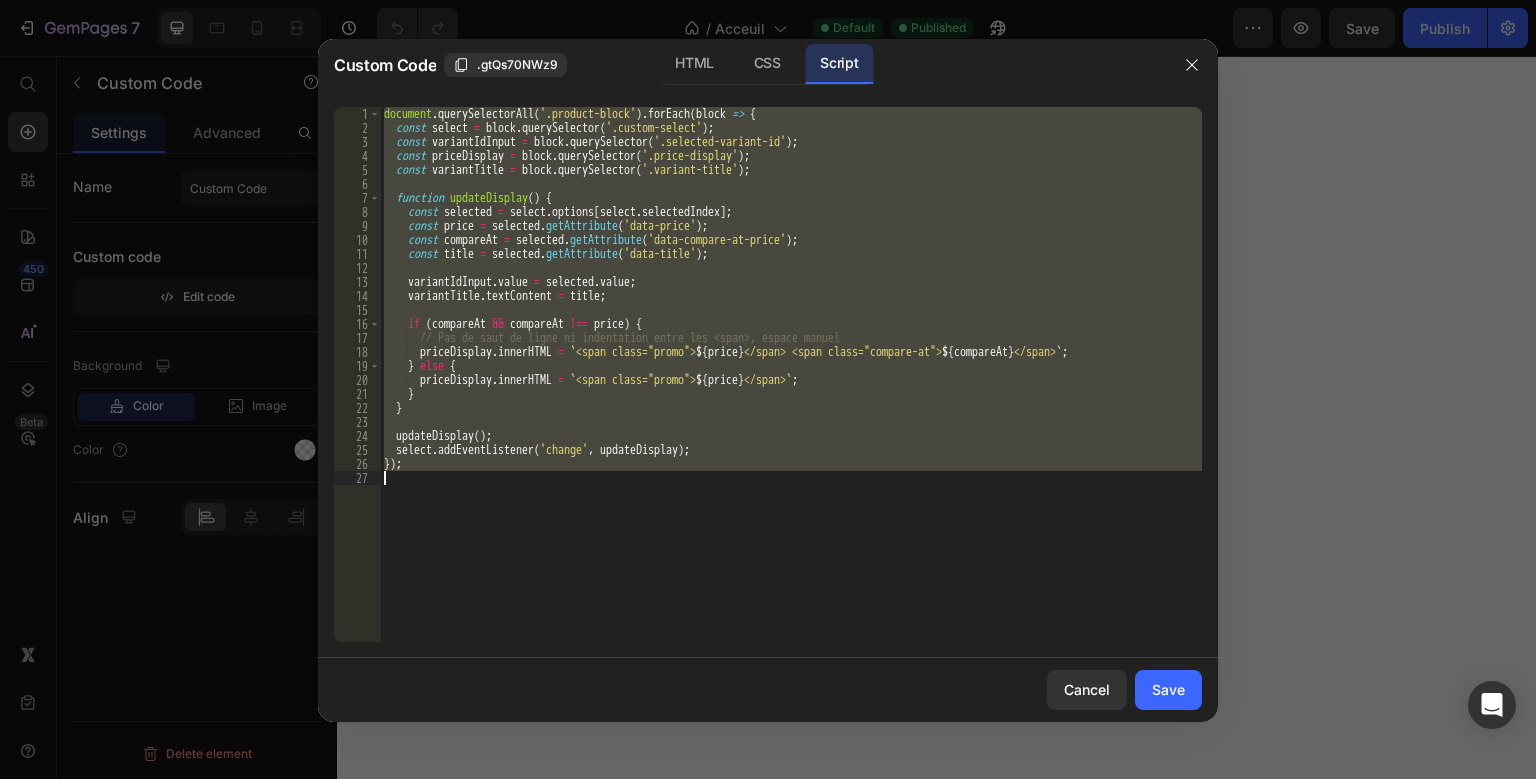 drag, startPoint x: 385, startPoint y: 115, endPoint x: 548, endPoint y: 529, distance: 444.9326 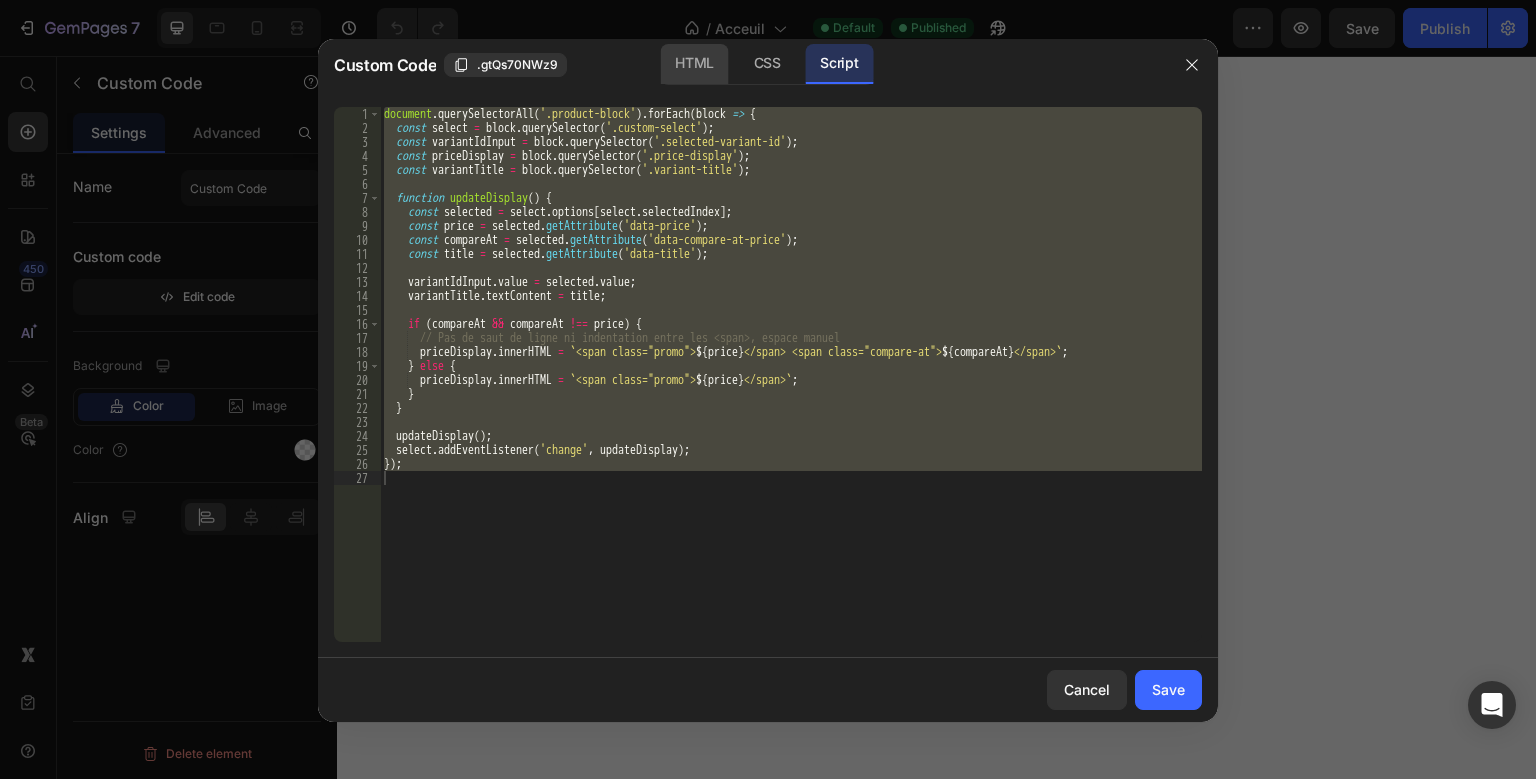click on "HTML" 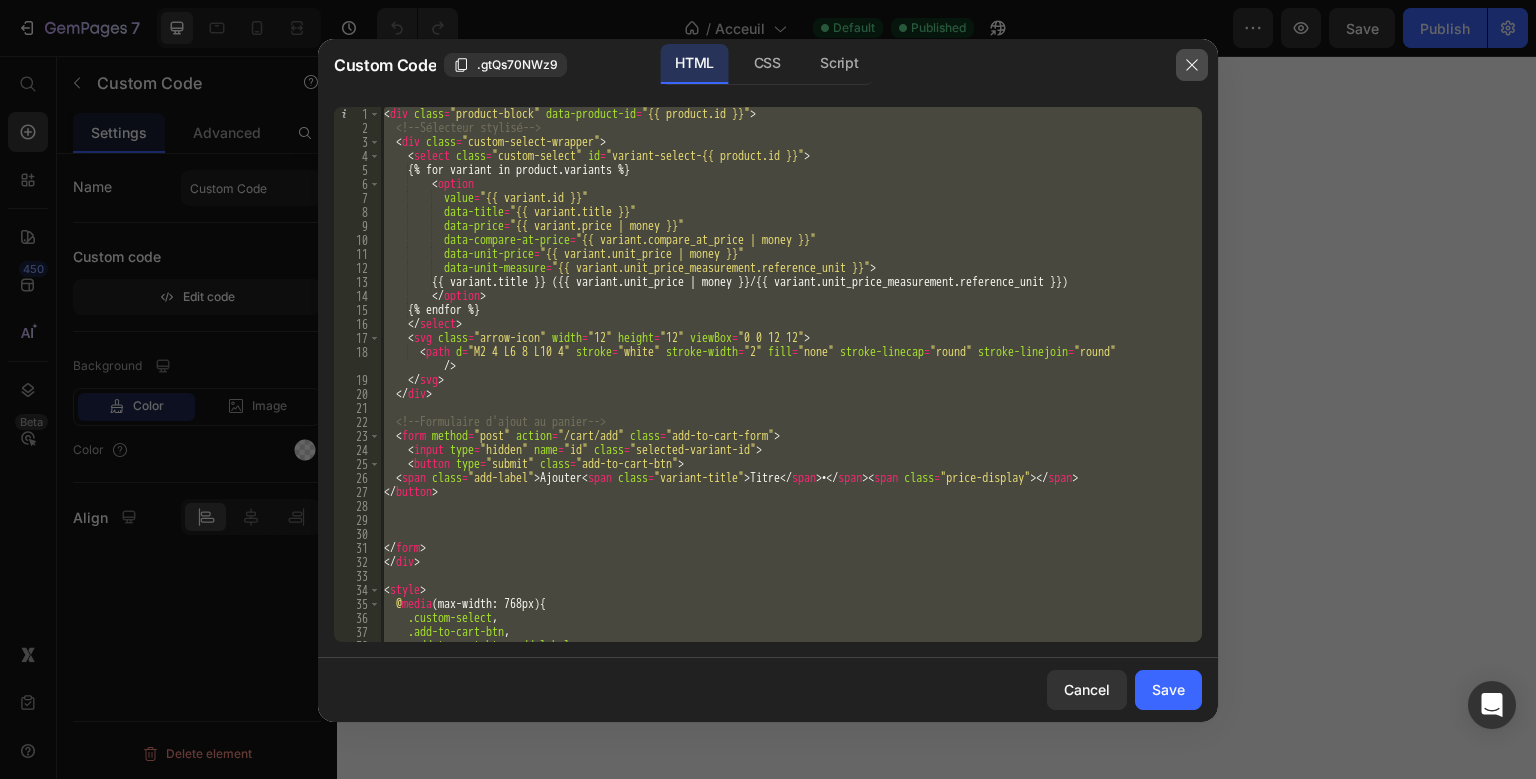 click 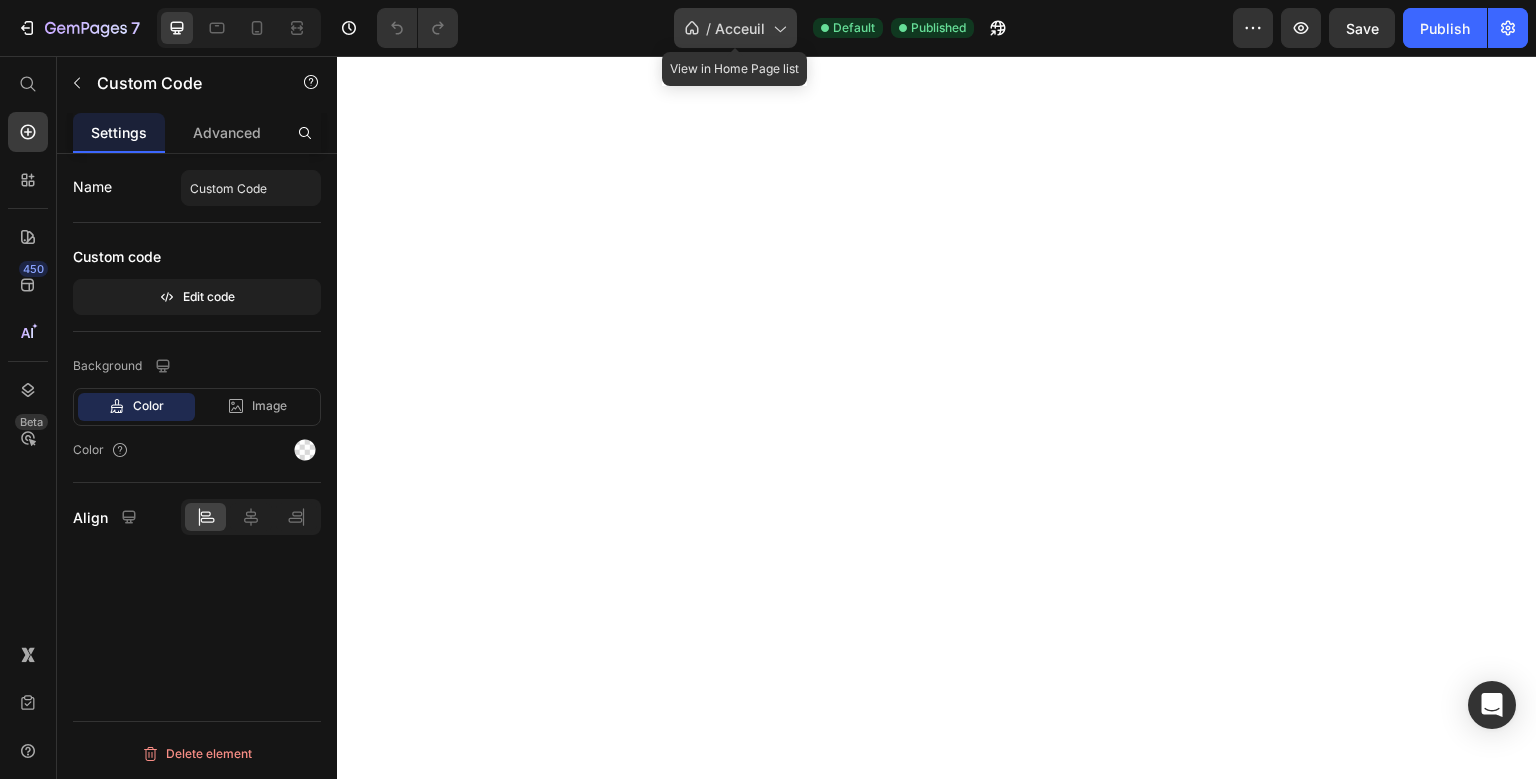 click on "/  Acceuil" 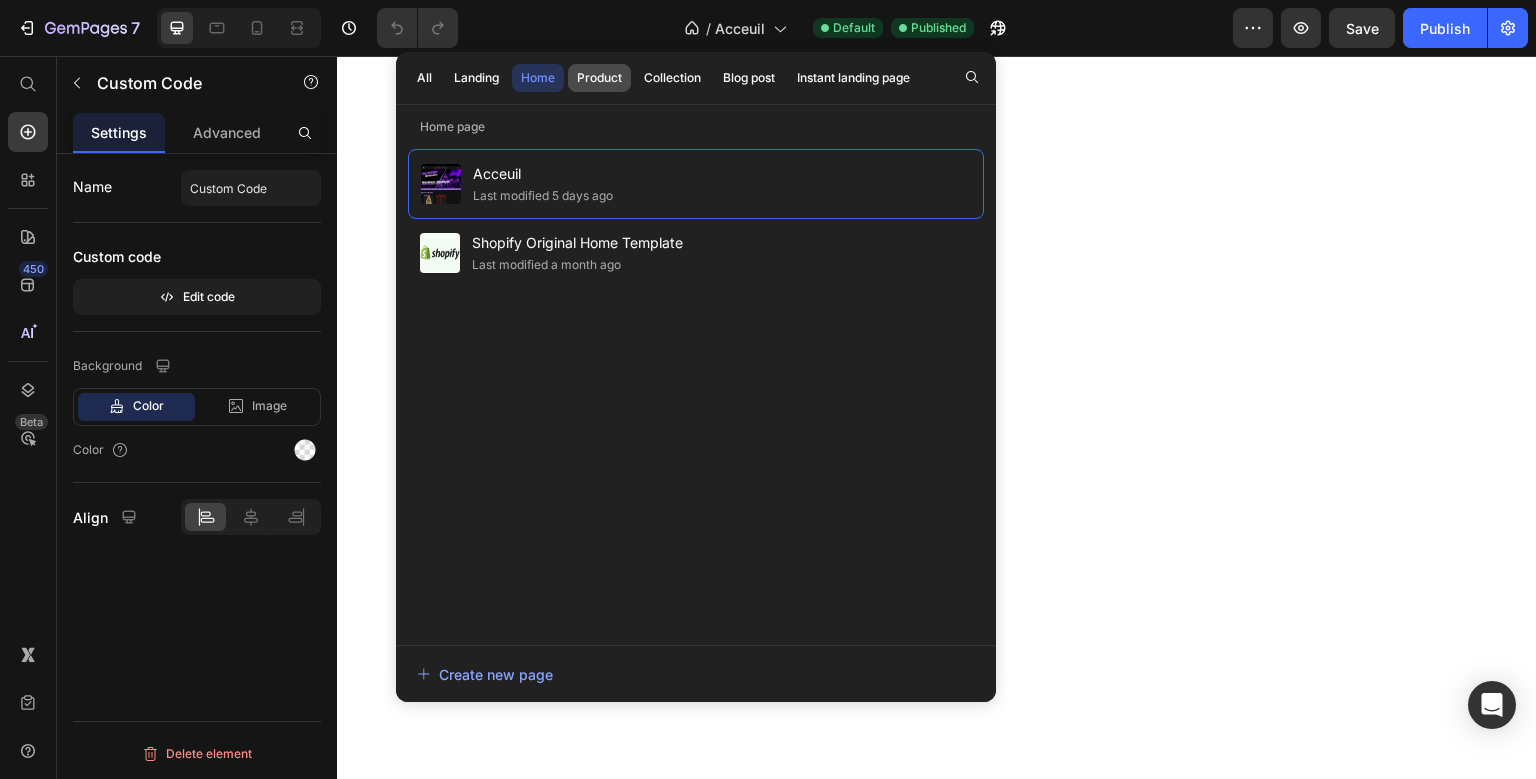 drag, startPoint x: 601, startPoint y: 92, endPoint x: 606, endPoint y: 75, distance: 17.720045 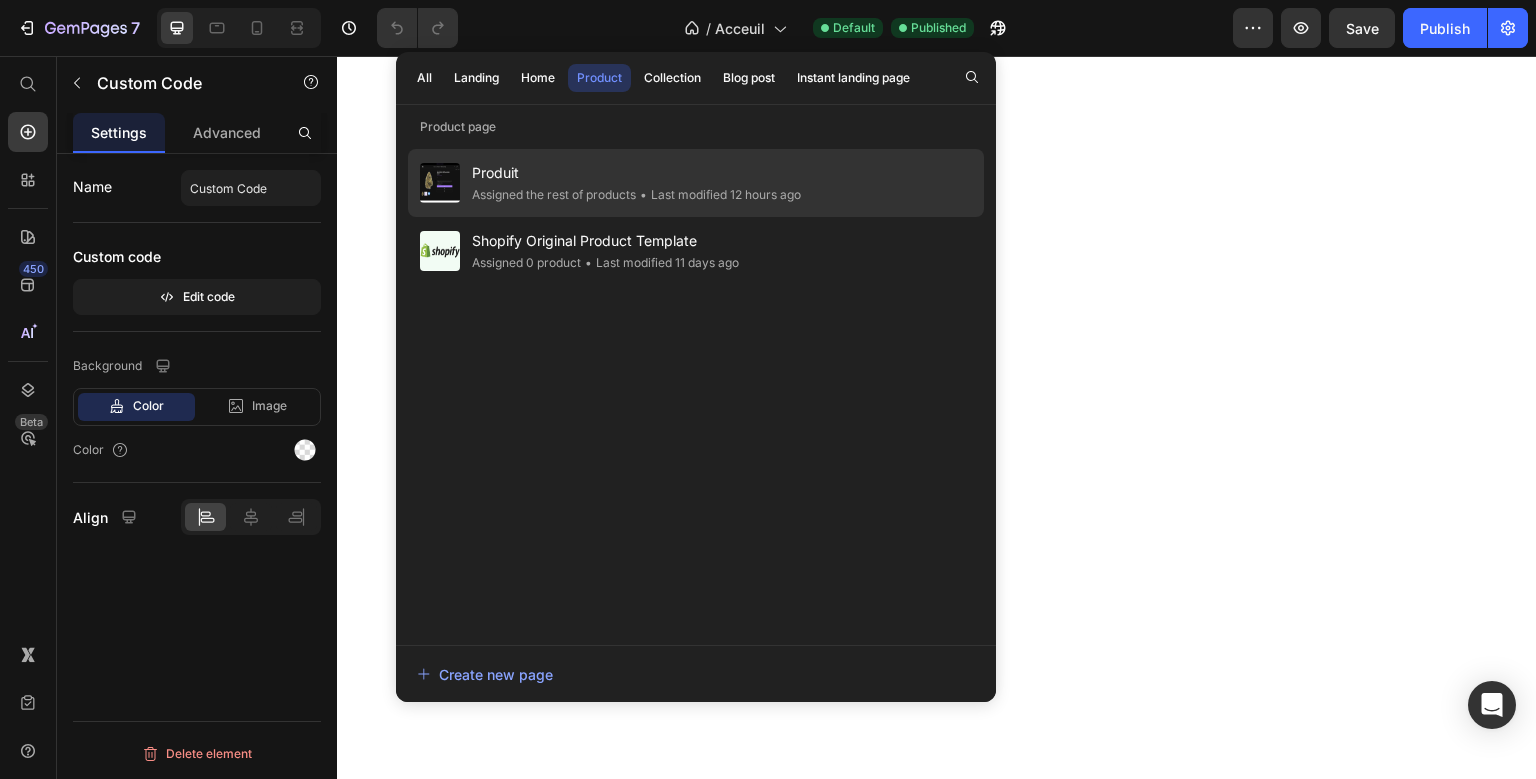 click on "Assigned the rest of products" 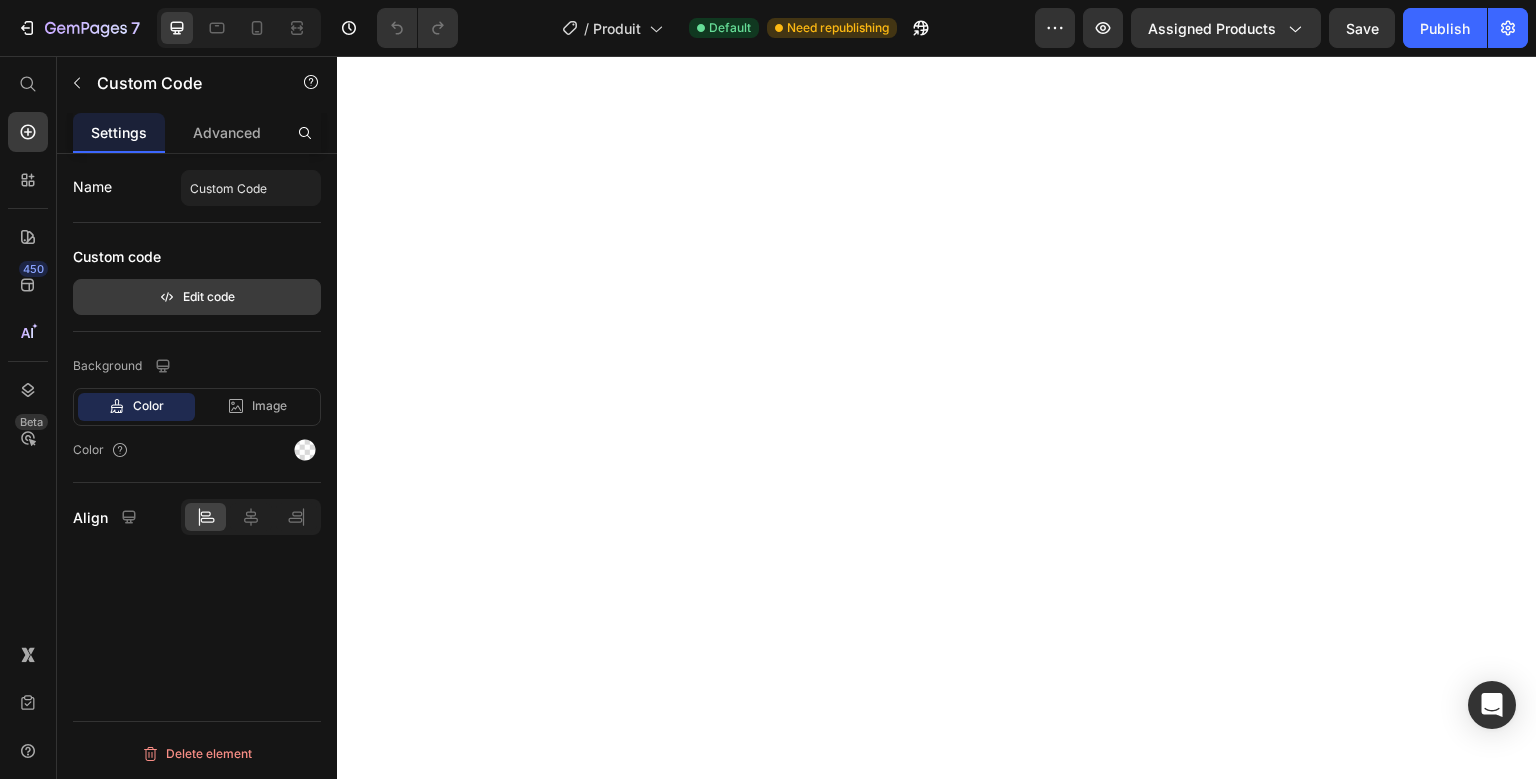 drag, startPoint x: 259, startPoint y: 266, endPoint x: 253, endPoint y: 298, distance: 32.55764 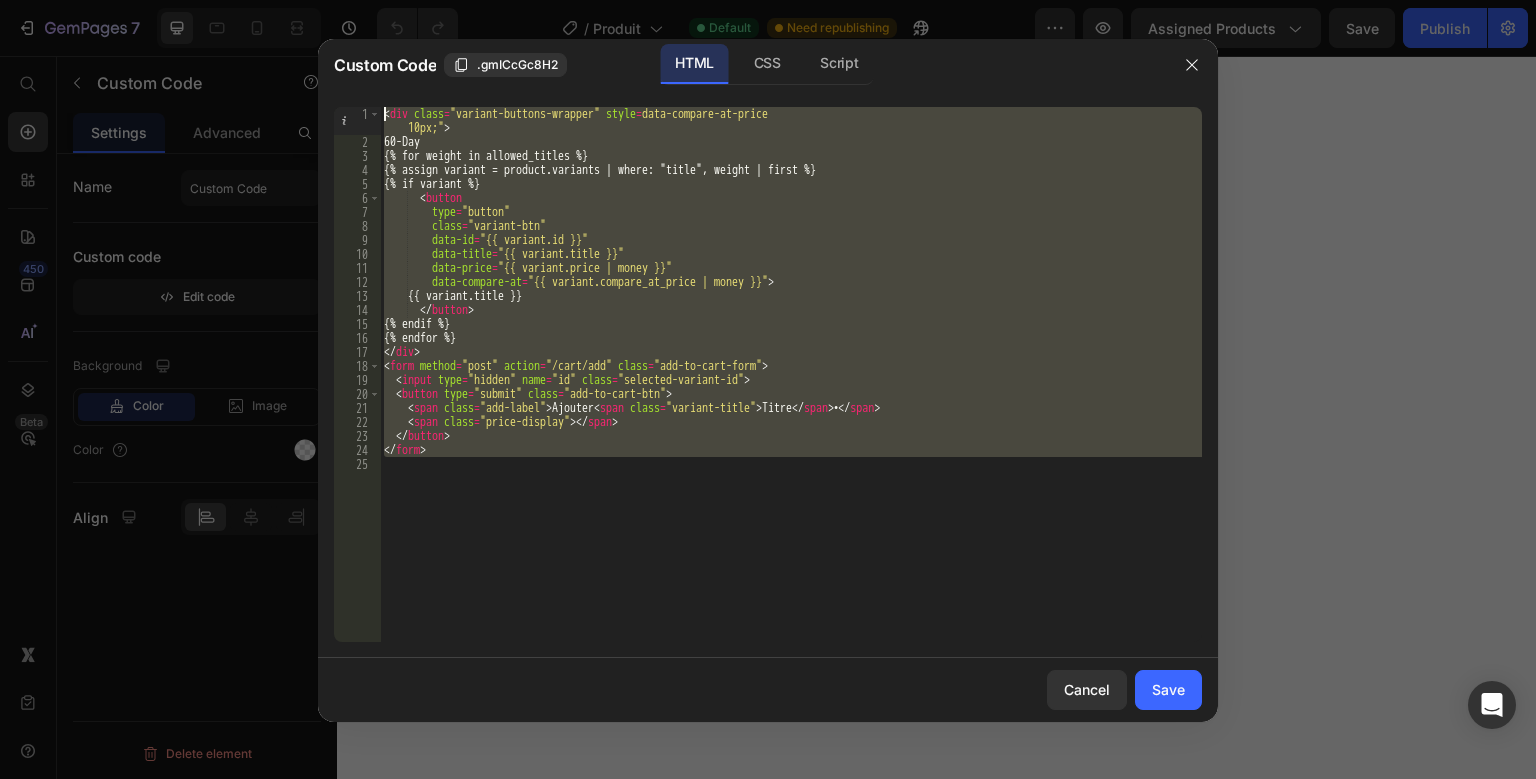 drag, startPoint x: 559, startPoint y: 484, endPoint x: 374, endPoint y: 26, distance: 493.95242 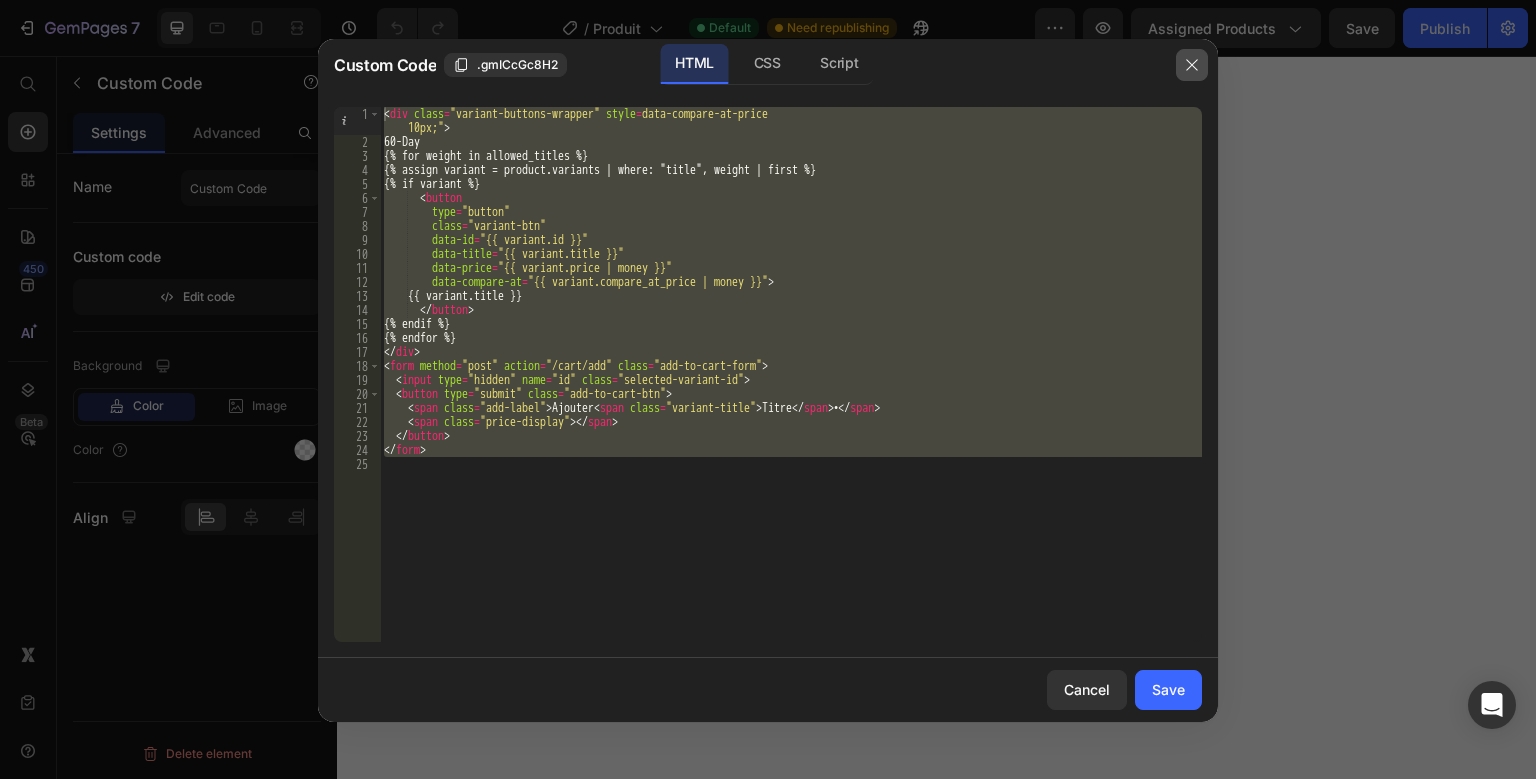 click 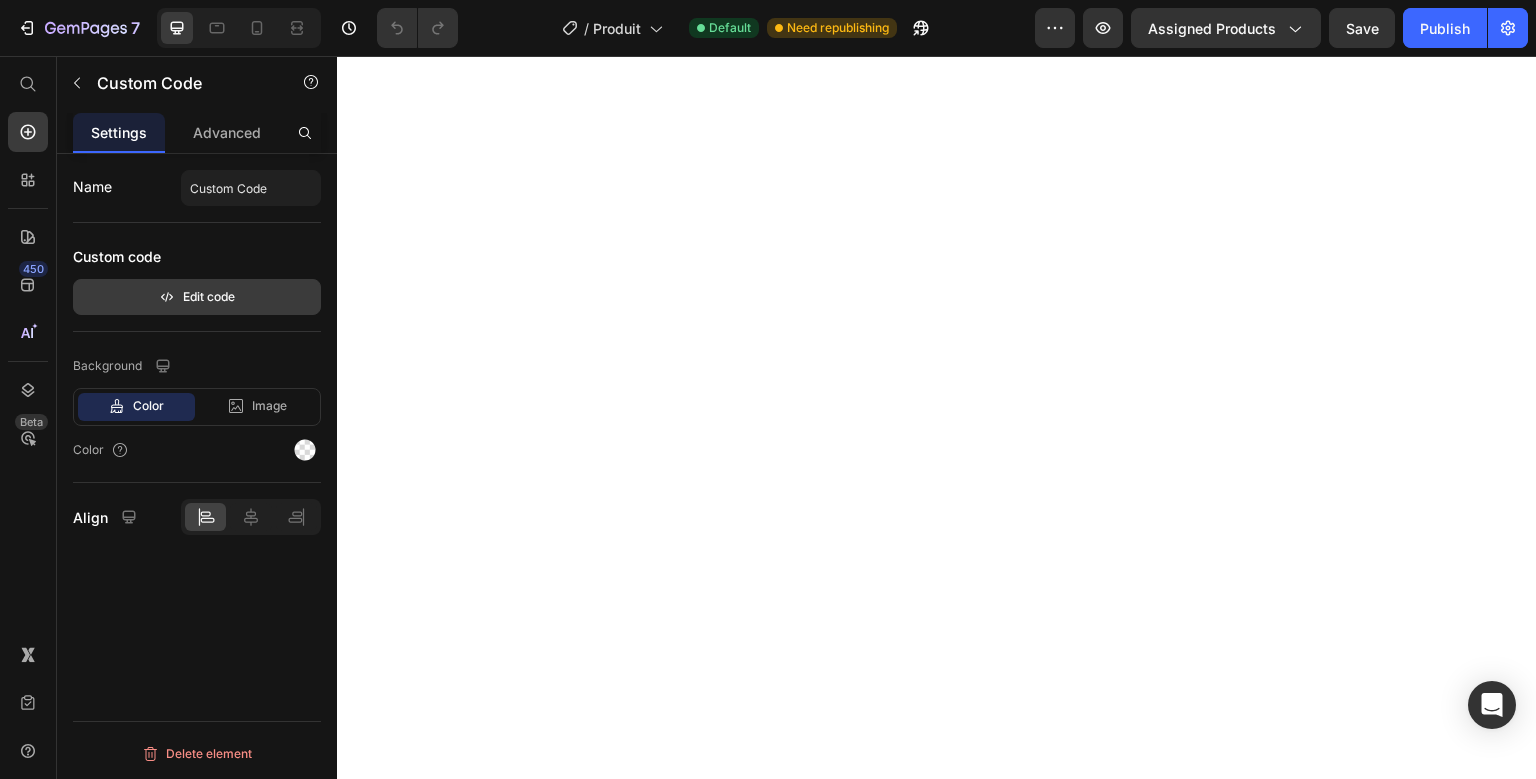 click on "Edit code" at bounding box center (197, 297) 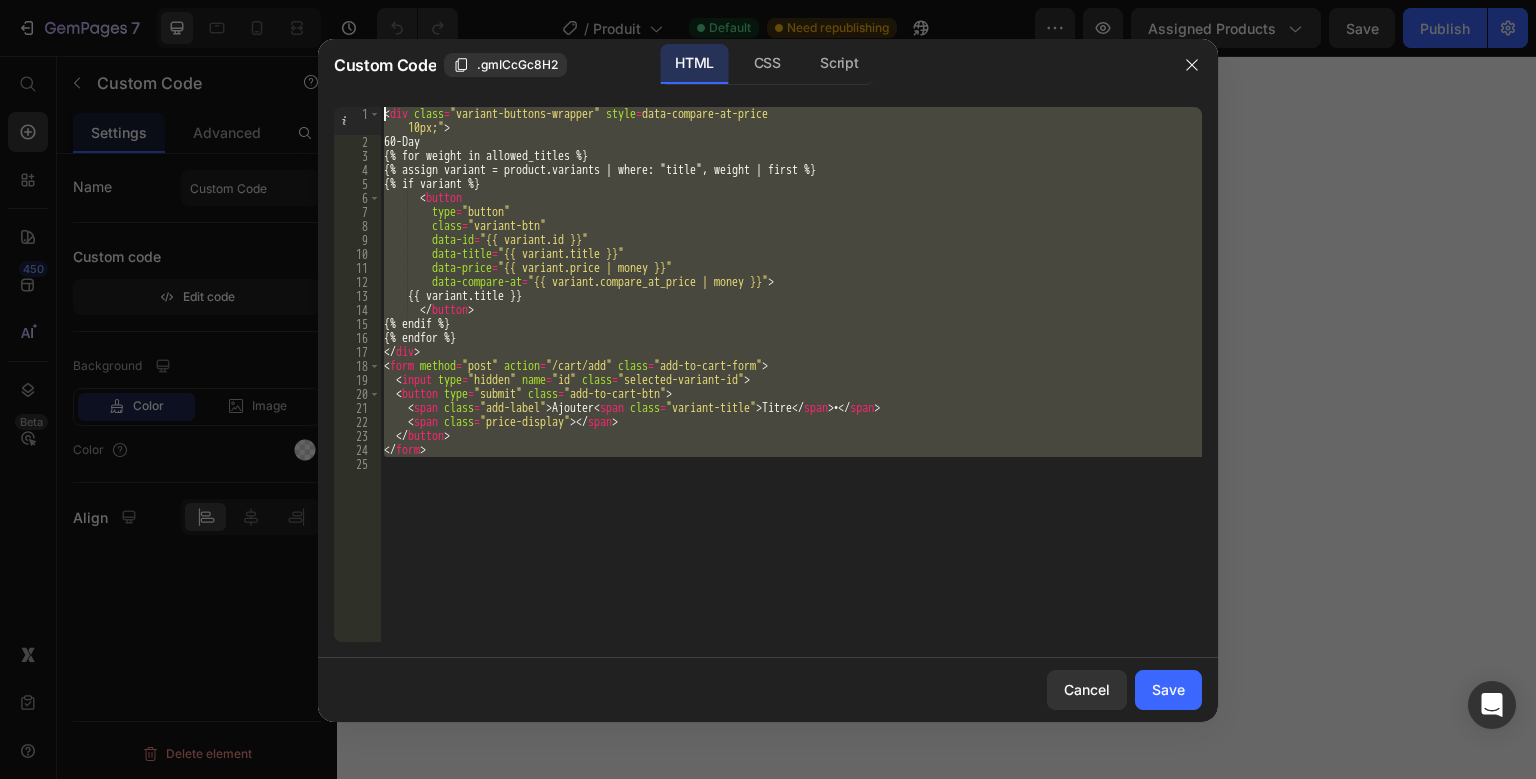 drag, startPoint x: 538, startPoint y: 511, endPoint x: 260, endPoint y: -85, distance: 657.64734 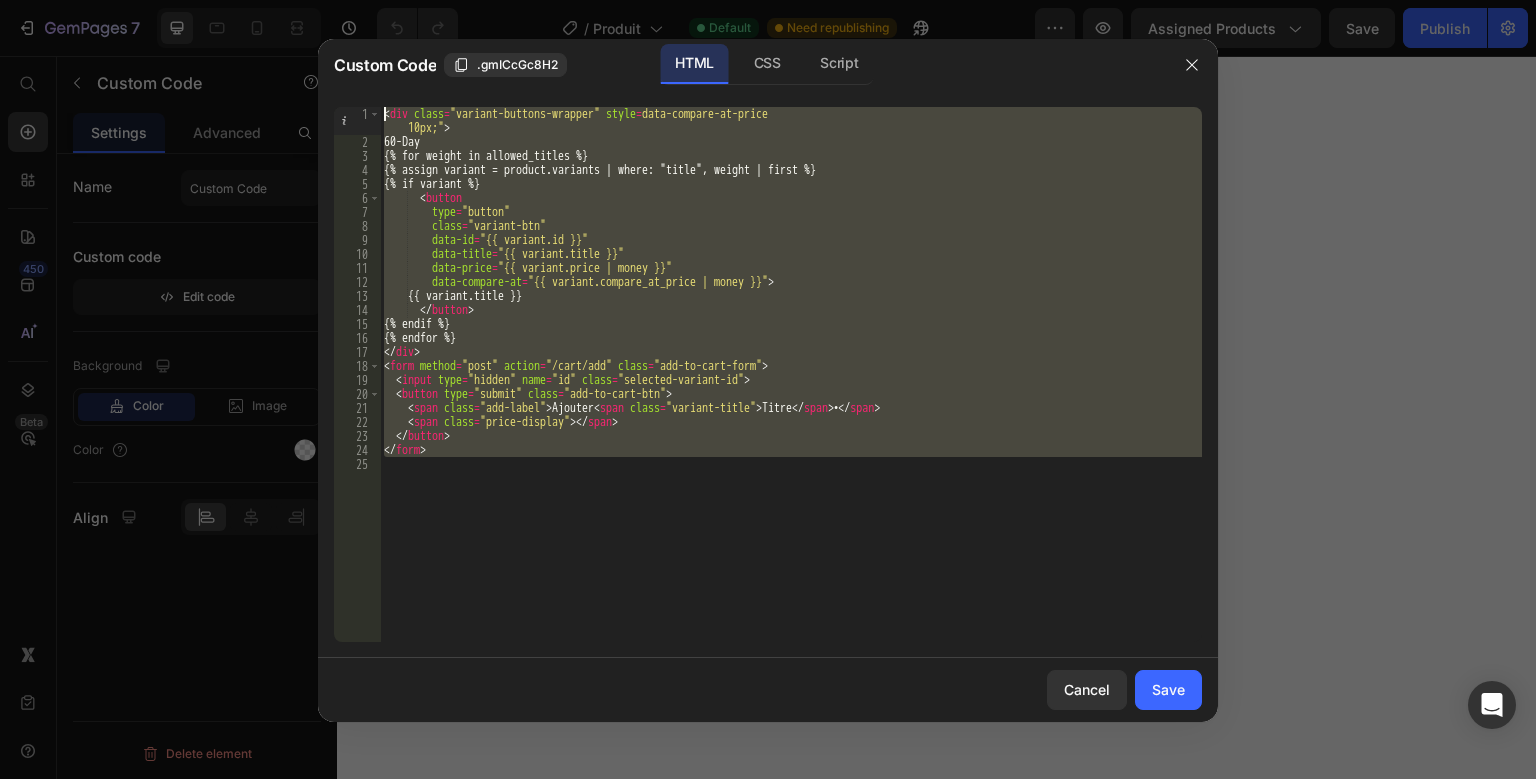 paste 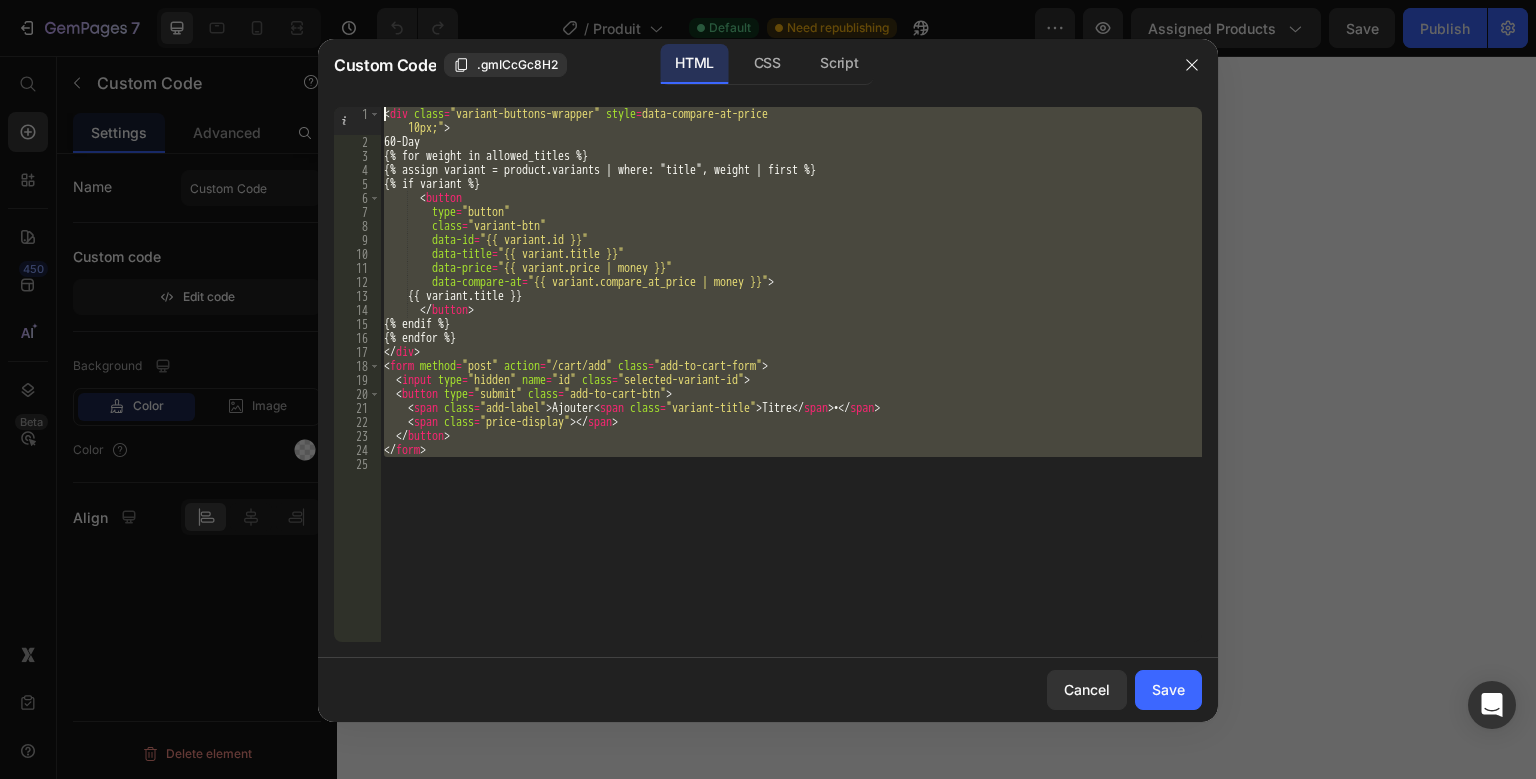 drag, startPoint x: 514, startPoint y: 508, endPoint x: 548, endPoint y: 481, distance: 43.416588 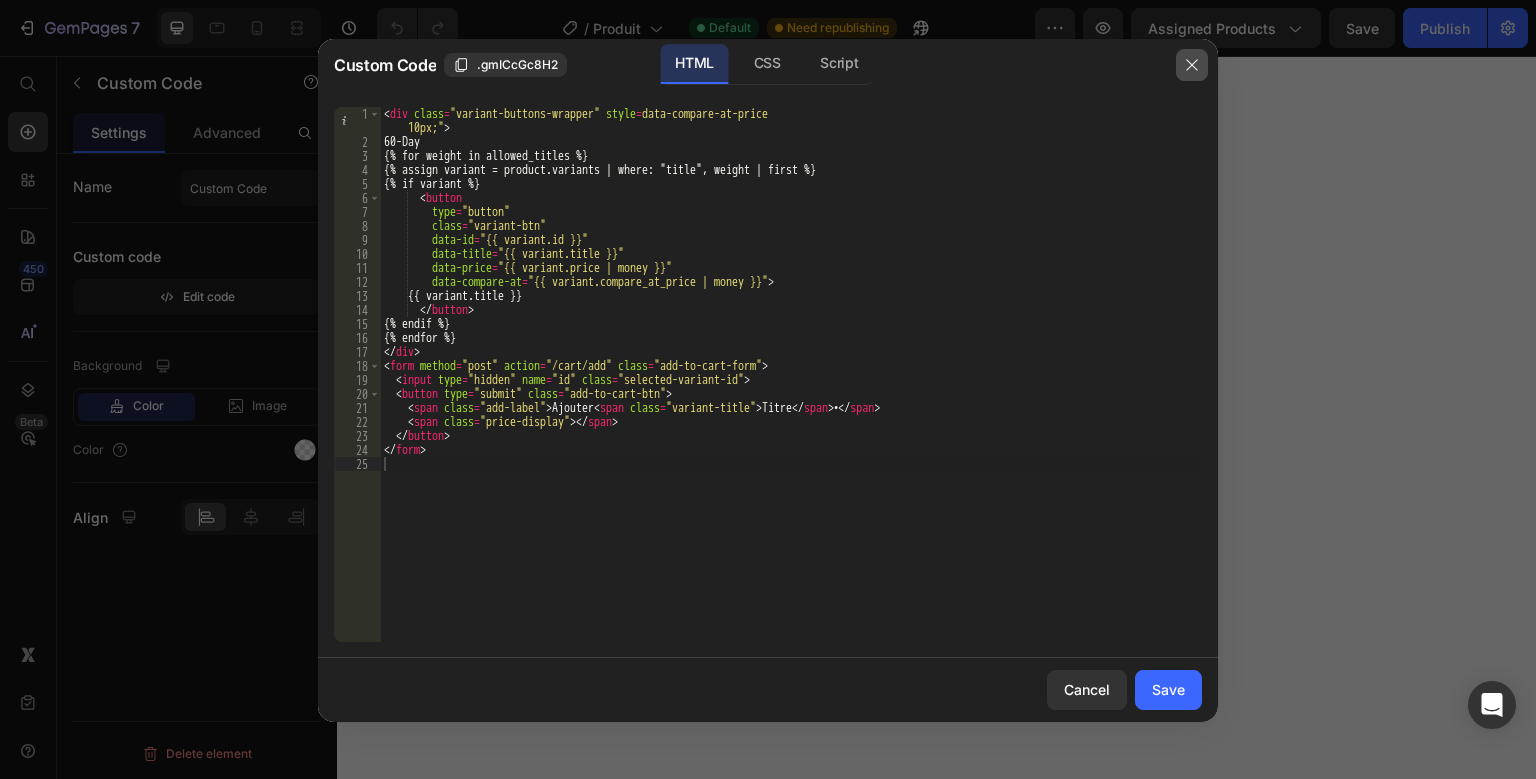 click 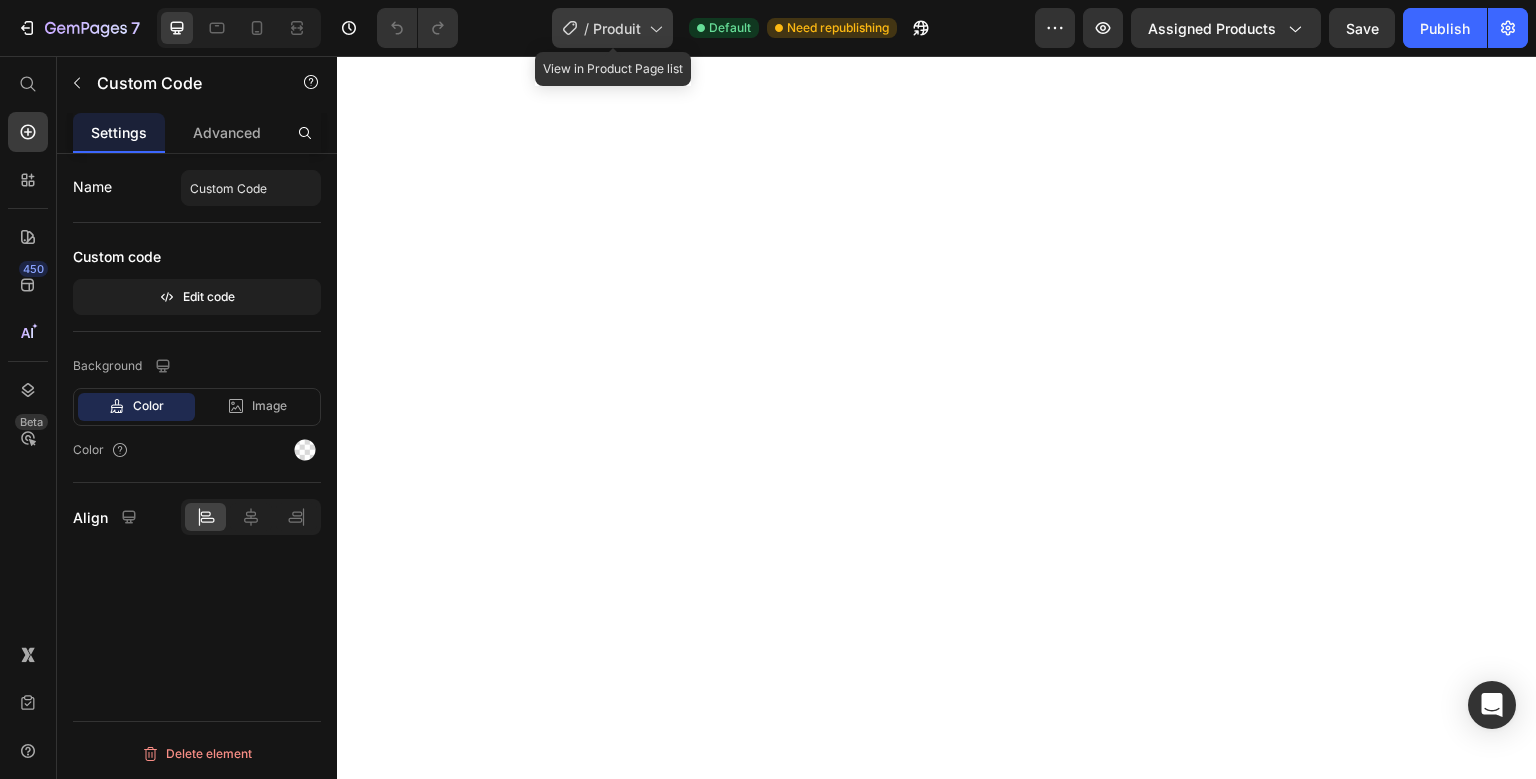click on "/  Produit" 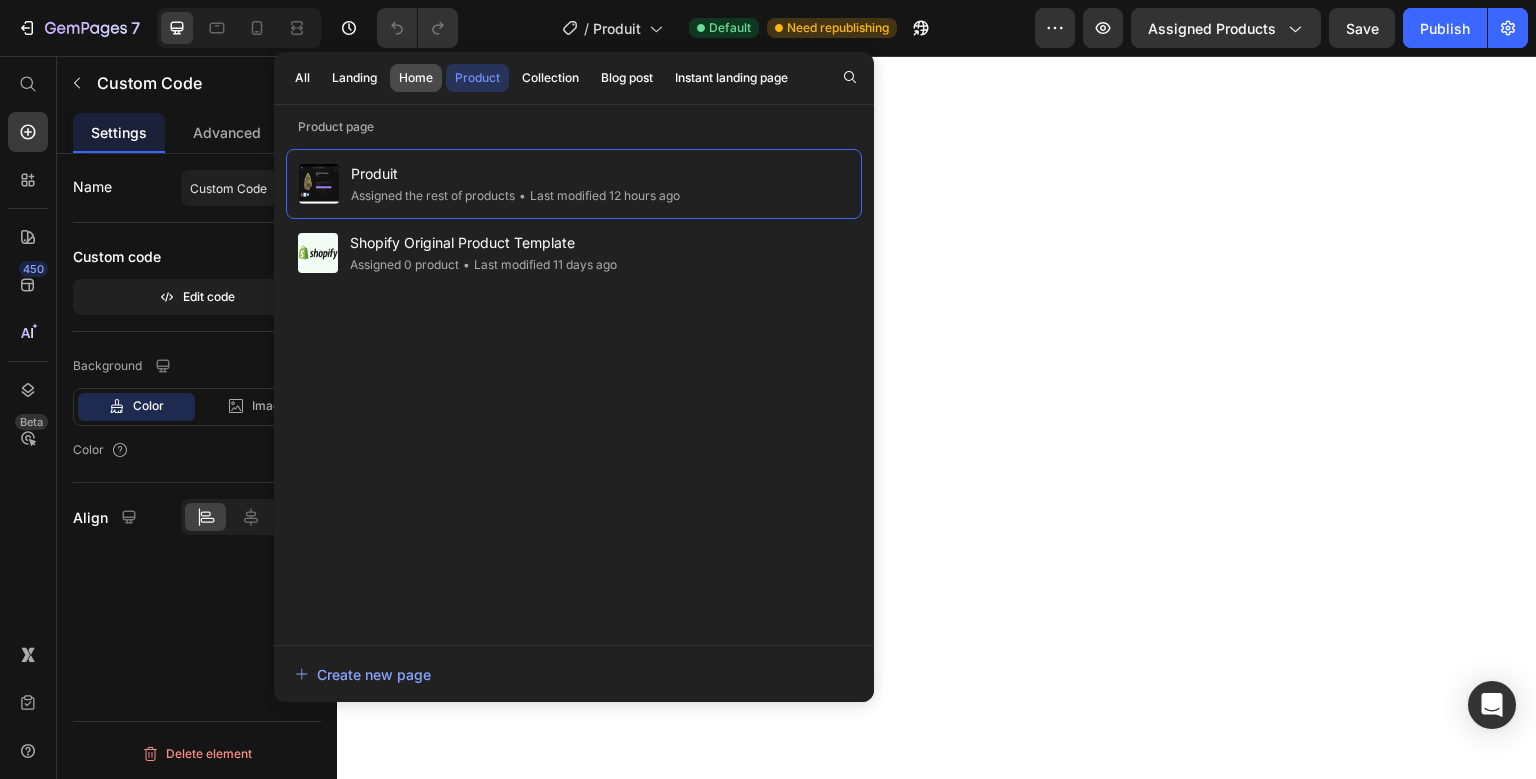 click on "All Landing Home Product Collection Blog post Instant landing page" at bounding box center (541, 78) 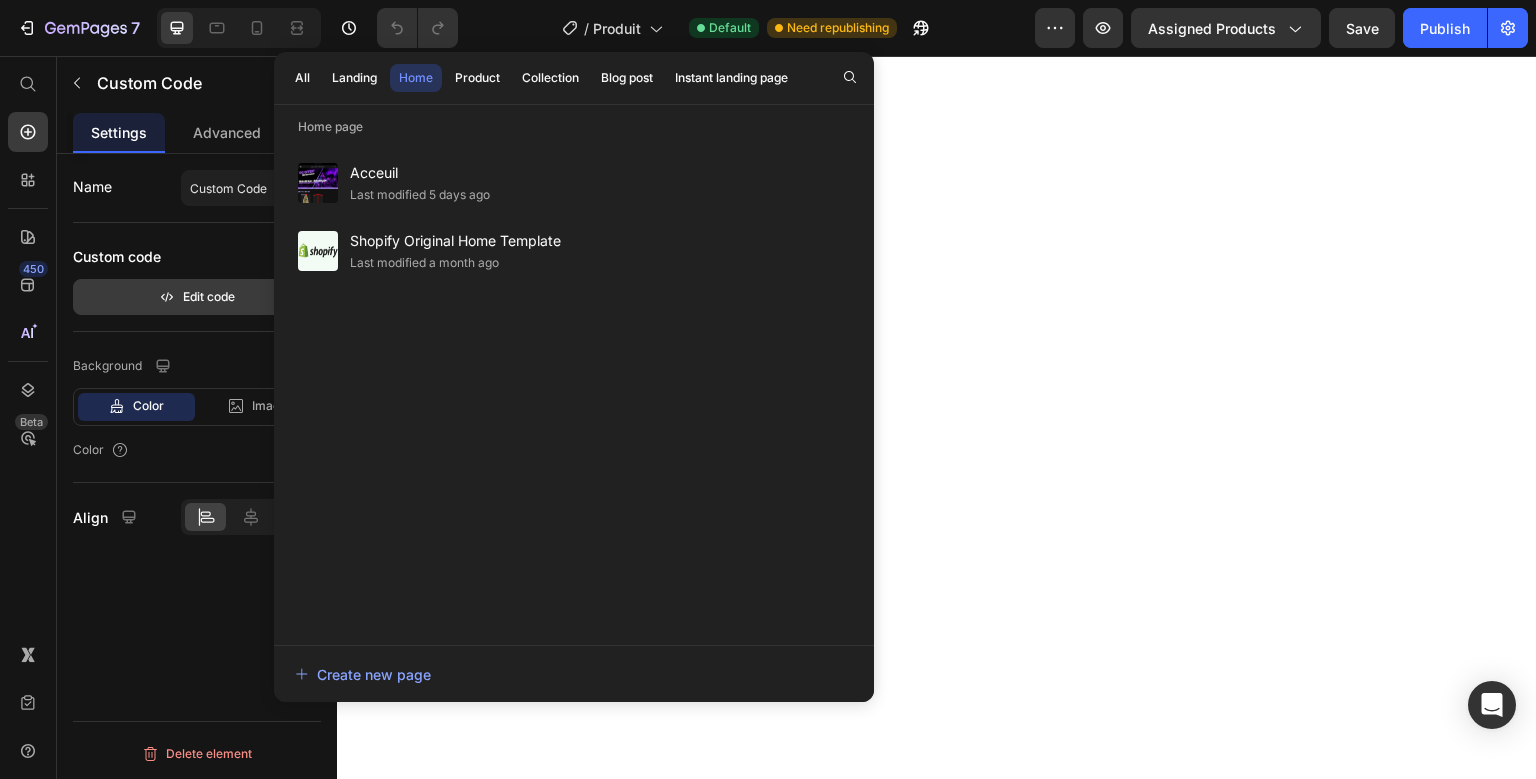 click on "Edit code" at bounding box center [197, 297] 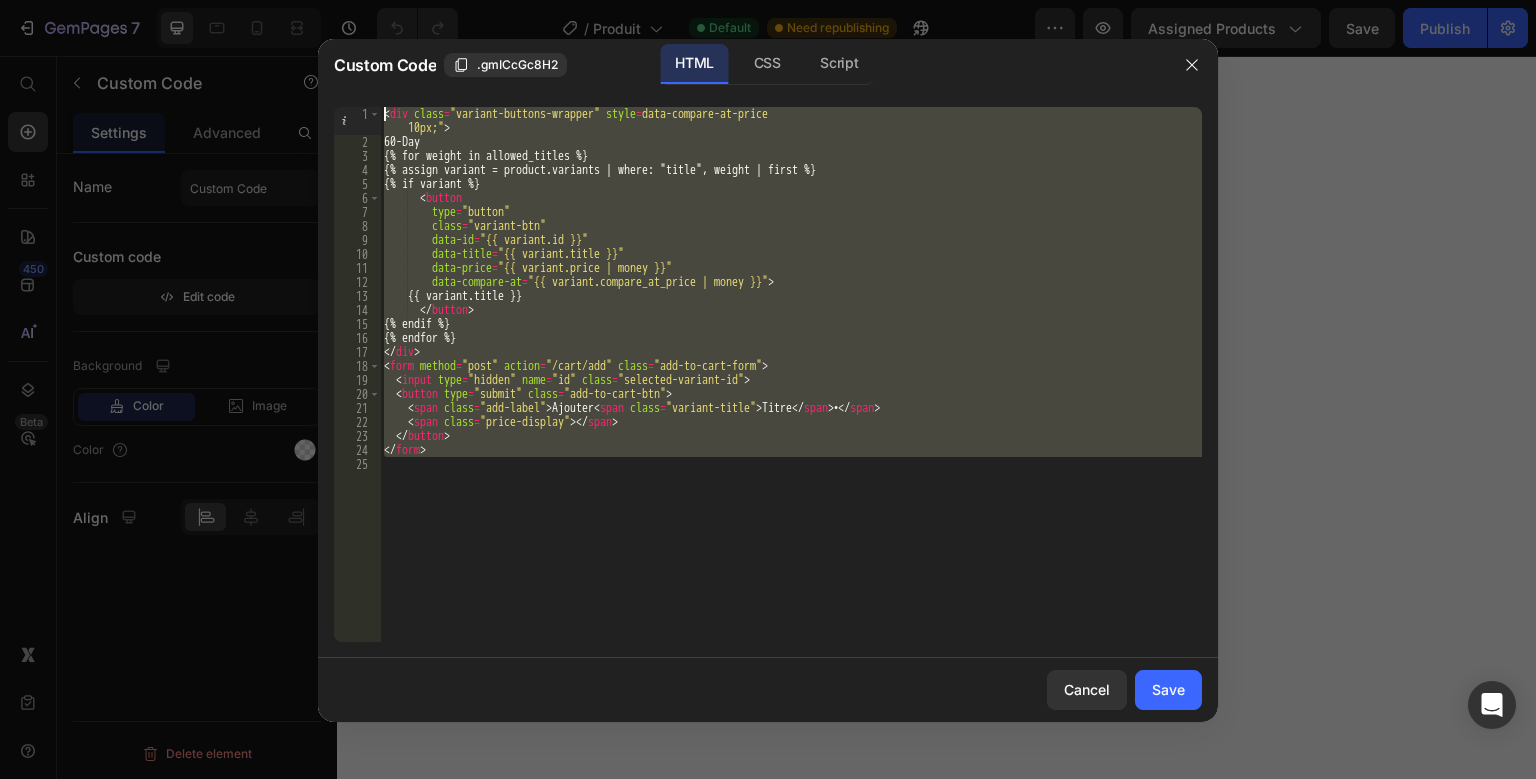 drag, startPoint x: 600, startPoint y: 526, endPoint x: 279, endPoint y: -50, distance: 659.40656 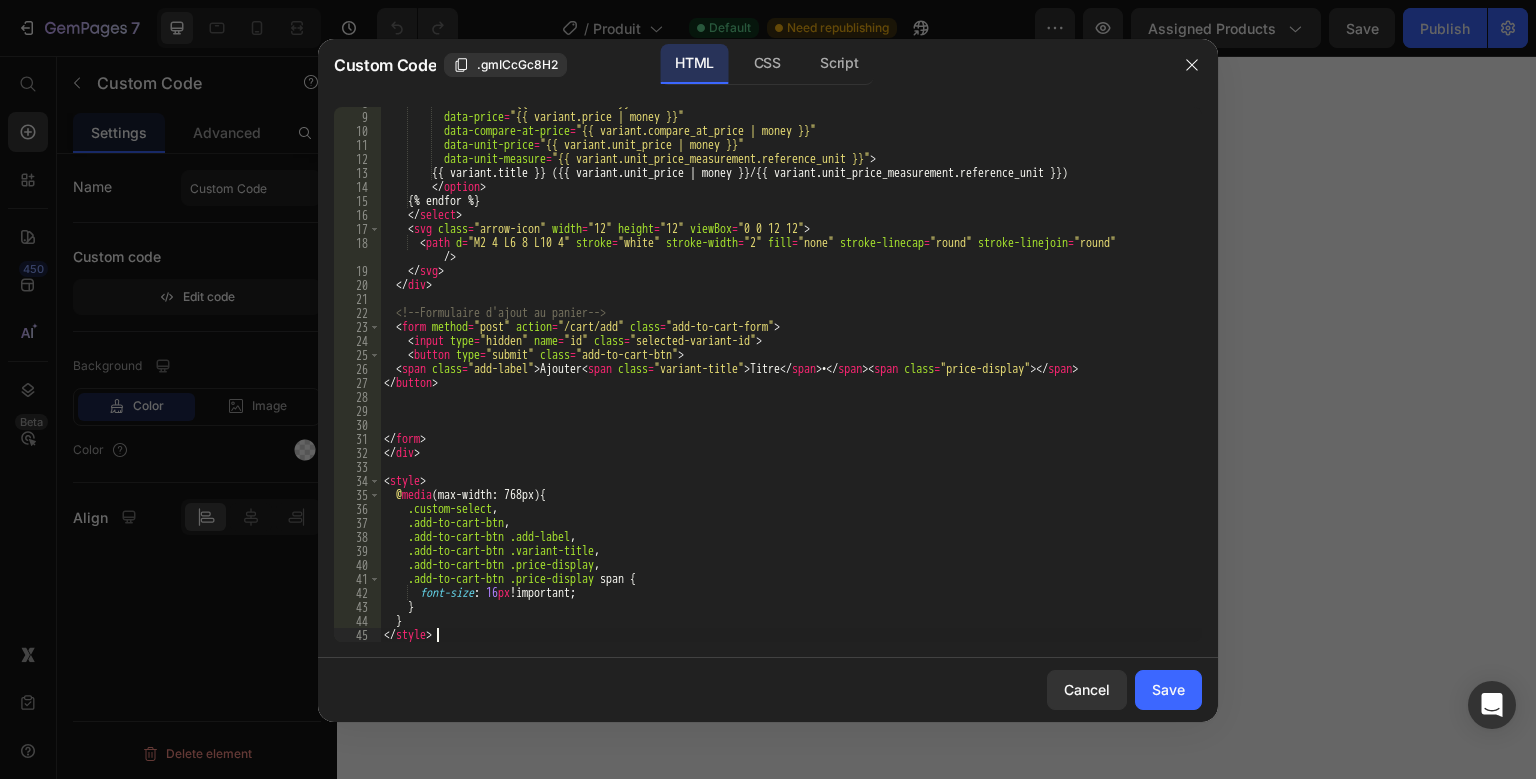scroll, scrollTop: 0, scrollLeft: 0, axis: both 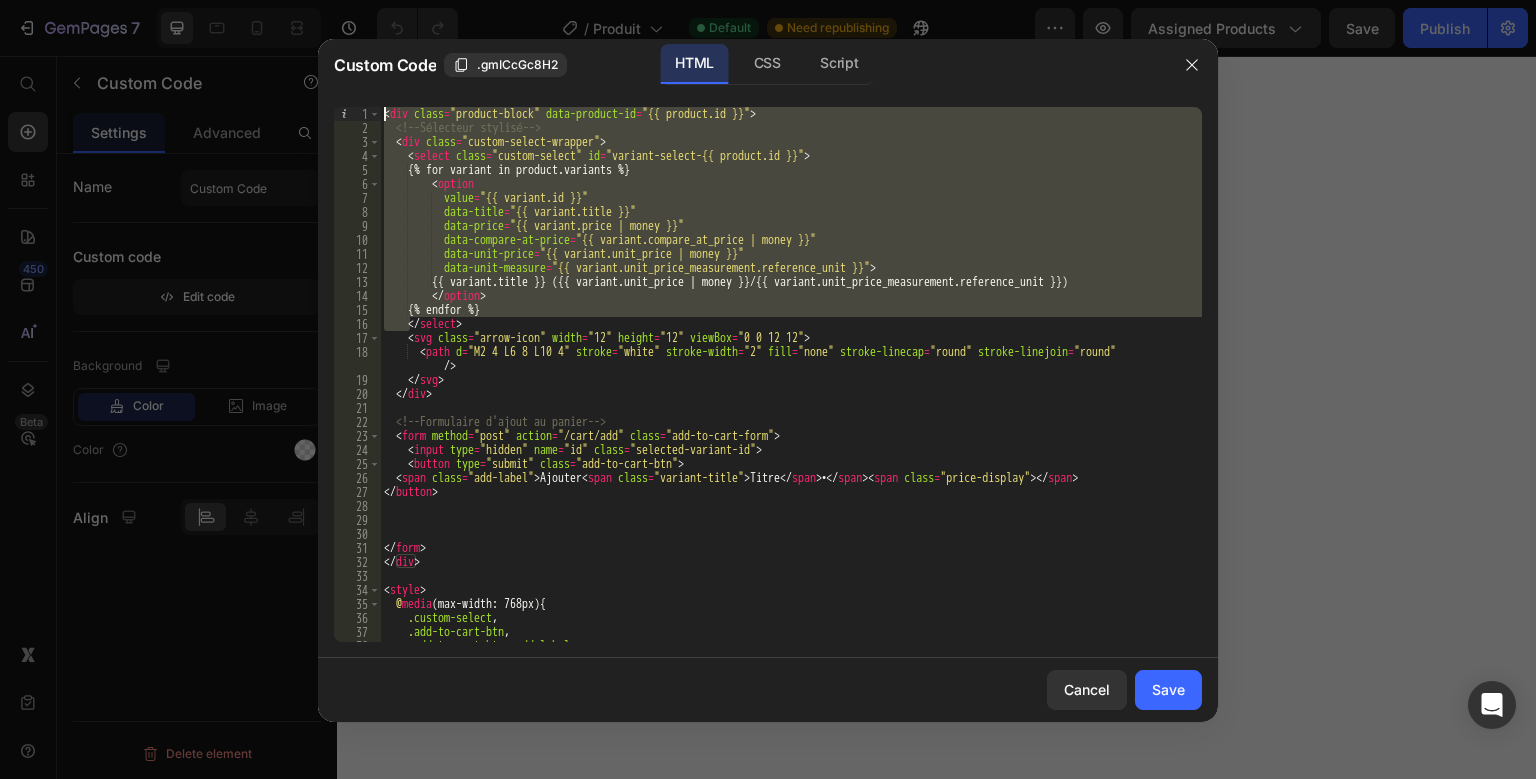 drag, startPoint x: 410, startPoint y: 327, endPoint x: 526, endPoint y: 61, distance: 290.19305 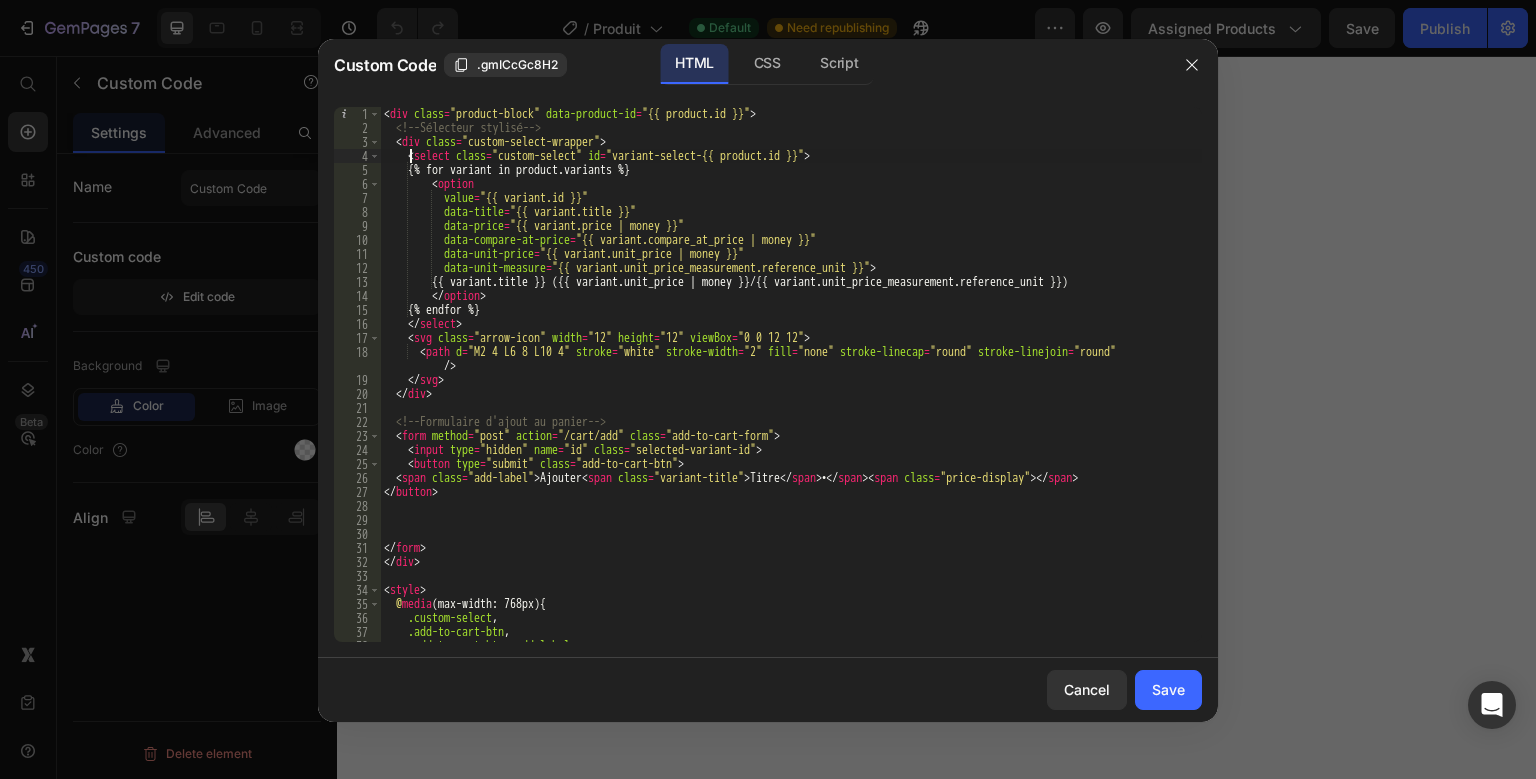 click on "< div   class = "product-block"   data-product-id = "{{ product.id }}" >    <!--  Sélecteur stylisé  -->    < div   class = "custom-select-wrapper" >      < select   class = "custom-select"   id = "variant-select-{{ product.id }}" >        {% for variant in product.variants %}           < option                value = "{{ variant.id }}"              data-title = "{{ variant.title }}"              data-price = "{{ variant.price | money }}"              data-compare-at-price = "{{ variant.compare_at_price | money }}"              data-unit-price = "{{ variant.unit_price | money }}"              data-unit-measure = "{{ variant.unit_price_measurement.reference_unit }}" >             {{ variant.title }} ({{ variant.unit_price | money }}/{{ variant.unit_price_measurement.reference_unit }})           </ option >        {% endfor %}      </ select >      < svg   class = "arrow-icon"   width = "12"   height = "12"   viewBox = "0 0 12 12" >         < path   d = "M2 4 L6 8 L10 4"   stroke = "white"   stroke-width =" at bounding box center [791, 388] 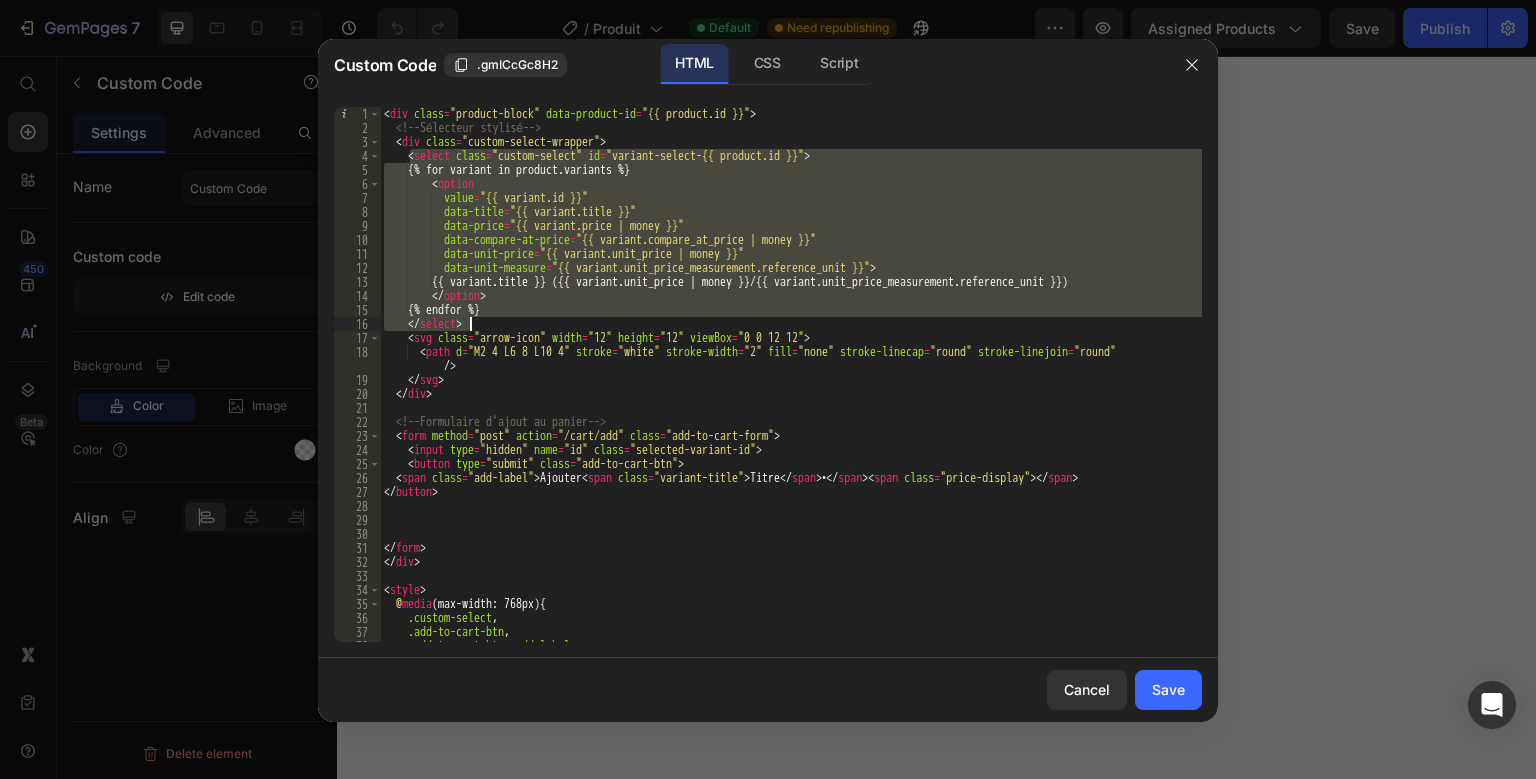 drag, startPoint x: 410, startPoint y: 154, endPoint x: 481, endPoint y: 325, distance: 185.15399 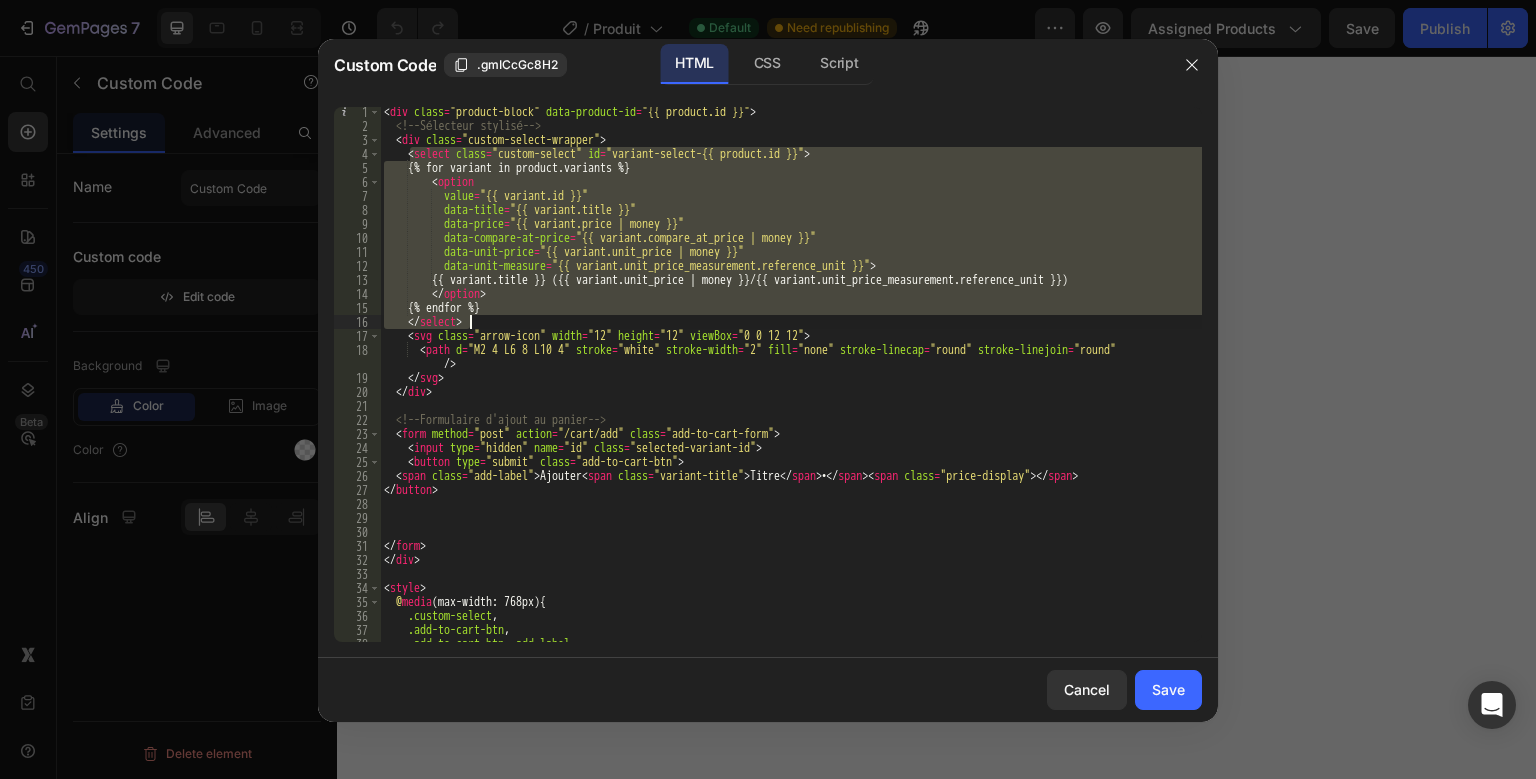 scroll, scrollTop: 109, scrollLeft: 0, axis: vertical 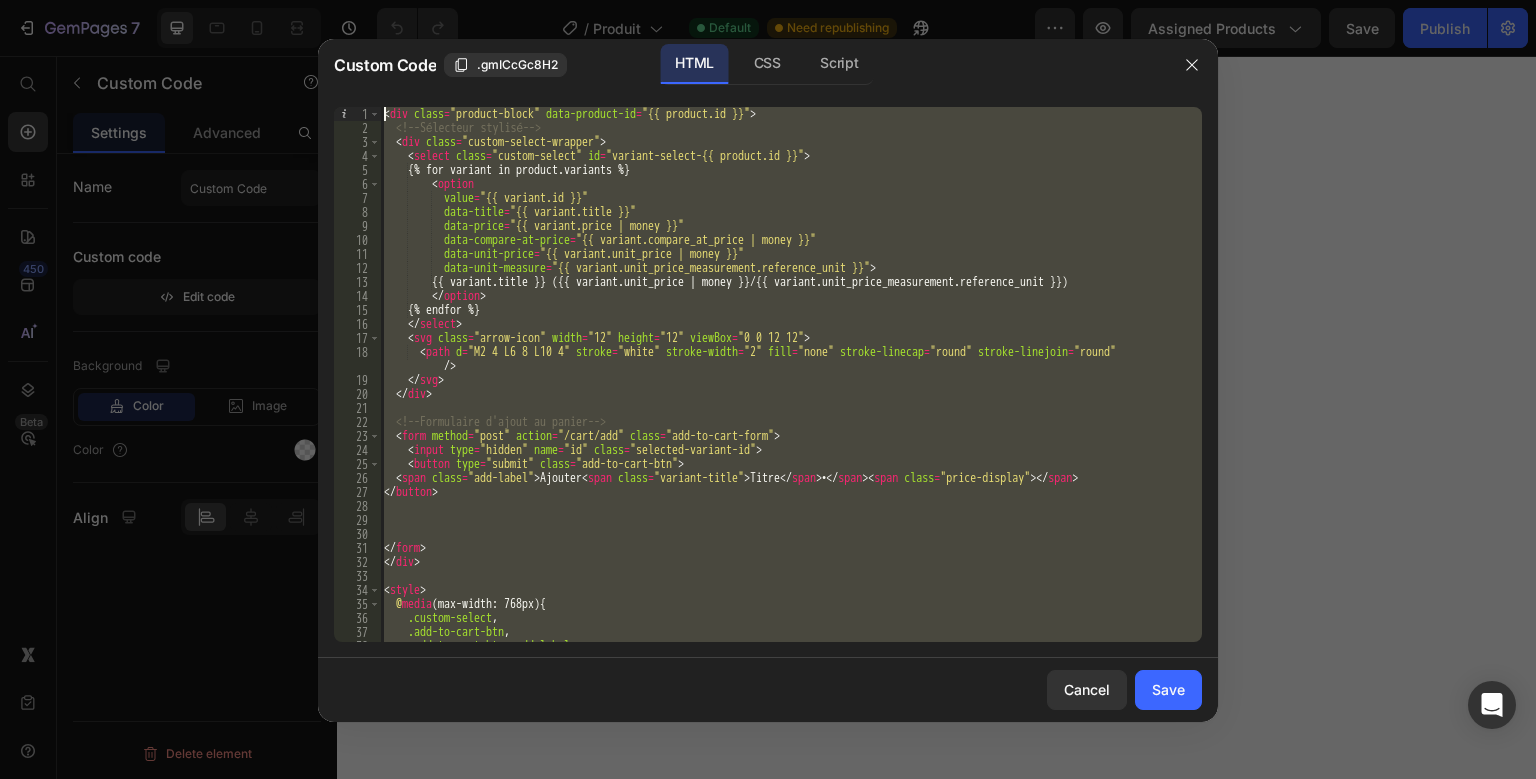 drag, startPoint x: 451, startPoint y: 634, endPoint x: 311, endPoint y: -85, distance: 732.50323 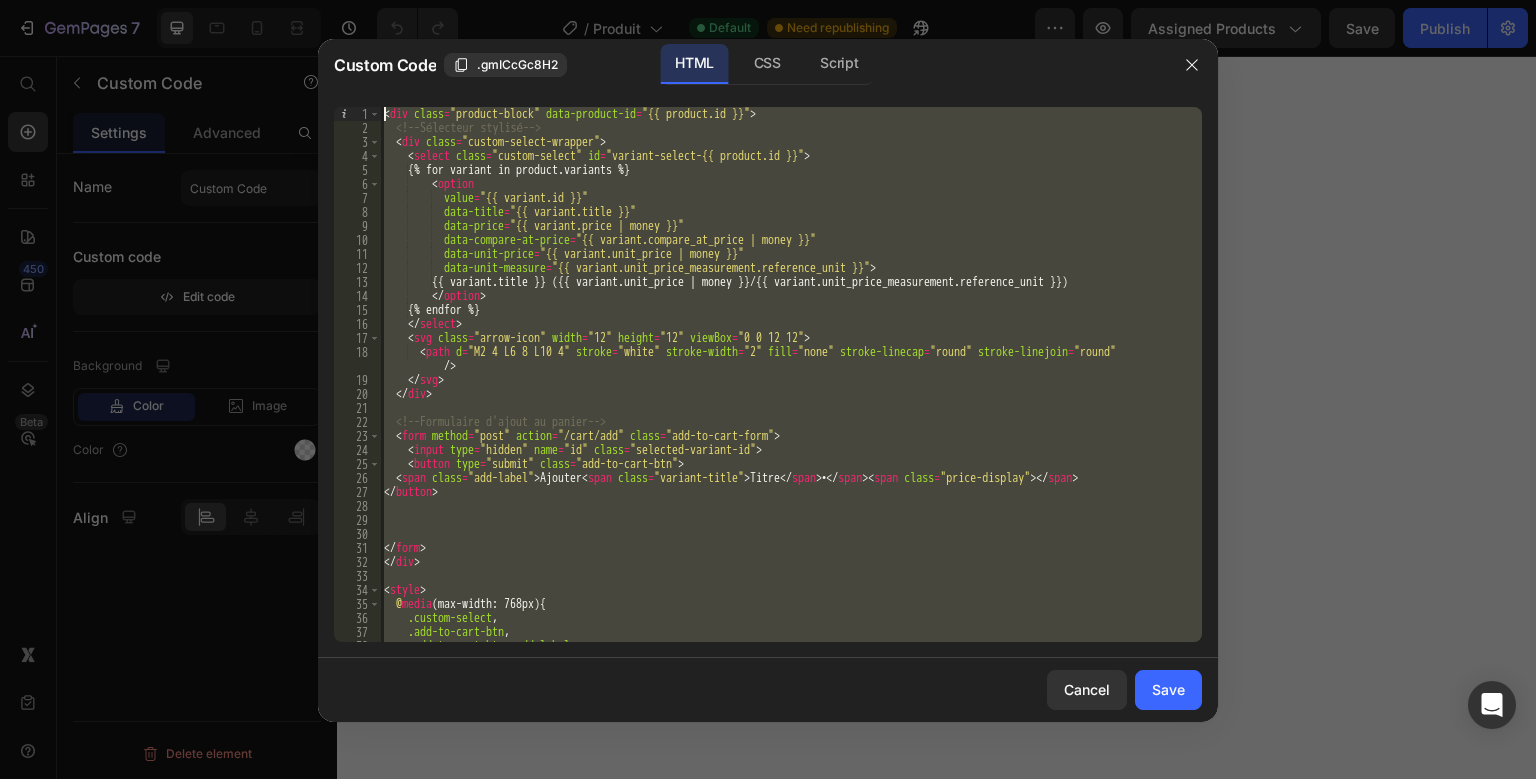click on "< div   class = "product-block"   data-product-id = "{{ product.id }}" >    <!--  Sélecteur stylisé  -->    < div   class = "custom-select-wrapper" >      < select   class = "custom-select"   id = "variant-select-{{ product.id }}" >        {% for variant in product.variants %}           < option                value = "{{ variant.id }}"              data-title = "{{ variant.title }}"              data-price = "{{ variant.price | money }}"              data-compare-at-price = "{{ variant.compare_at_price | money }}"              data-unit-price = "{{ variant.unit_price | money }}"              data-unit-measure = "{{ variant.unit_price_measurement.reference_unit }}" >             {{ variant.title }} ({{ variant.unit_price | money }}/{{ variant.unit_price_measurement.reference_unit }})           </ option >        {% endfor %}      </ select >      < svg   class = "arrow-icon"   width = "12"   height = "12"   viewBox = "0 0 12 12" >         < path   d = "M2 4 L6 8 L10 4"   stroke = "white"   stroke-width =" at bounding box center (791, 374) 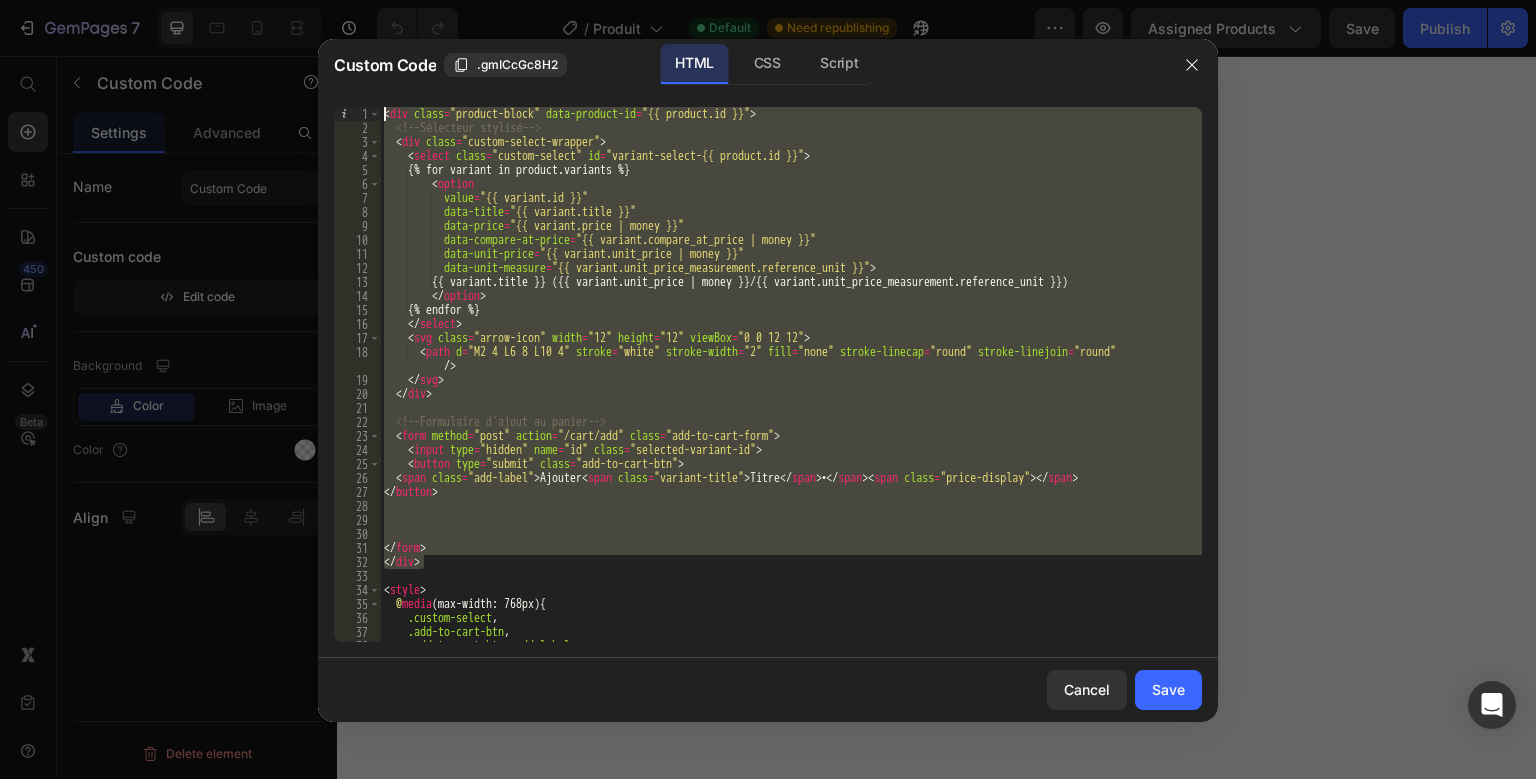 drag, startPoint x: 449, startPoint y: 566, endPoint x: 326, endPoint y: 34, distance: 546.0339 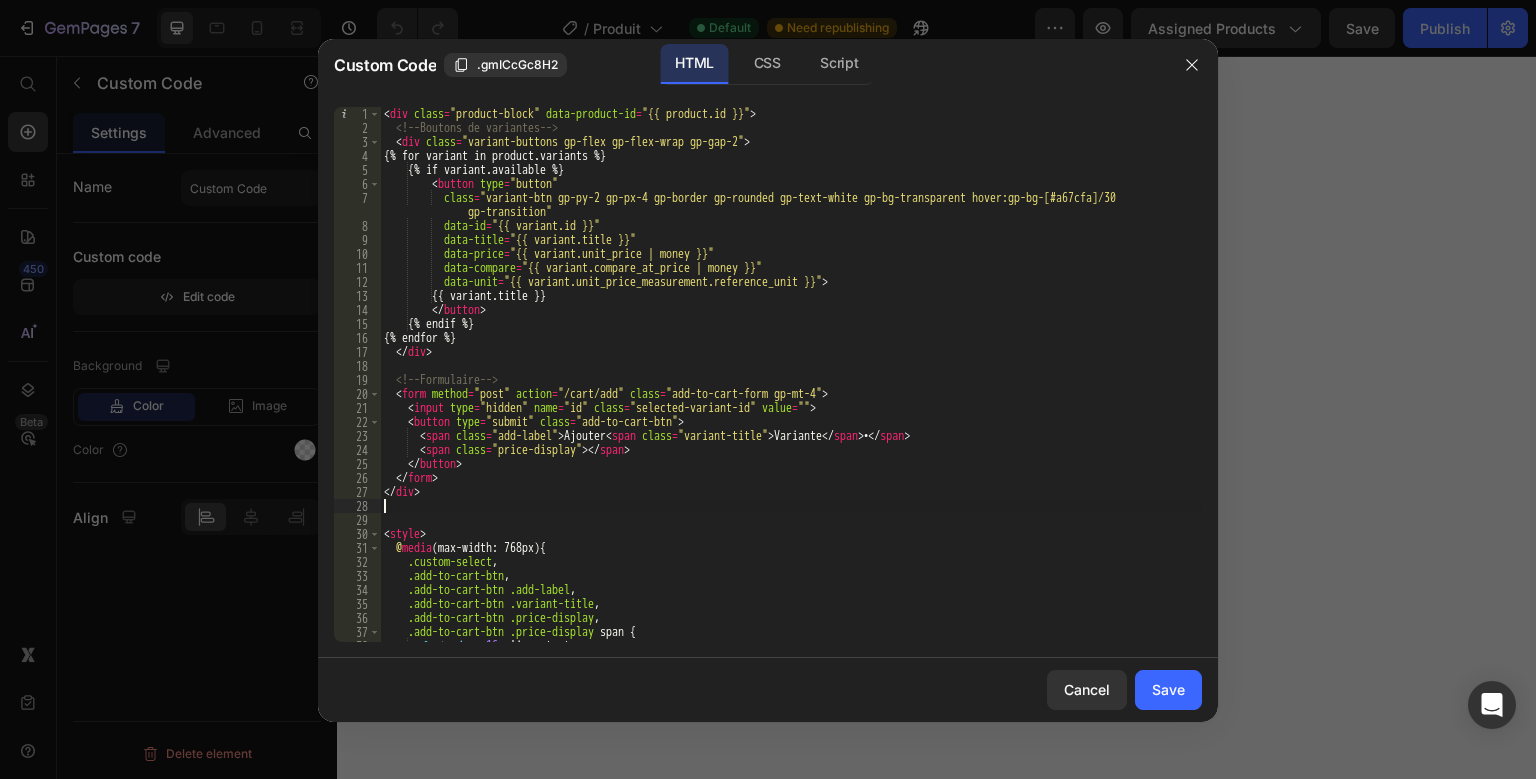 scroll, scrollTop: 0, scrollLeft: 0, axis: both 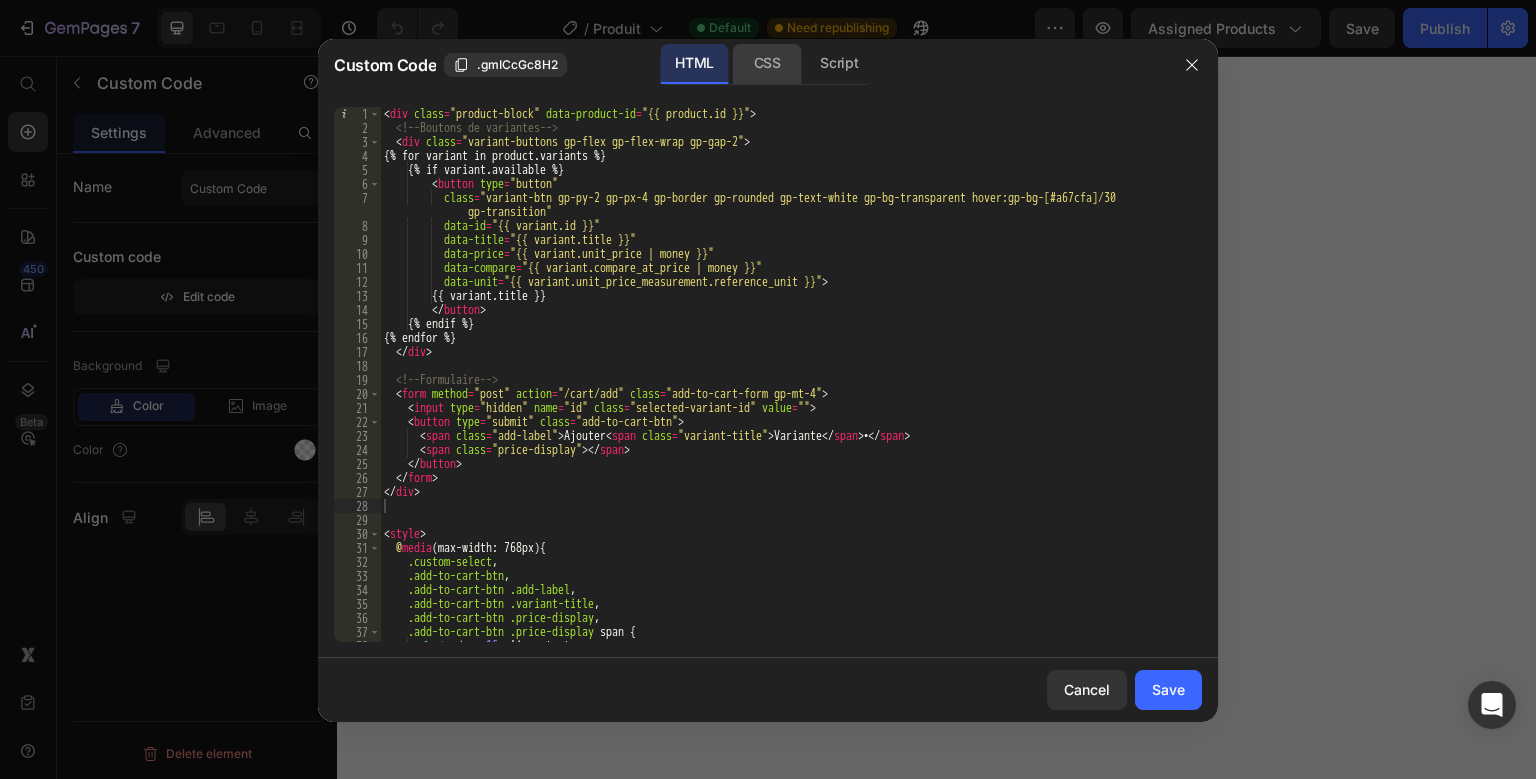 click on "CSS" 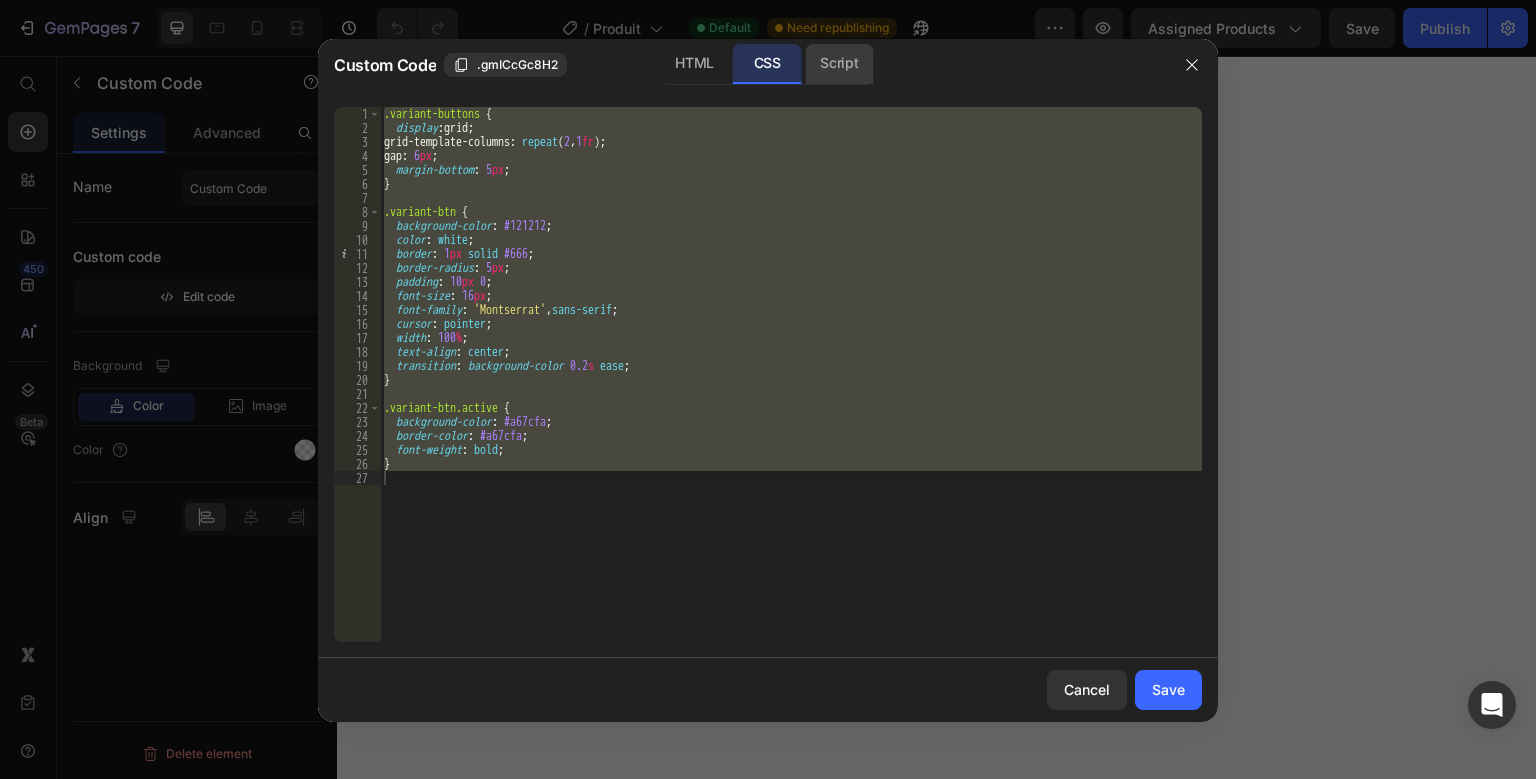 click on "Script" 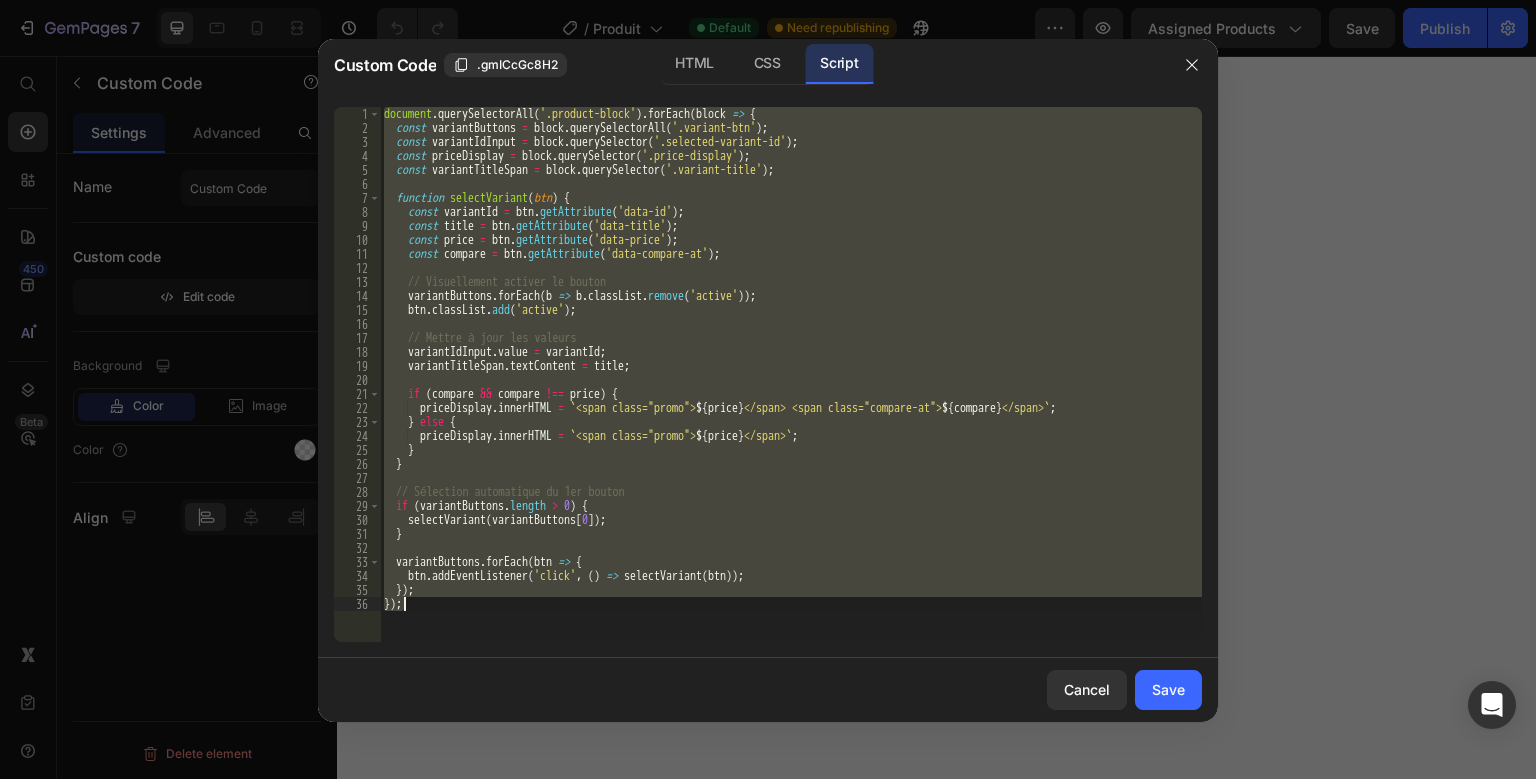 click on "document . querySelectorAll ( '.product-block' ) . forEach ( block   =>   {    const   variantButtons   =   block . querySelectorAll ( '.variant-btn' ) ;    const   variantIdInput   =   block . querySelector ( '.selected-variant-id' ) ;    const   priceDisplay   =   block . querySelector ( '.price-display' ) ;    const   variantTitleSpan   =   block . querySelector ( '.variant-title' ) ;    function   selectVariant ( btn )   {      const   variantId   =   btn . getAttribute ( 'data-id' ) ;      const   title   =   btn . getAttribute ( 'data-title' ) ;      const   price   =   btn . getAttribute ( 'data-price' ) ;      const   compare   =   btn . getAttribute ( 'data-compare-at' ) ;      // Visuellement activer le bouton      variantButtons . forEach ( b   =>   b . classList . remove ( 'active' )) ;      btn . classList . add ( 'active' ) ;      // Mettre à jour les valeurs      variantIdInput . value   =   variantId ;      variantTitleSpan . textContent   =   title ;      if   ( compare   &&   compare   !==" at bounding box center [791, 374] 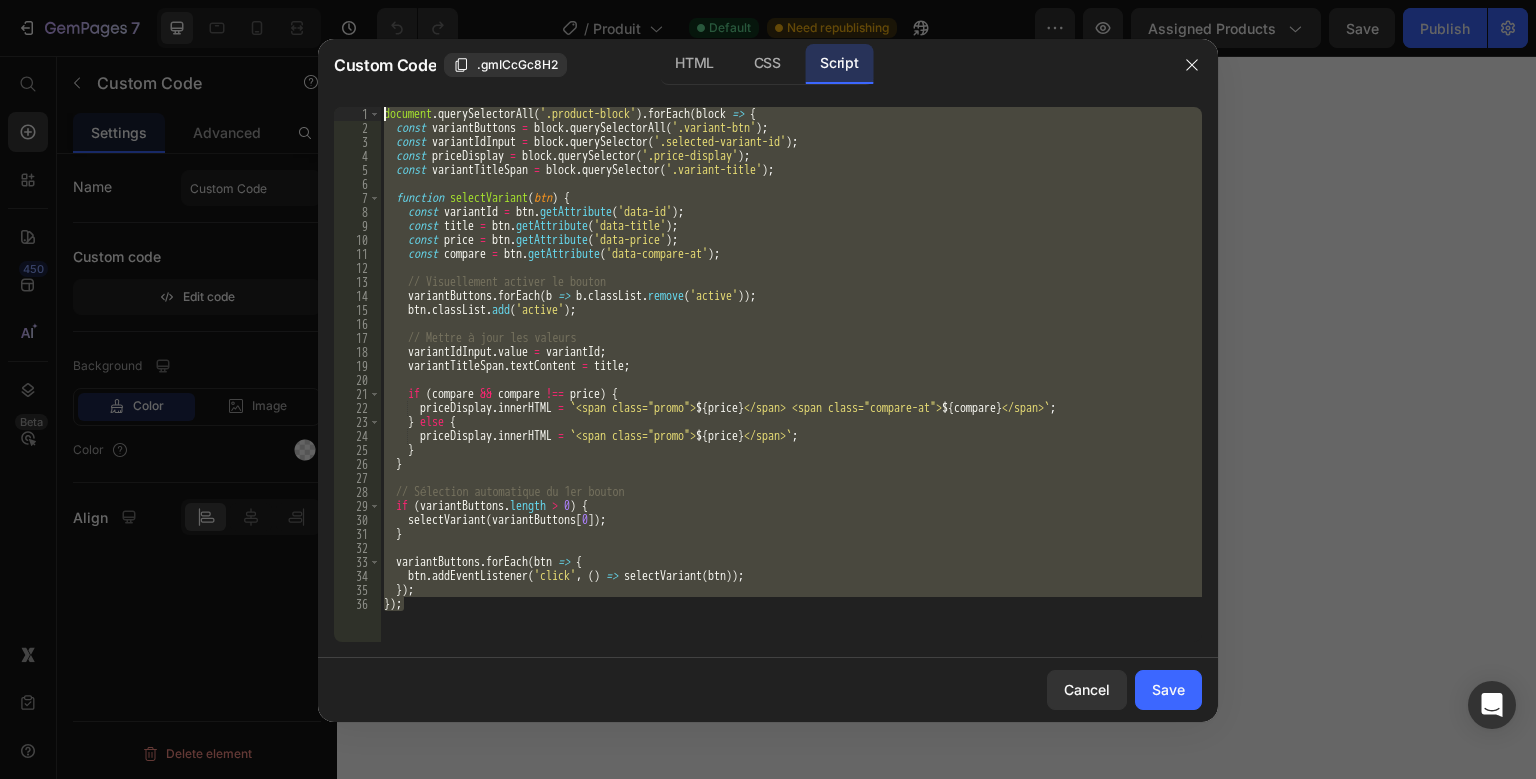 drag, startPoint x: 436, startPoint y: 613, endPoint x: 334, endPoint y: -12, distance: 633.2685 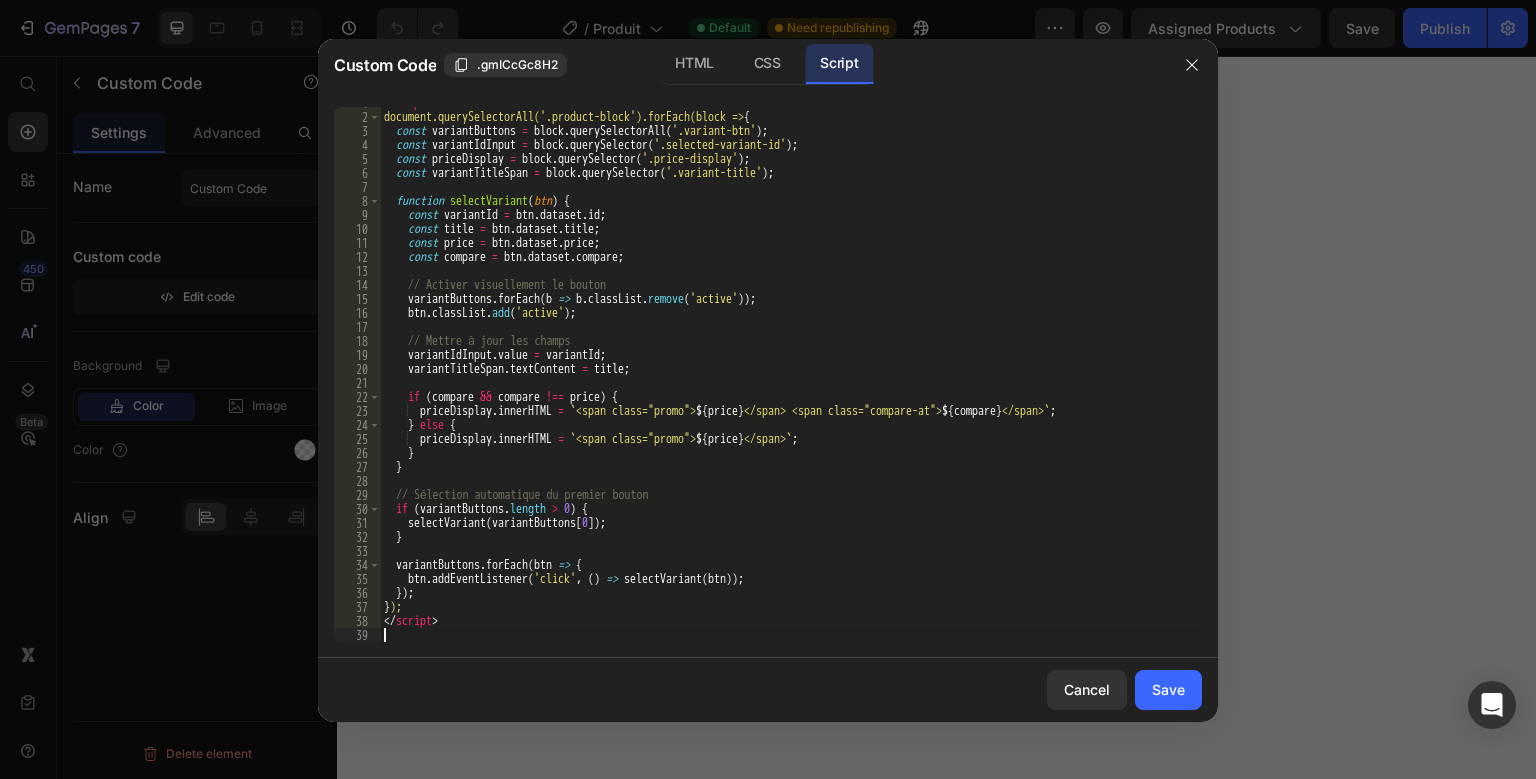 scroll, scrollTop: 11, scrollLeft: 0, axis: vertical 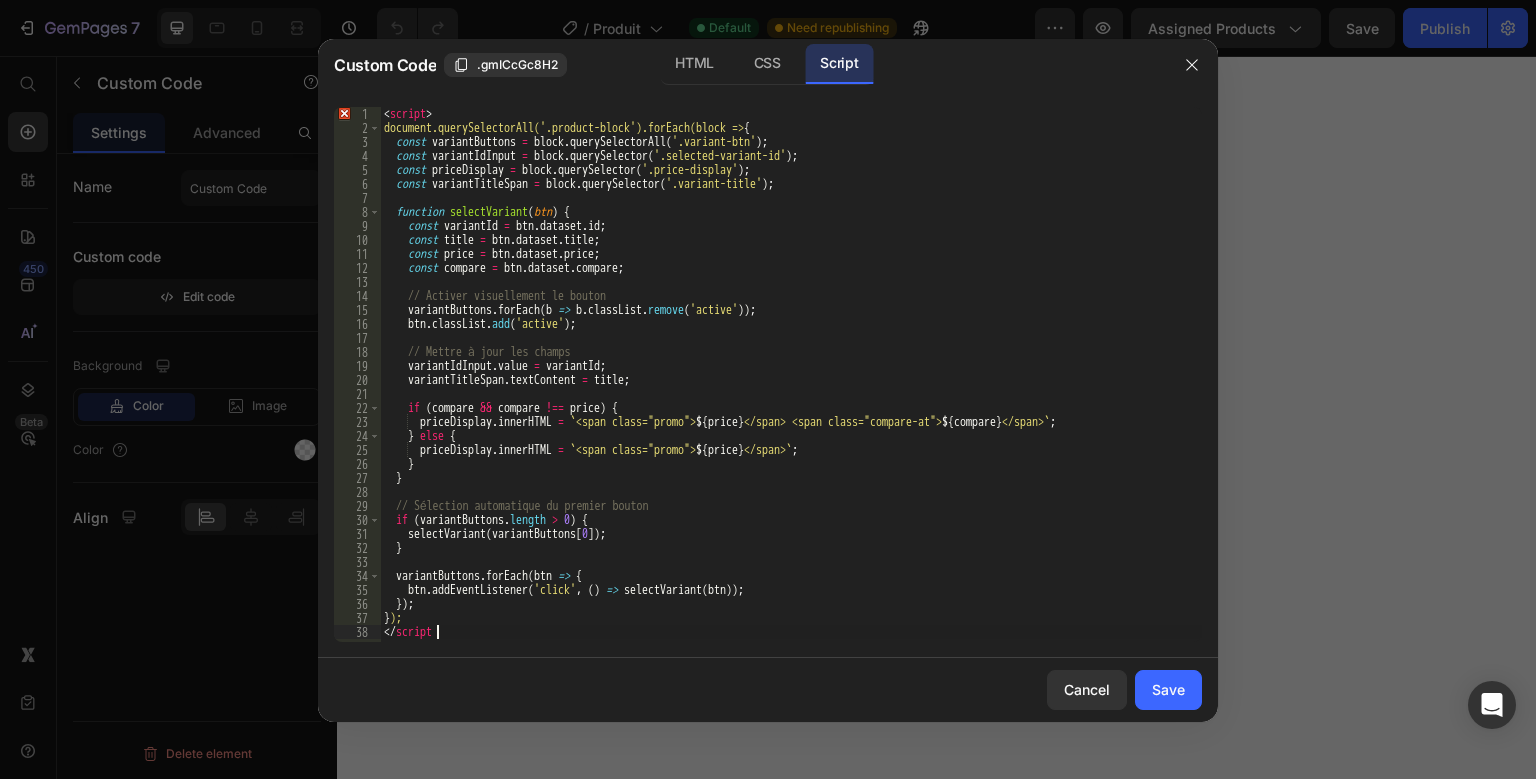 type on "<" 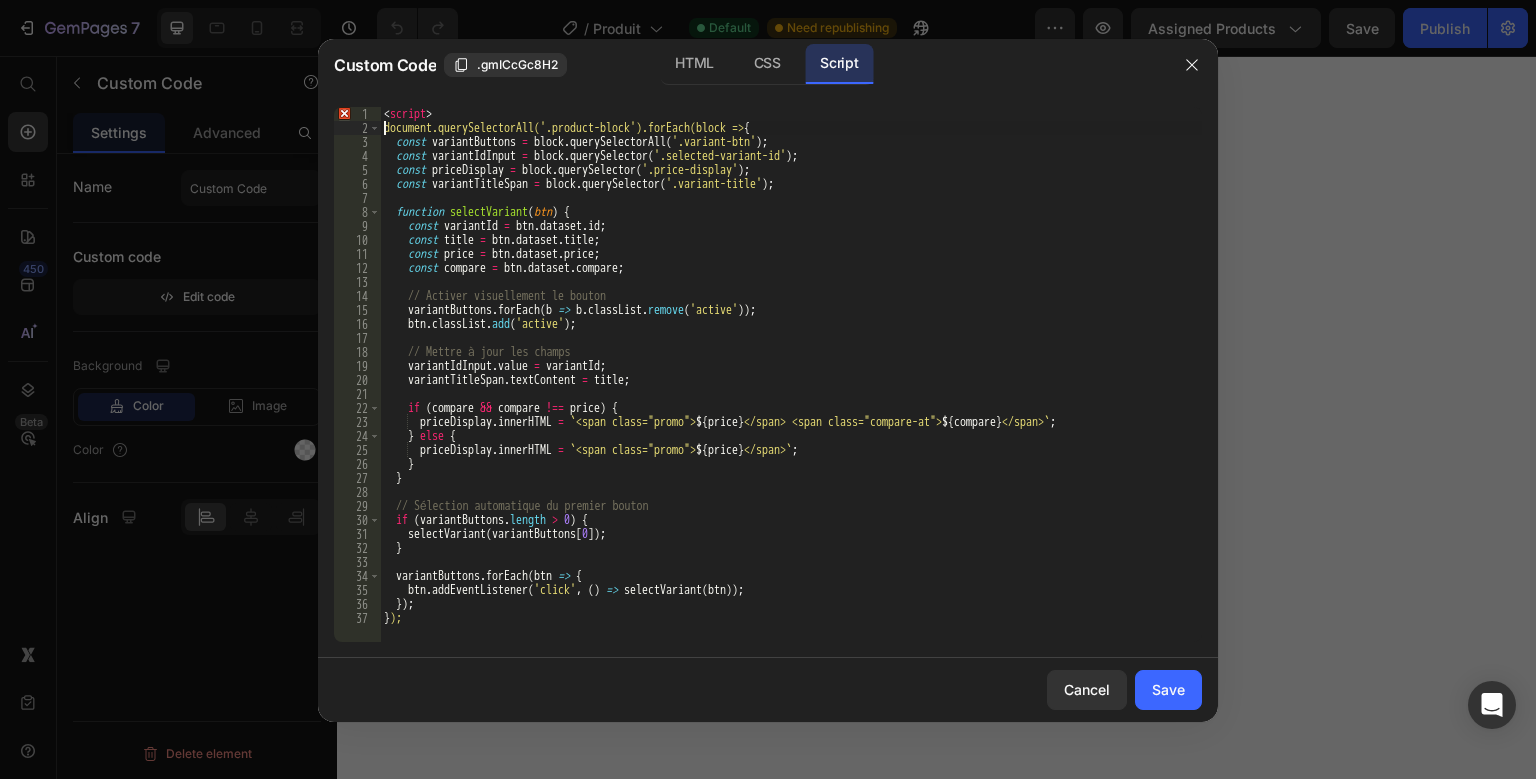 drag, startPoint x: 387, startPoint y: 130, endPoint x: 377, endPoint y: 87, distance: 44.14748 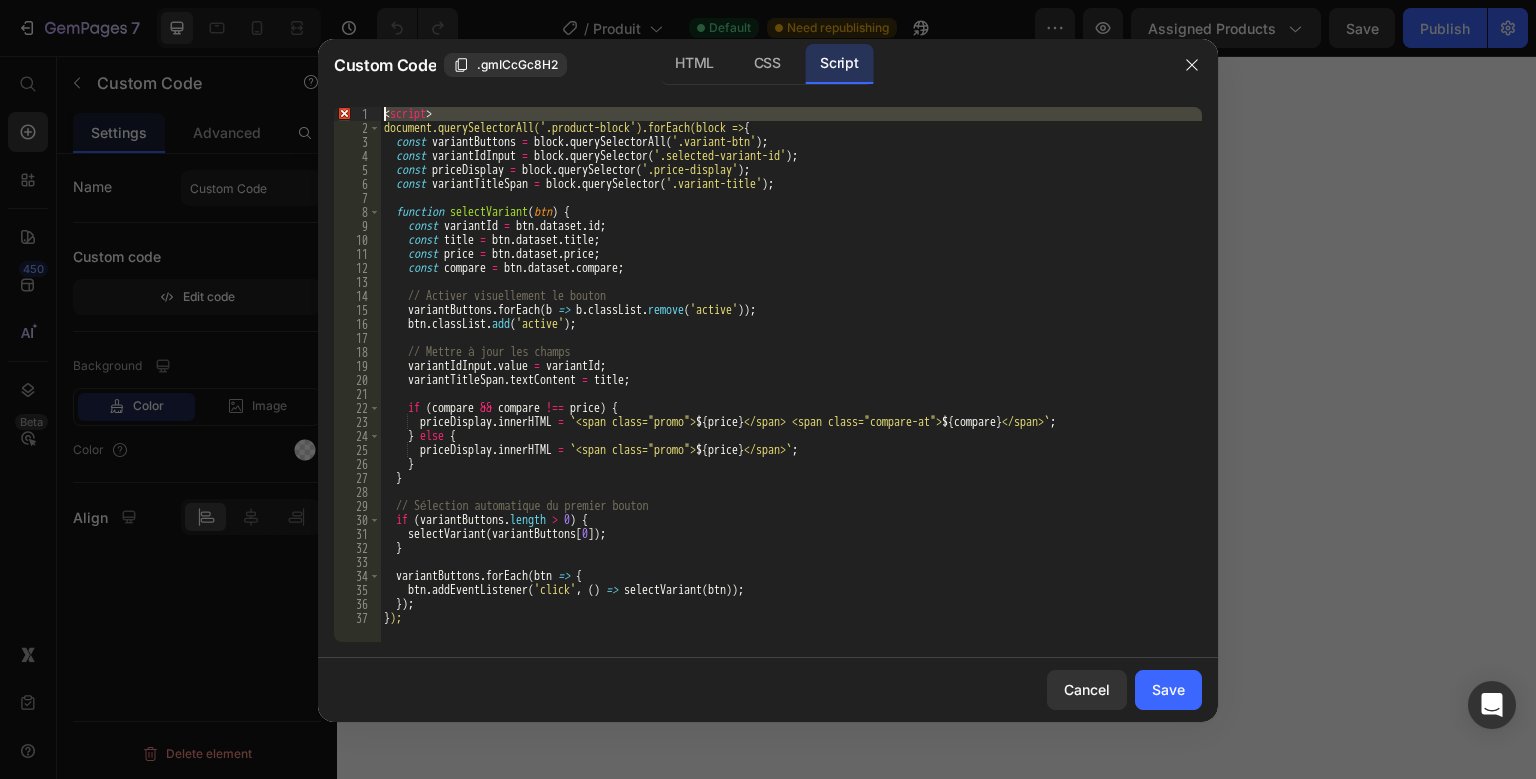 type on "document.querySelectorAll('.product-block').forEach(block => {" 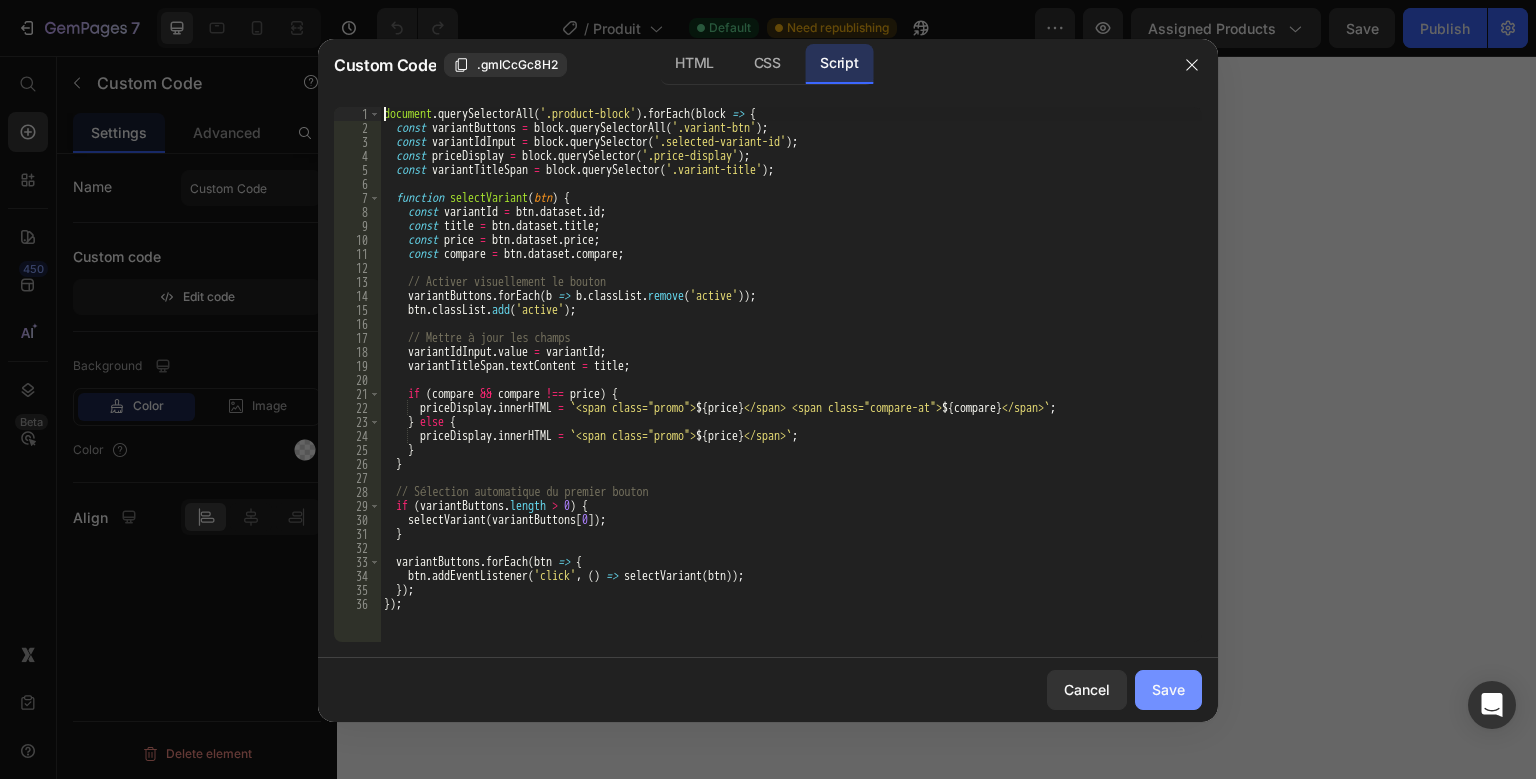 click on "Save" 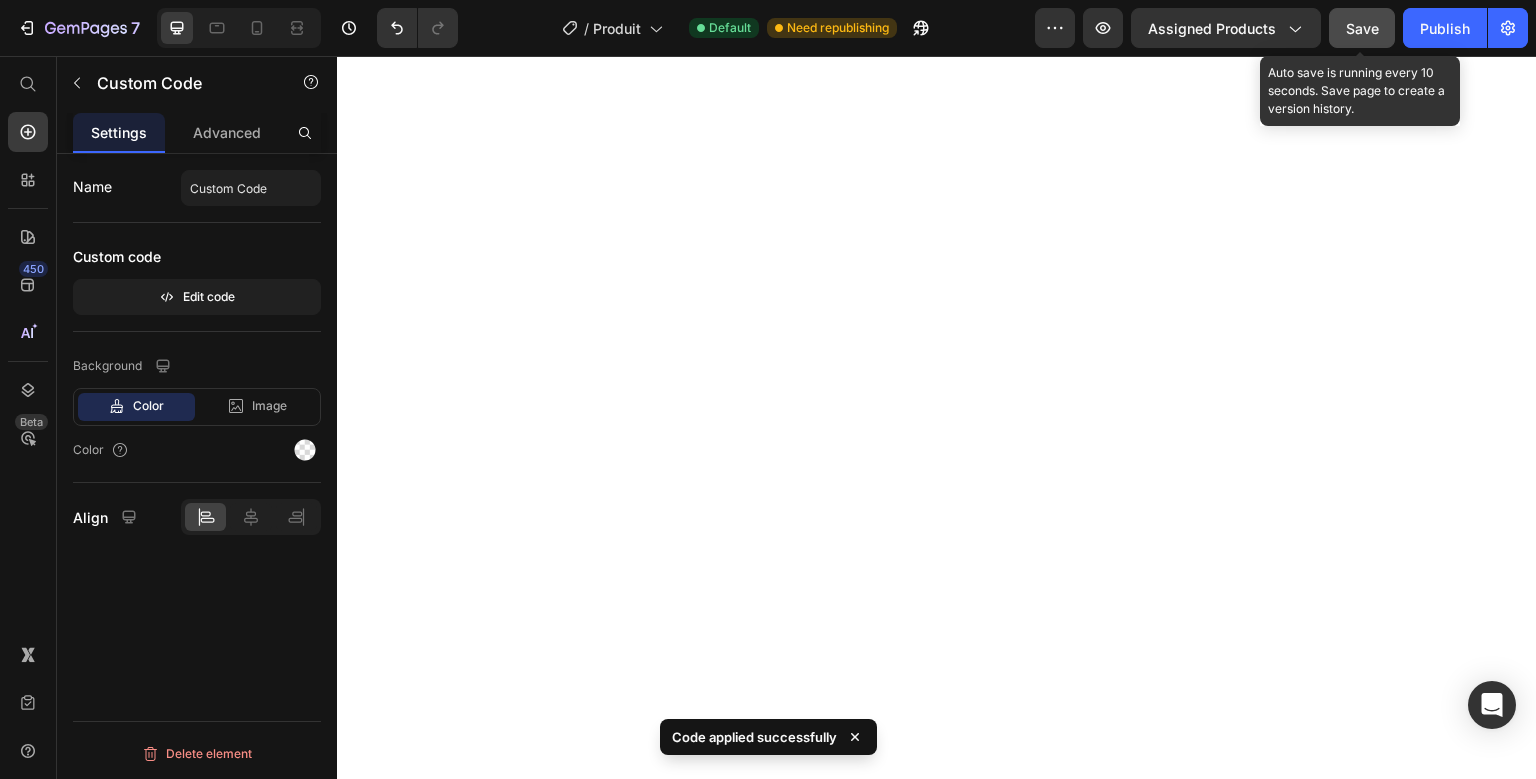 click on "Save" 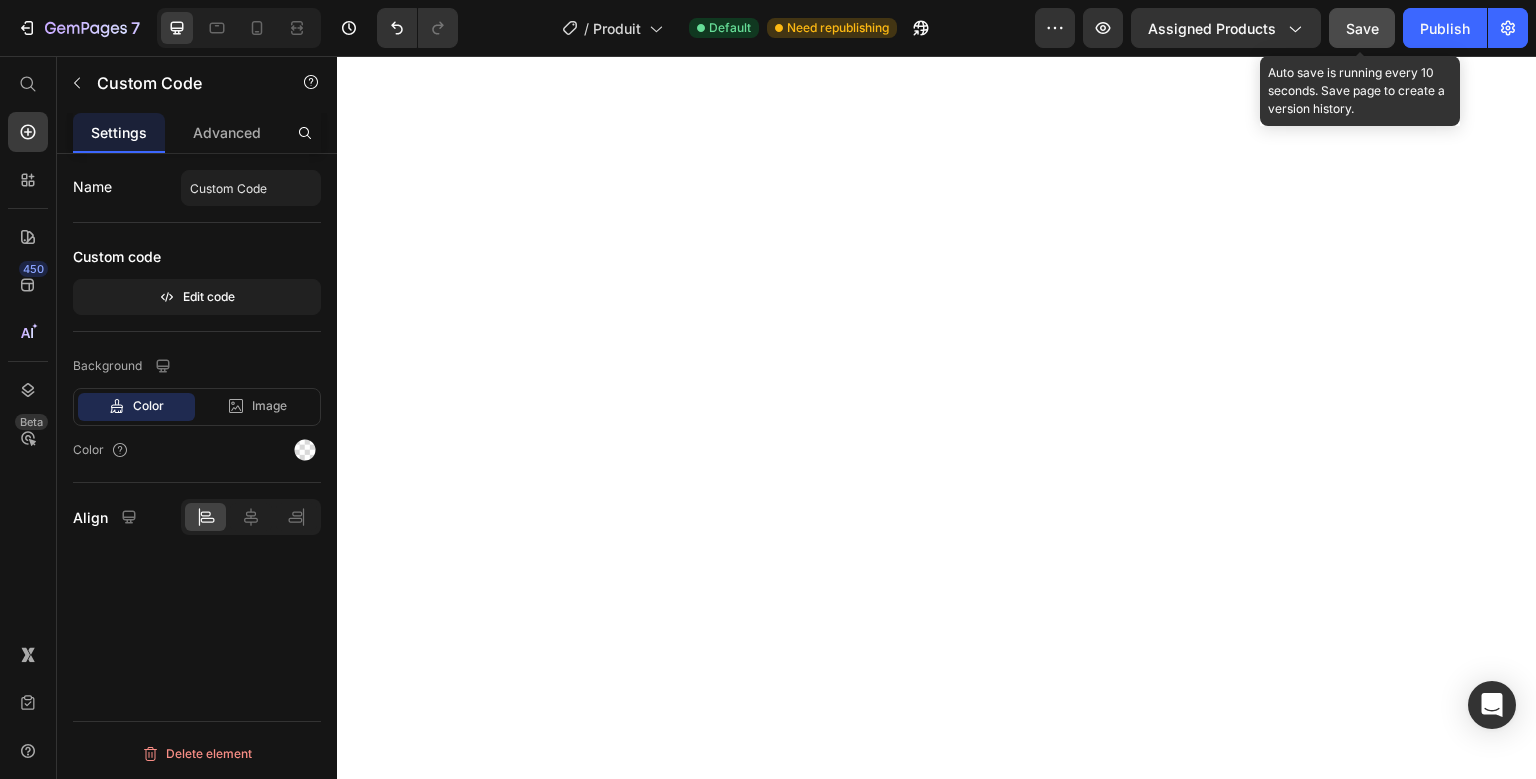 click on "Save" 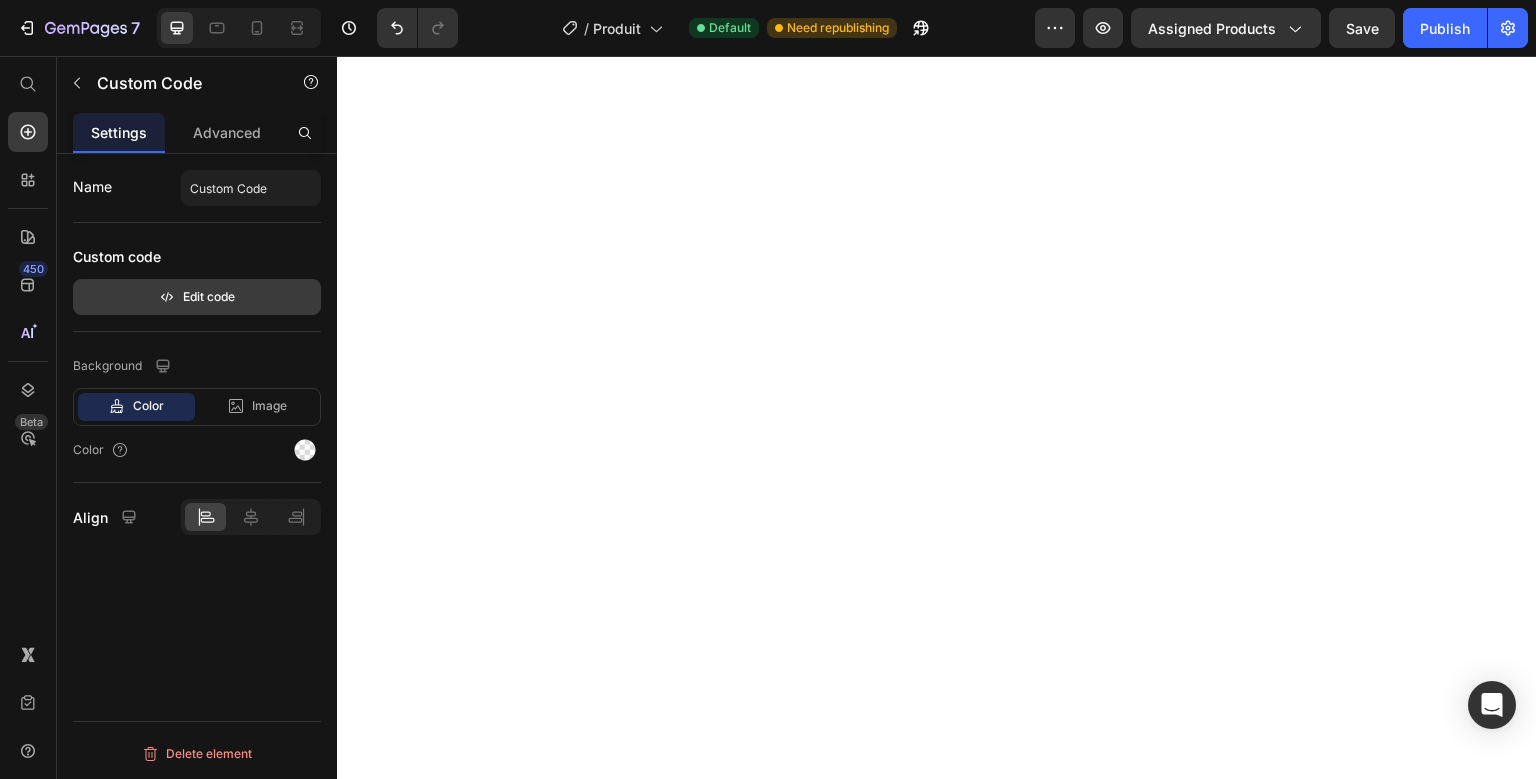 click on "Edit code" at bounding box center [197, 297] 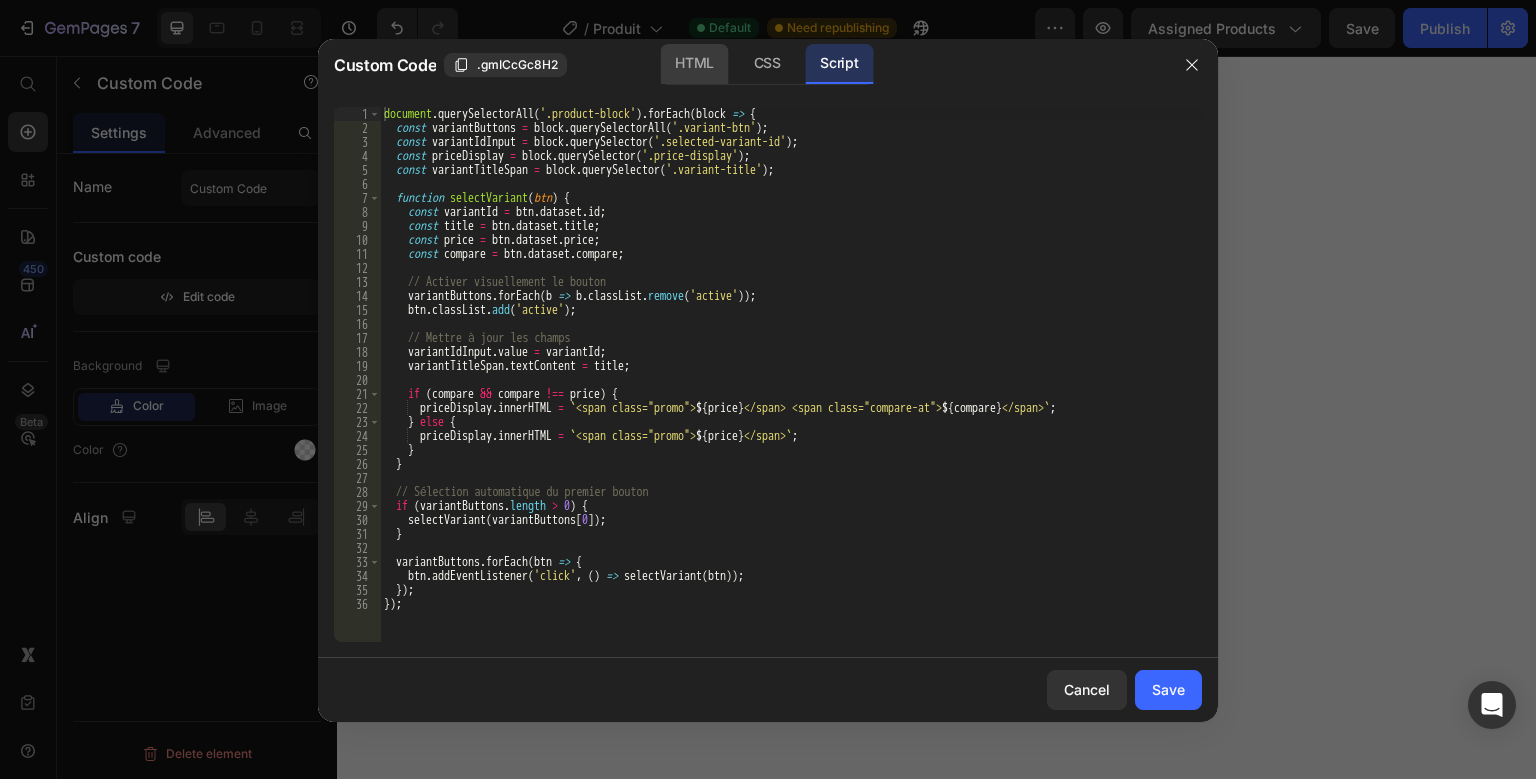 click on "HTML" 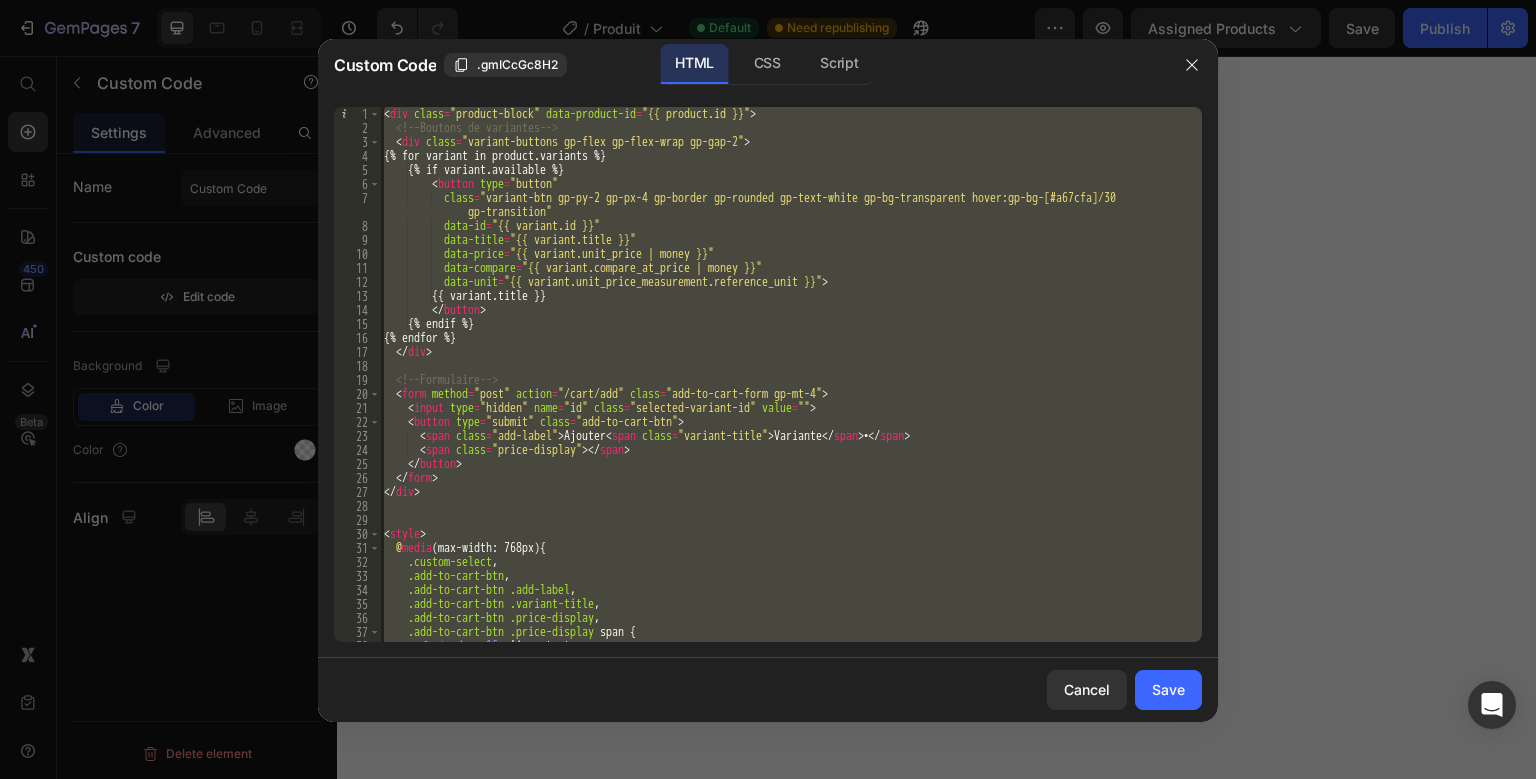 scroll, scrollTop: 53, scrollLeft: 0, axis: vertical 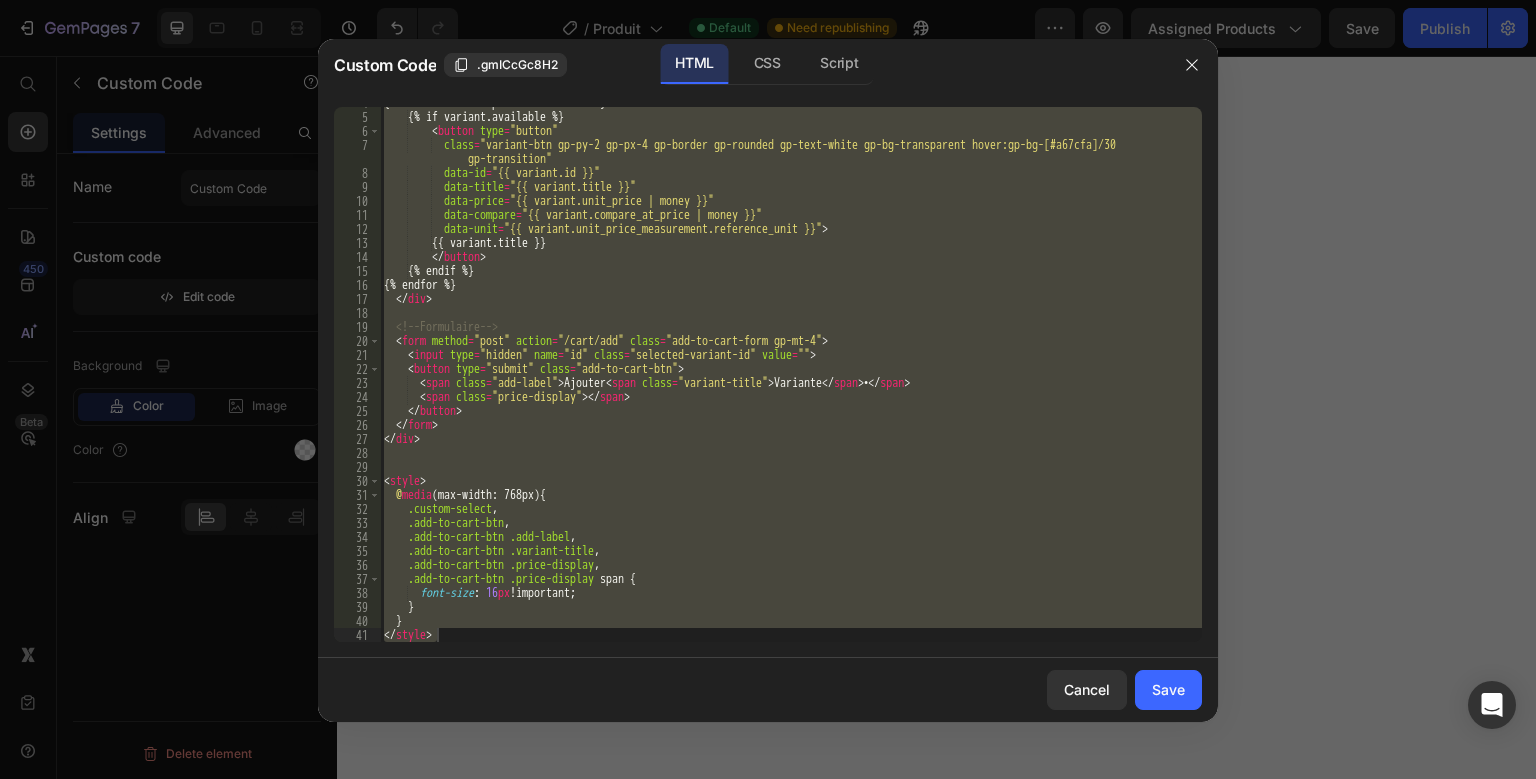click on "<div class="variant-buttons" id="variant-buttons-{{ product.id }}">
{% assign allowed_labels = "3g,5g,10g,20g,50g,100g" | split: "," %}
{% for variant in product.variants %}        {% if variant.available %}
< button   type = "button"
class = "variant-btn gp-py-2 gp-px-4 gp-border gp-rounded gp-text-white gp-bg-transparent hover:gp-bg-[#a67cfa]/30                 gp-transition"
data-id = "{{ variant.id }}"
data-title = "{{ variant.title }}"
data-price = "{{ variant.unit_price | money }}"
data-compare = "{{ variant.compare_at_price | money }}"
data-unit = "{{ variant.unit_price_measurement.reference_unit }}" >             {{ variant.title }}
</ button >        {% endif %}
{% endfor %}
</ div >    <!--  Formulaire  -->    < form   method = "post"   action = "/cart/add"   class = "add-to-cart-form gp-mt-4" >      < input   type = "hidden"   name = "id"   class = "selected-variant-id"   value = "" >      < button   type = "submit"   class = "add-to-cart-btn" >         < span   class = "add-label" > Ajouter  < span   class = >" at bounding box center (791, 374) 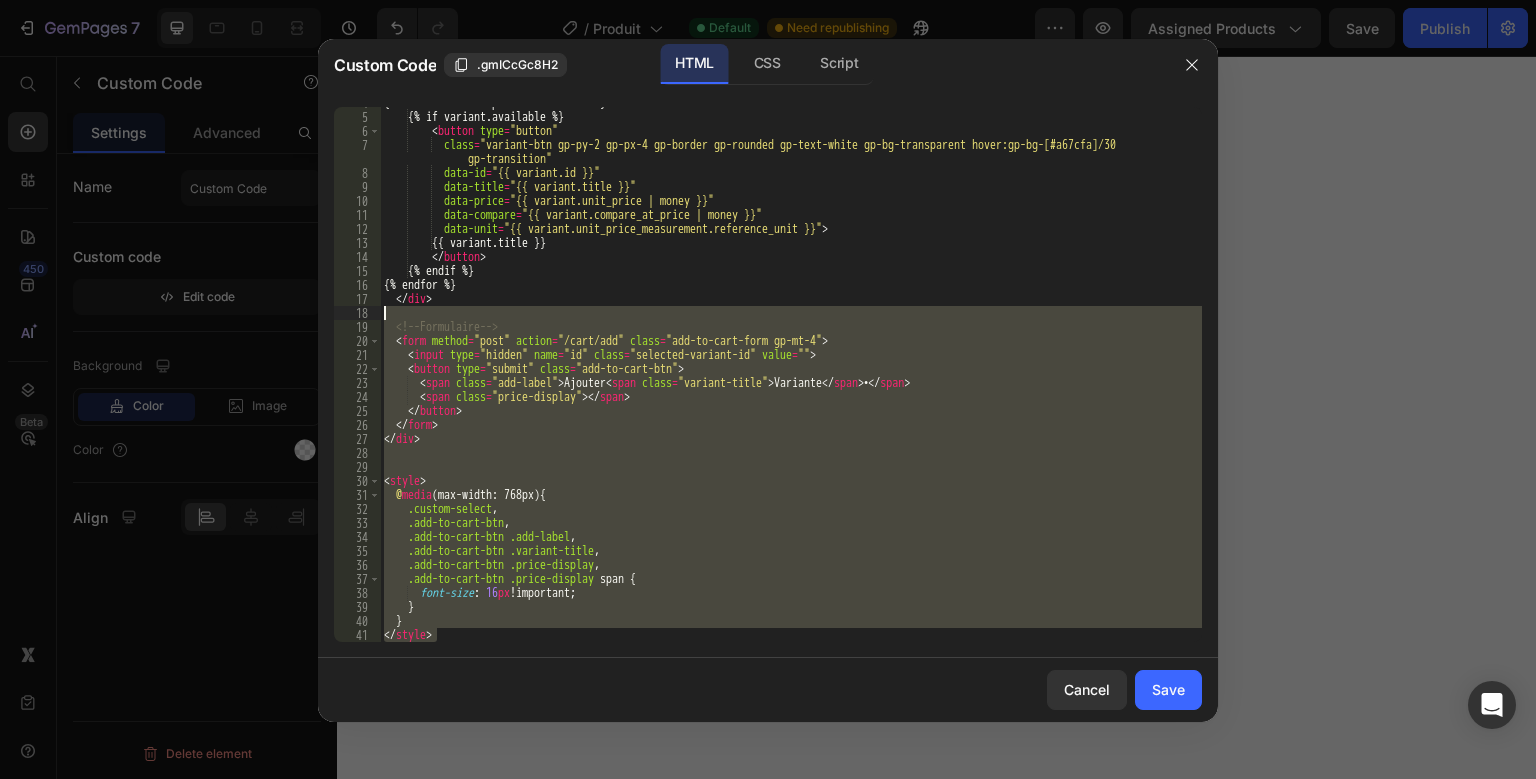 scroll, scrollTop: 0, scrollLeft: 0, axis: both 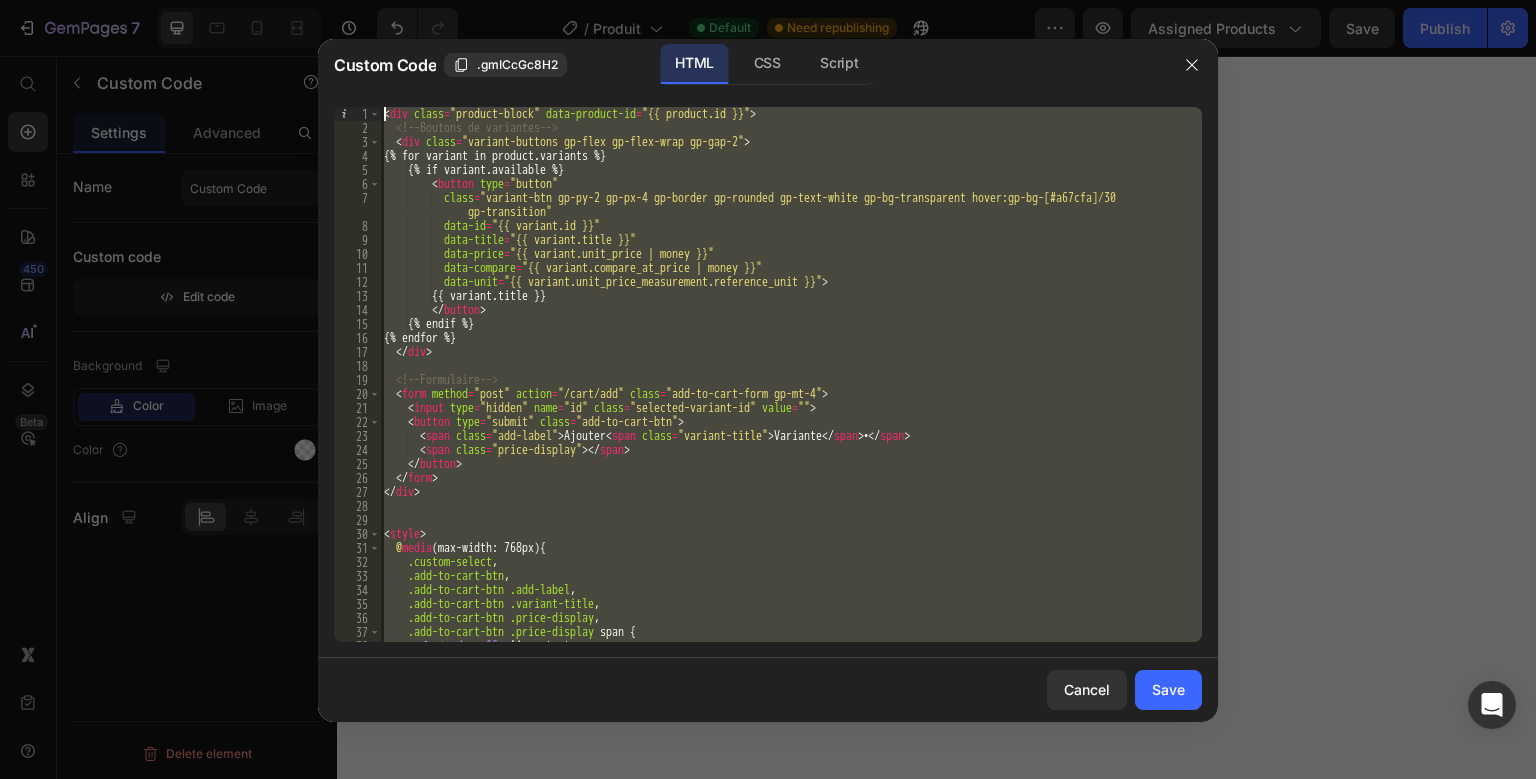 drag, startPoint x: 464, startPoint y: 634, endPoint x: 291, endPoint y: -85, distance: 739.52014 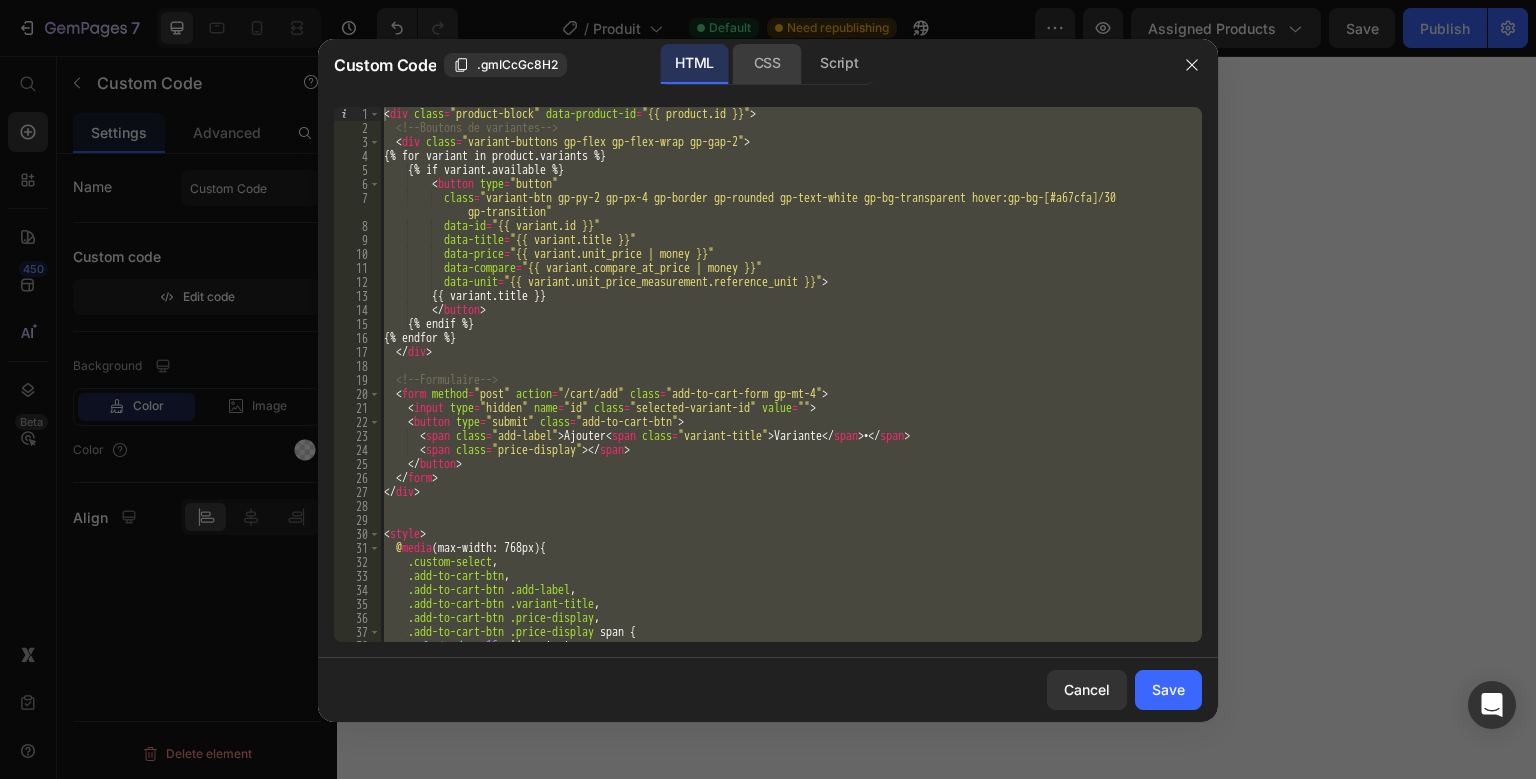 click on "CSS" 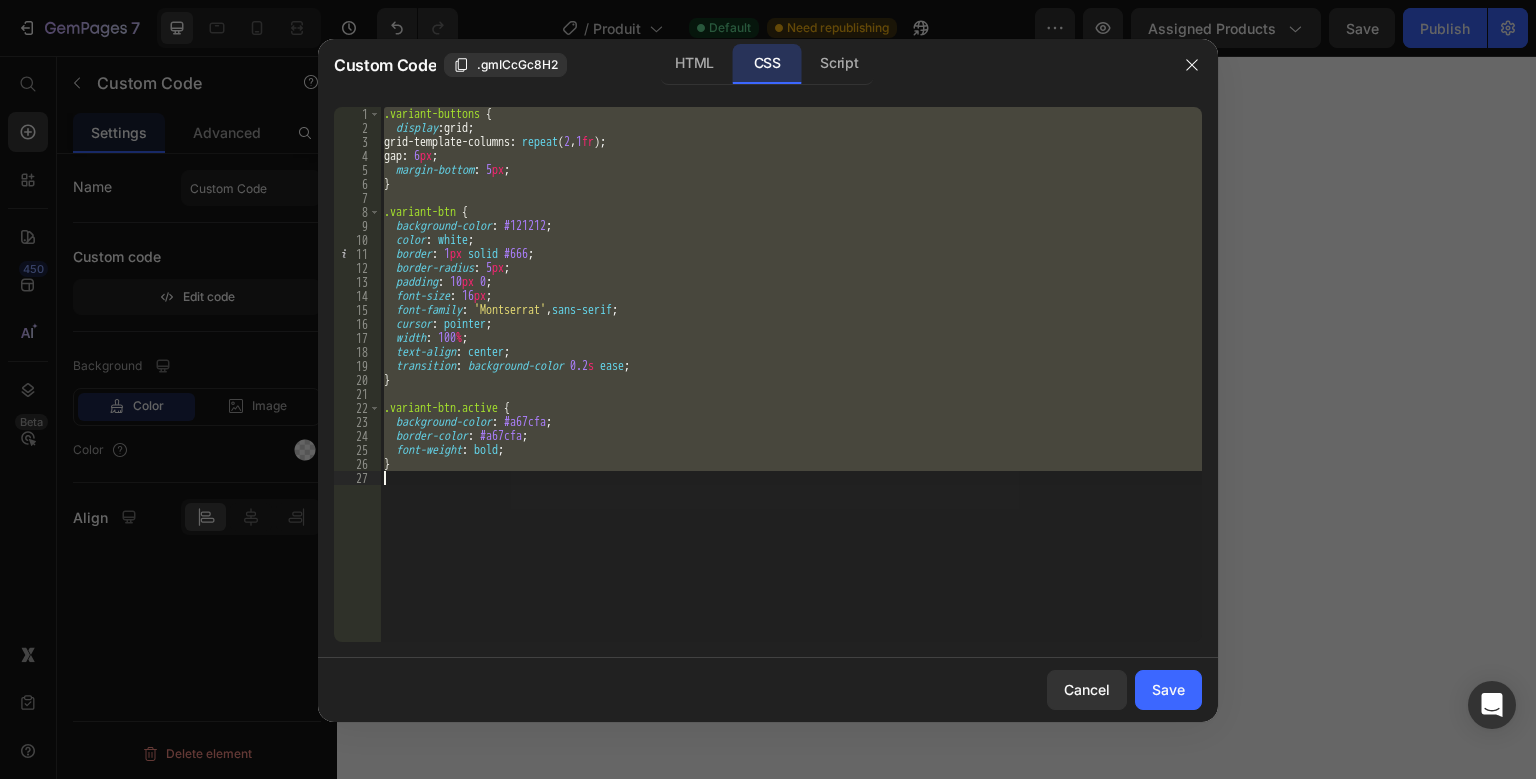 click on ".variant-buttons   {    display :  grid ;   grid-template-columns :   repeat ( 2 ,  1 fr ) ;   gap :   6 px ;    margin-bottom :   5 px ; } .variant-btn   {    background-color :   #121212 ;    color :   white ;    border :   1 px   solid   #666 ;    border-radius :   5 px ;    padding :   10 px   0 ;    font-size :   16 px ;    font-family :   ' Montserrat ' ,  sans-serif ;    cursor :   pointer ;    width :   100 % ;    text-align :   center ;    transition :   background-color   0.2 s   ease ; } .variant-btn.active   {    background-color :   #a67cfa ;    border-color :   #a67cfa ;    font-weight :   bold ; }" at bounding box center (791, 374) 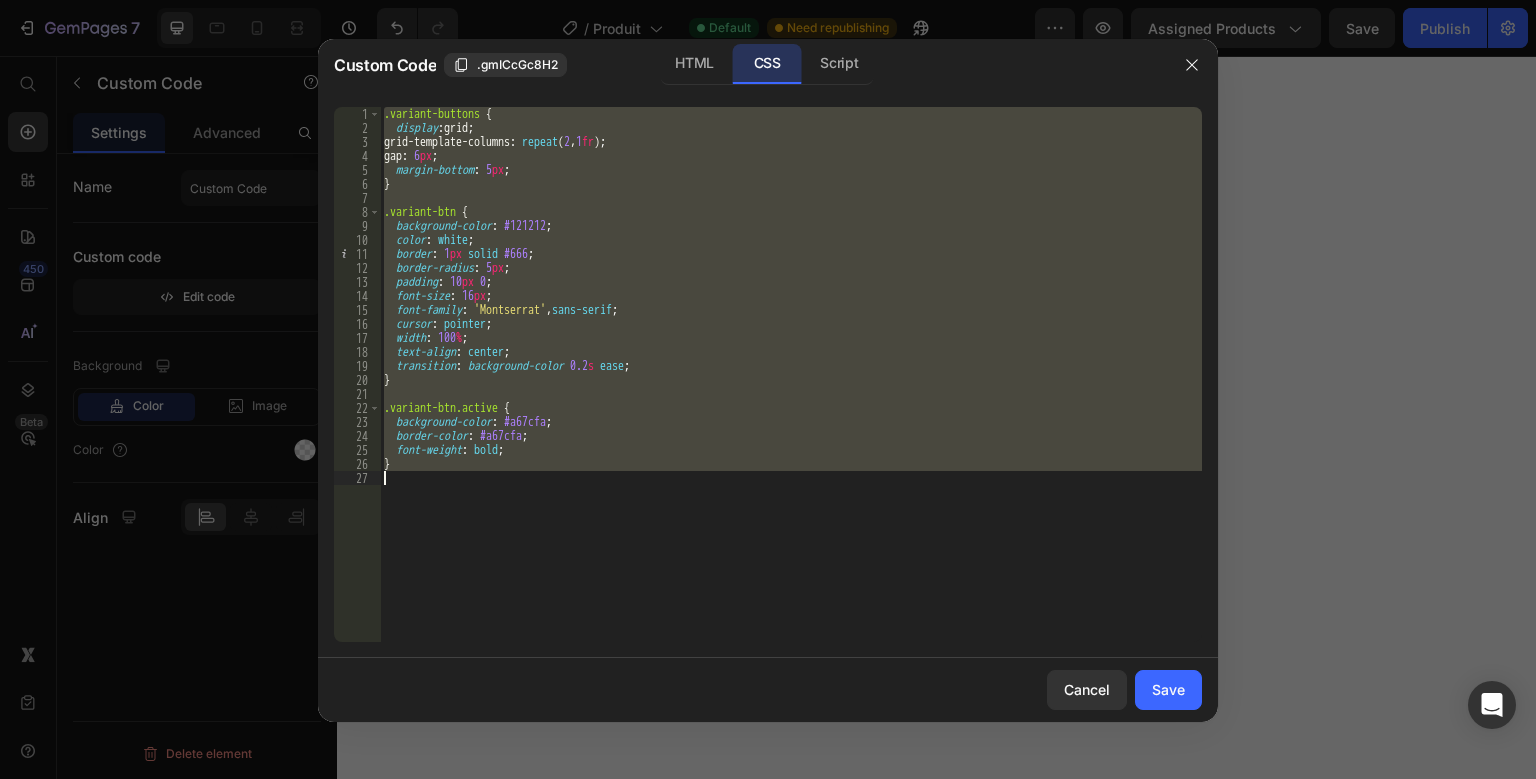 drag, startPoint x: 386, startPoint y: 115, endPoint x: 543, endPoint y: 555, distance: 467.17126 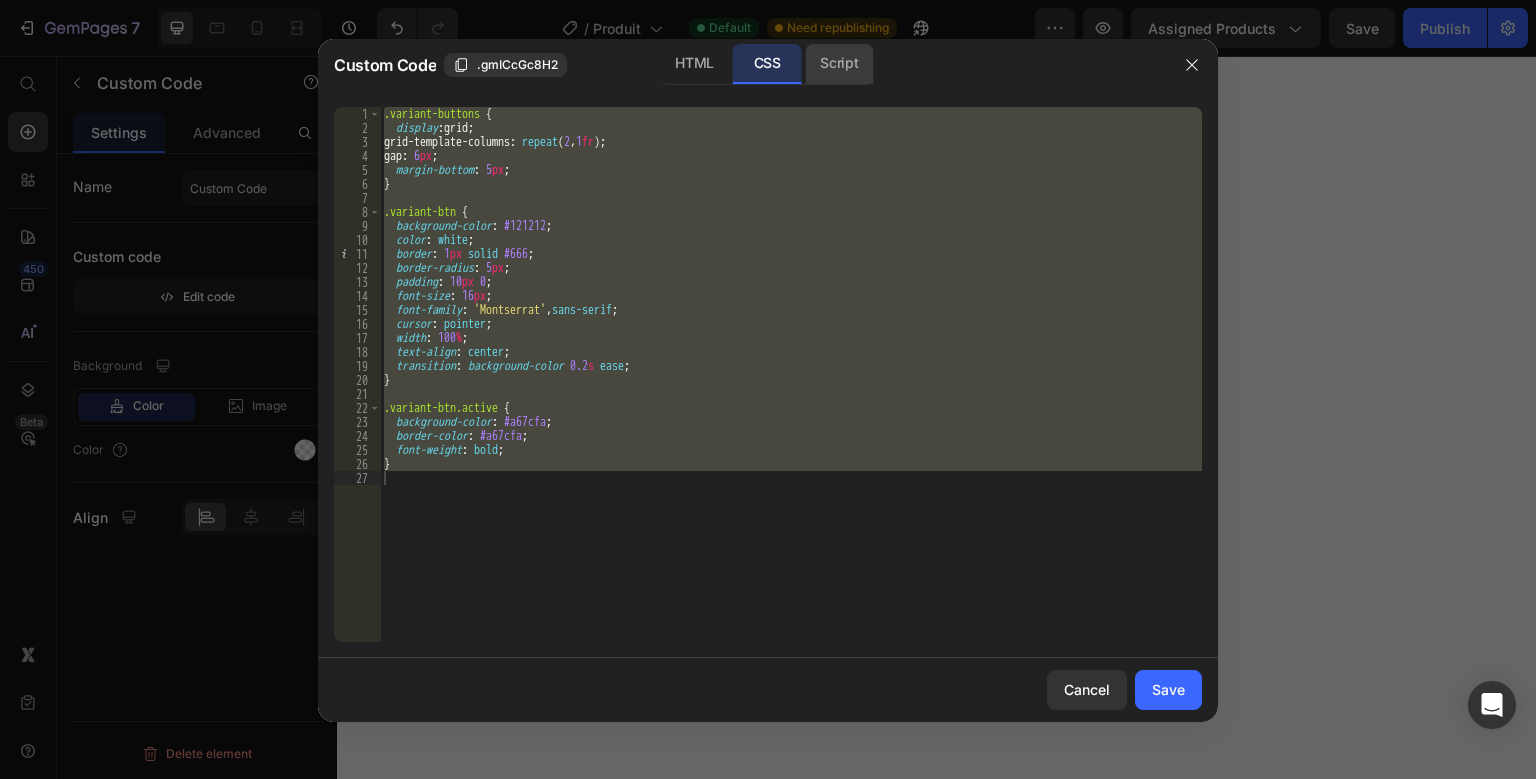 click on "Script" 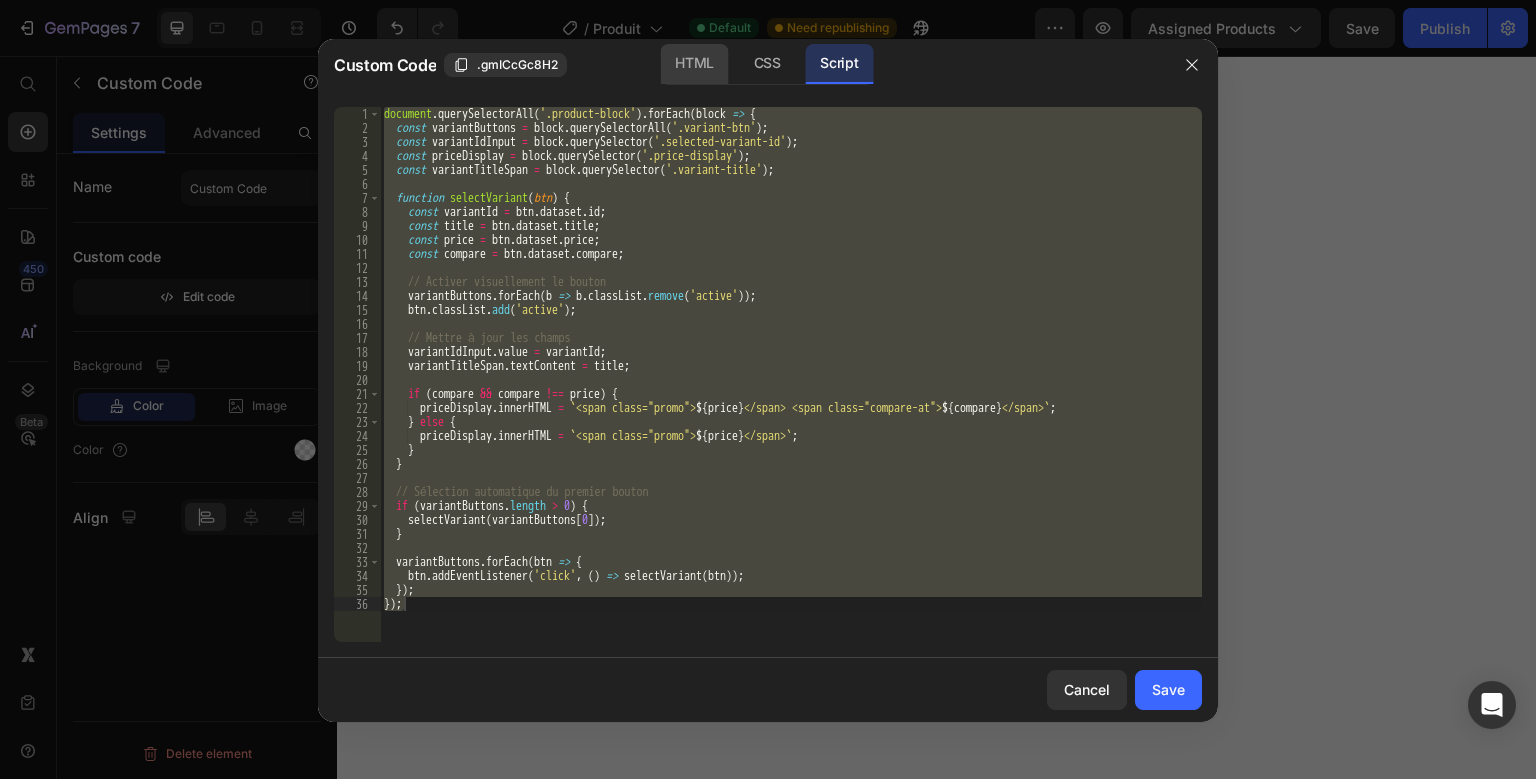 click on "HTML" 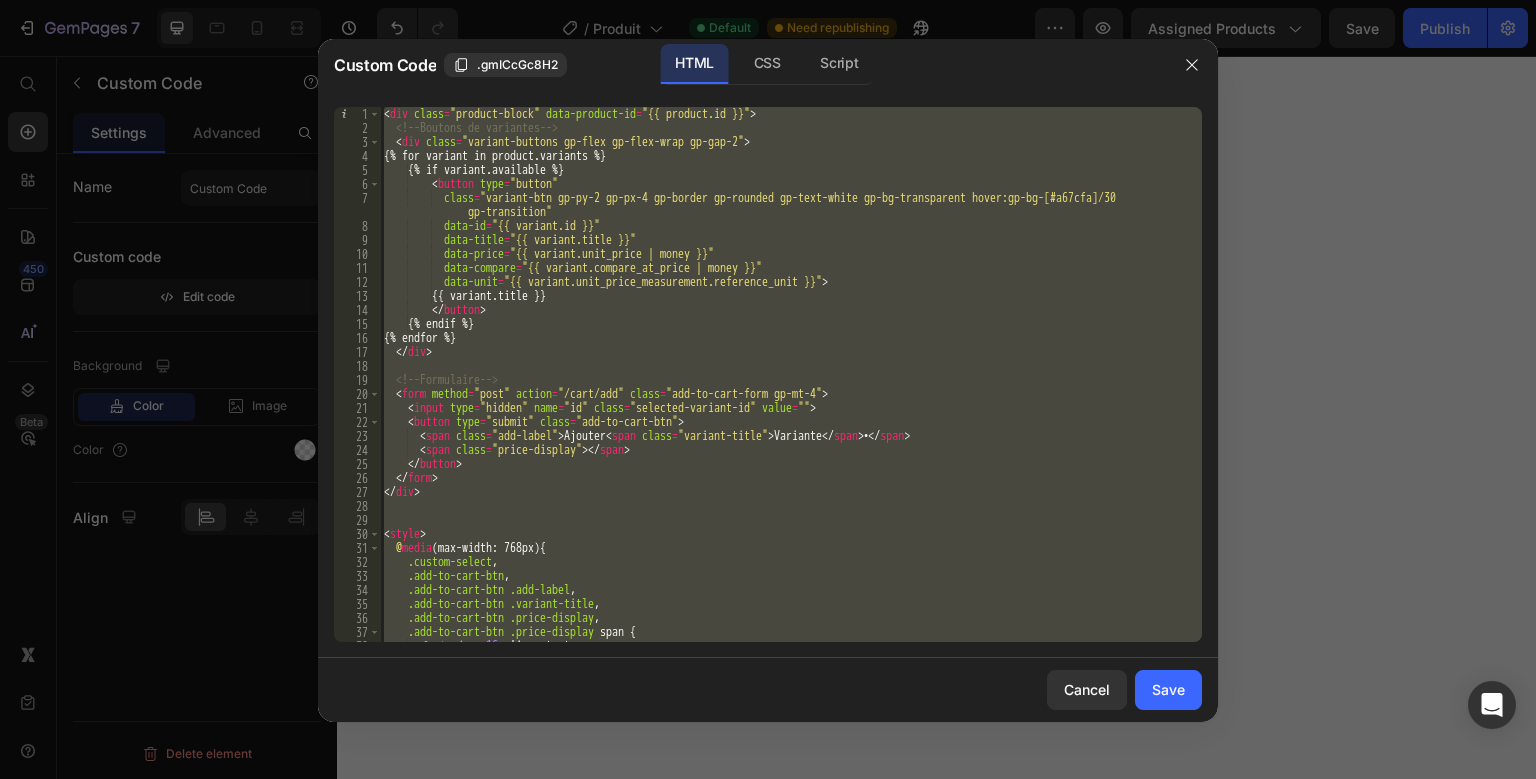 type on "}
</style>" 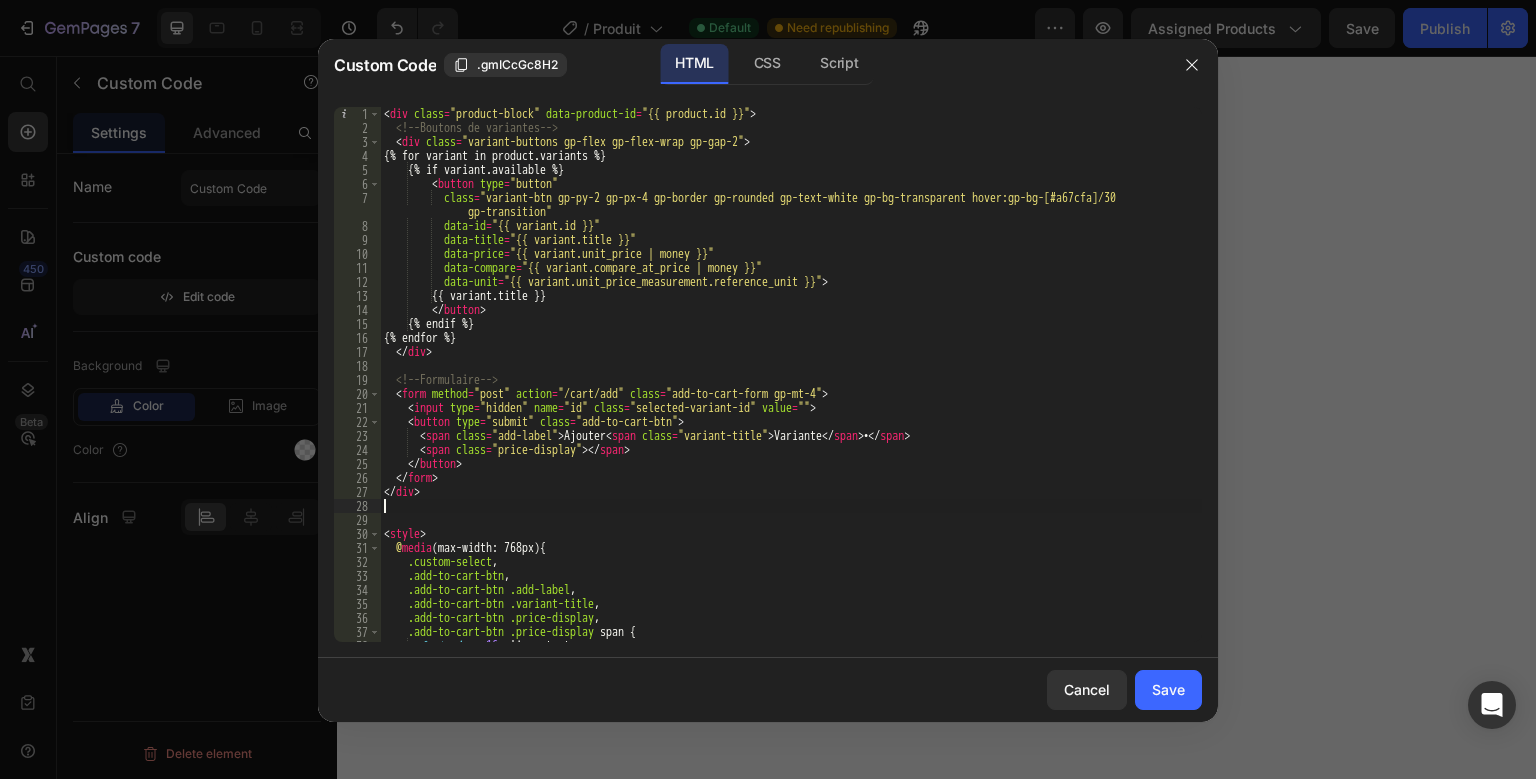 click on "< div   class = "product-block"   data-product-id = "{{ product.id }}" >    <!--  Boutons de variantes  -->    < div   class = "variant-buttons gp-flex gp-flex-wrap gp-gap-2" >     {% for variant in product.variants %}        {% if variant.available %}           < button   type = "button"              class = "variant-btn gp-py-2 gp-px-4 gp-border gp-rounded gp-text-white gp-bg-transparent hover:gp-bg-[#a67cfa]/30                 gp-transition"              data-id = "{{ variant.id }}"              data-title = "{{ variant.title }}"              data-price = "{{ variant.unit_price | money }}"              data-compare = "{{ variant.compare_at_price | money }}"              data-unit = "{{ variant.unit_price_measurement.reference_unit }}" >             {{ variant.title }}           </ button >        {% endif %}     {% endfor %}    </ div >    <!--  Formulaire  -->    < form   method = "post"   action = "/cart/add"   class = "add-to-cart-form gp-mt-4" >      < input   type = "hidden"   name =" at bounding box center [791, 388] 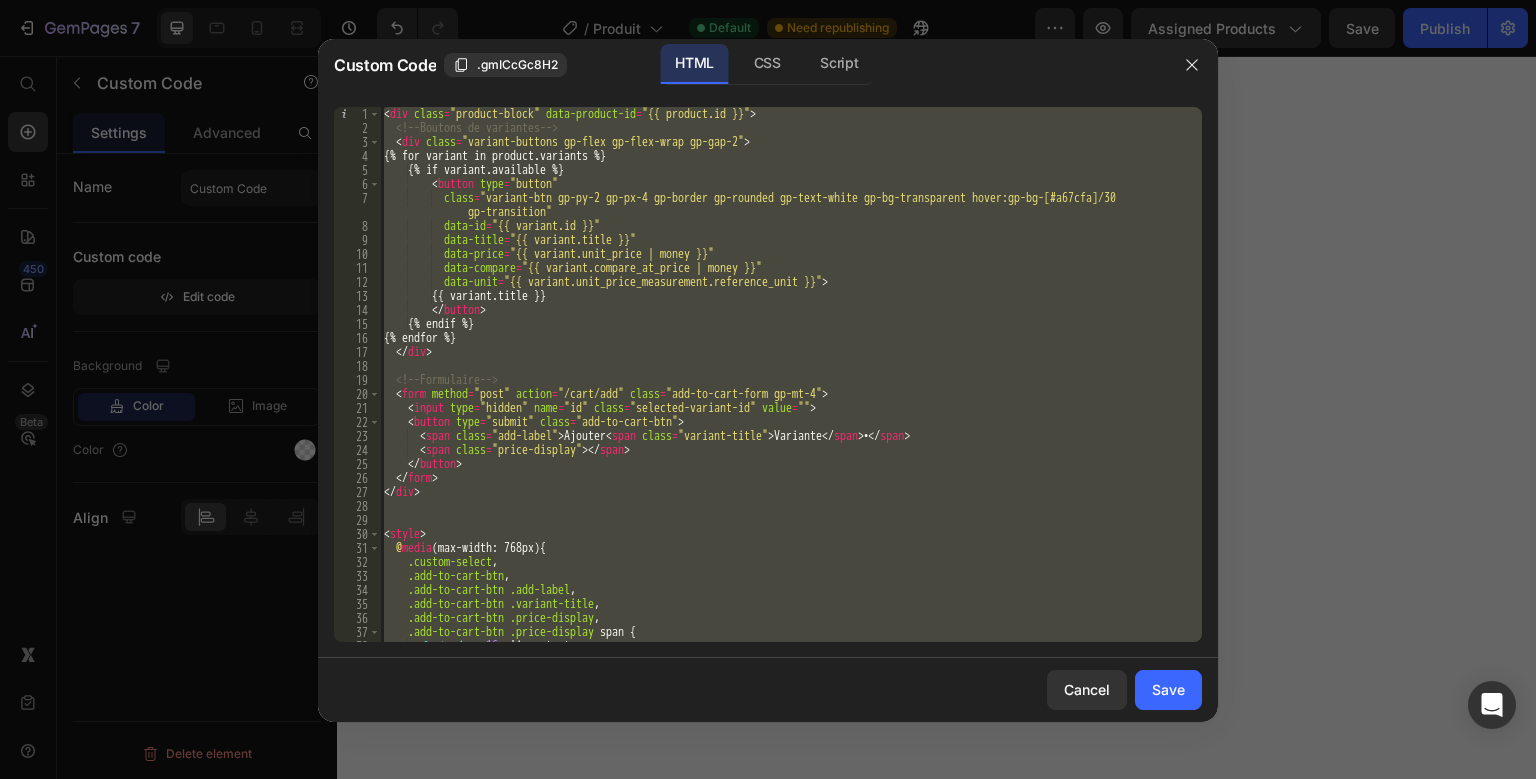click on "< div   class = "product-block"   data-product-id = "{{ product.id }}" >    <!--  Boutons de variantes  -->    < div   class = "variant-buttons gp-flex gp-flex-wrap gp-gap-2" >     {% for variant in product.variants %}        {% if variant.available %}           < button   type = "button"              class = "variant-btn gp-py-2 gp-px-4 gp-border gp-rounded gp-text-white gp-bg-transparent hover:gp-bg-[#a67cfa]/30                 gp-transition"              data-id = "{{ variant.id }}"              data-title = "{{ variant.title }}"              data-price = "{{ variant.unit_price | money }}"              data-compare = "{{ variant.compare_at_price | money }}"              data-unit = "{{ variant.unit_price_measurement.reference_unit }}" >             {{ variant.title }}           </ button >        {% endif %}     {% endfor %}    </ div >    <!--  Formulaire  -->    < form   method = "post"   action = "/cart/add"   class = "add-to-cart-form gp-mt-4" >      < input   type = "hidden"   name =" at bounding box center [791, 388] 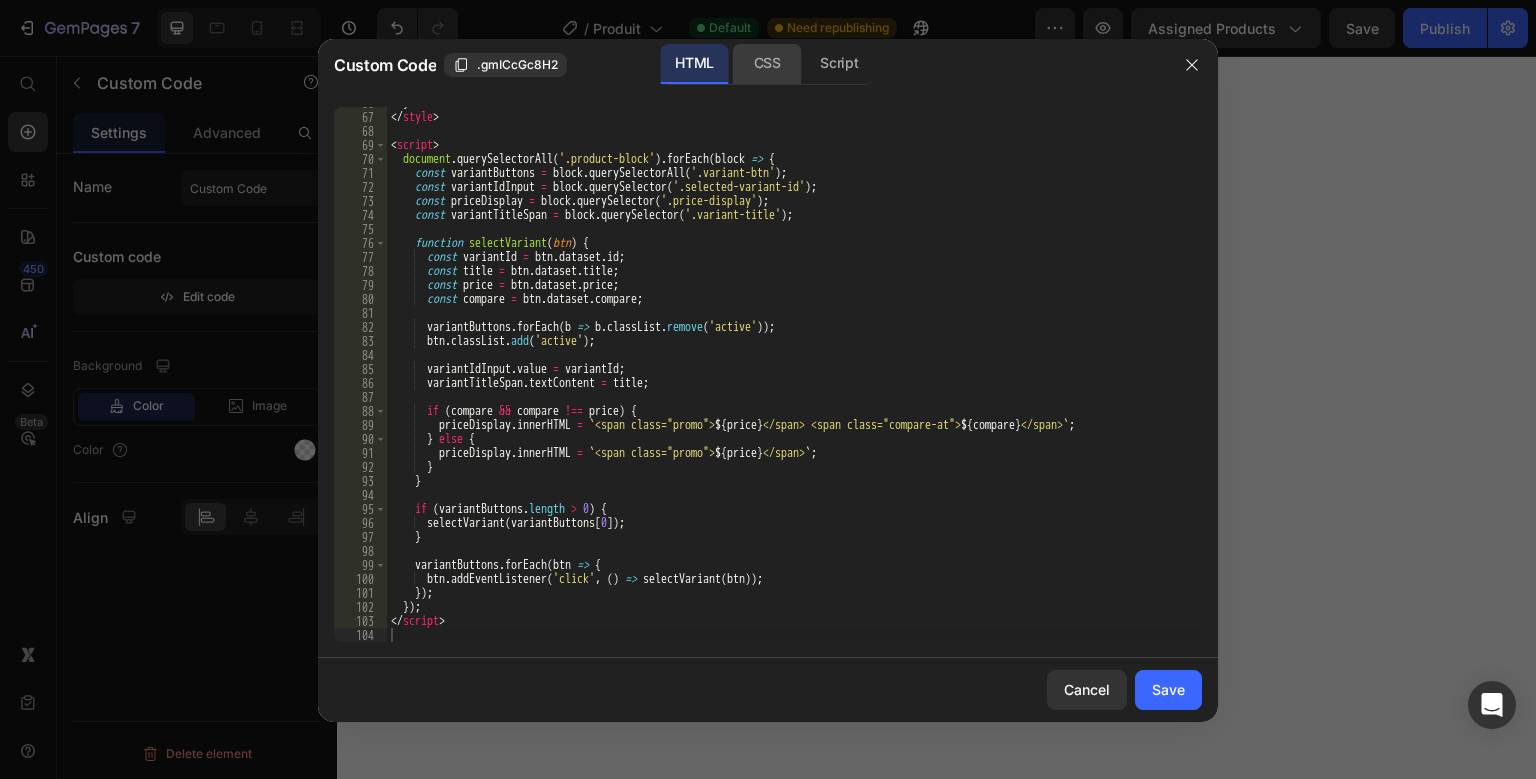 click on "CSS" 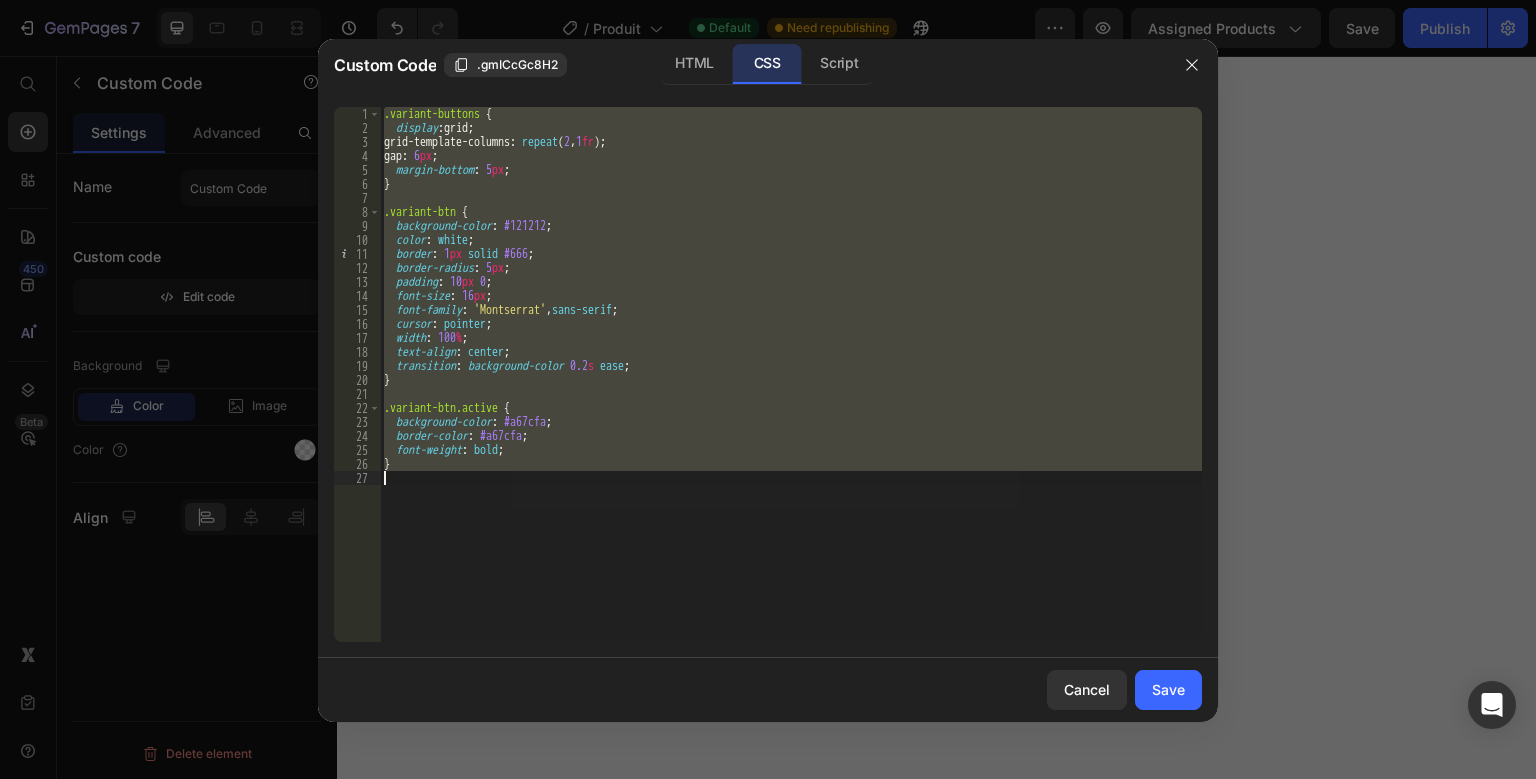 click on ".variant-buttons   {    display :  grid ;   grid-template-columns :   repeat ( 2 ,  1 fr ) ;   gap :   6 px ;    margin-bottom :   5 px ; } .variant-btn   {    background-color :   #121212 ;    color :   white ;    border :   1 px   solid   #666 ;    border-radius :   5 px ;    padding :   10 px   0 ;    font-size :   16 px ;    font-family :   ' Montserrat ' ,  sans-serif ;    cursor :   pointer ;    width :   100 % ;    text-align :   center ;    transition :   background-color   0.2 s   ease ; } .variant-btn.active   {    background-color :   #a67cfa ;    border-color :   #a67cfa ;    font-weight :   bold ; }" at bounding box center (791, 374) 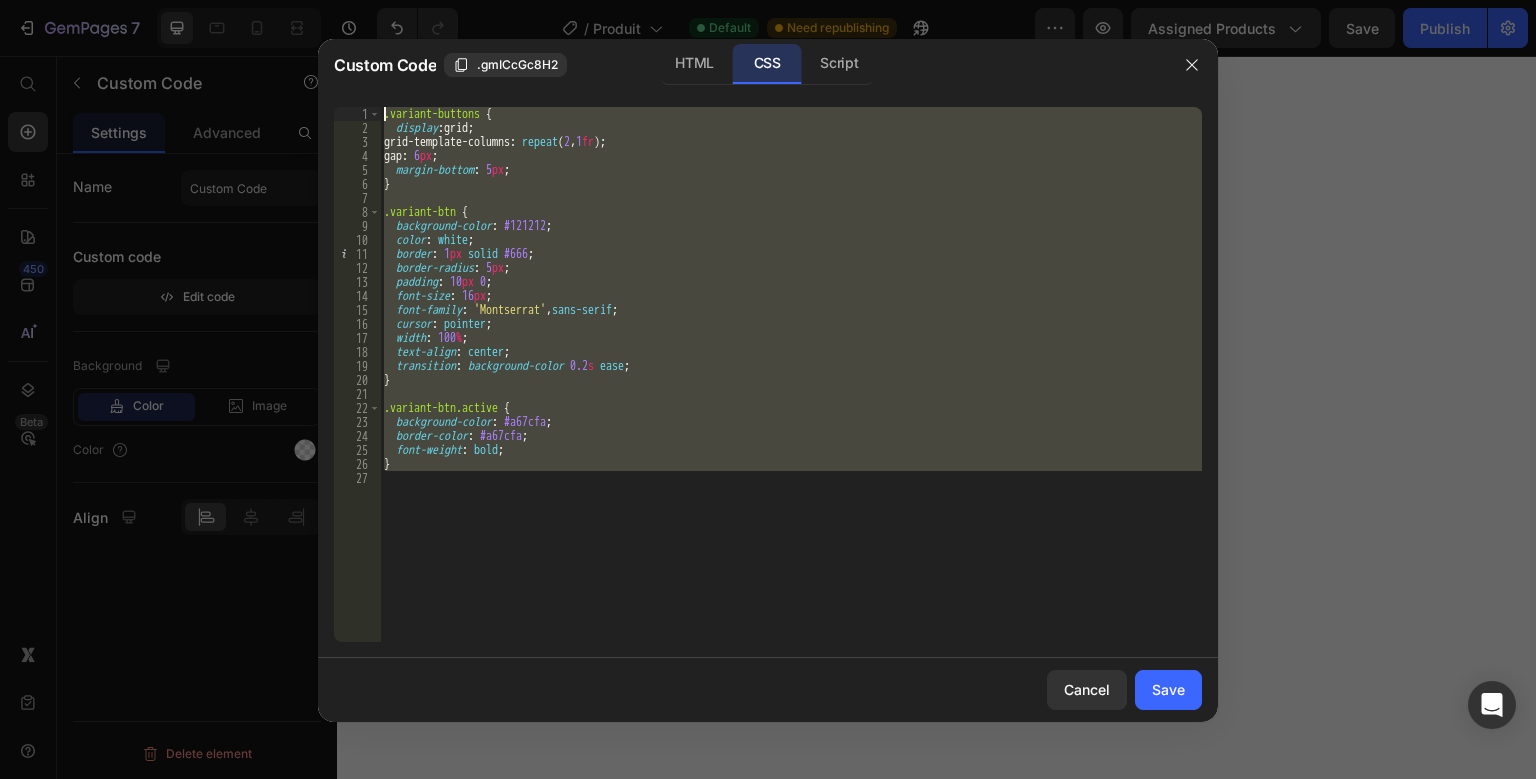 drag, startPoint x: 437, startPoint y: 477, endPoint x: 362, endPoint y: -30, distance: 512.51733 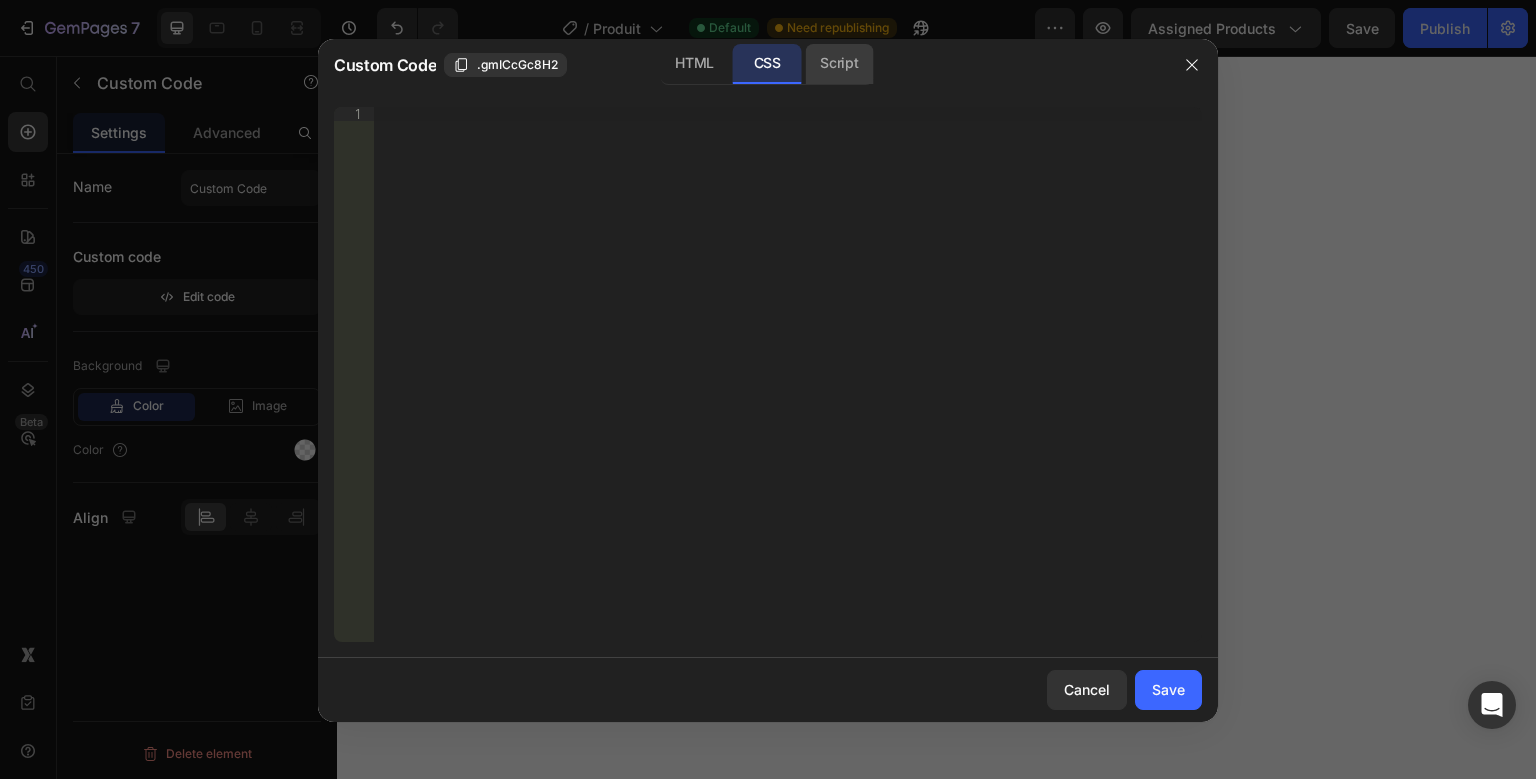 click on "Script" 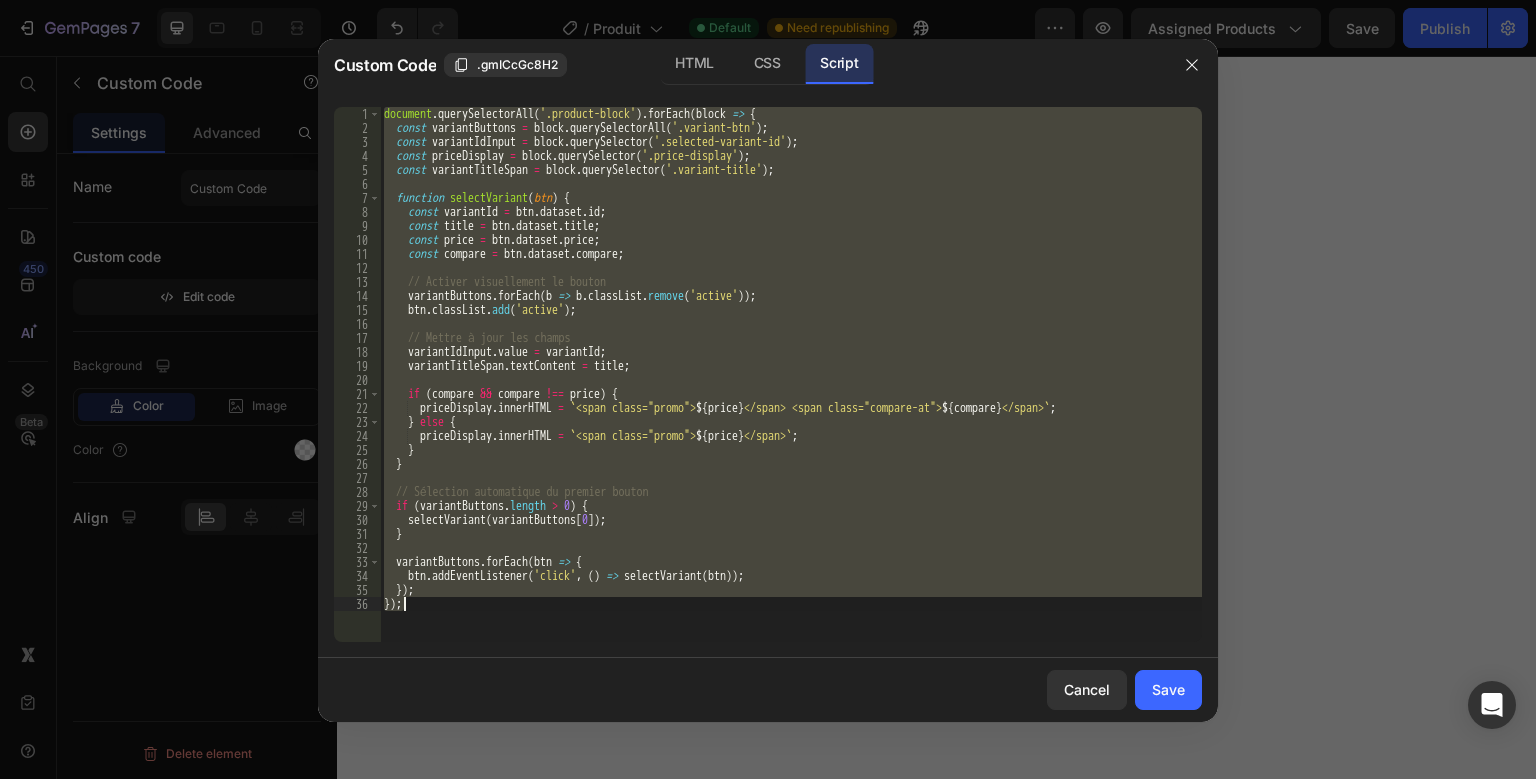 click on "document . querySelectorAll ( '.product-block' ) . forEach ( block   =>   {    const   variantButtons   =   block . querySelectorAll ( '.variant-btn' ) ;    const   variantIdInput   =   block . querySelector ( '.selected-variant-id' ) ;    const   priceDisplay   =   block . querySelector ( '.price-display' ) ;    const   variantTitleSpan   =   block . querySelector ( '.variant-title' ) ;    function   selectVariant ( btn )   {      const   variantId   =   btn . dataset . id ;      const   title   =   btn . dataset . title ;      const   price   =   btn . dataset . price ;      const   compare   =   btn . dataset . compare ;      // Activer visuellement le bouton      variantButtons . forEach ( b   =>   b . classList . remove ( 'active' )) ;      btn . classList . add ( 'active' ) ;      // Mettre à jour les champs      variantIdInput . value   =   variantId ;      variantTitleSpan . textContent   =   title ;      if   ( compare   &&   compare   !==   price )   {         priceDisplay . innerHTML   =   ` ${ price } `" at bounding box center (791, 374) 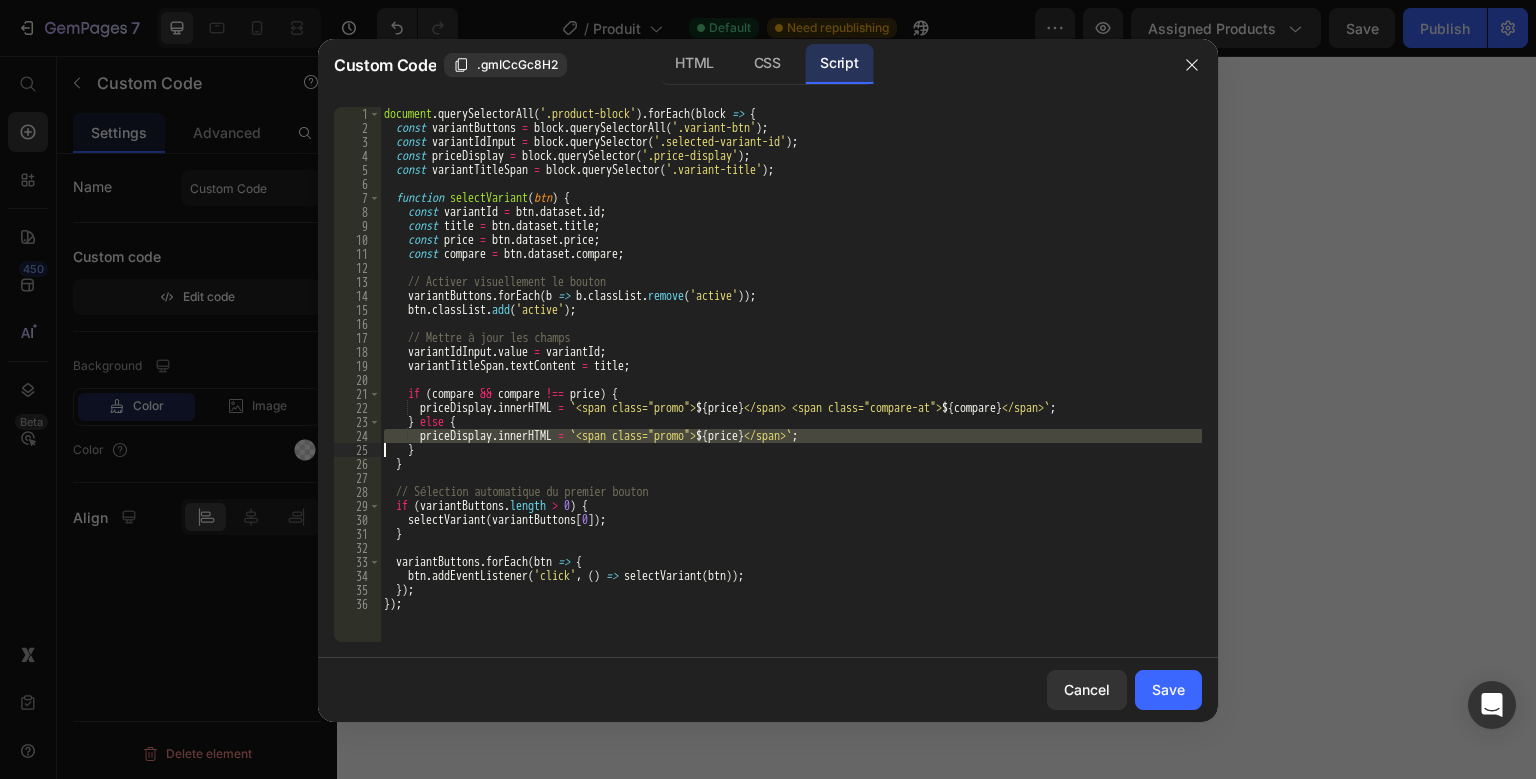 click on "document . querySelectorAll ( '.product-block' ) . forEach ( block   =>   {    const   variantButtons   =   block . querySelectorAll ( '.variant-btn' ) ;    const   variantIdInput   =   block . querySelector ( '.selected-variant-id' ) ;    const   priceDisplay   =   block . querySelector ( '.price-display' ) ;    const   variantTitleSpan   =   block . querySelector ( '.variant-title' ) ;    function   selectVariant ( btn )   {      const   variantId   =   btn . dataset . id ;      const   title   =   btn . dataset . title ;      const   price   =   btn . dataset . price ;      const   compare   =   btn . dataset . compare ;      // Activer visuellement le bouton      variantButtons . forEach ( b   =>   b . classList . remove ( 'active' )) ;      btn . classList . add ( 'active' ) ;      // Mettre à jour les champs      variantIdInput . value   =   variantId ;      variantTitleSpan . textContent   =   title ;      if   ( compare   &&   compare   !==   price )   {         priceDisplay . innerHTML   =   ` ${ price } `" at bounding box center (791, 388) 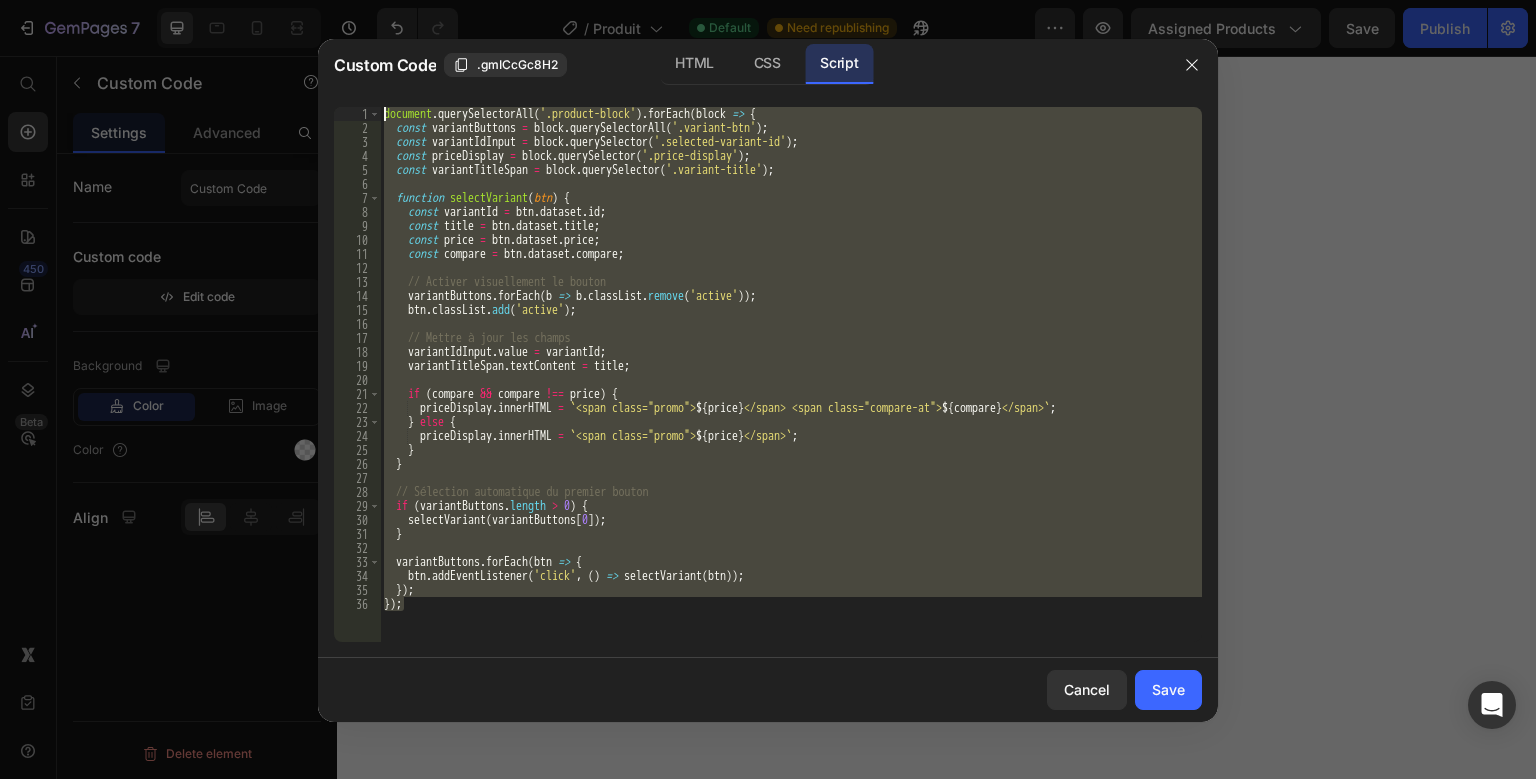 drag, startPoint x: 405, startPoint y: 614, endPoint x: 343, endPoint y: -85, distance: 701.74426 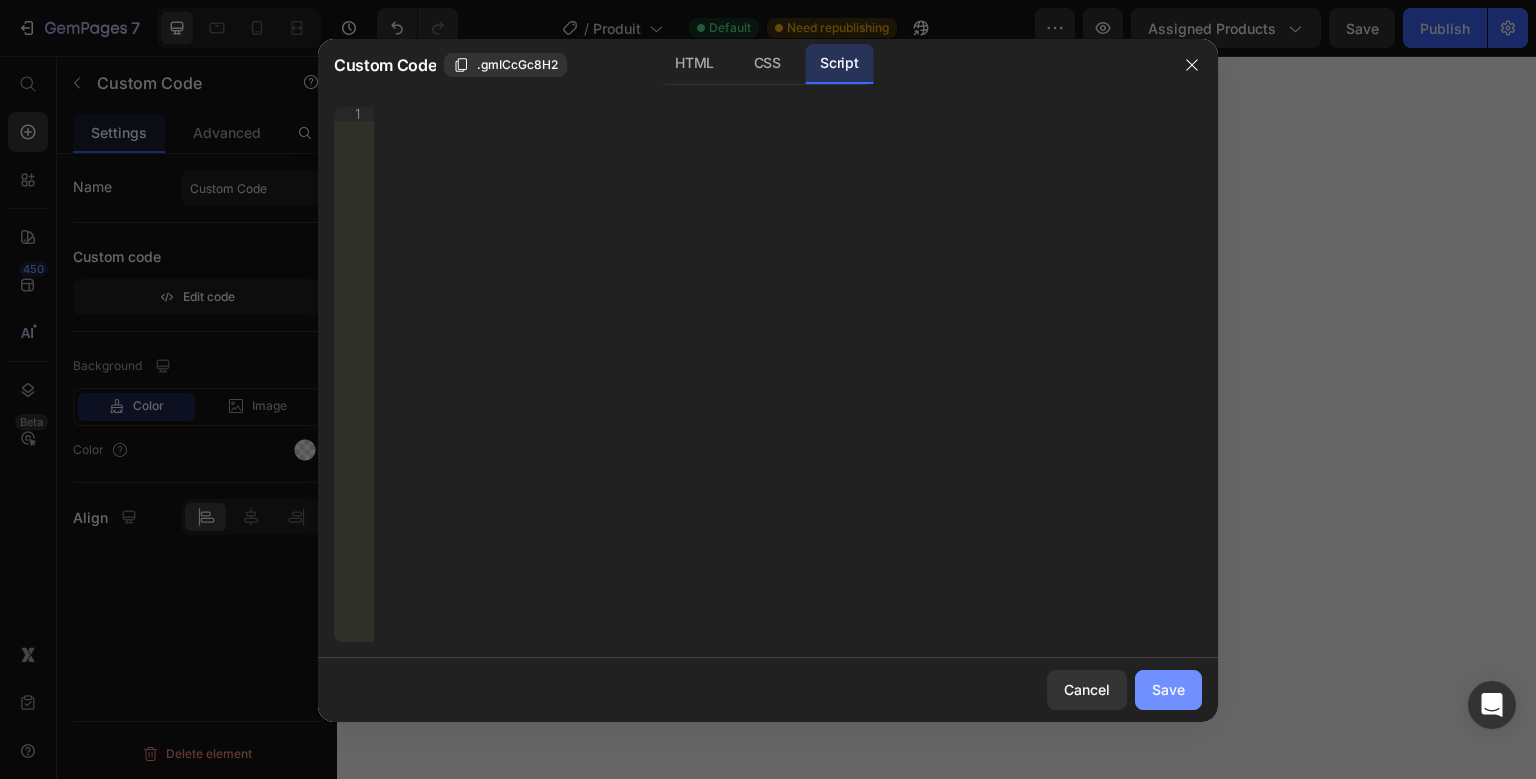 click on "Save" at bounding box center (1168, 689) 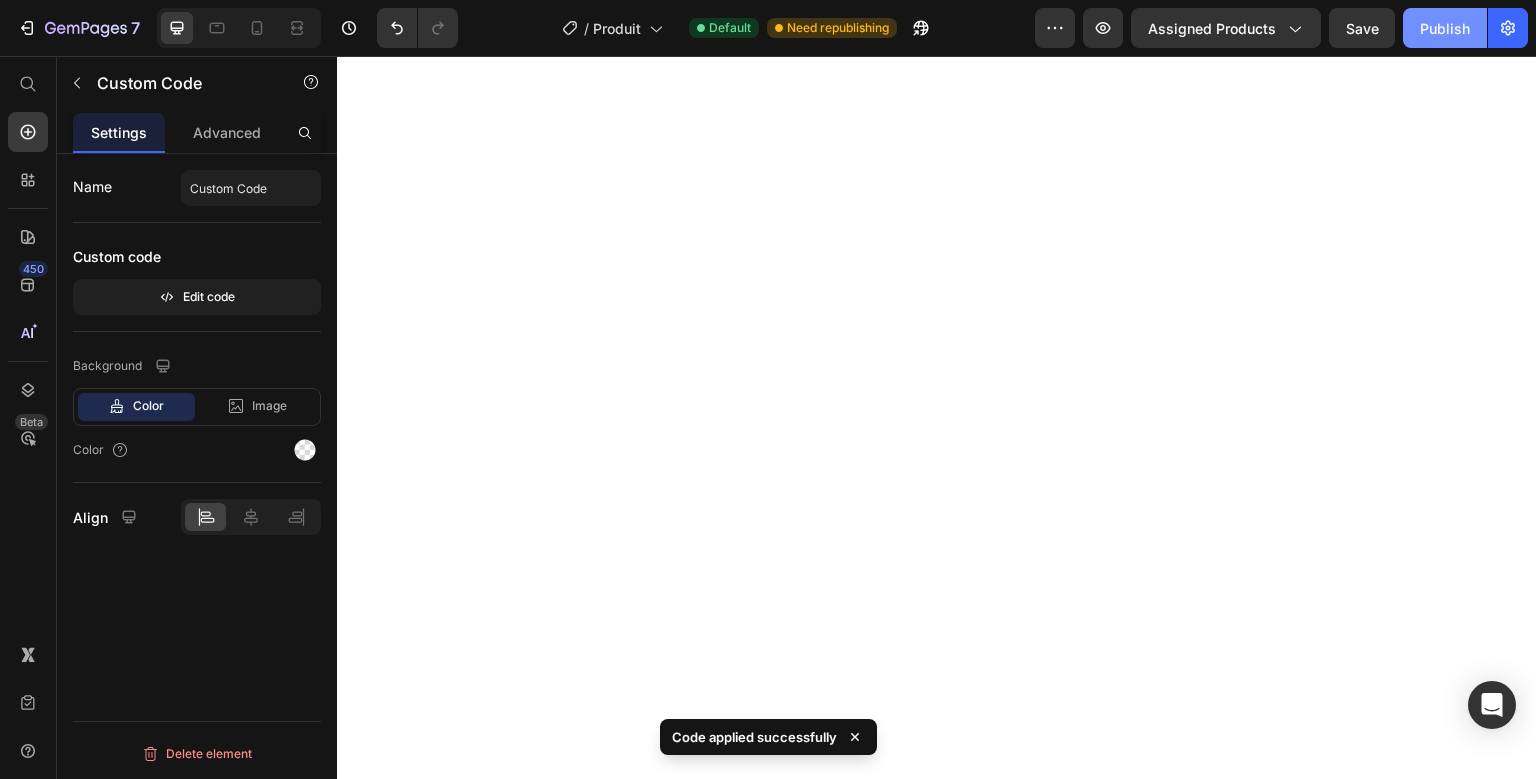 click on "Publish" at bounding box center [1445, 28] 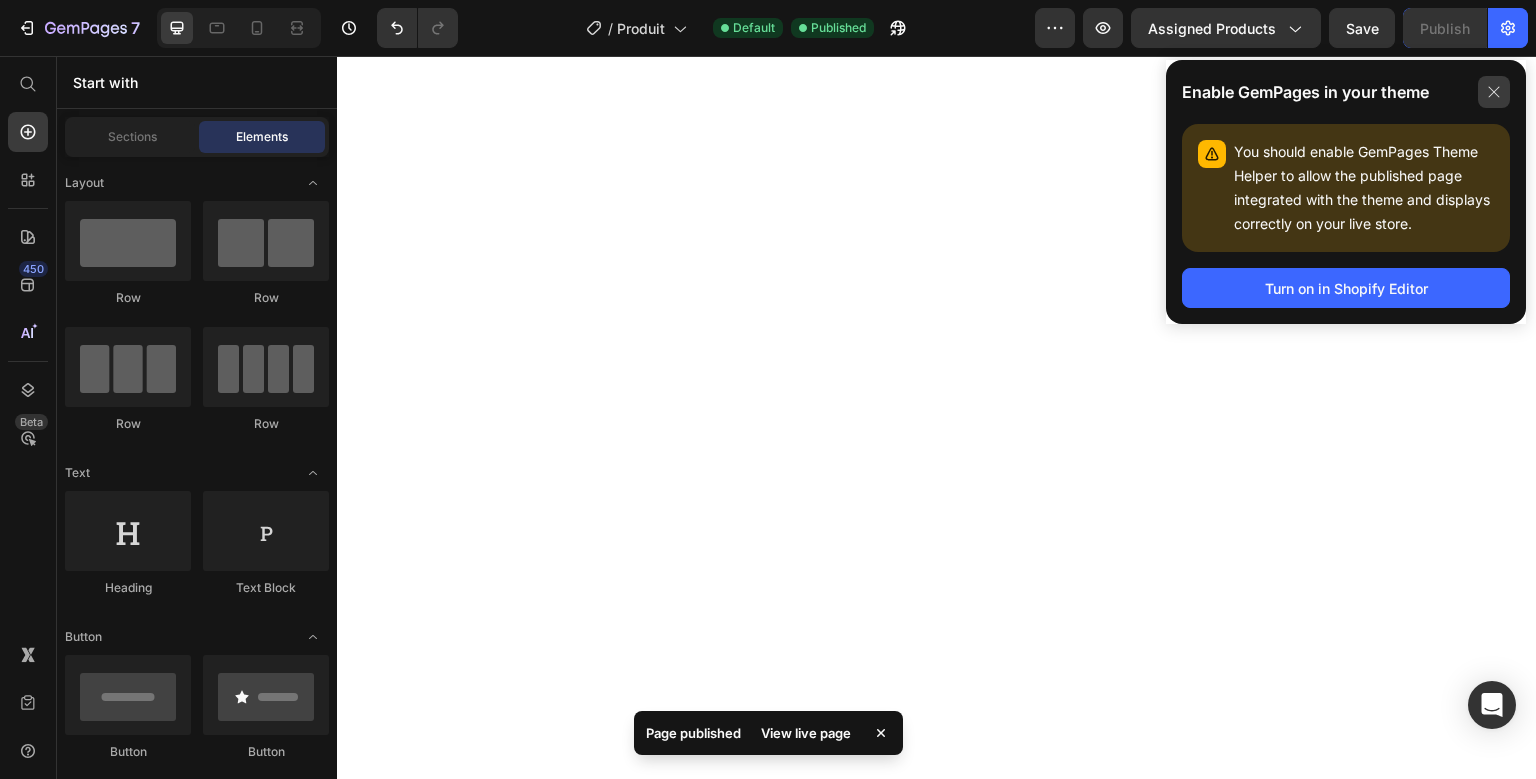 click 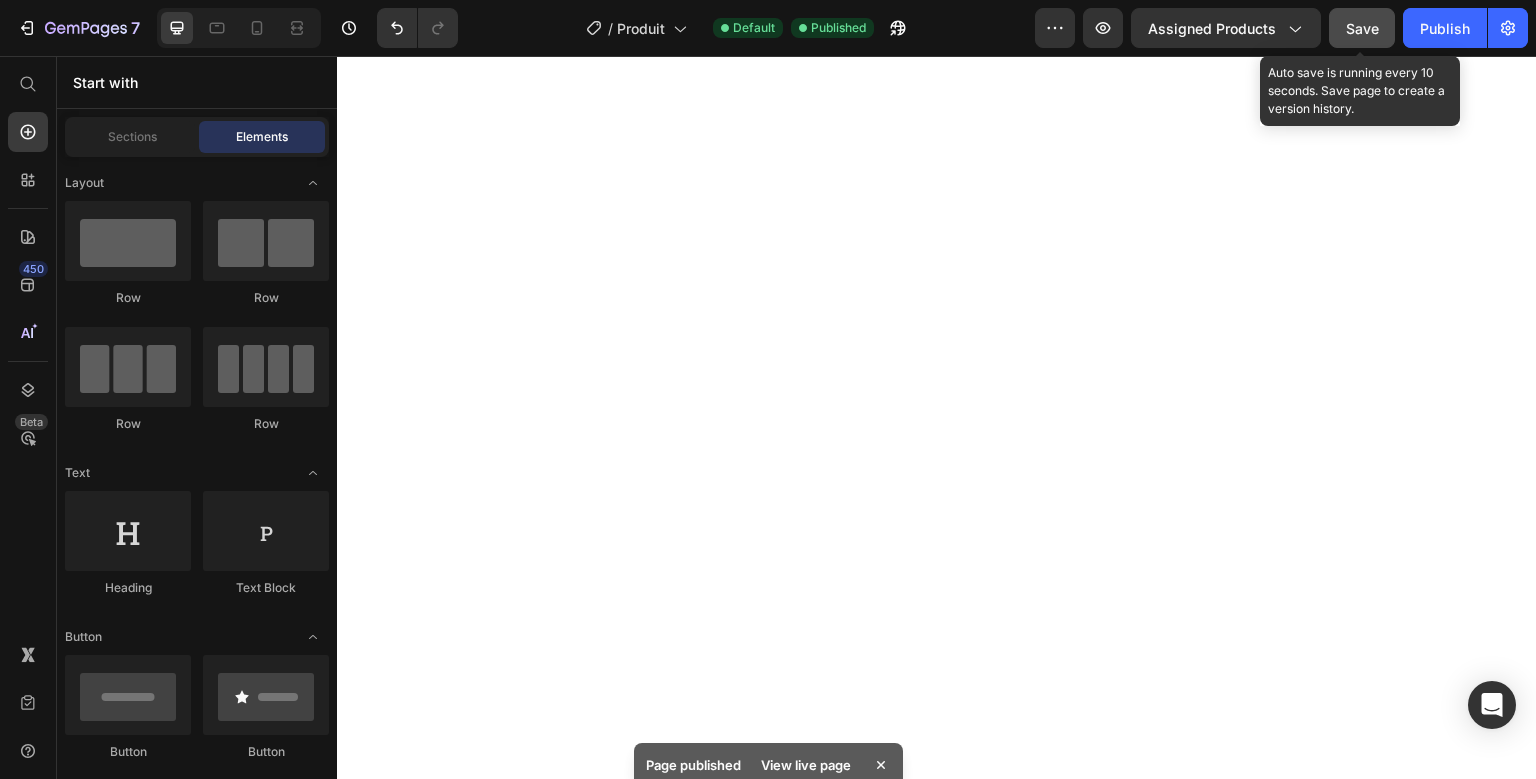 click on "Save" 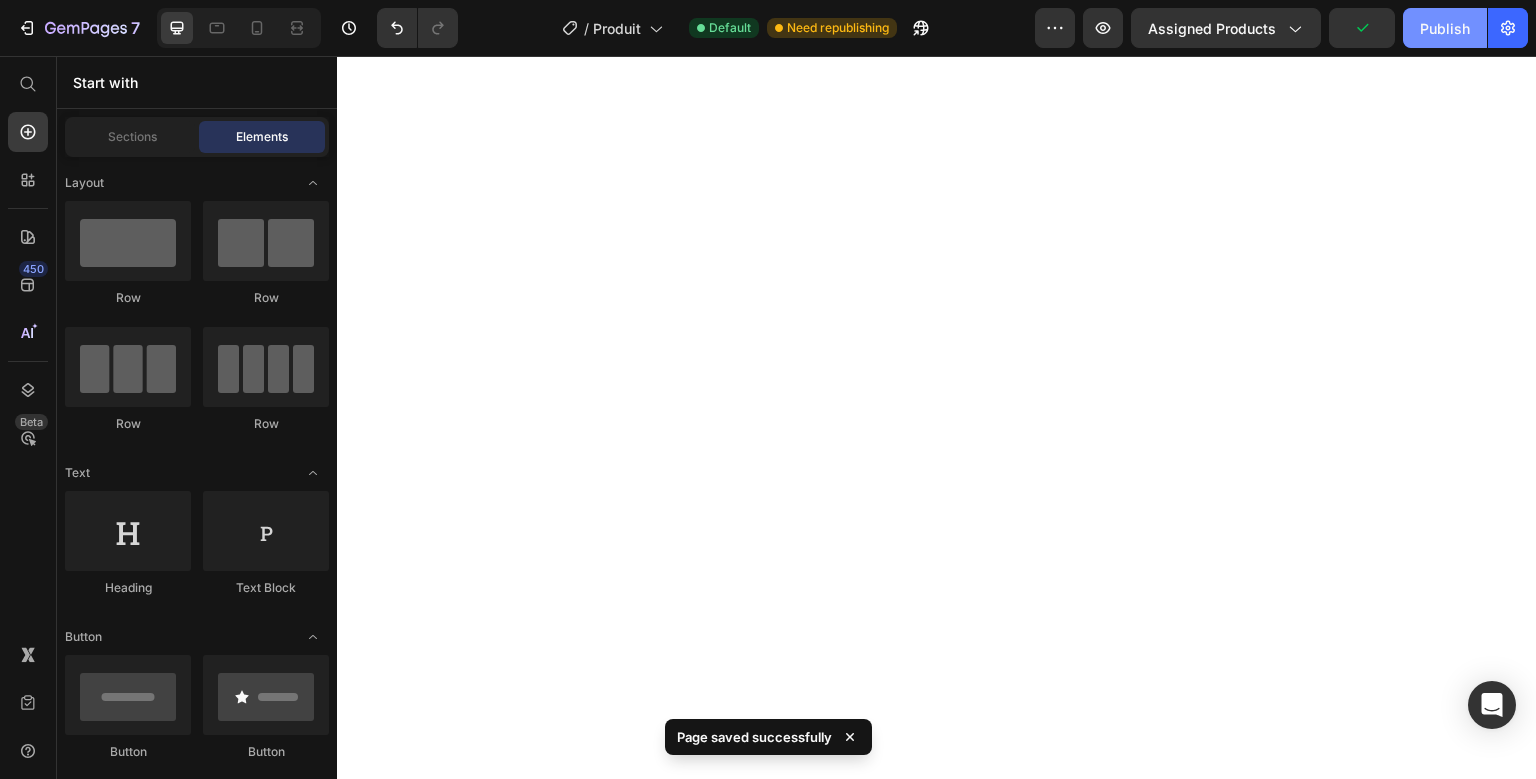 click on "Publish" 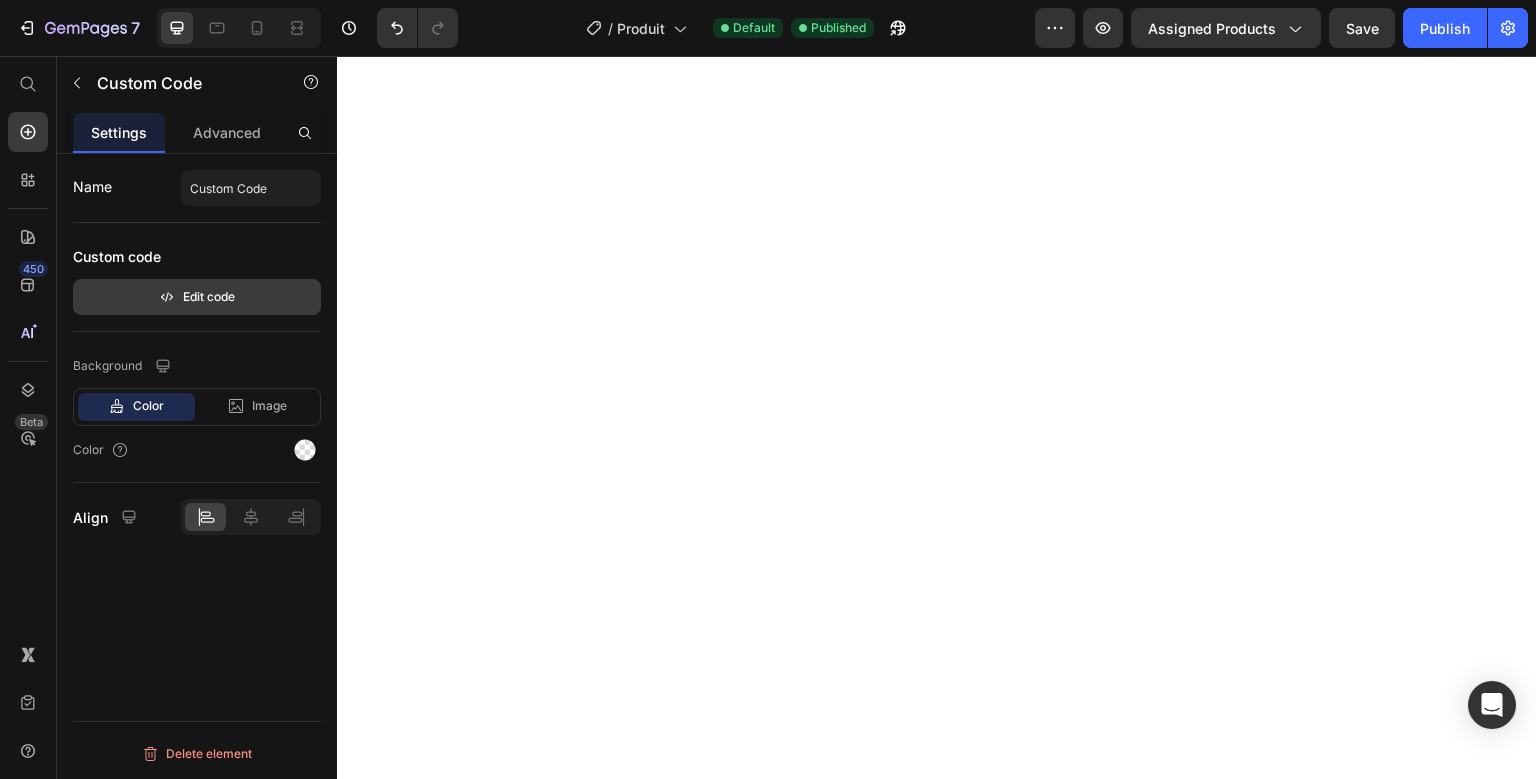 click on "Edit code" at bounding box center [197, 297] 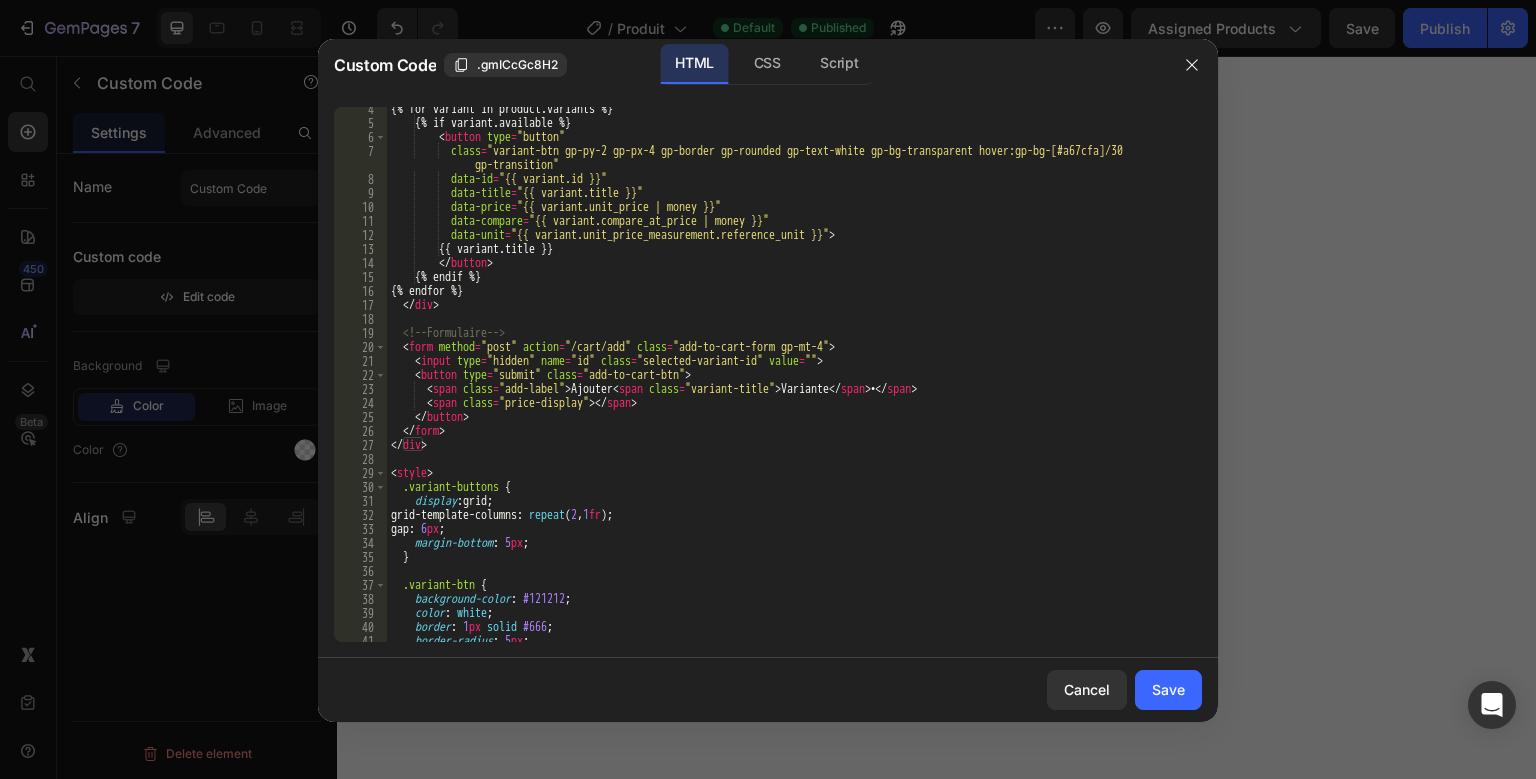 scroll, scrollTop: 45, scrollLeft: 0, axis: vertical 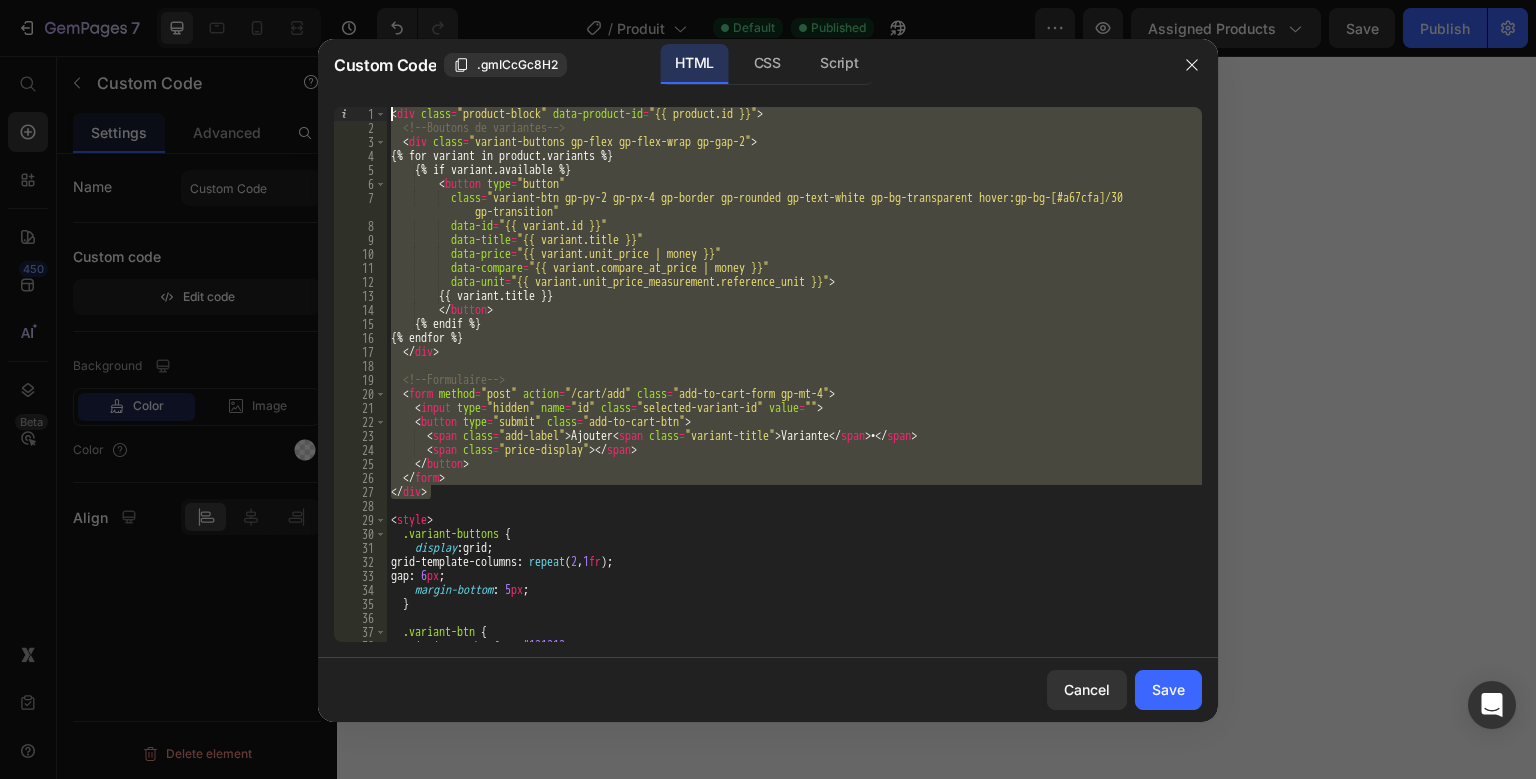 drag, startPoint x: 461, startPoint y: 450, endPoint x: 374, endPoint y: 75, distance: 384.95975 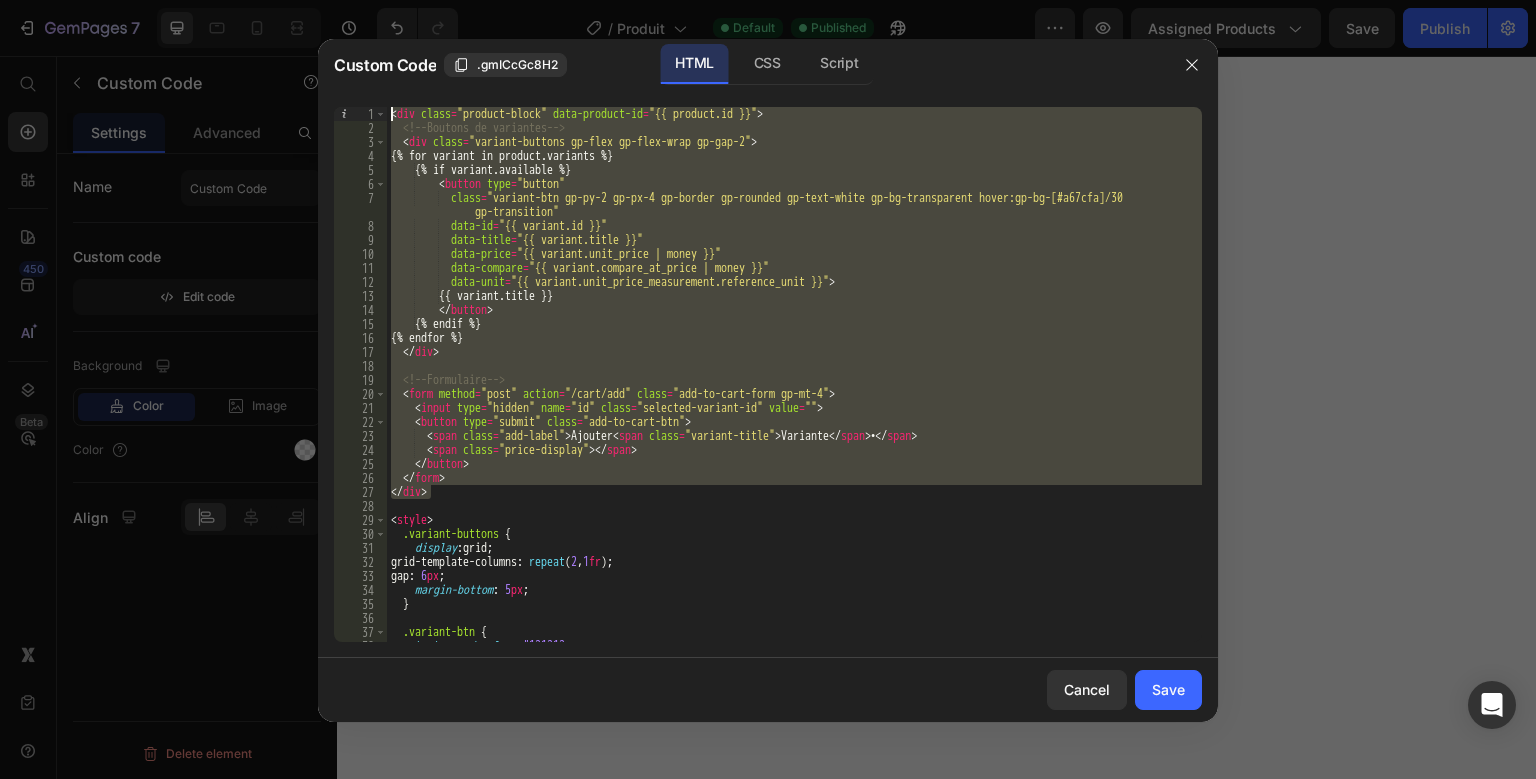 paste 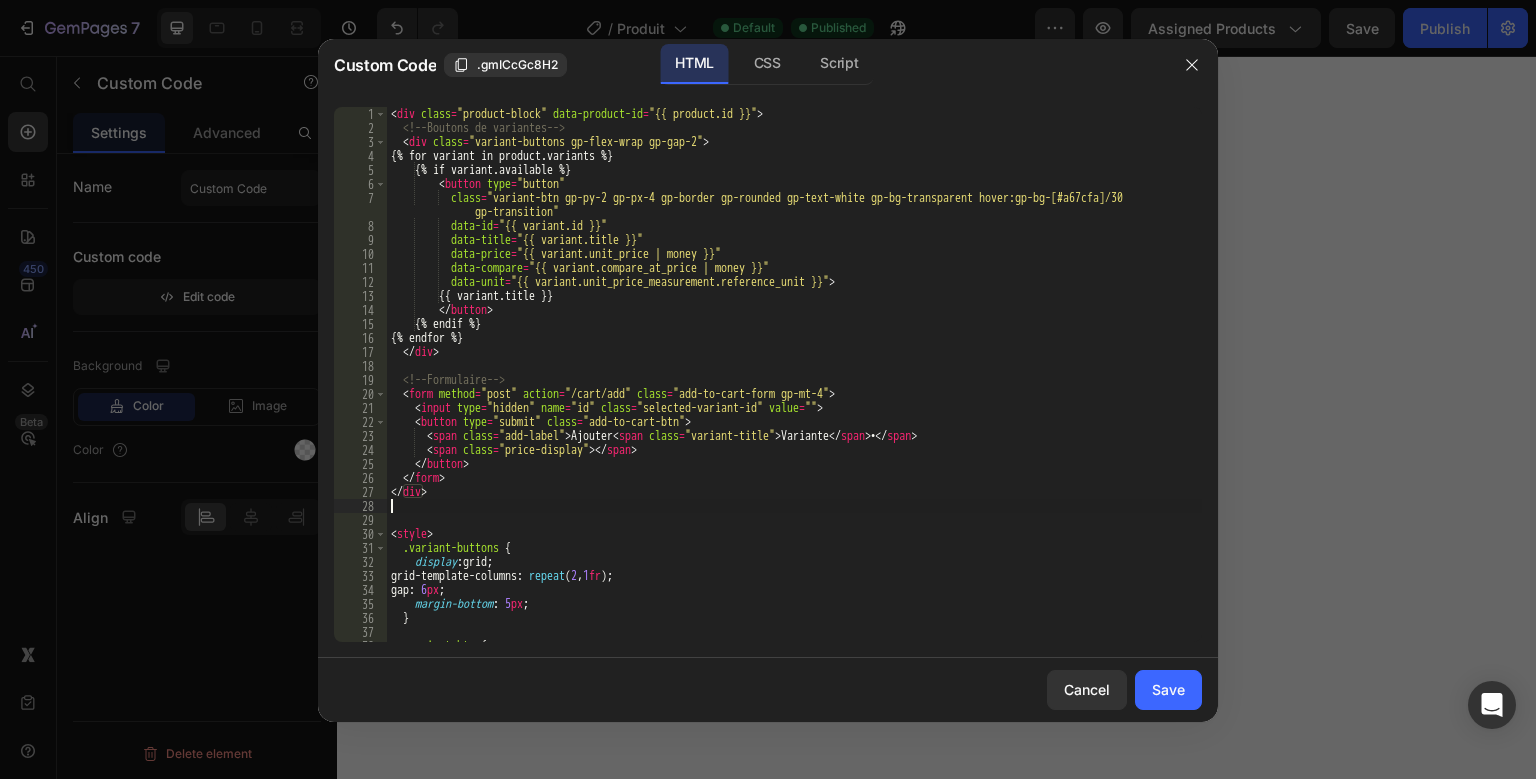 type 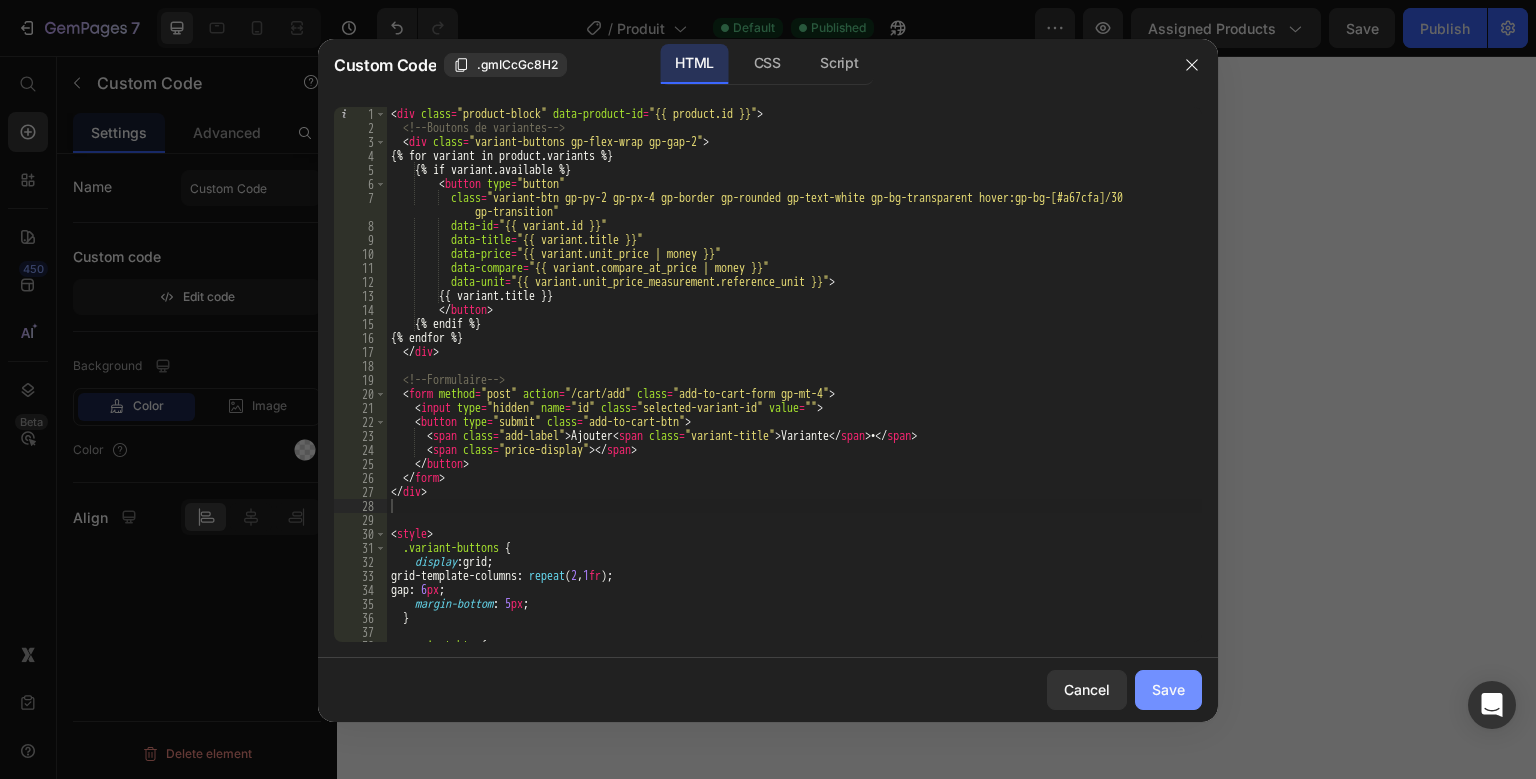 click on "Save" at bounding box center [1168, 689] 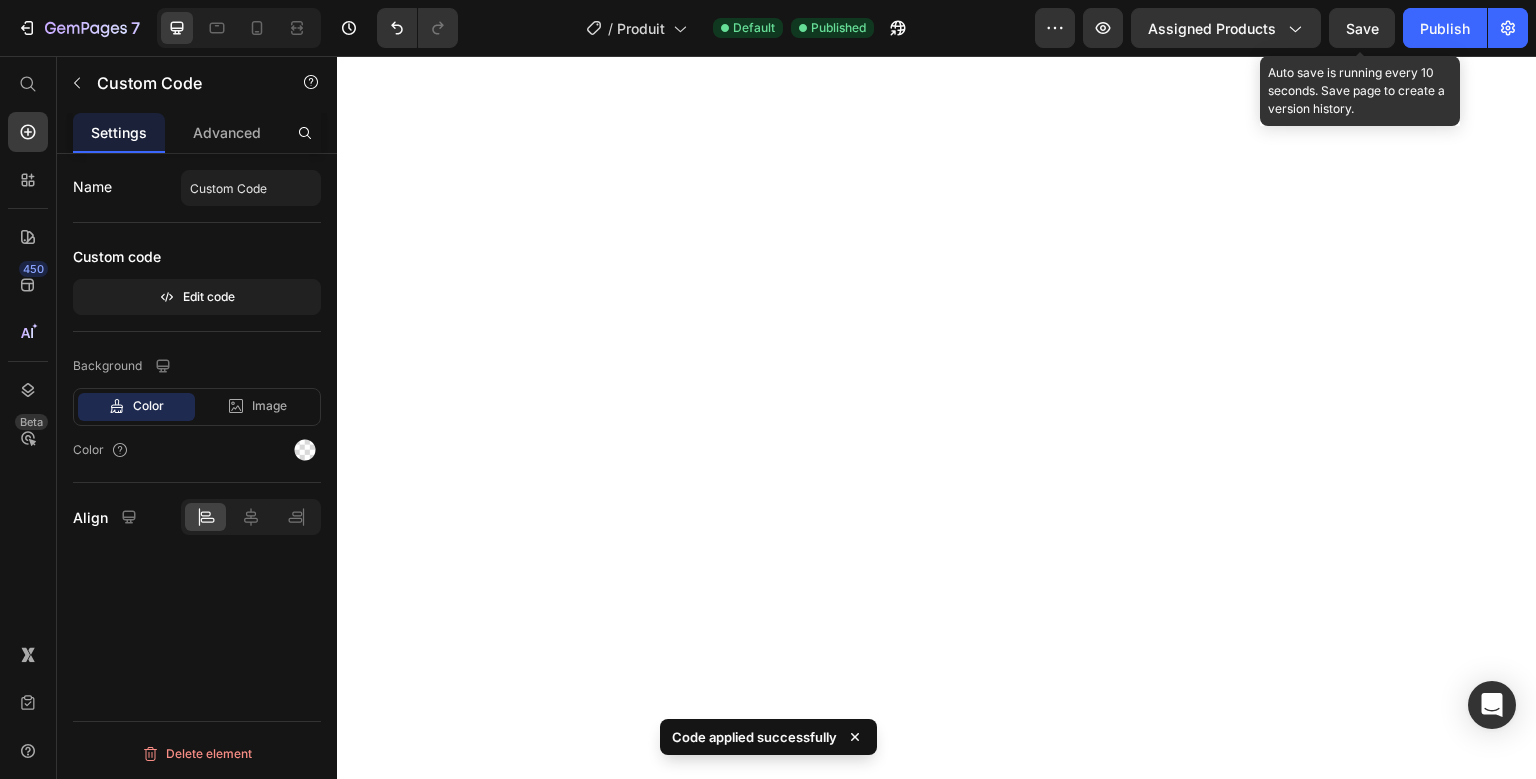 click on "Save" at bounding box center (1362, 28) 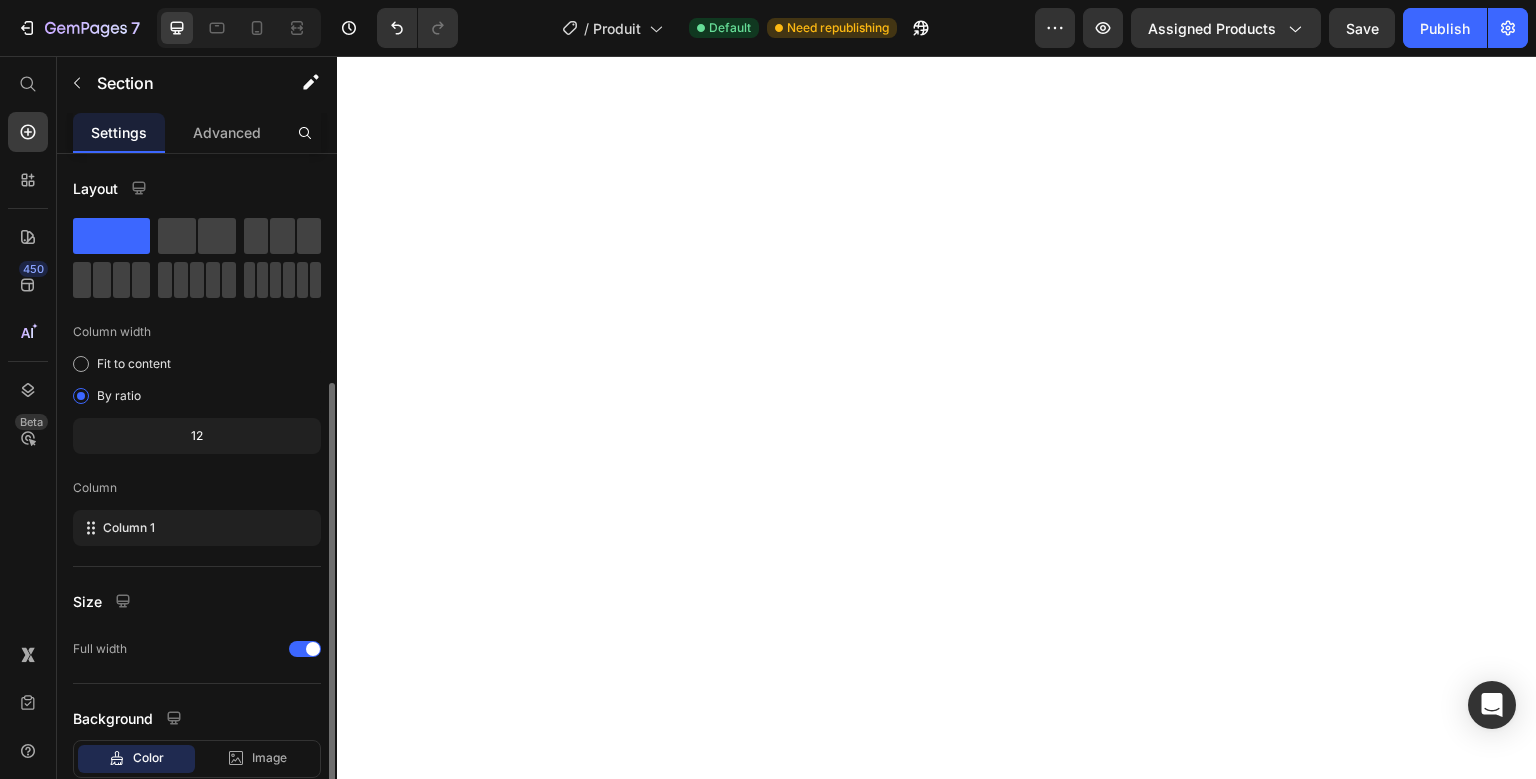 scroll, scrollTop: 124, scrollLeft: 0, axis: vertical 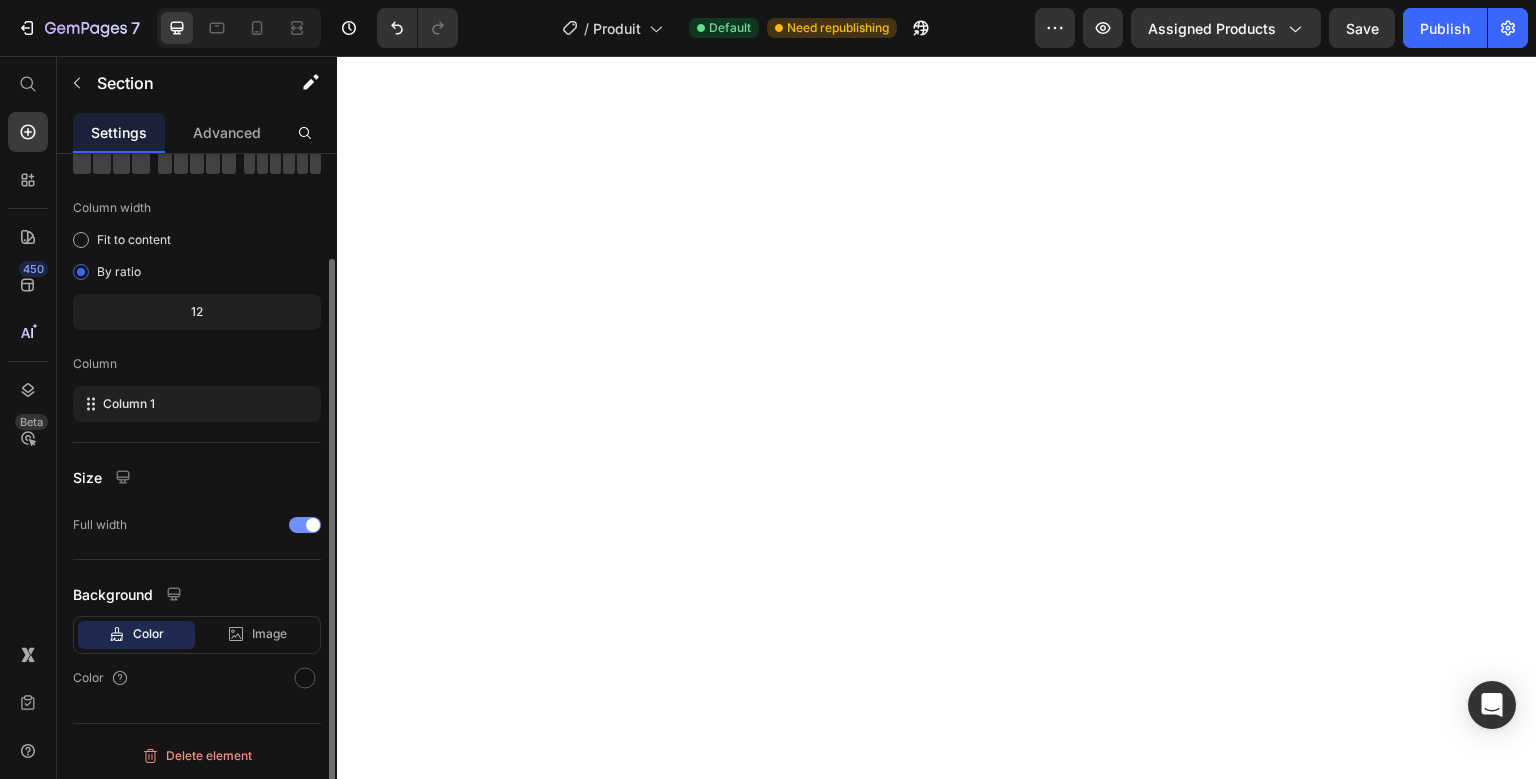 click at bounding box center (305, 525) 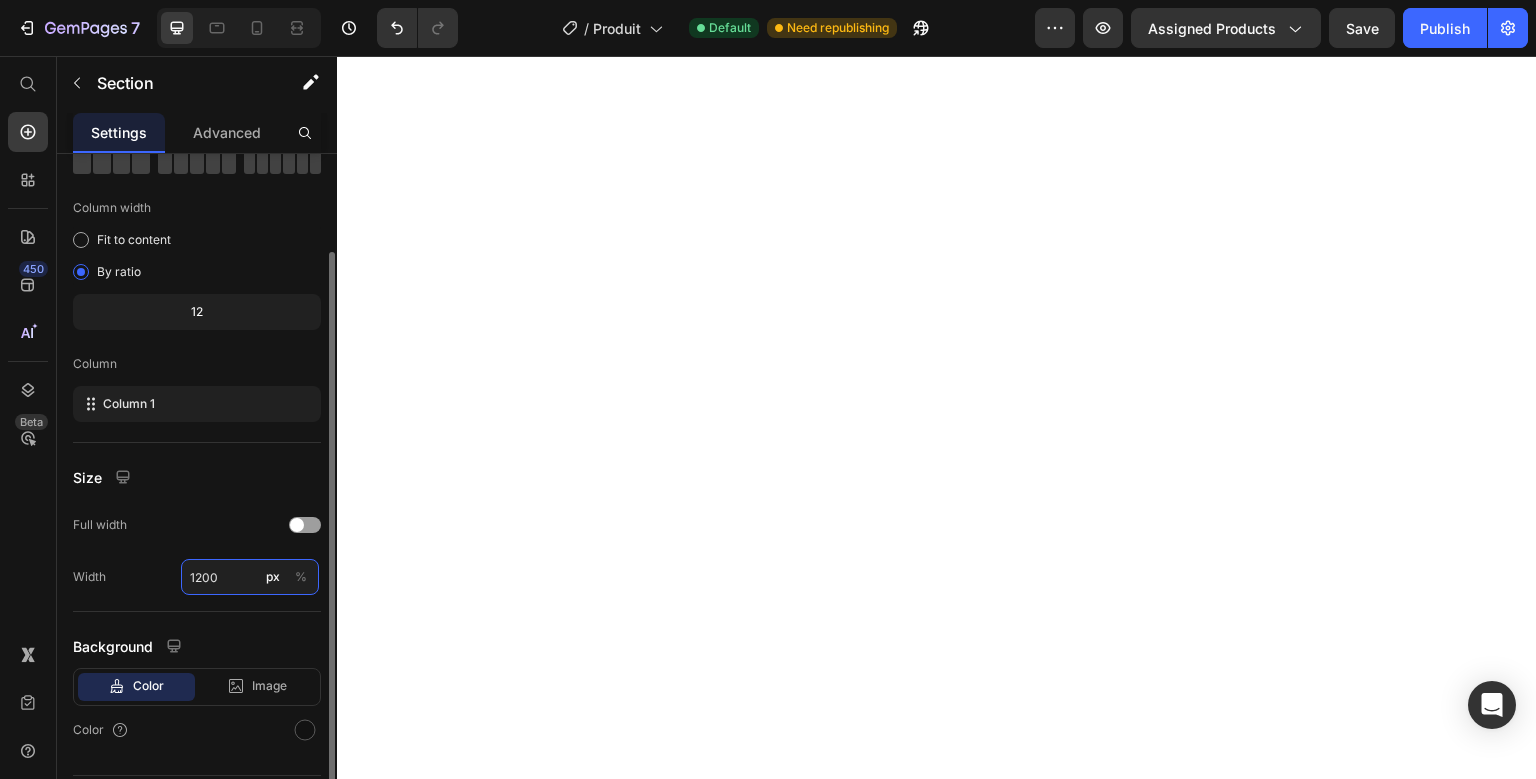 click on "1200" at bounding box center (250, 577) 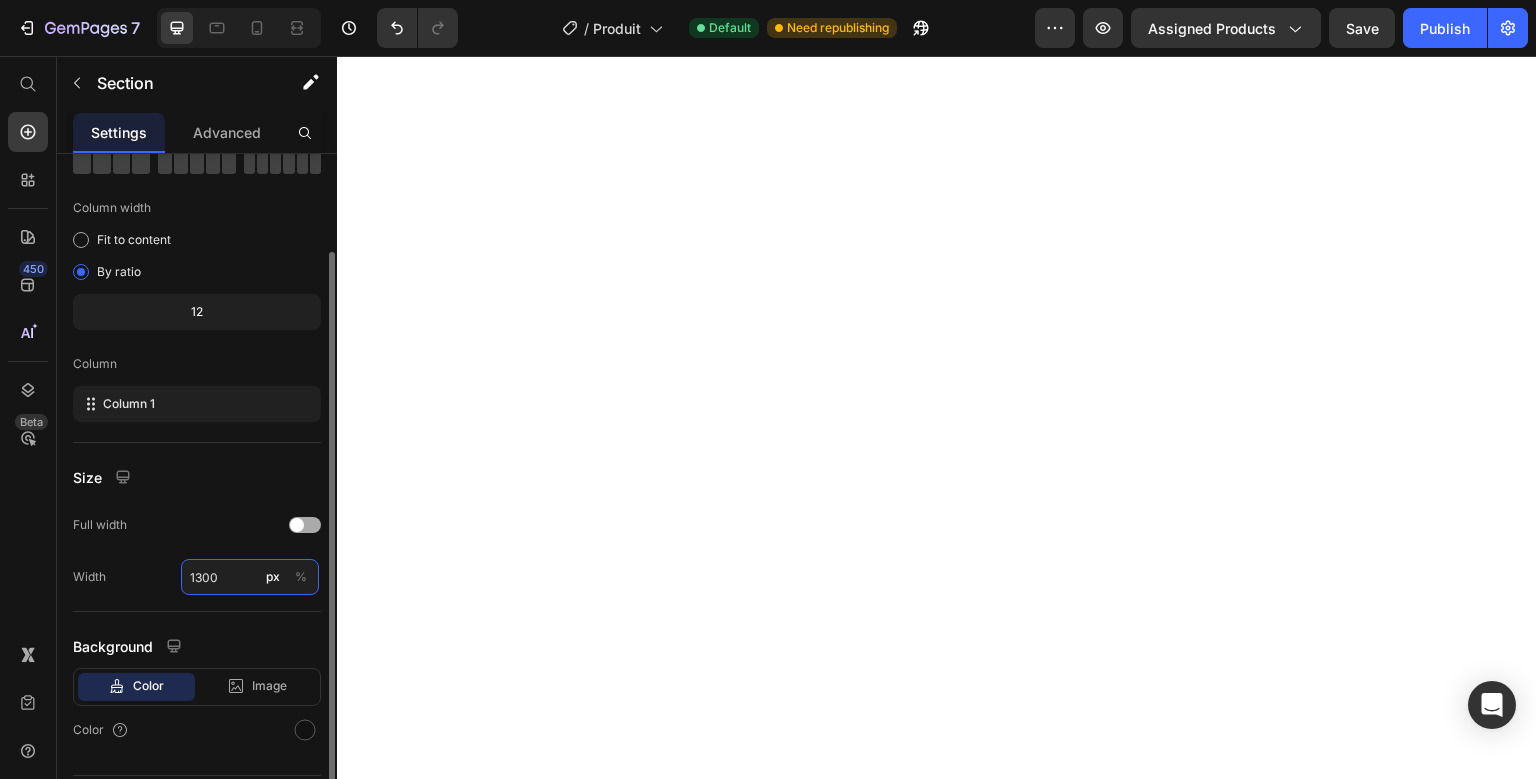 type on "1300" 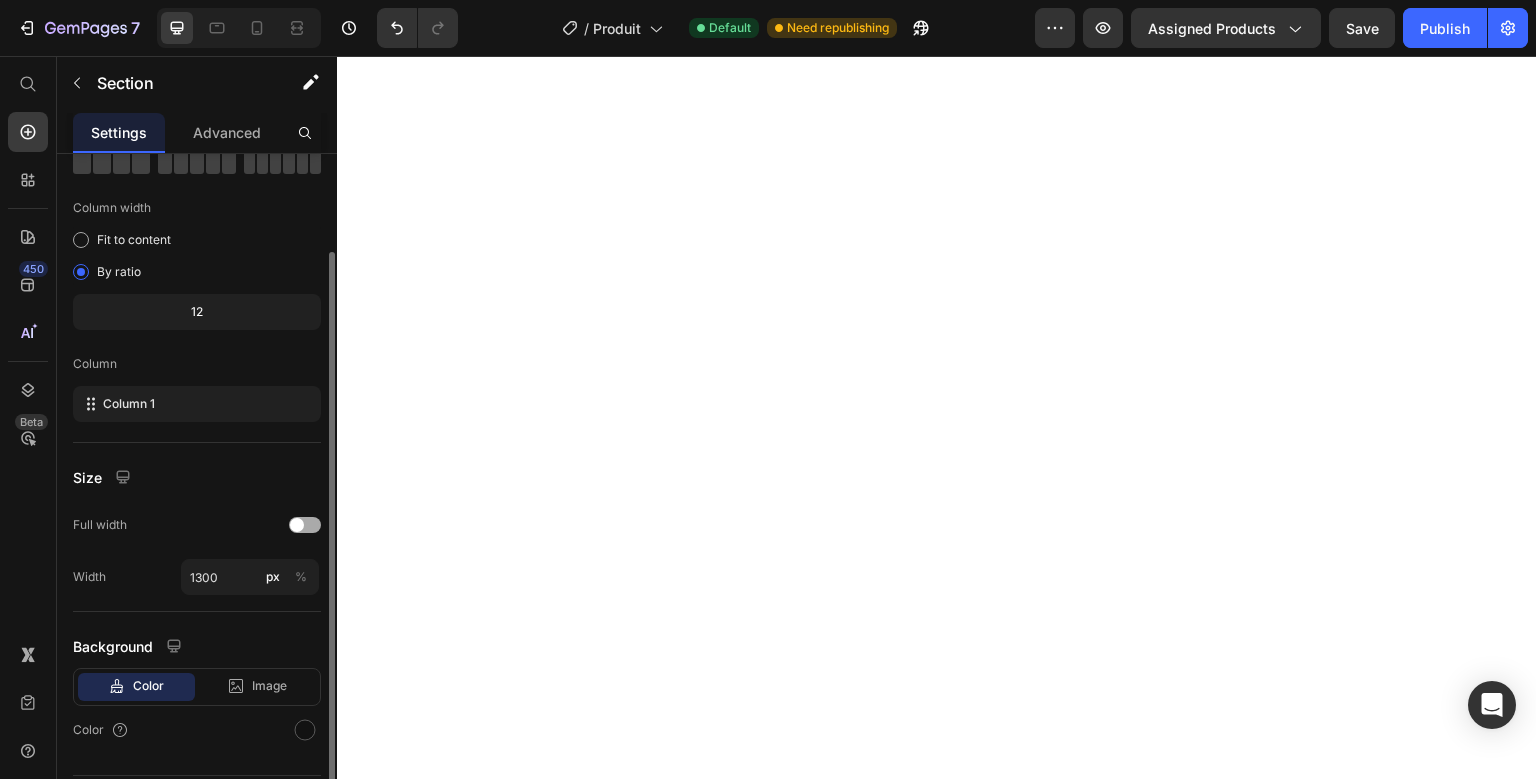 click at bounding box center (297, 525) 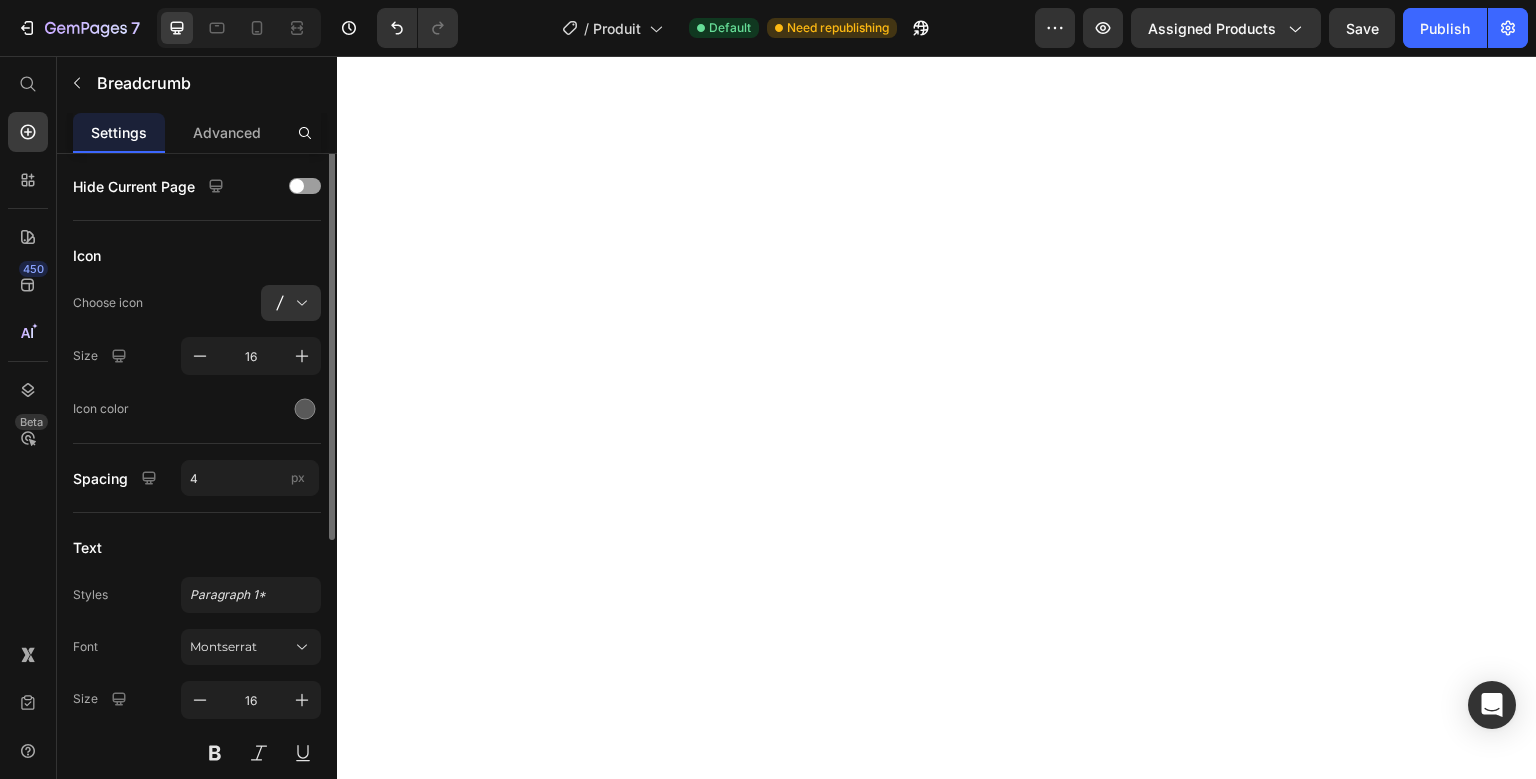 scroll, scrollTop: 0, scrollLeft: 0, axis: both 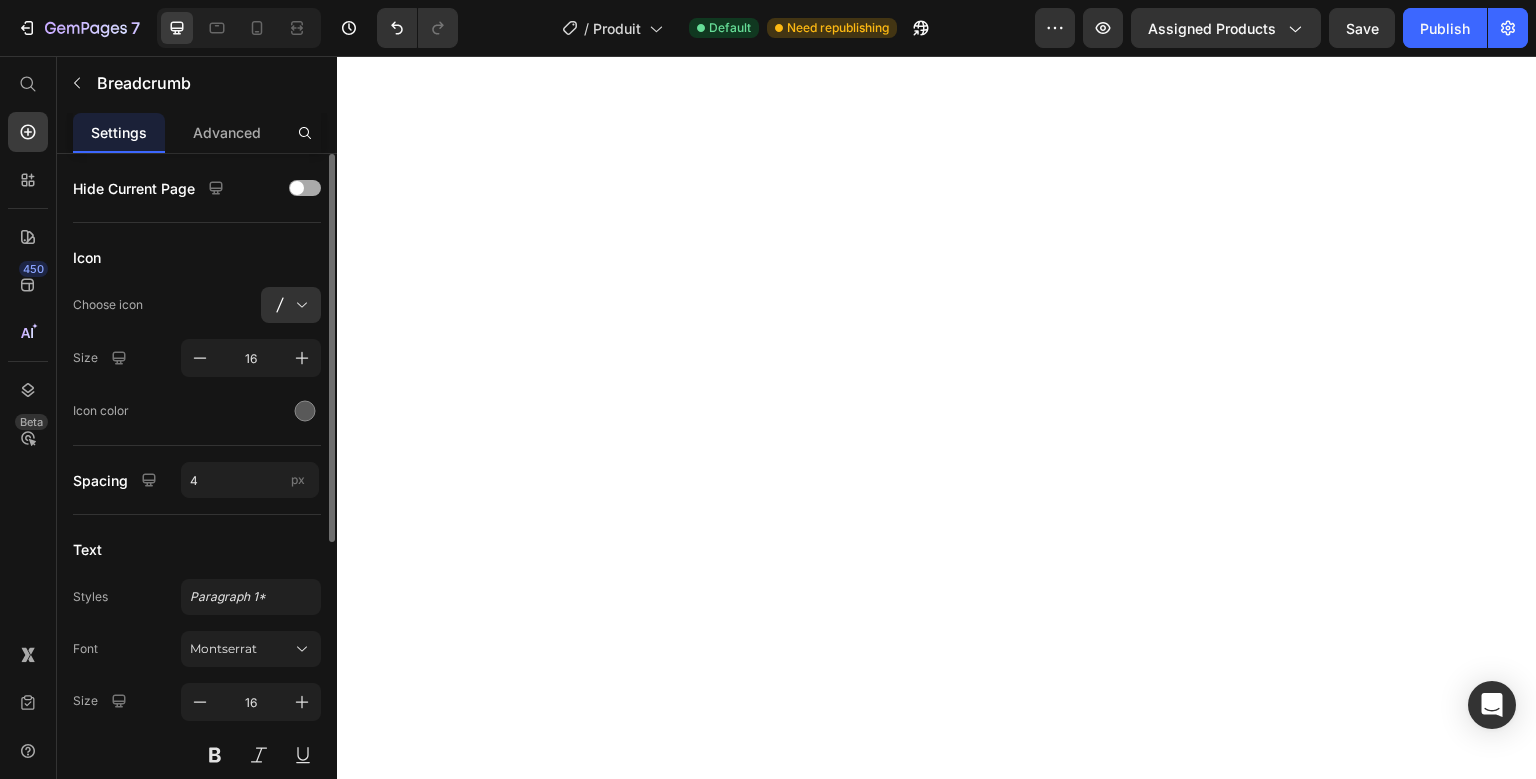 click at bounding box center (305, 188) 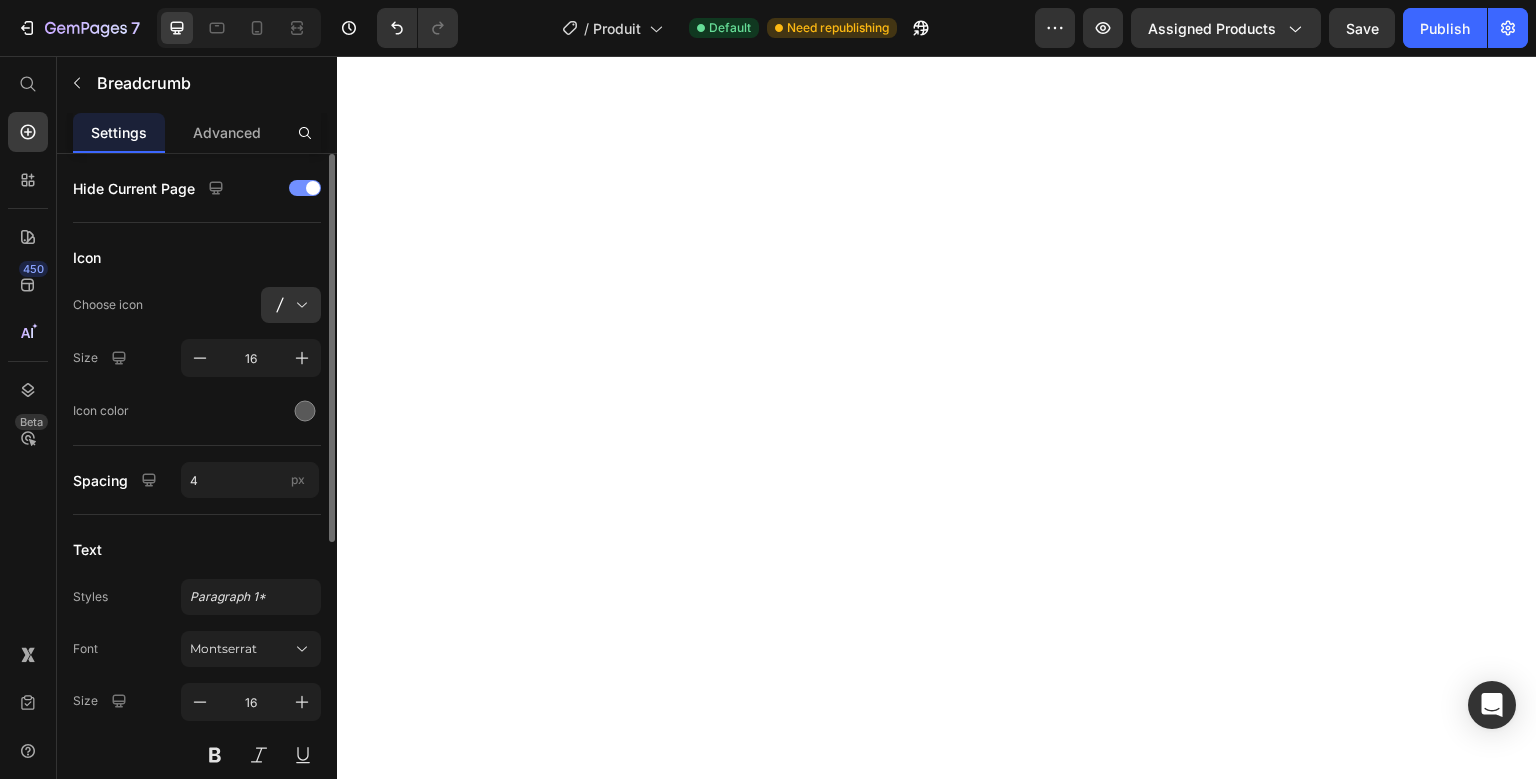 click at bounding box center [313, 188] 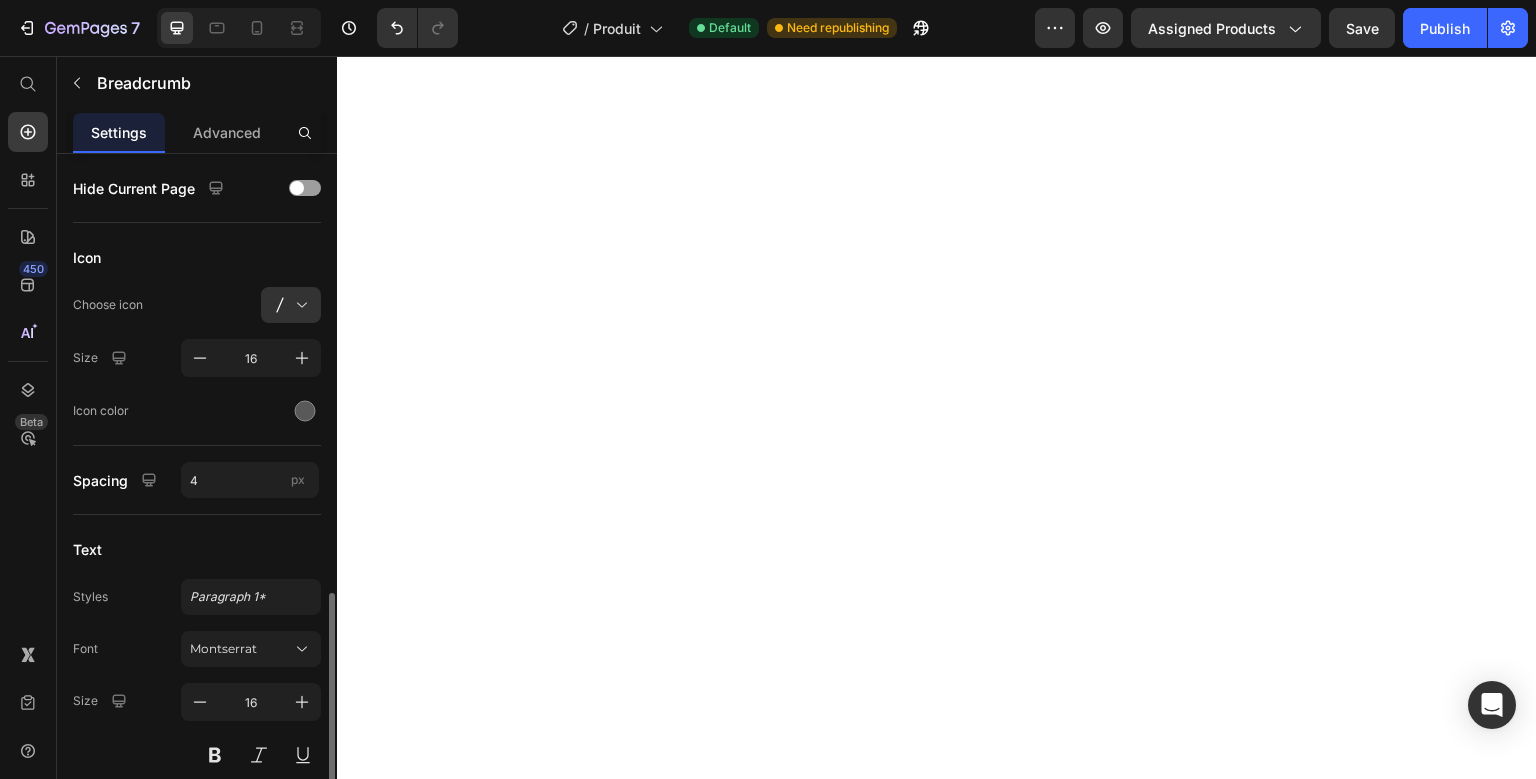 scroll, scrollTop: 515, scrollLeft: 0, axis: vertical 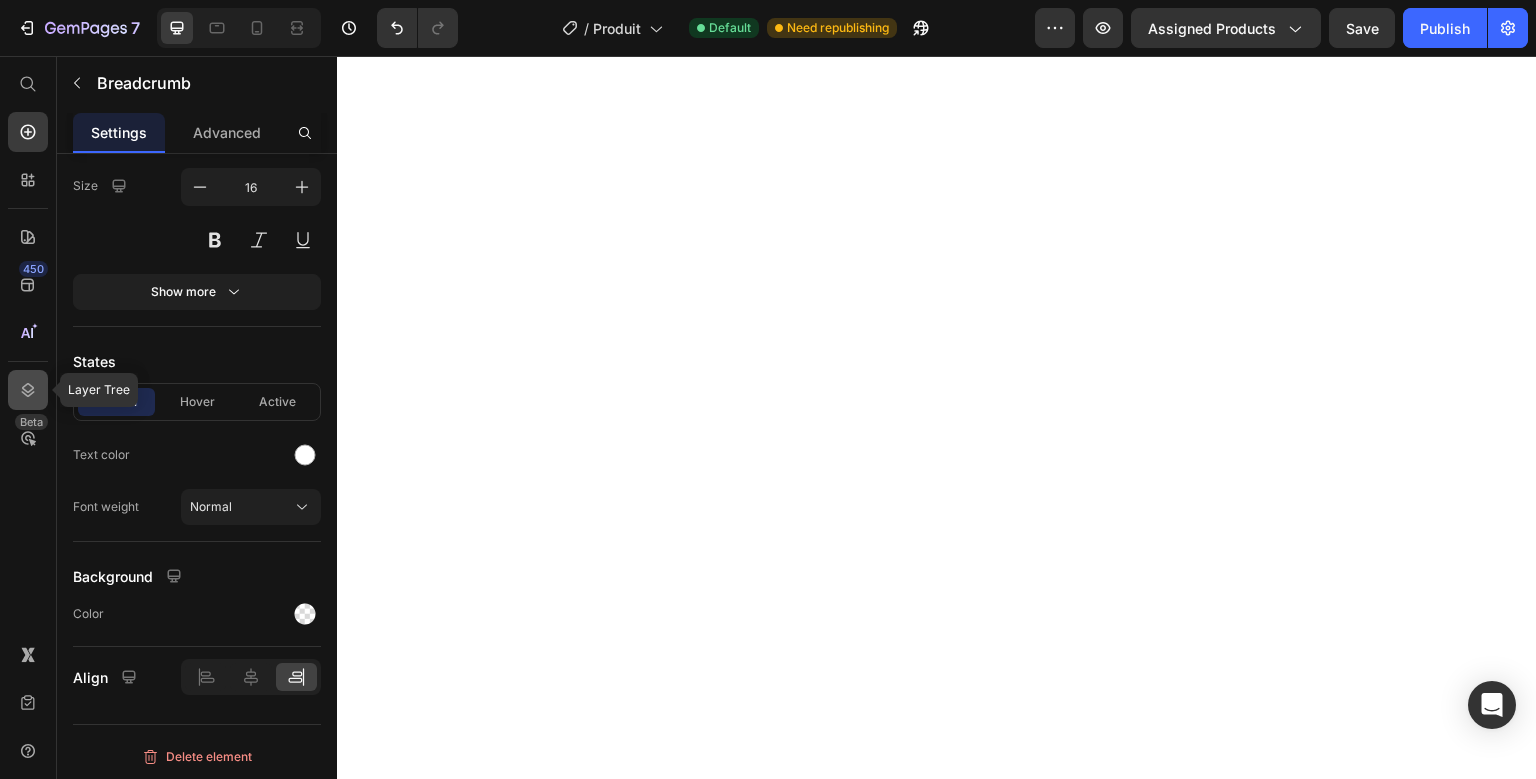 click 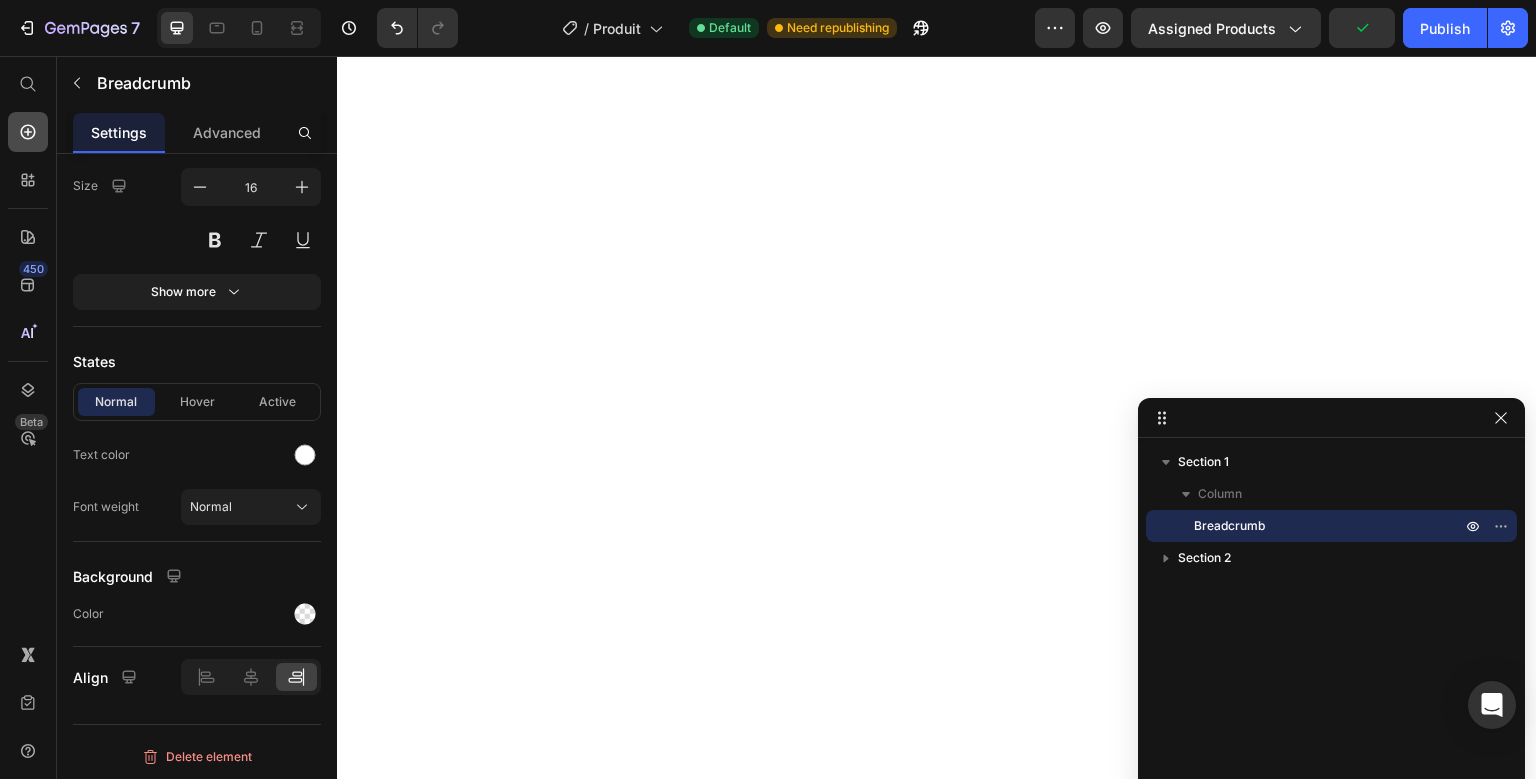 click 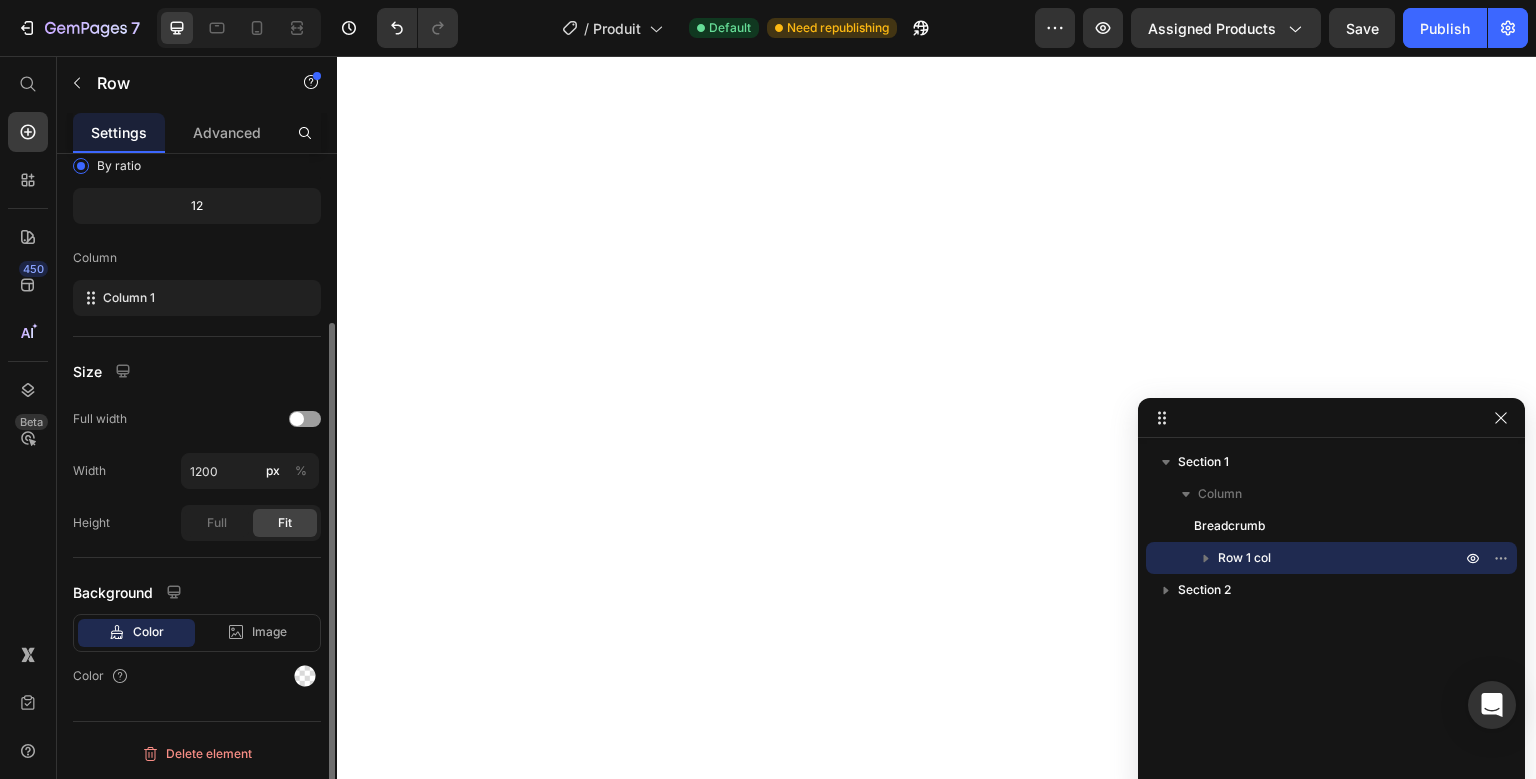 scroll, scrollTop: 0, scrollLeft: 0, axis: both 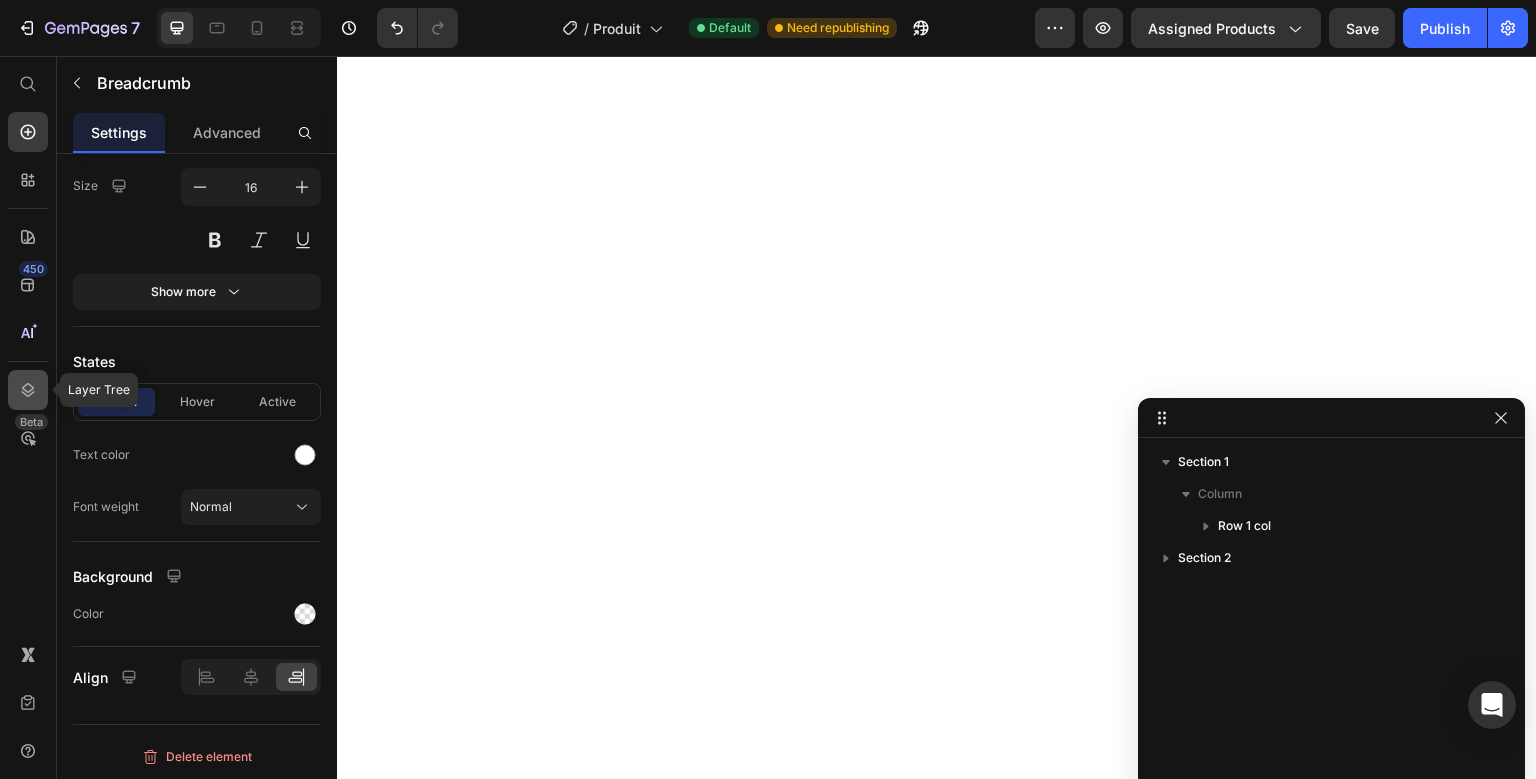 click 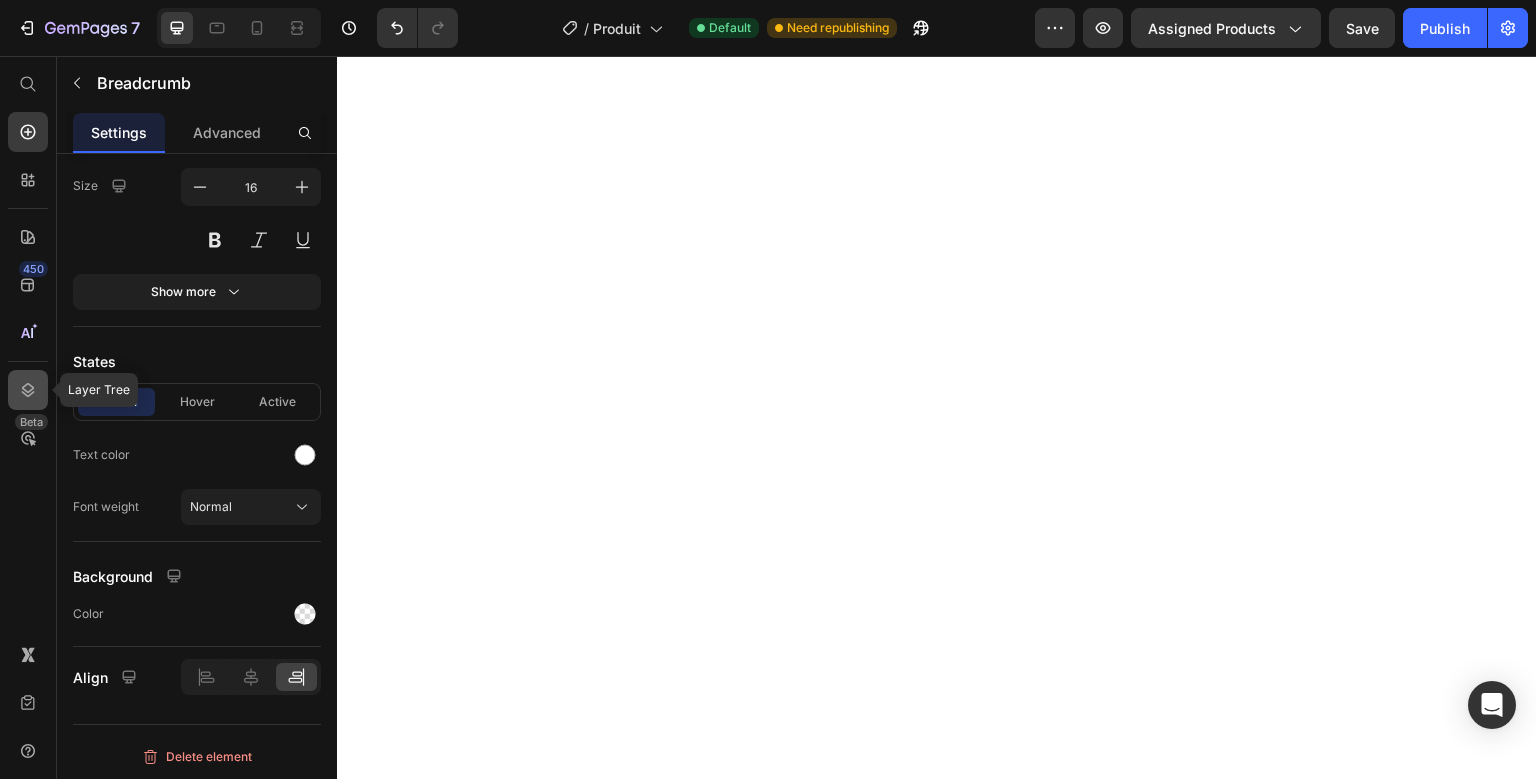 click 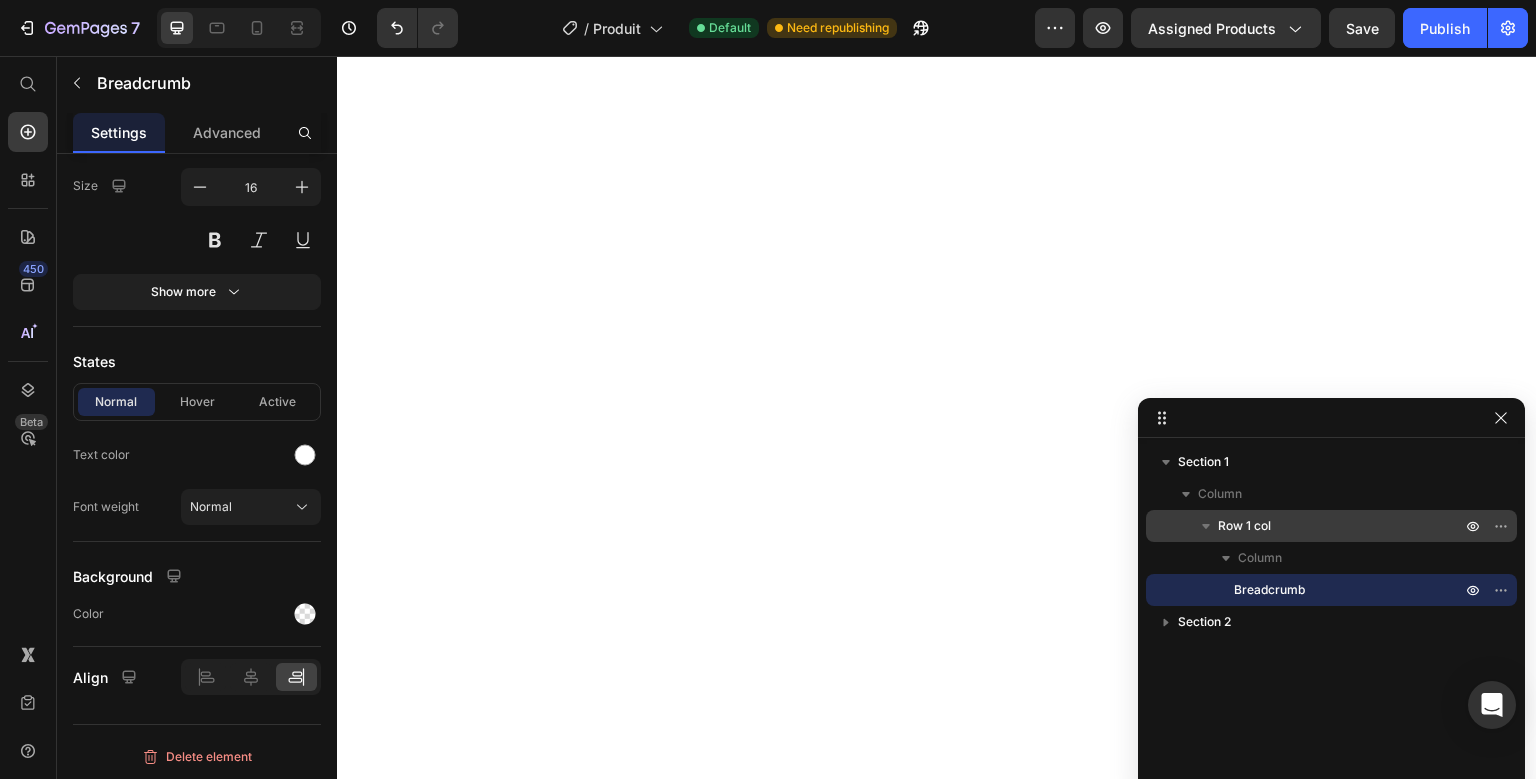 click on "Row 1 col" at bounding box center [1341, 526] 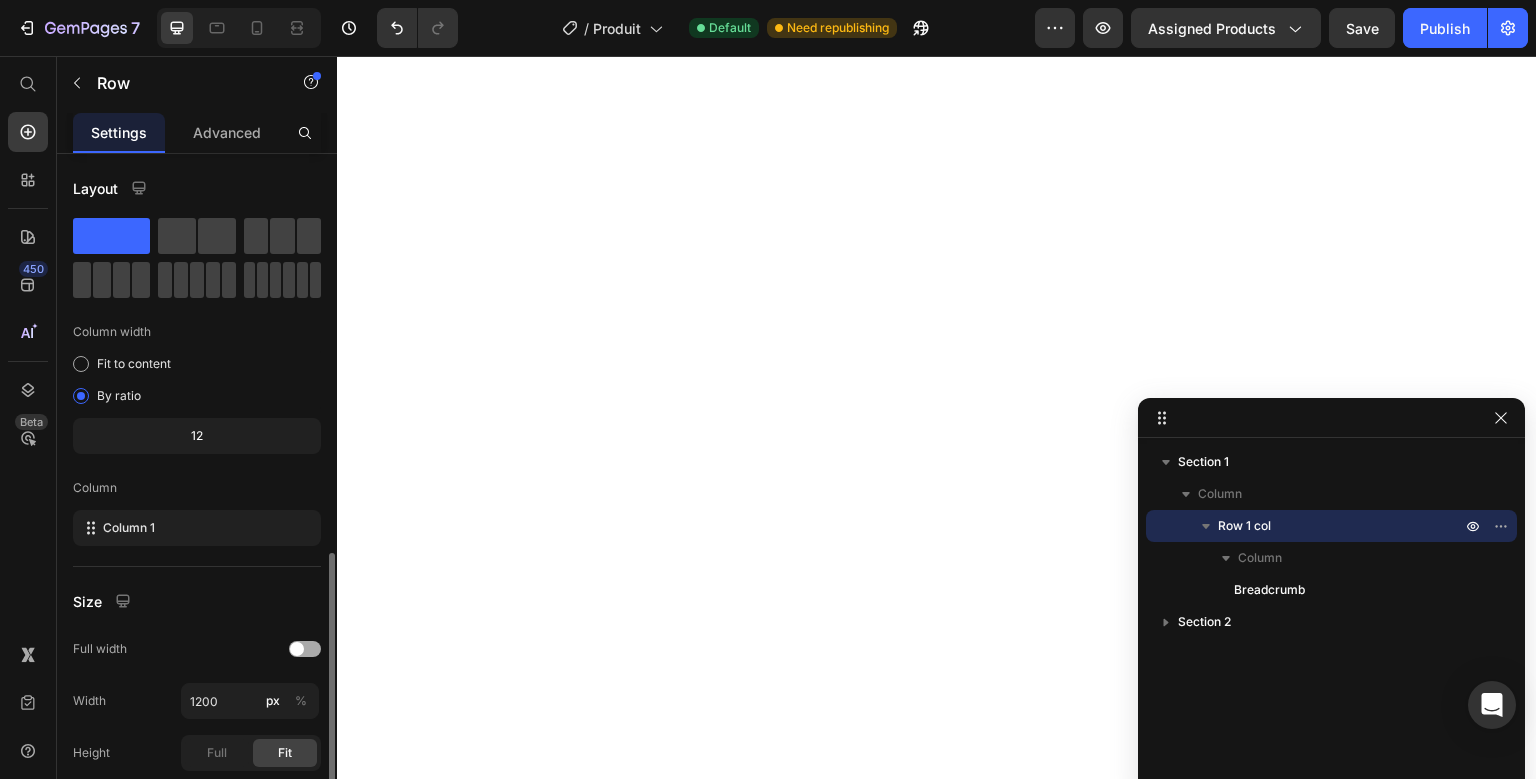 scroll, scrollTop: 228, scrollLeft: 0, axis: vertical 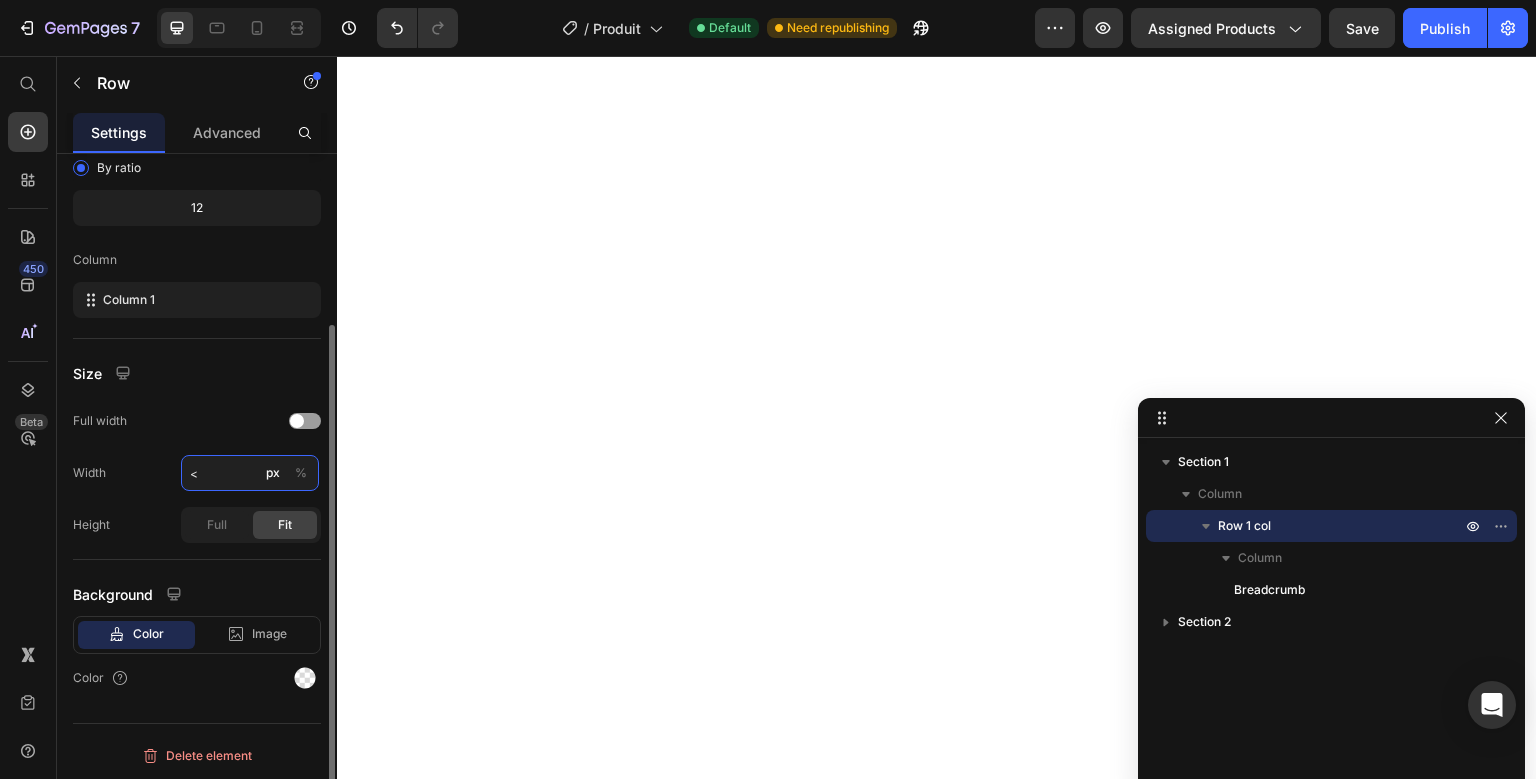 click on "<" at bounding box center (250, 473) 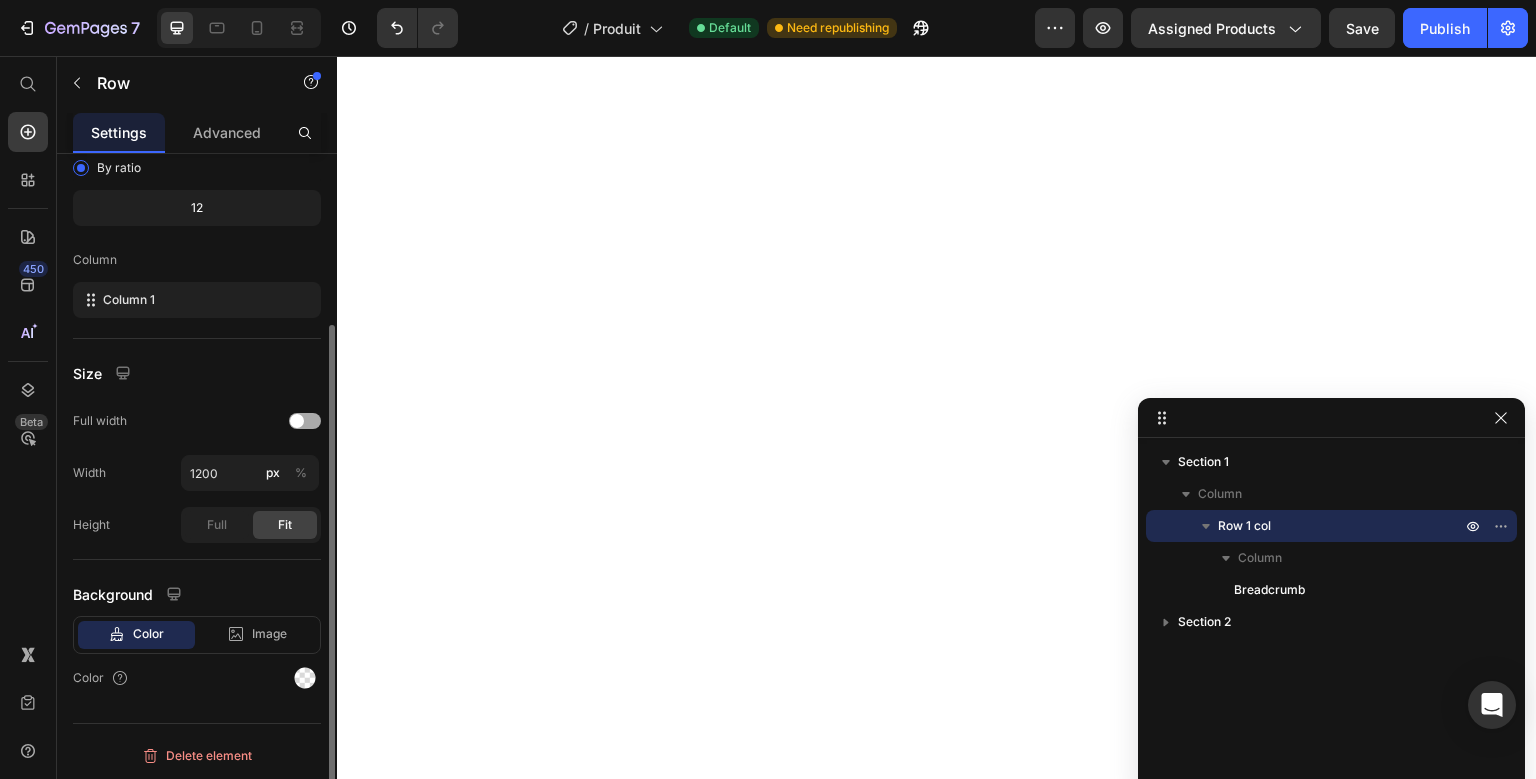 click on "Full width" 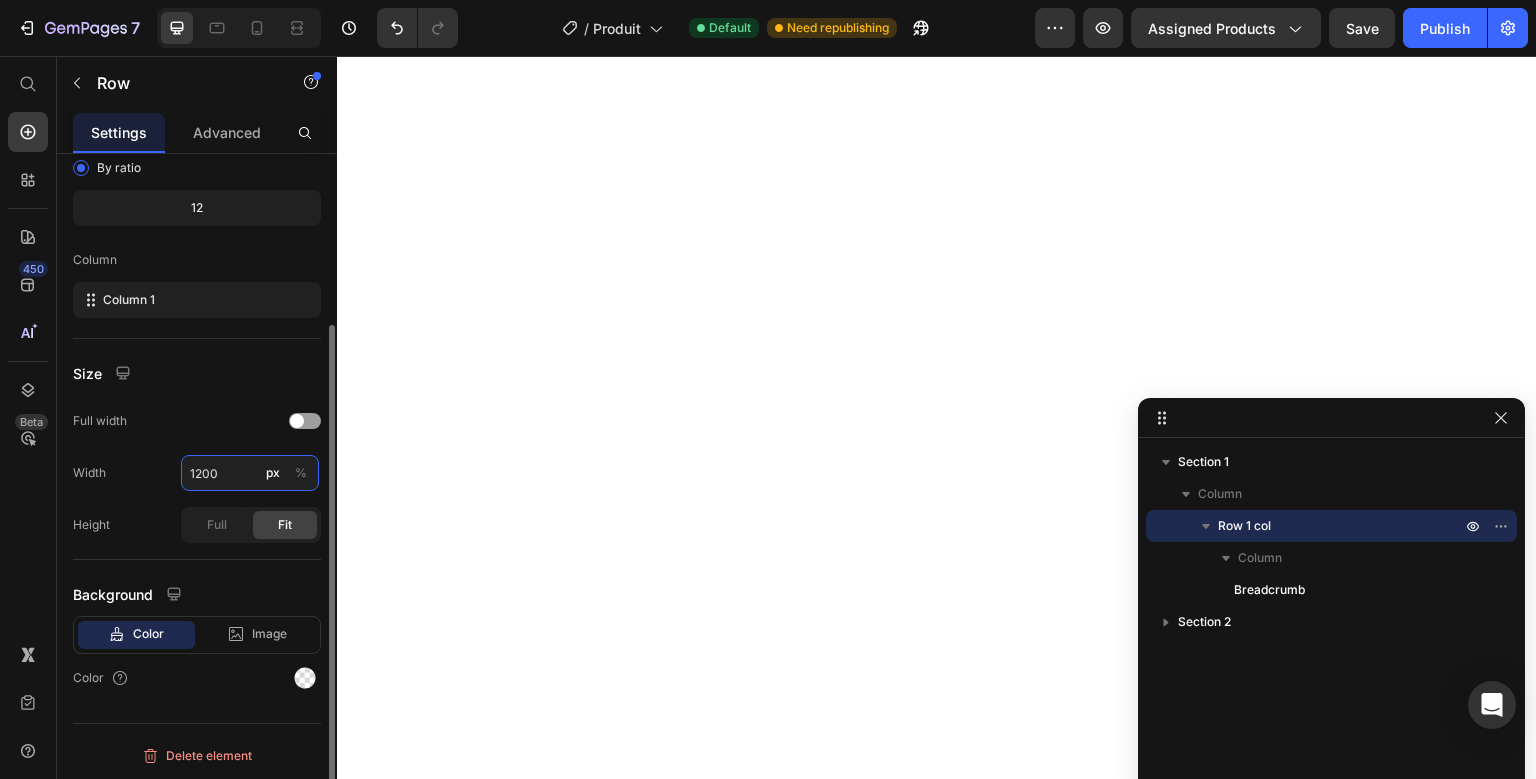 click on "1200" at bounding box center [250, 473] 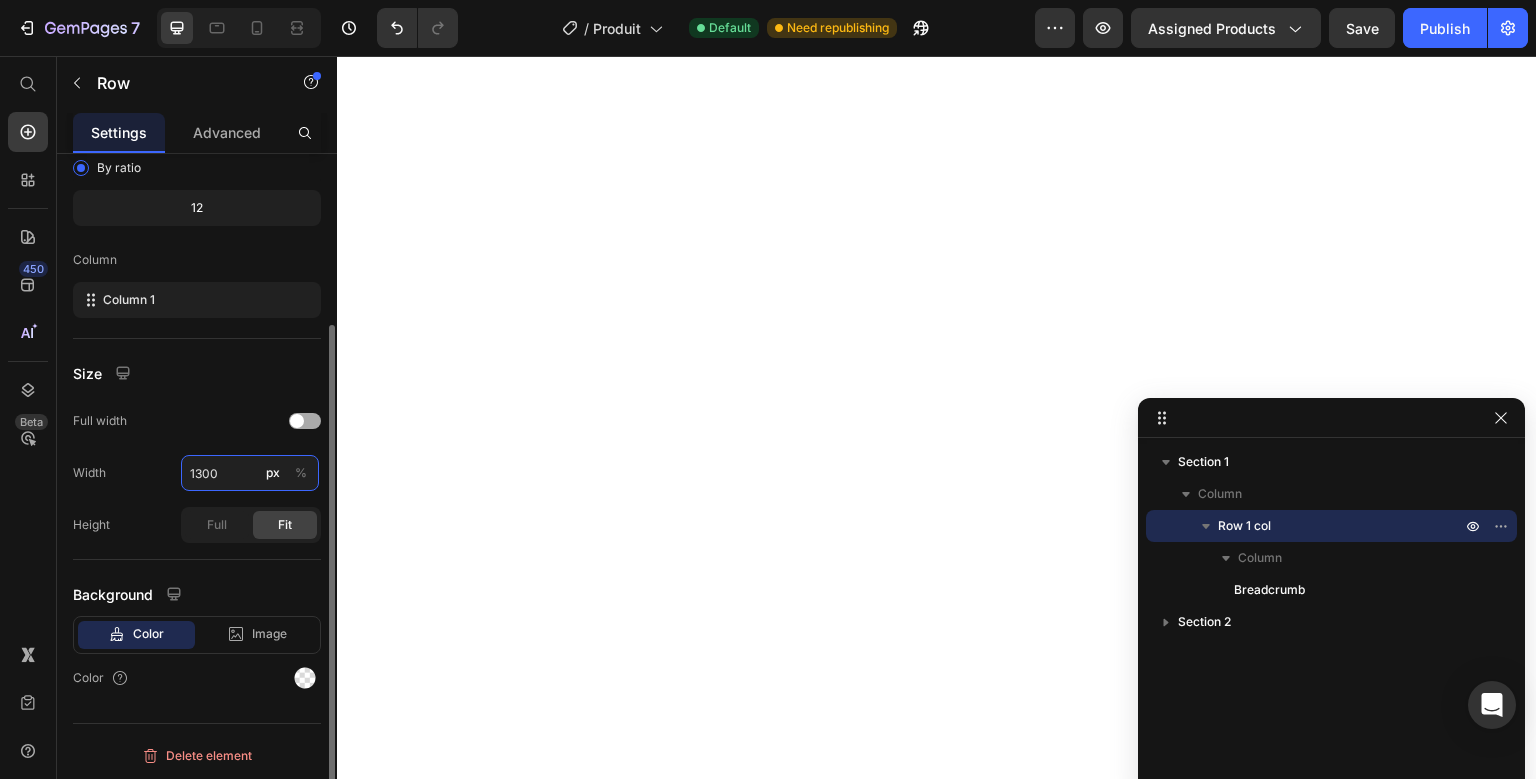 type on "1300" 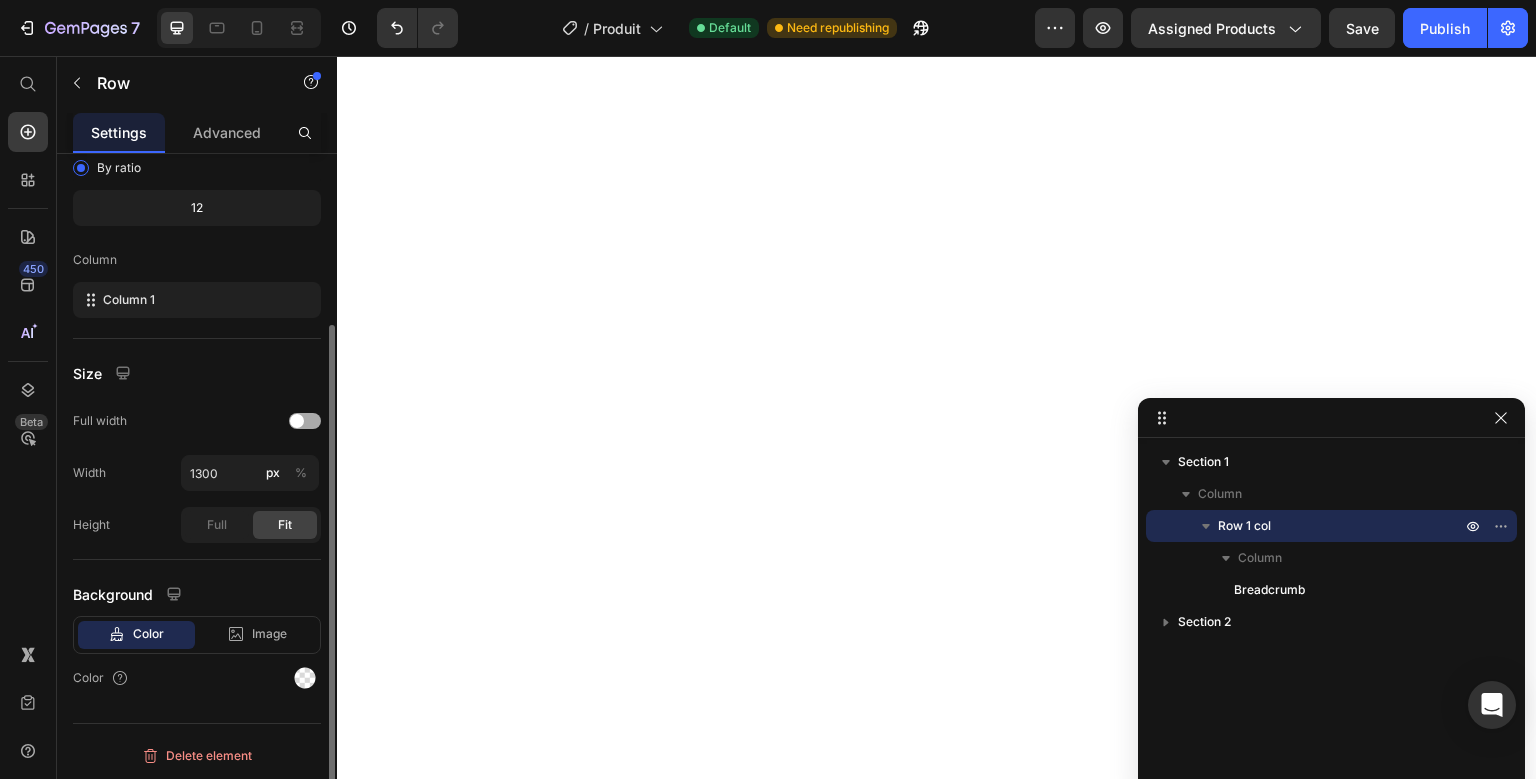 click on "Full width" 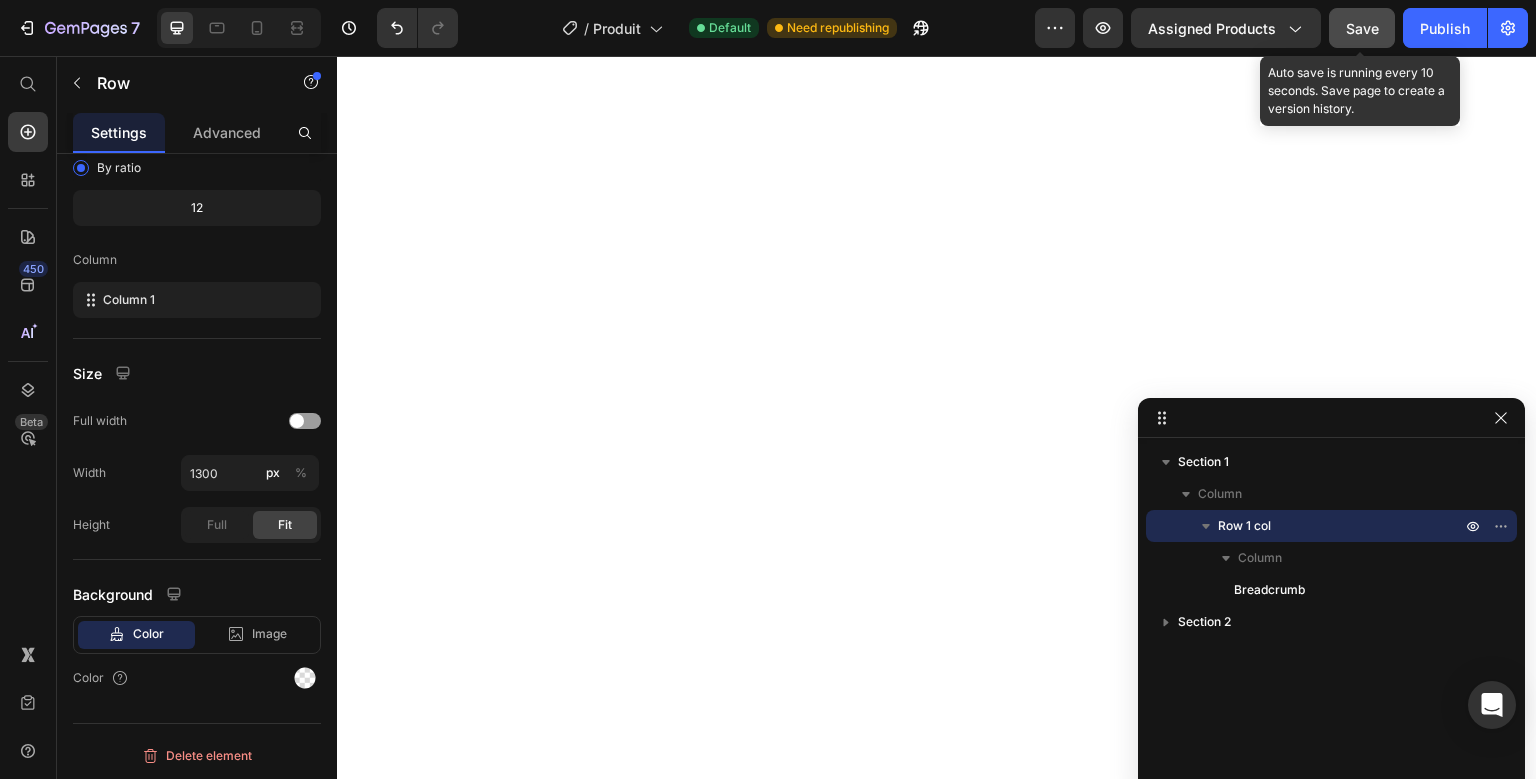 click on "Save" 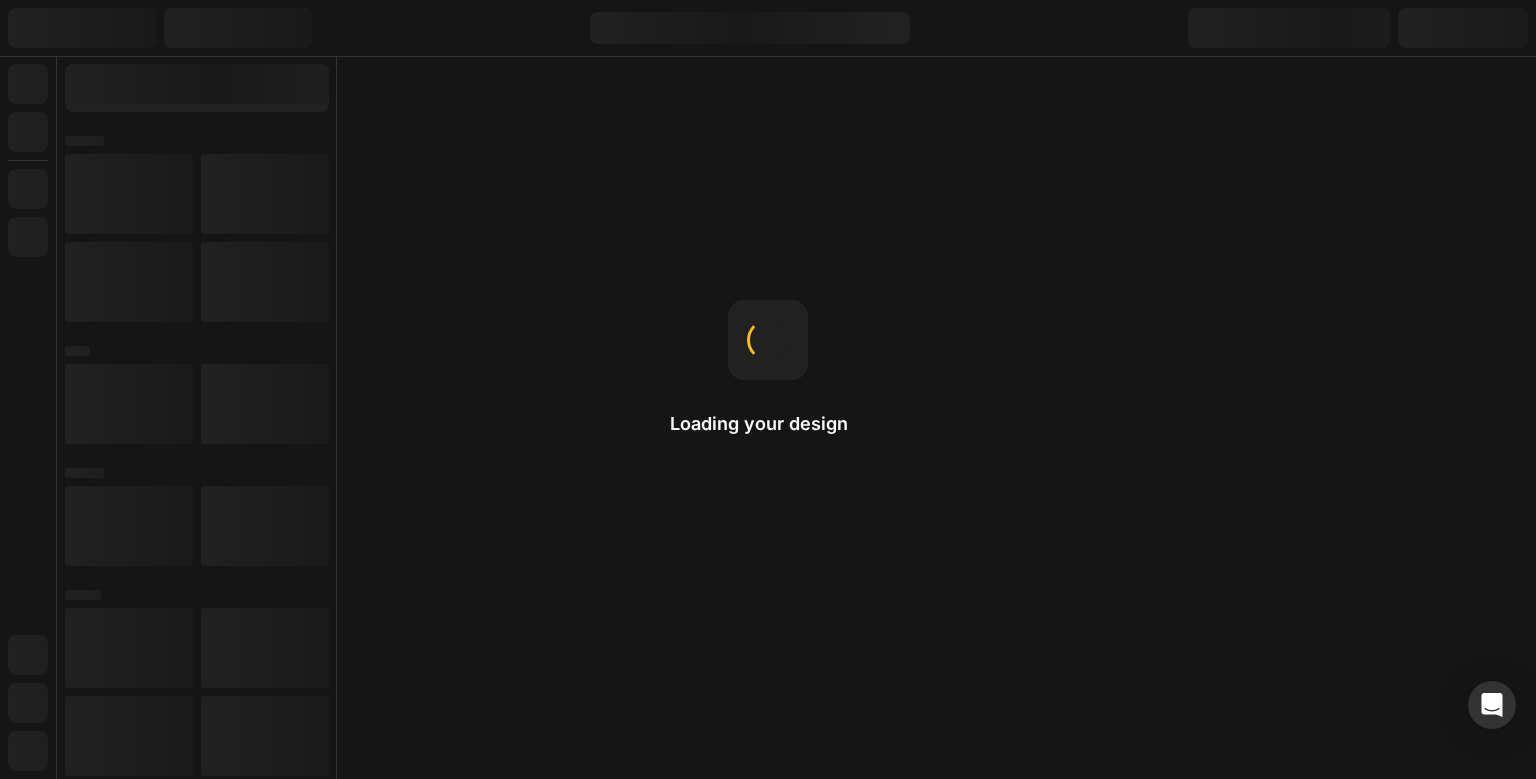 scroll, scrollTop: 0, scrollLeft: 0, axis: both 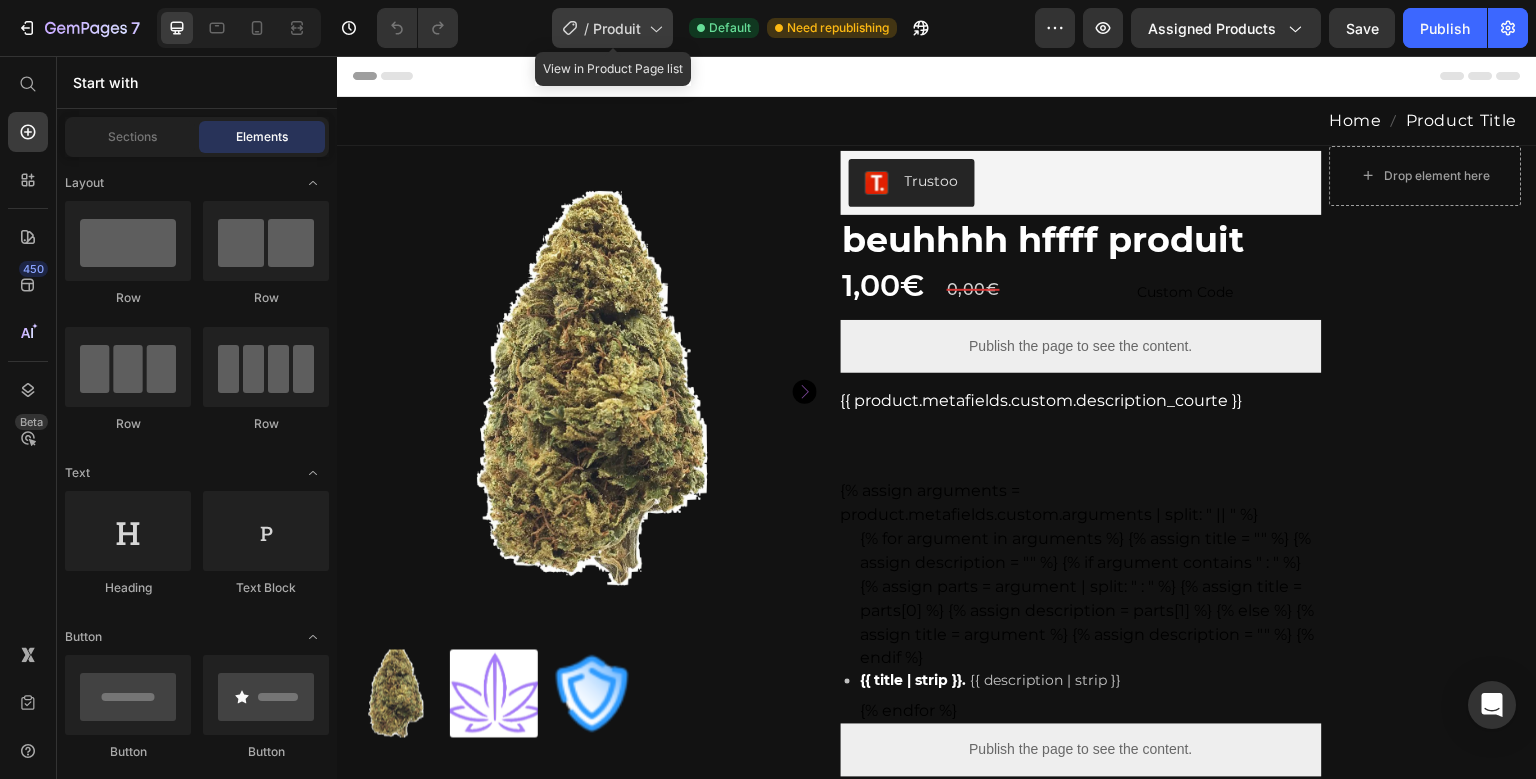 click on "/  Produit" 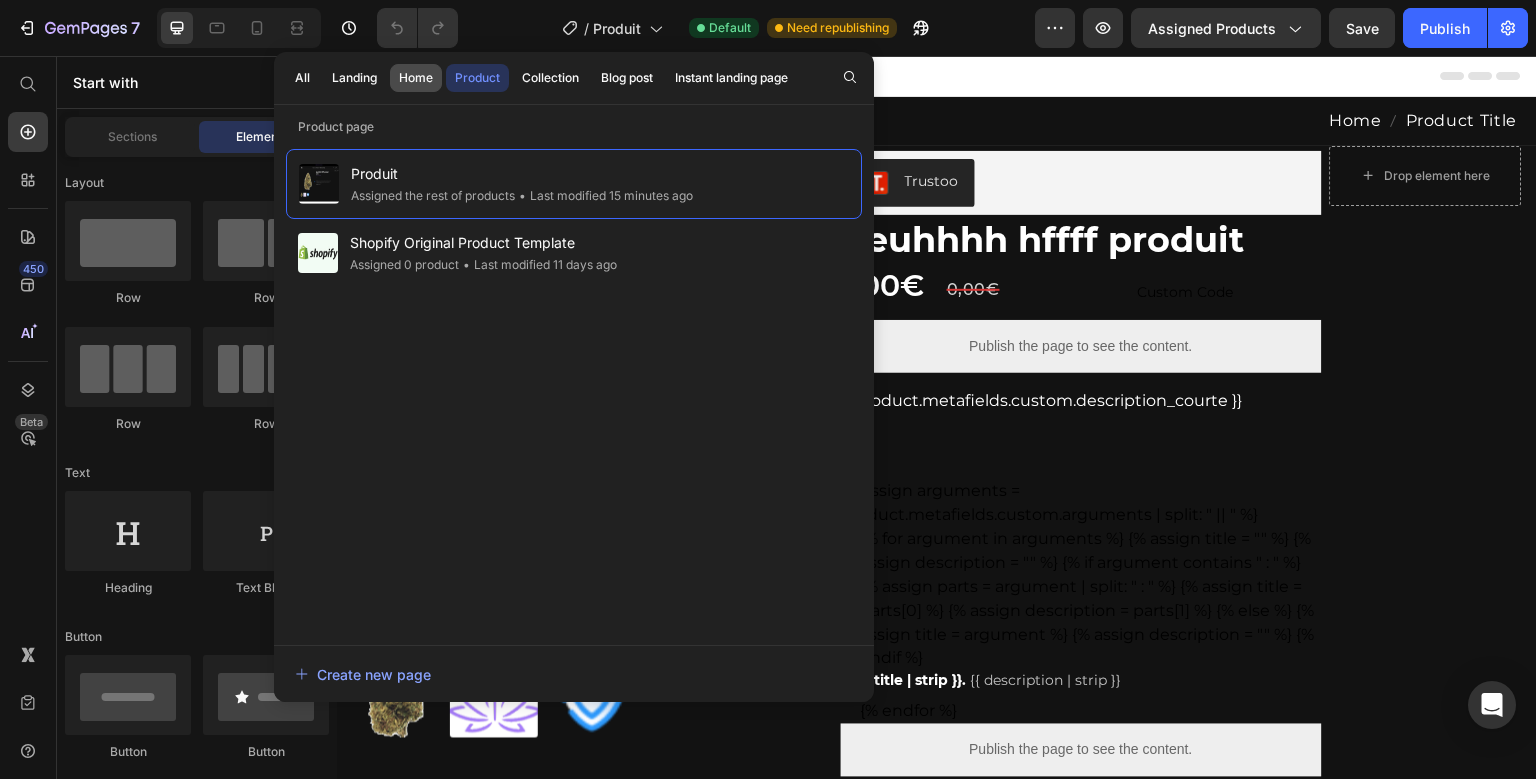 click on "Home" 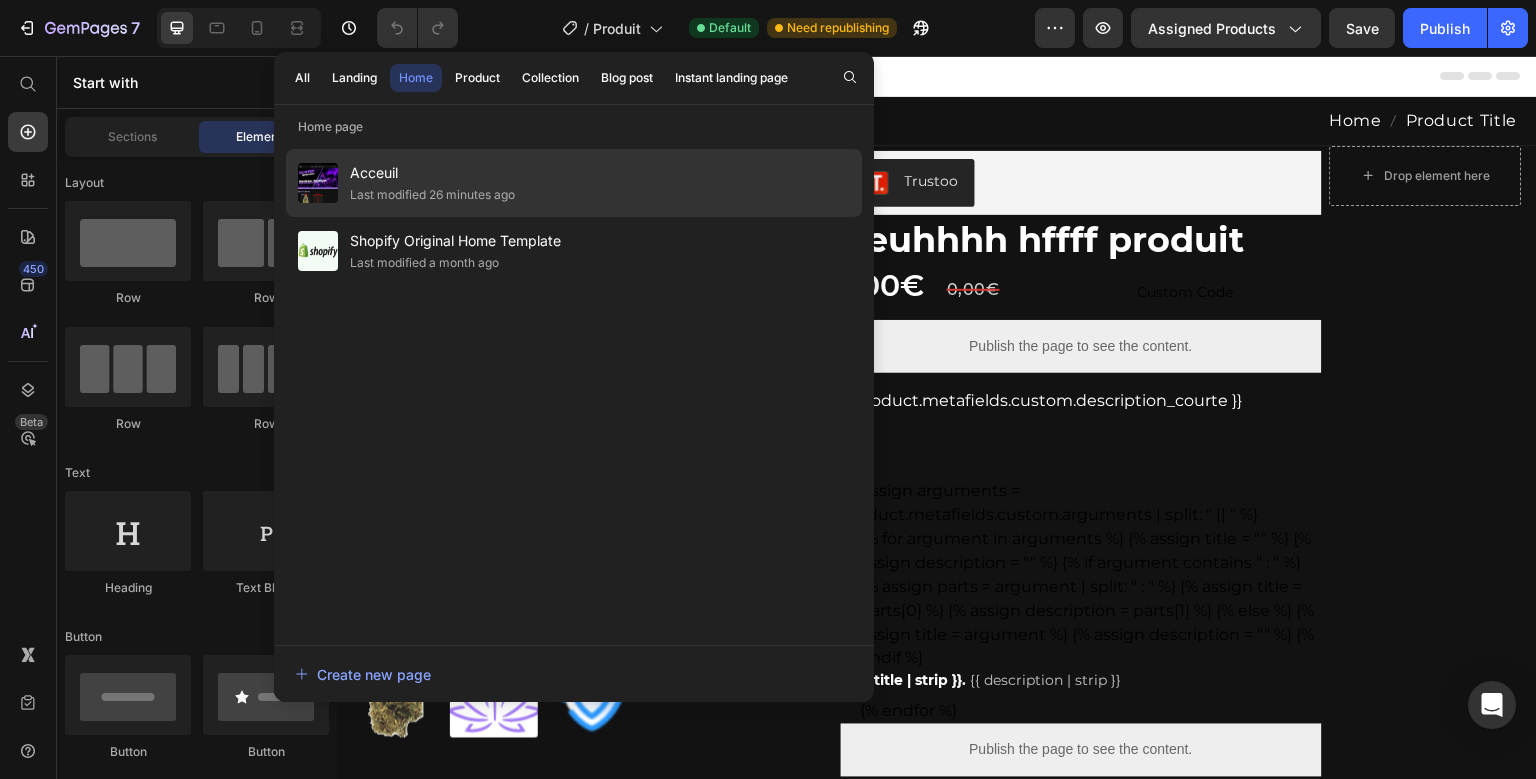 click on "Acceuil" at bounding box center (432, 173) 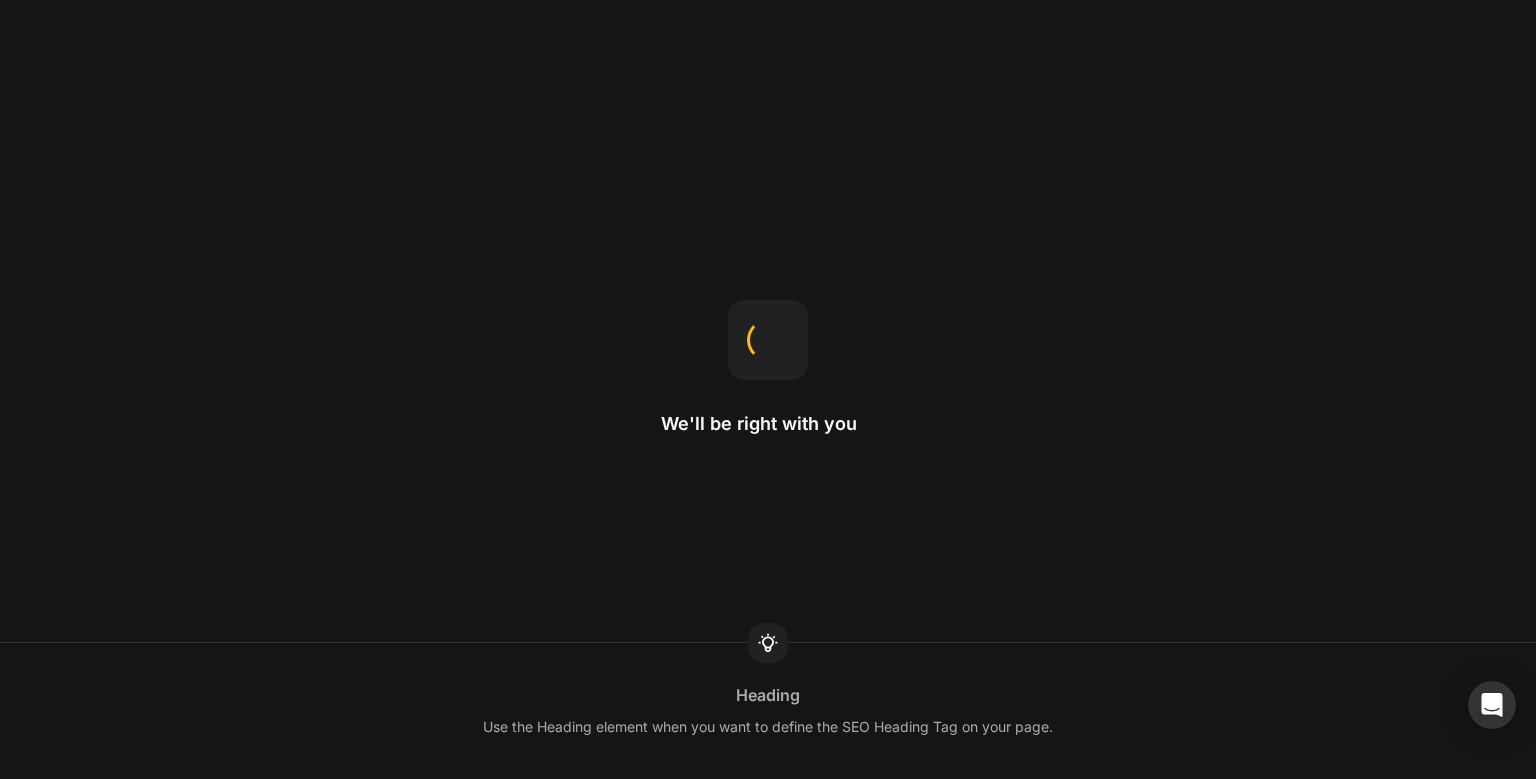 scroll, scrollTop: 0, scrollLeft: 0, axis: both 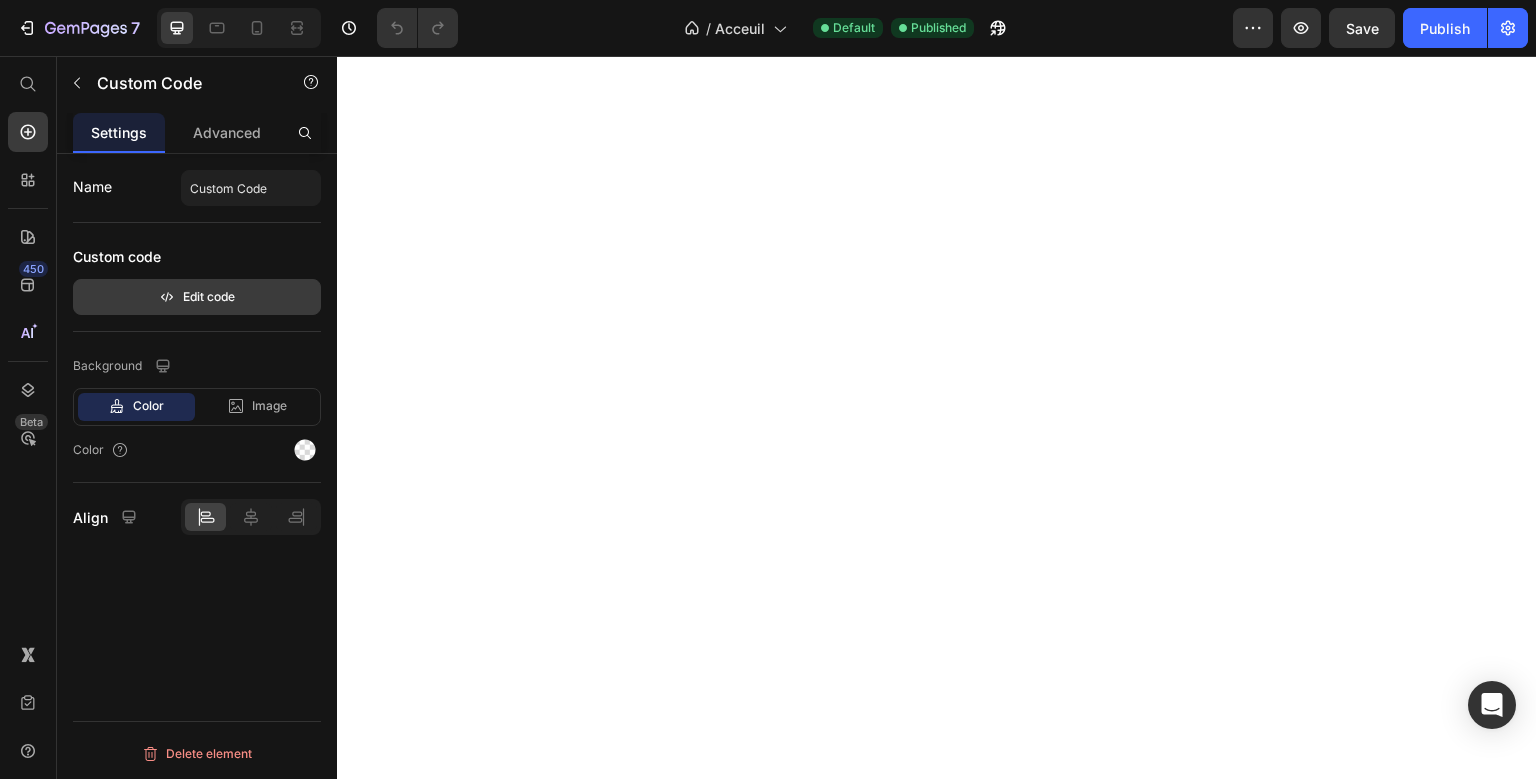 click on "Edit code" at bounding box center [197, 297] 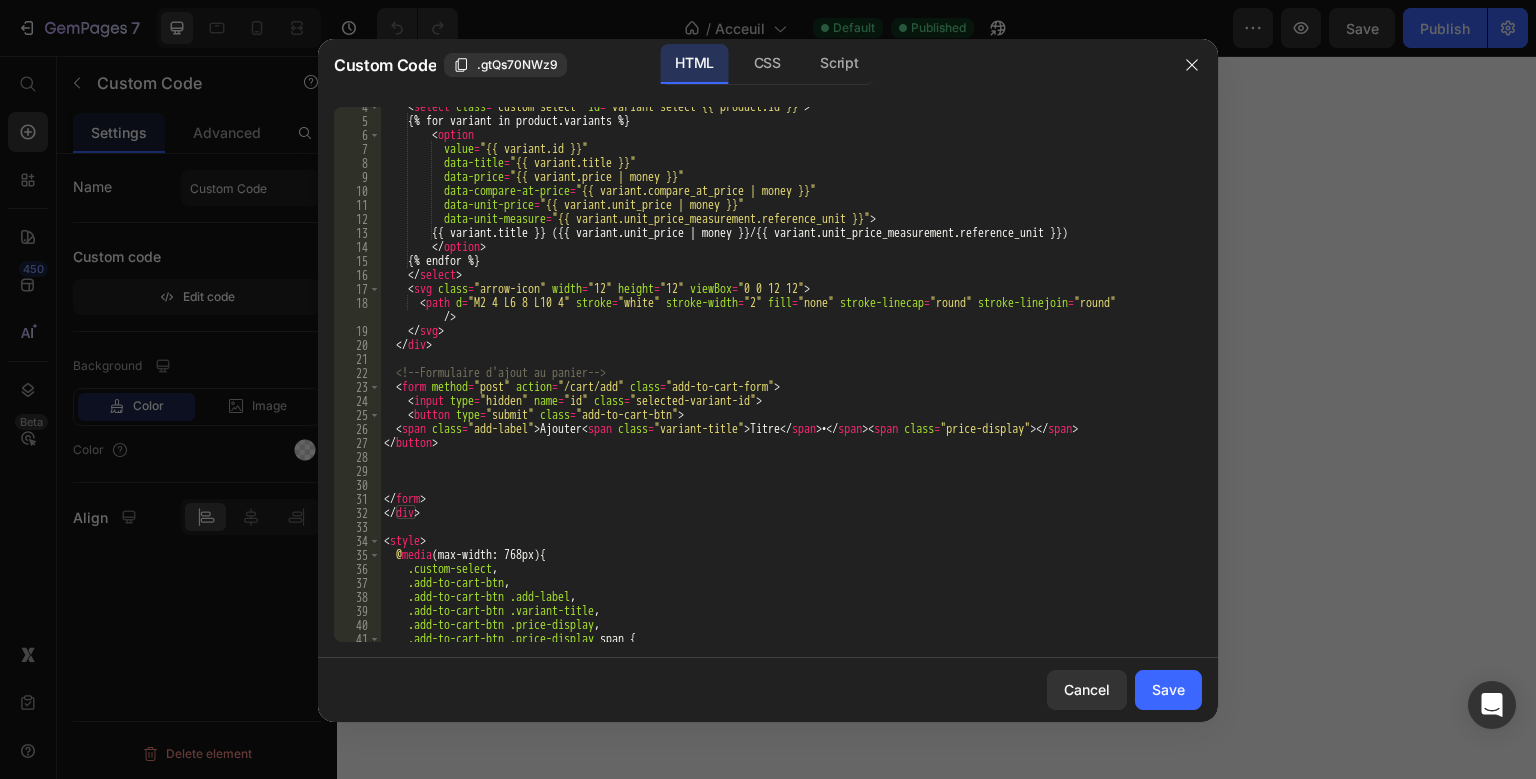 scroll, scrollTop: 123, scrollLeft: 0, axis: vertical 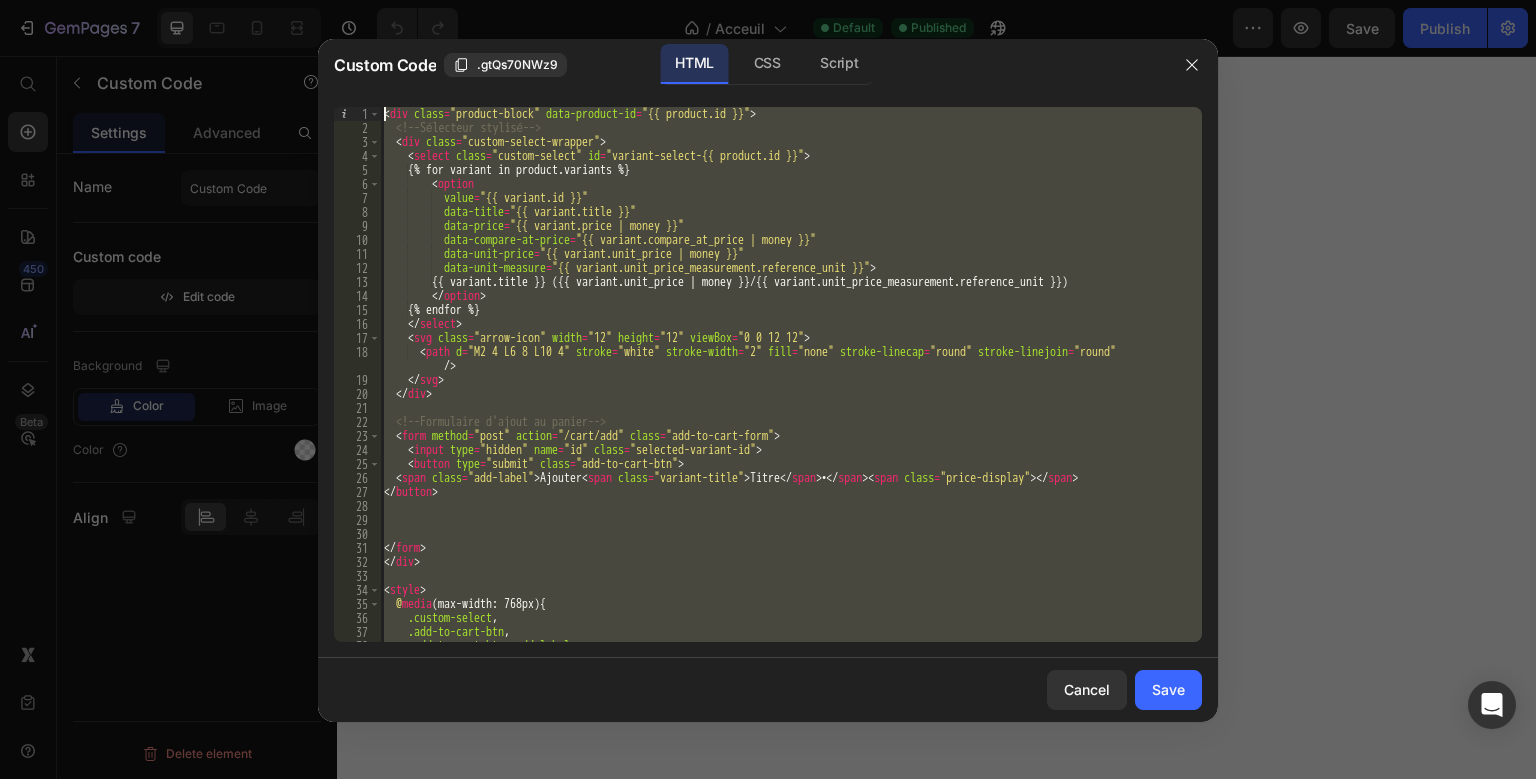 drag, startPoint x: 489, startPoint y: 631, endPoint x: 351, endPoint y: 22, distance: 624.43976 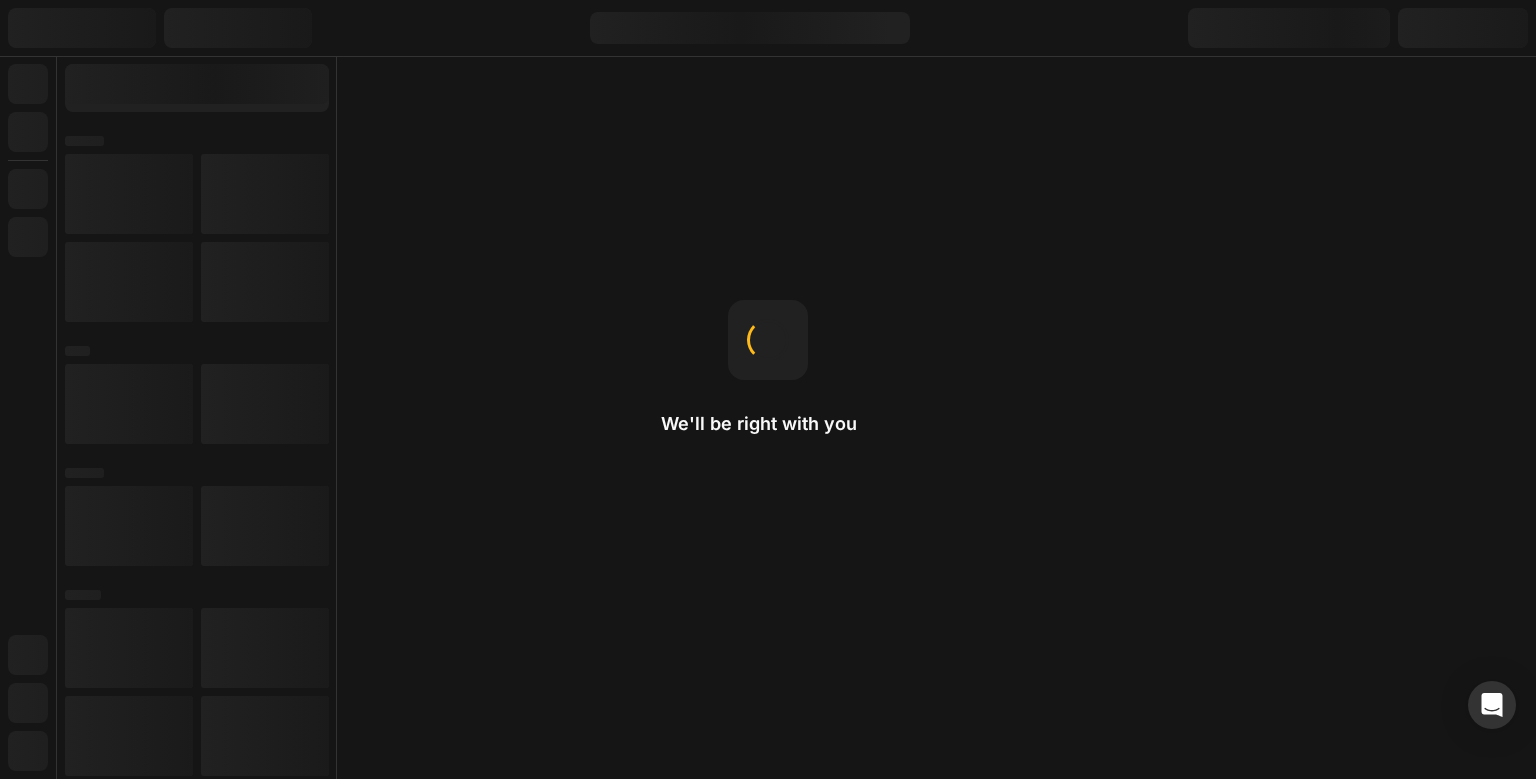 scroll, scrollTop: 0, scrollLeft: 0, axis: both 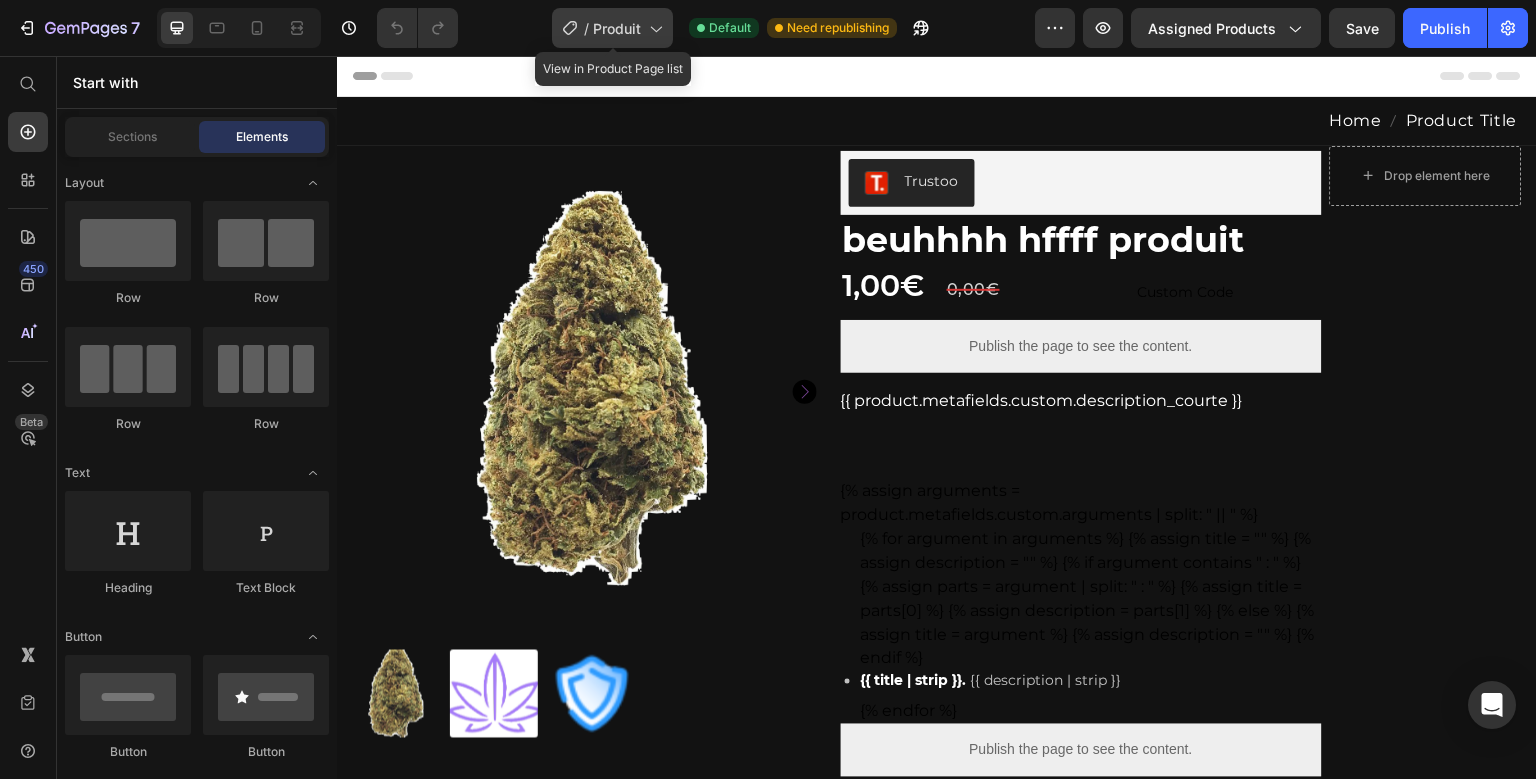 click on "/  Produit" 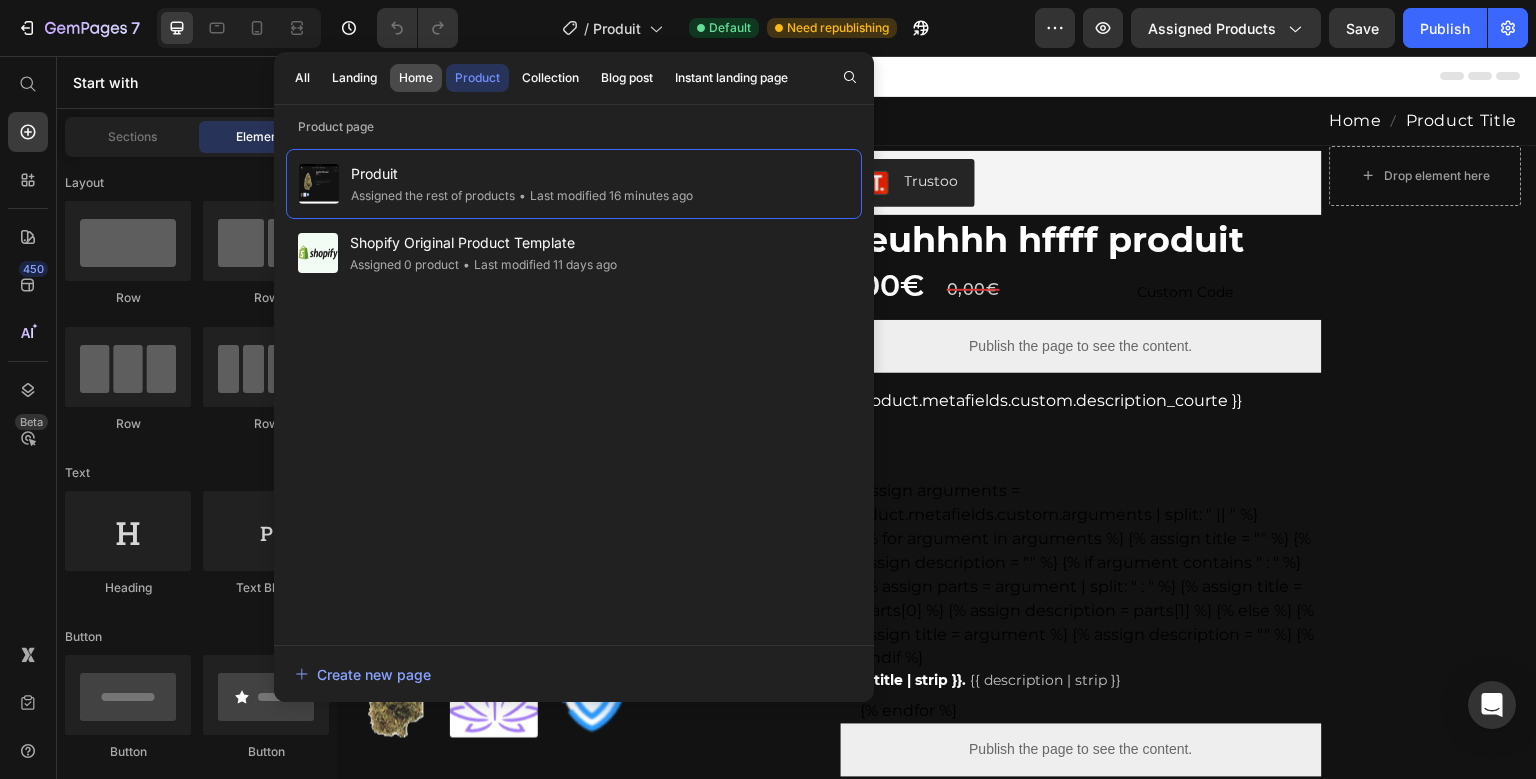 click on "Home" at bounding box center (416, 78) 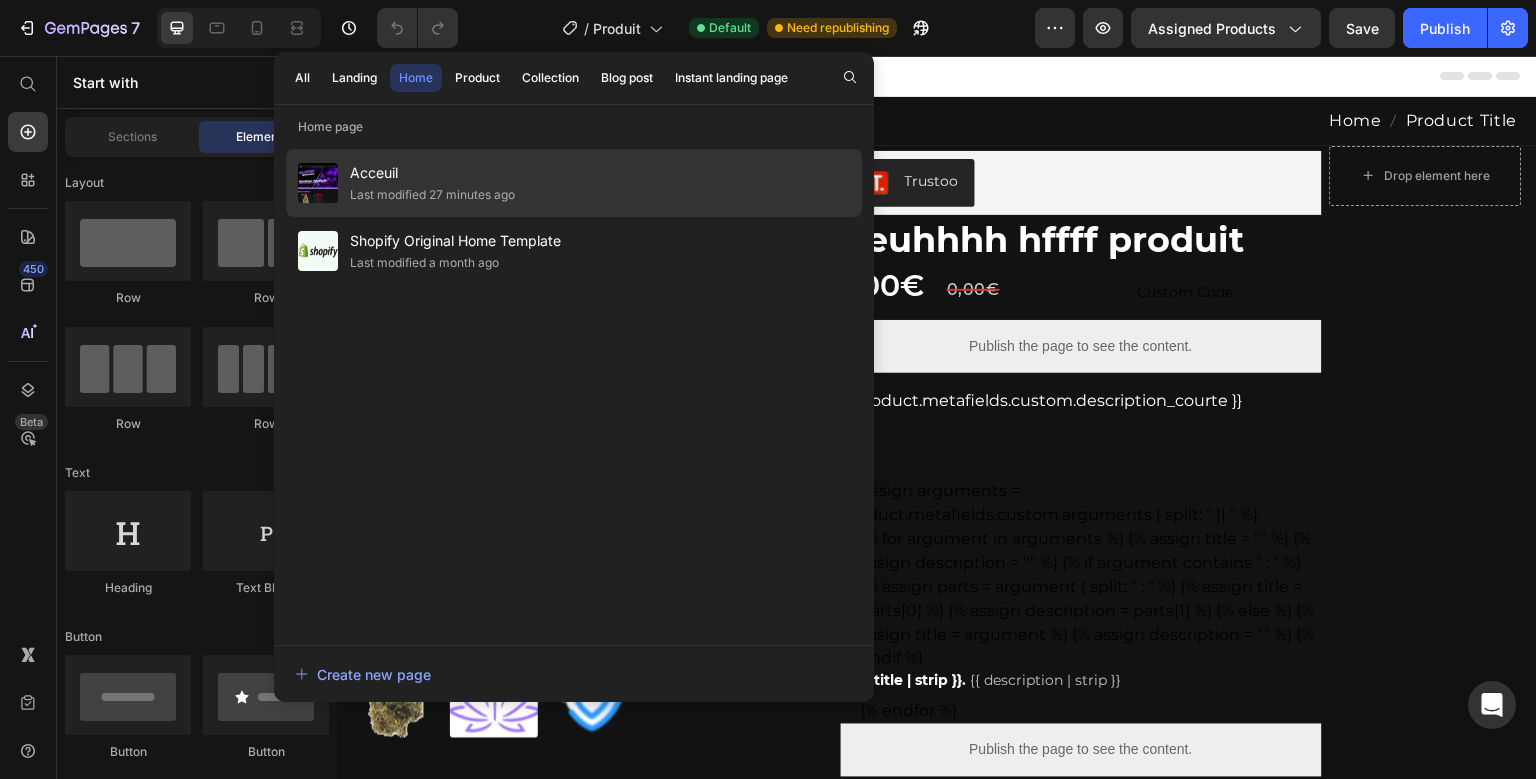 click on "Acceuil" at bounding box center (432, 173) 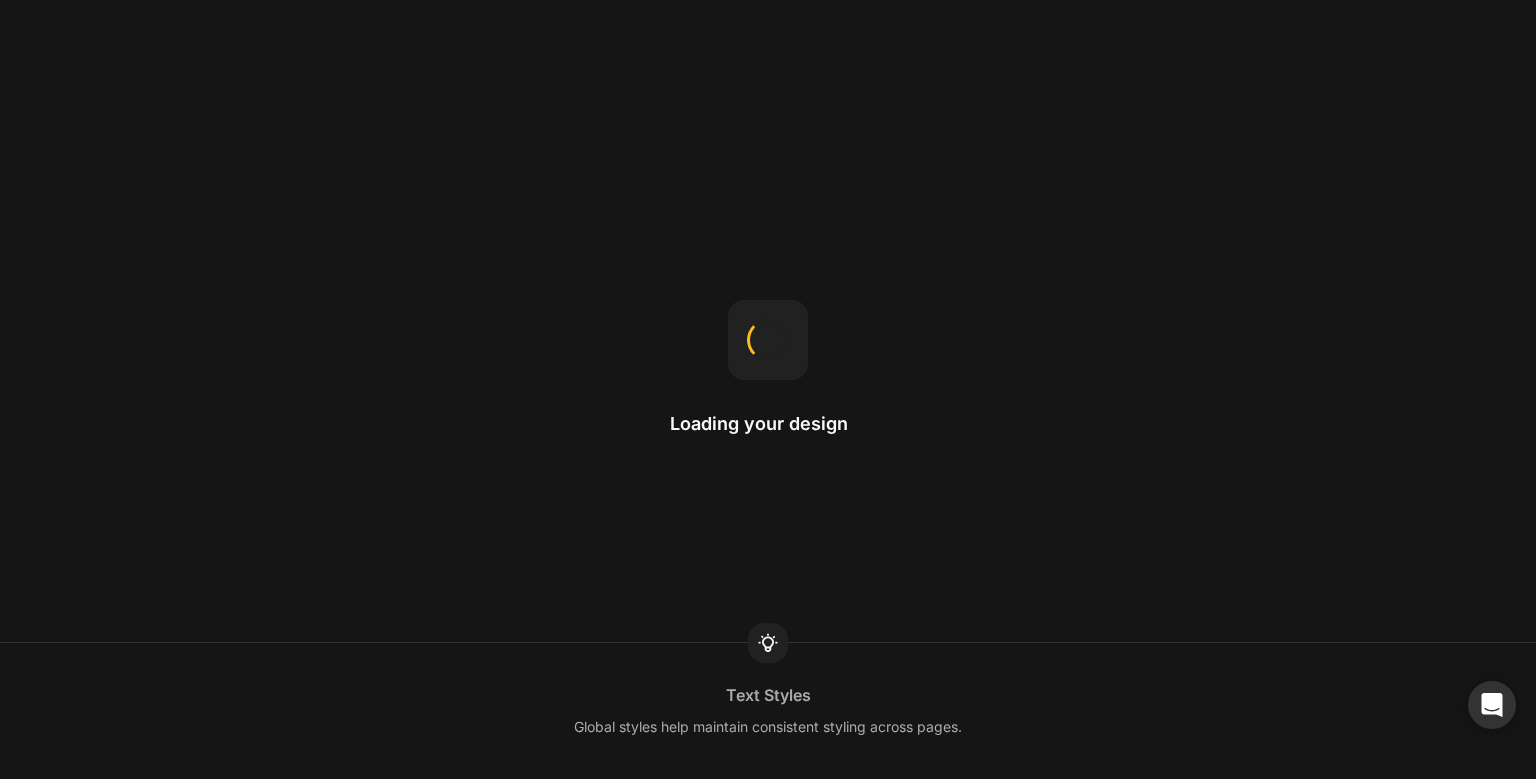 scroll, scrollTop: 0, scrollLeft: 0, axis: both 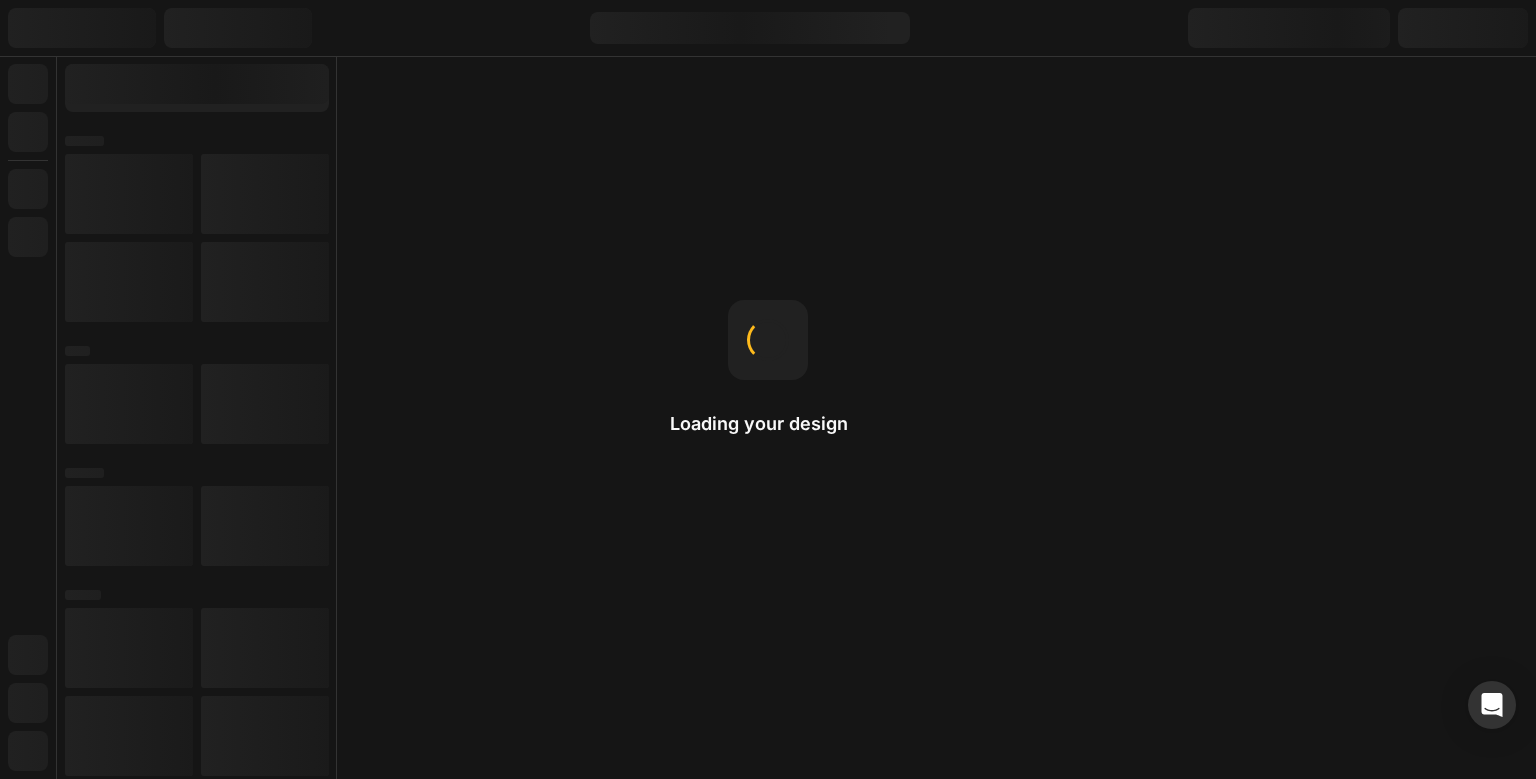 click on "Loading your design" at bounding box center (768, 424) 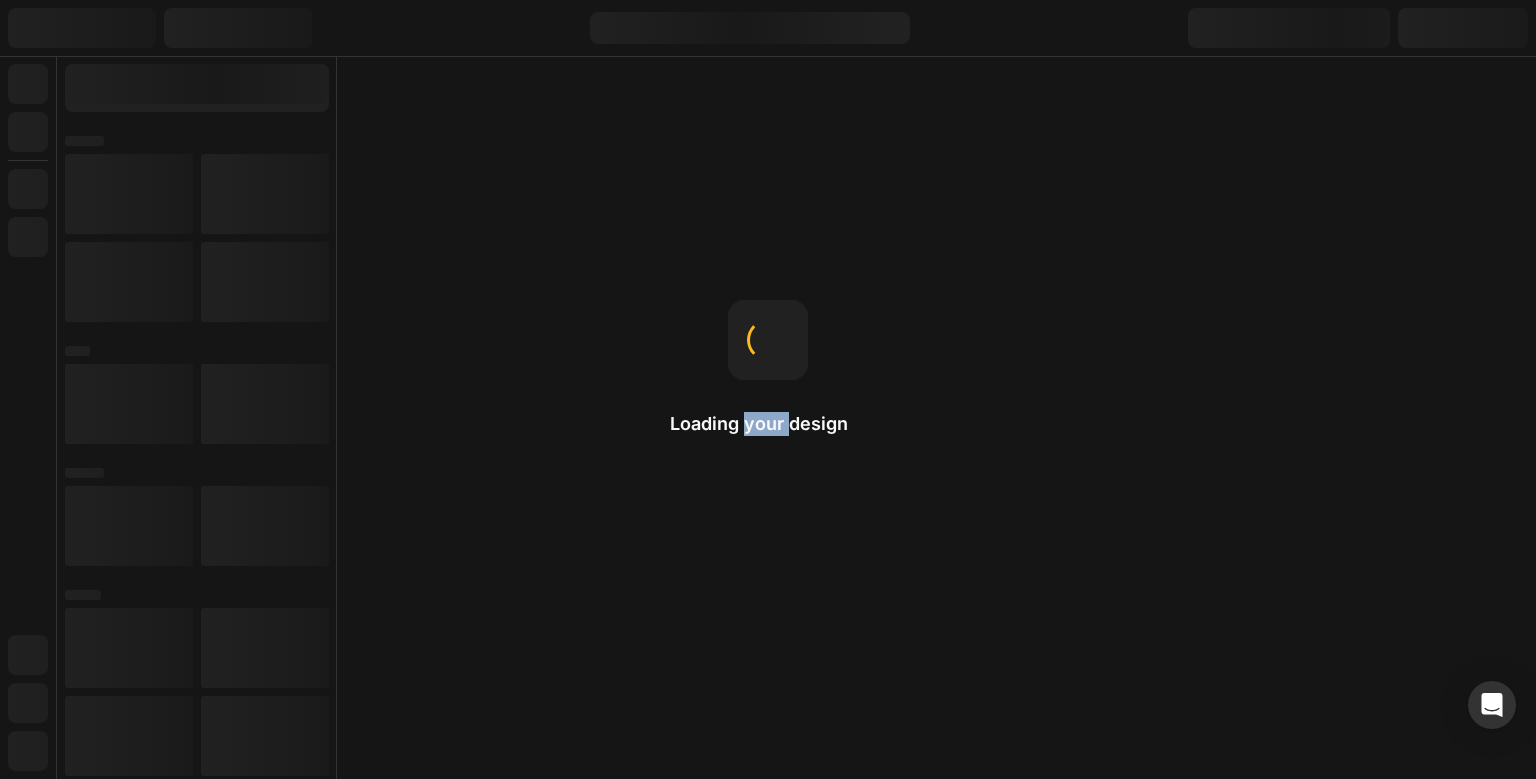 click on "Loading your design" at bounding box center [768, 424] 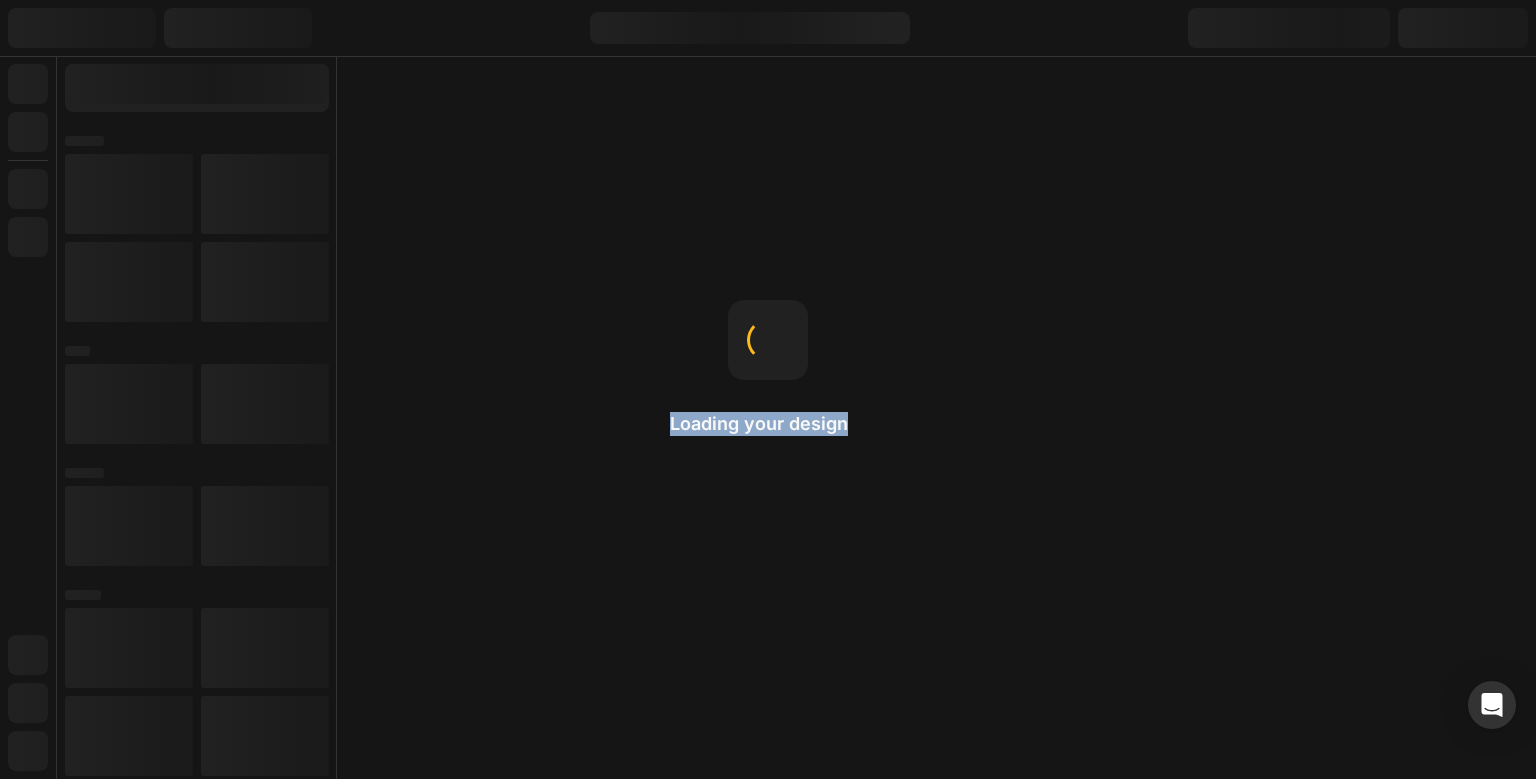 click on "Loading your design" at bounding box center [768, 424] 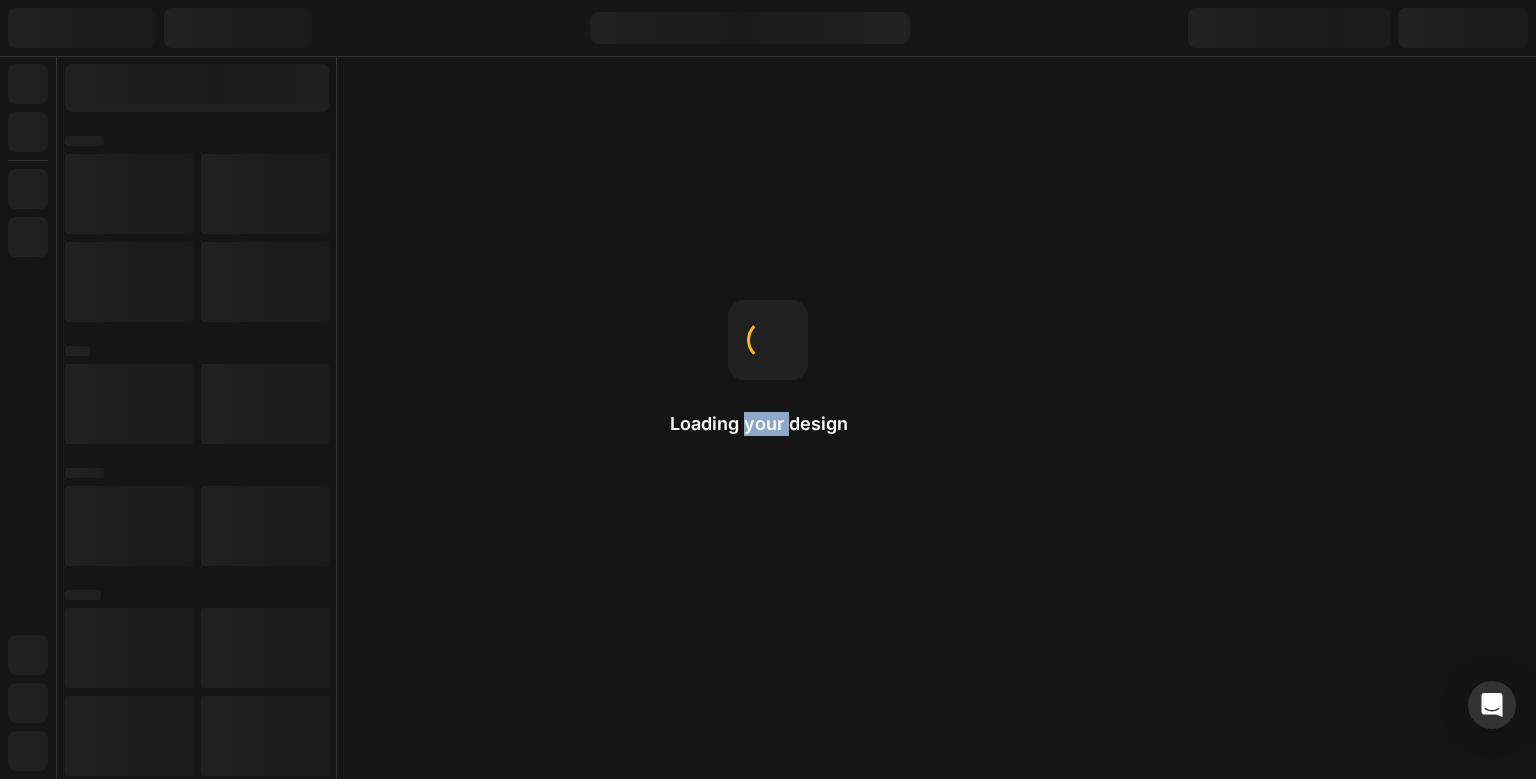click on "Loading your design" at bounding box center [768, 424] 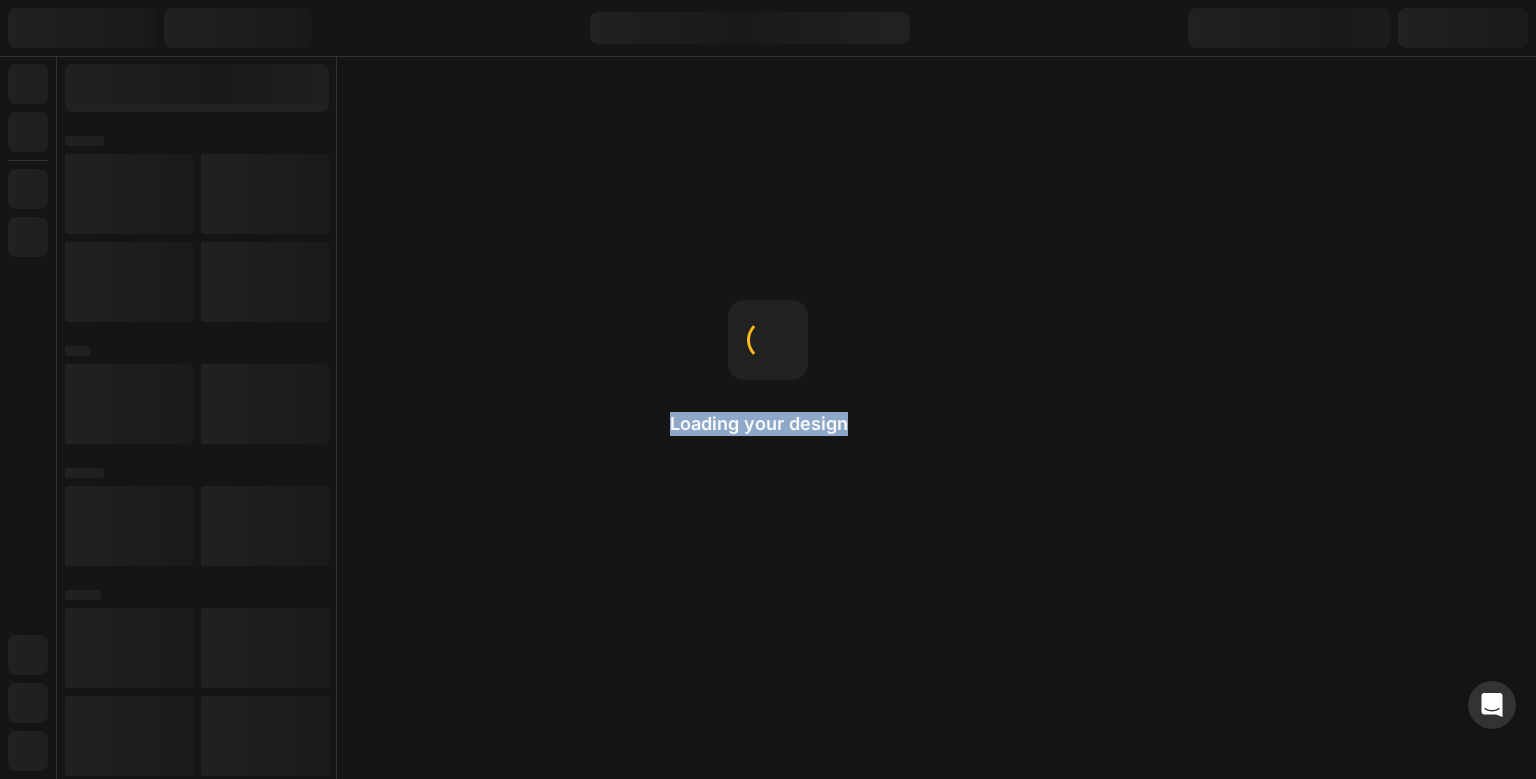 click on "Loading your design" at bounding box center [768, 424] 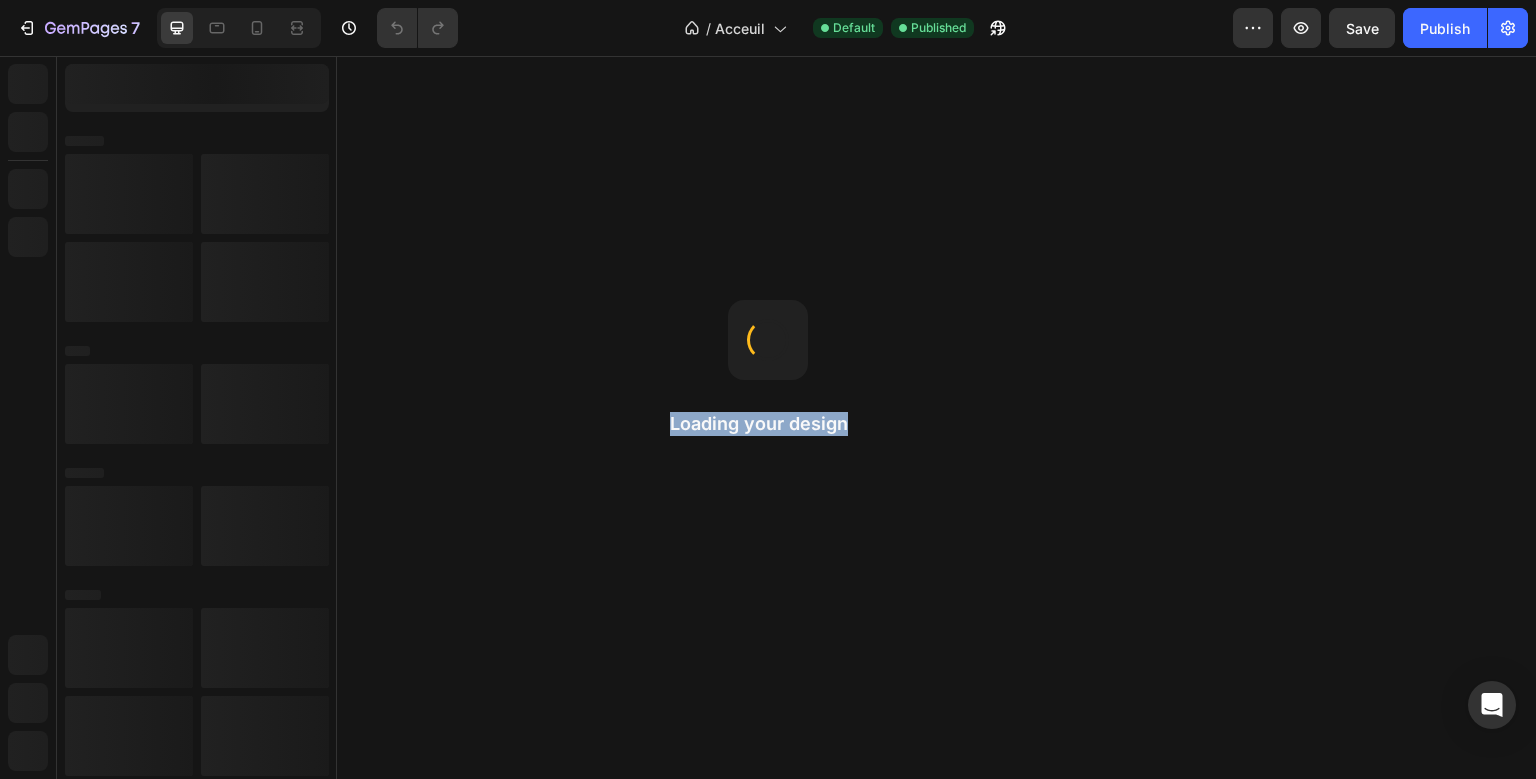 click on "Loading your design" at bounding box center [768, 424] 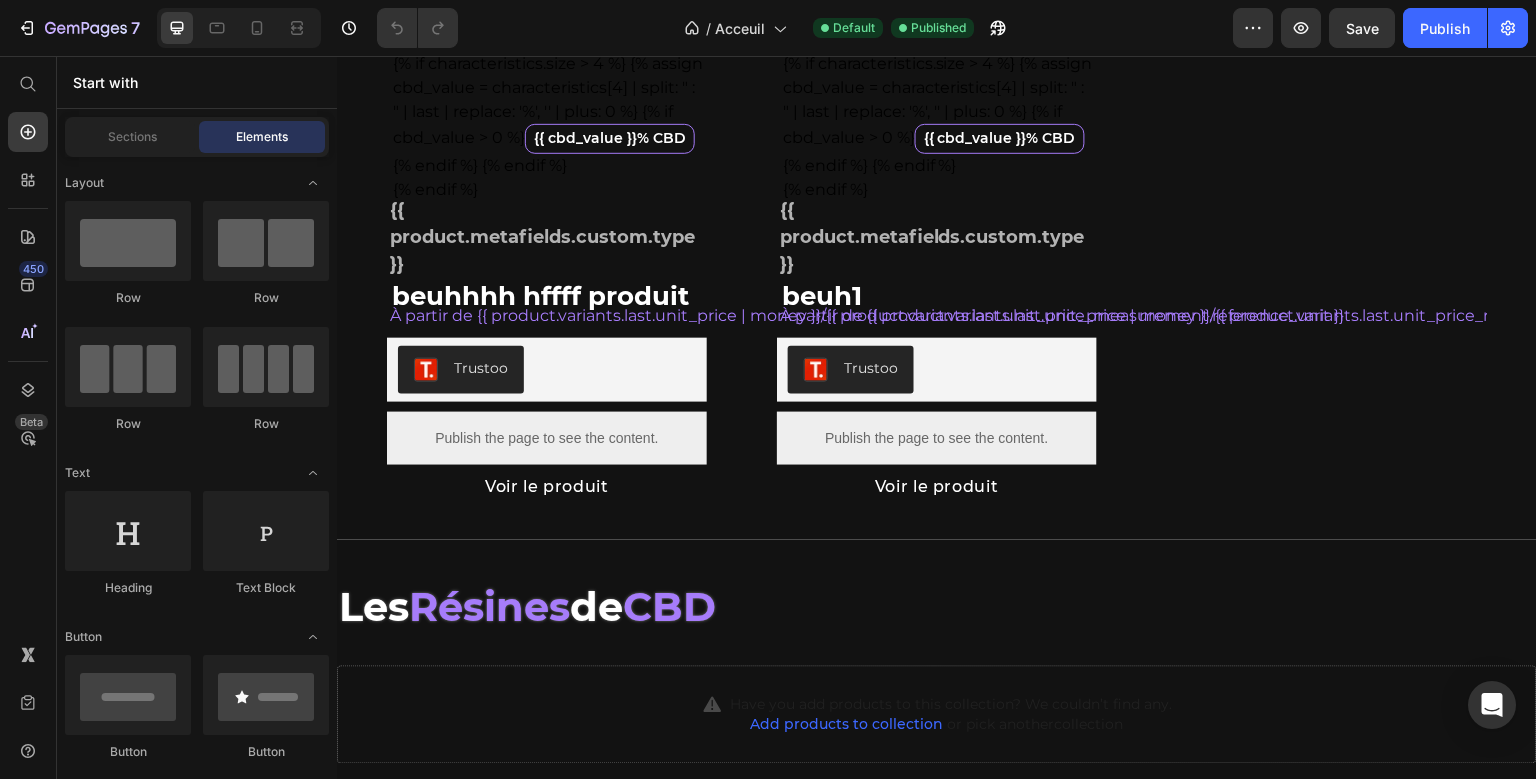 scroll, scrollTop: 1336, scrollLeft: 0, axis: vertical 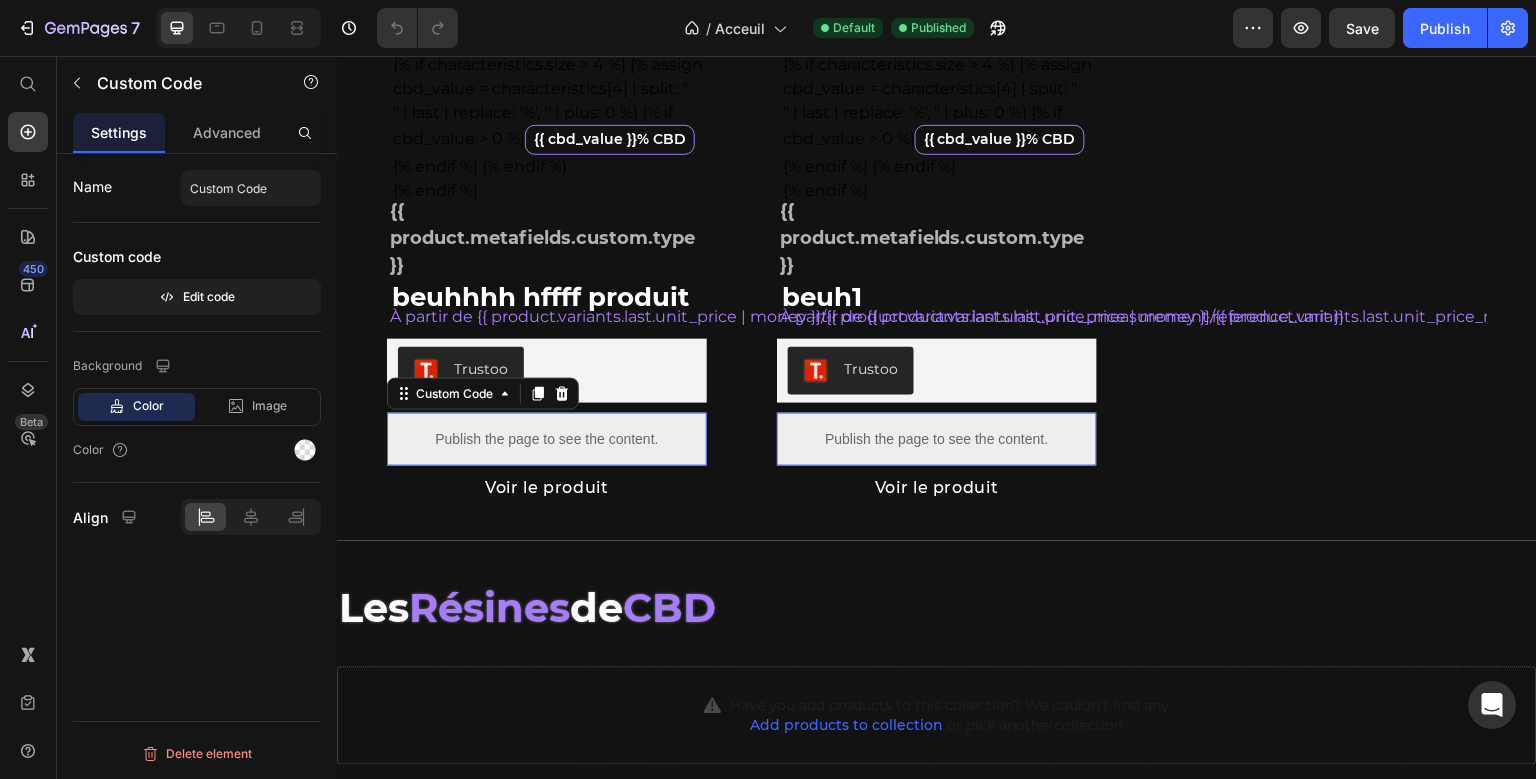 click on "{% if product.metafields.custom.promotion != blank or product.metafields.custom.argument_de_vente != blank %}
{% if product.metafields.custom.argument_de_vente != blank %}
{{ product.metafields.custom.argument_de_vente }}
{% endif %}
{% if product.metafields.custom.promotion != blank %}
{{ product.metafields.custom.promotion }}
{% endif %}
{% endif %} Custom Code Row (P) Images Row {% if product.metafields.custom.caracteristiques != blank %}
{% assign characteristics = product.metafields.custom.caracteristiques | split: " || " %}
{% if characteristics.size > 11 %}
{% assign badge_value_11 = characteristics[11] | split: " : " | last %}
{% if badge_value_11 != blank %}
{{ badge_value_11 }}
{% endif %}
{% endif %}" at bounding box center (547, -68) 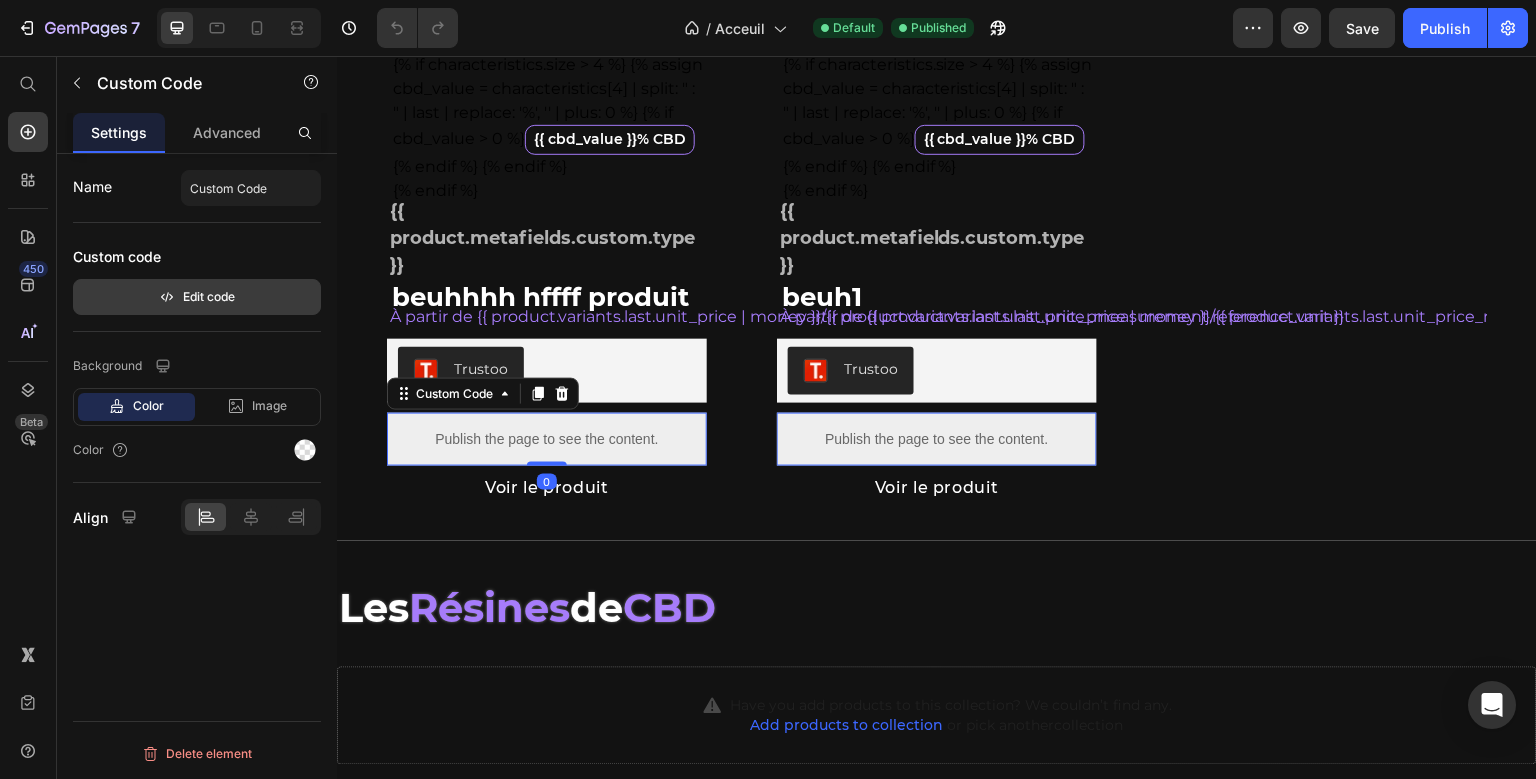 click on "Edit code" at bounding box center [197, 297] 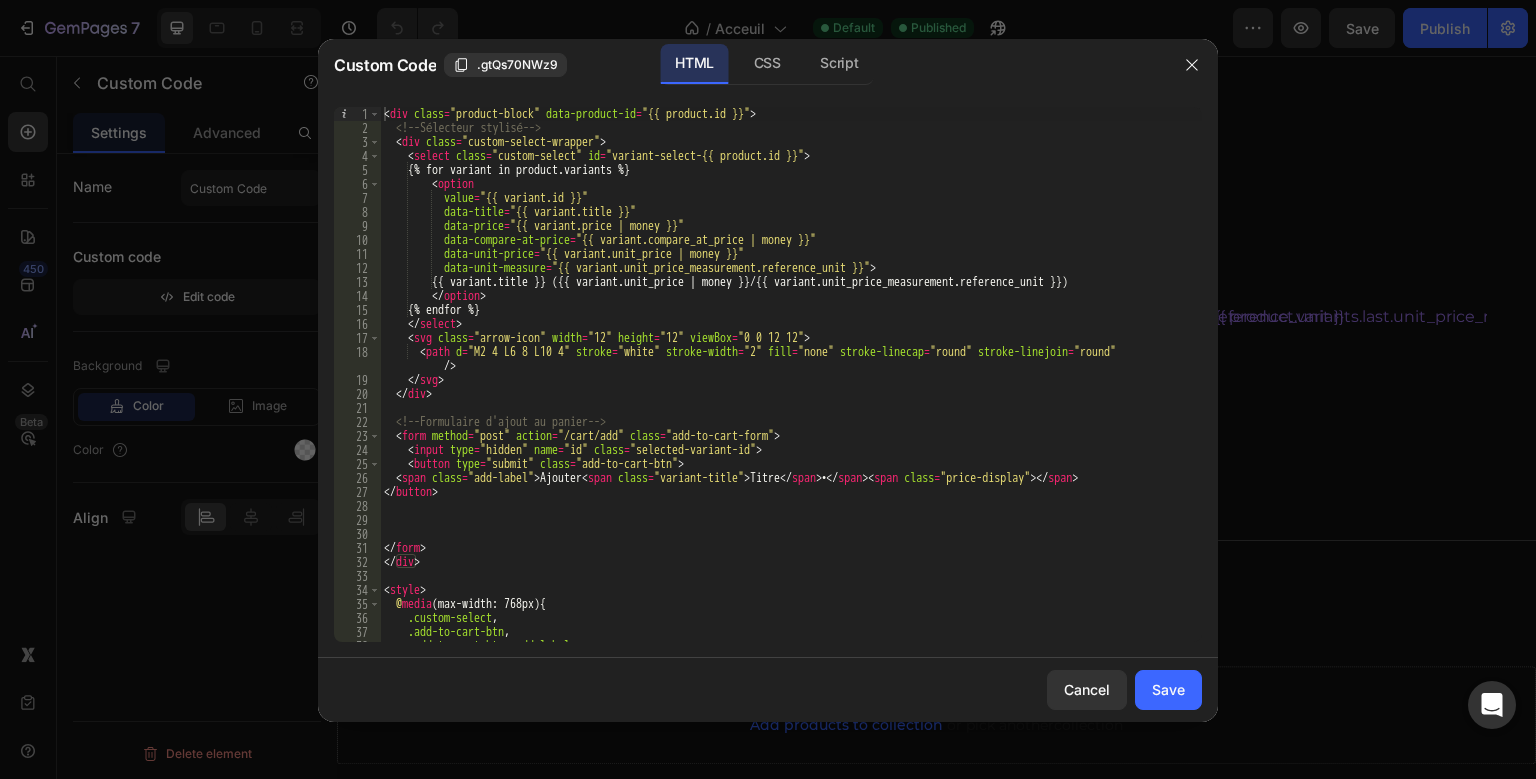 scroll, scrollTop: 123, scrollLeft: 0, axis: vertical 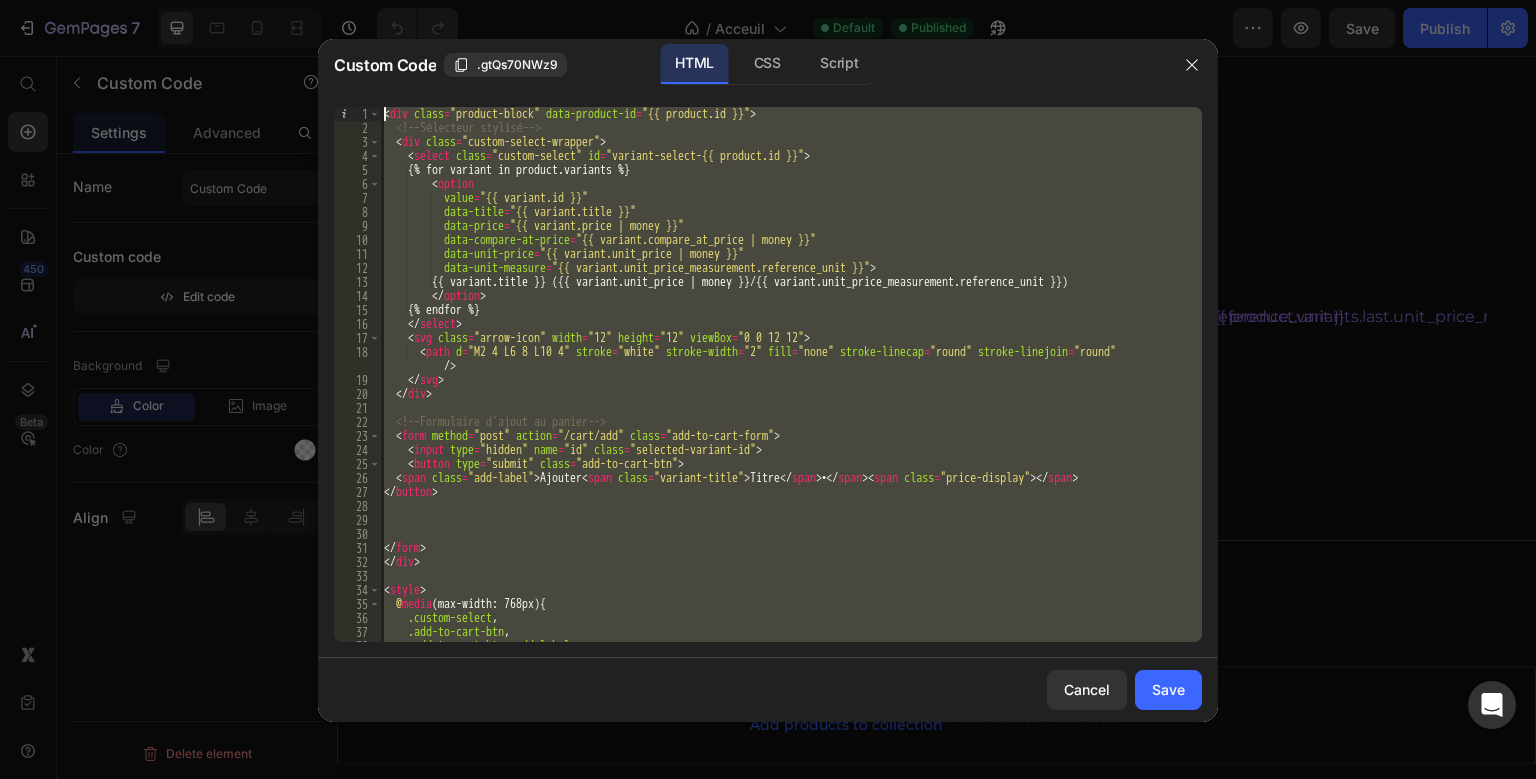 drag, startPoint x: 454, startPoint y: 627, endPoint x: 390, endPoint y: 10, distance: 620.3104 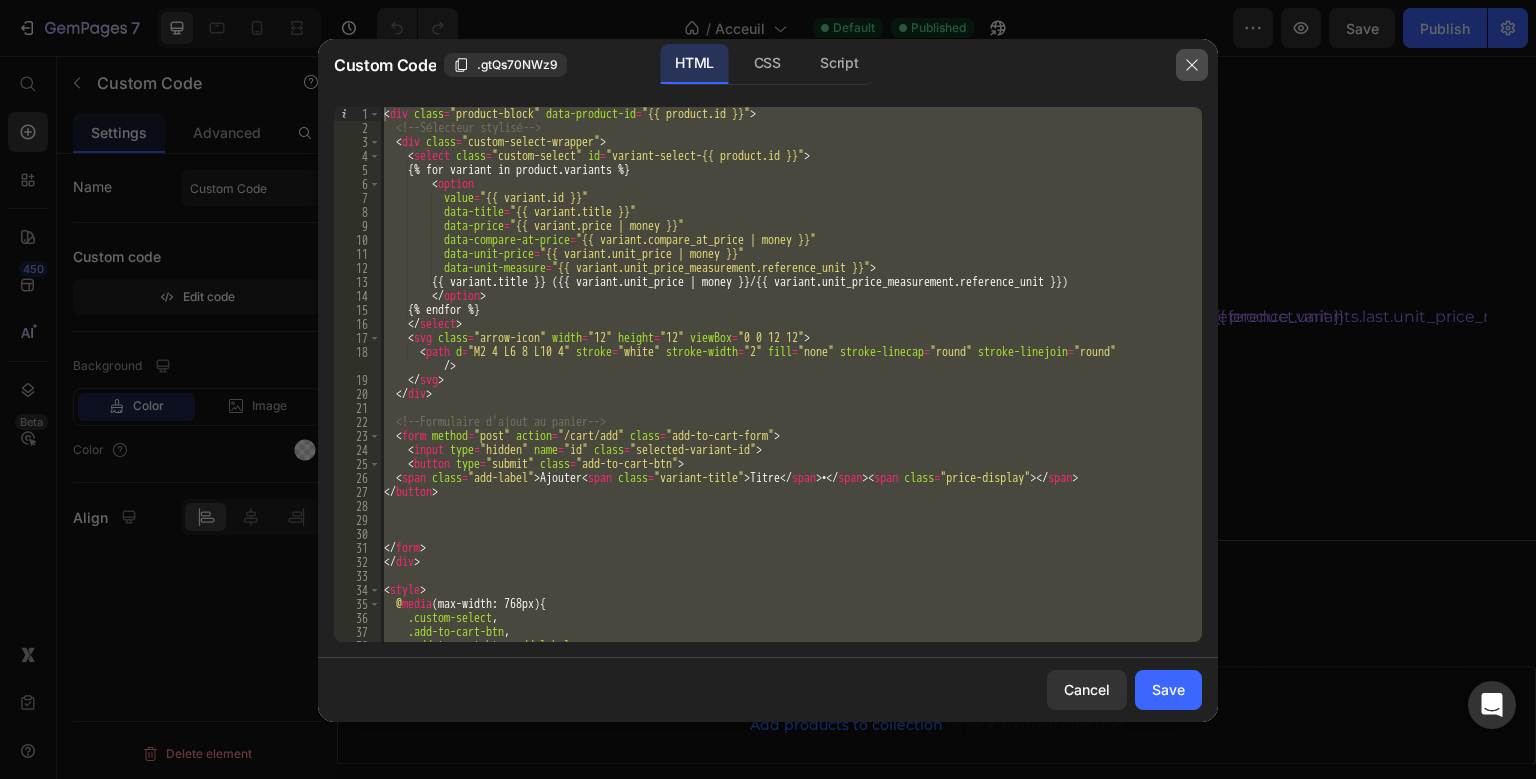 click 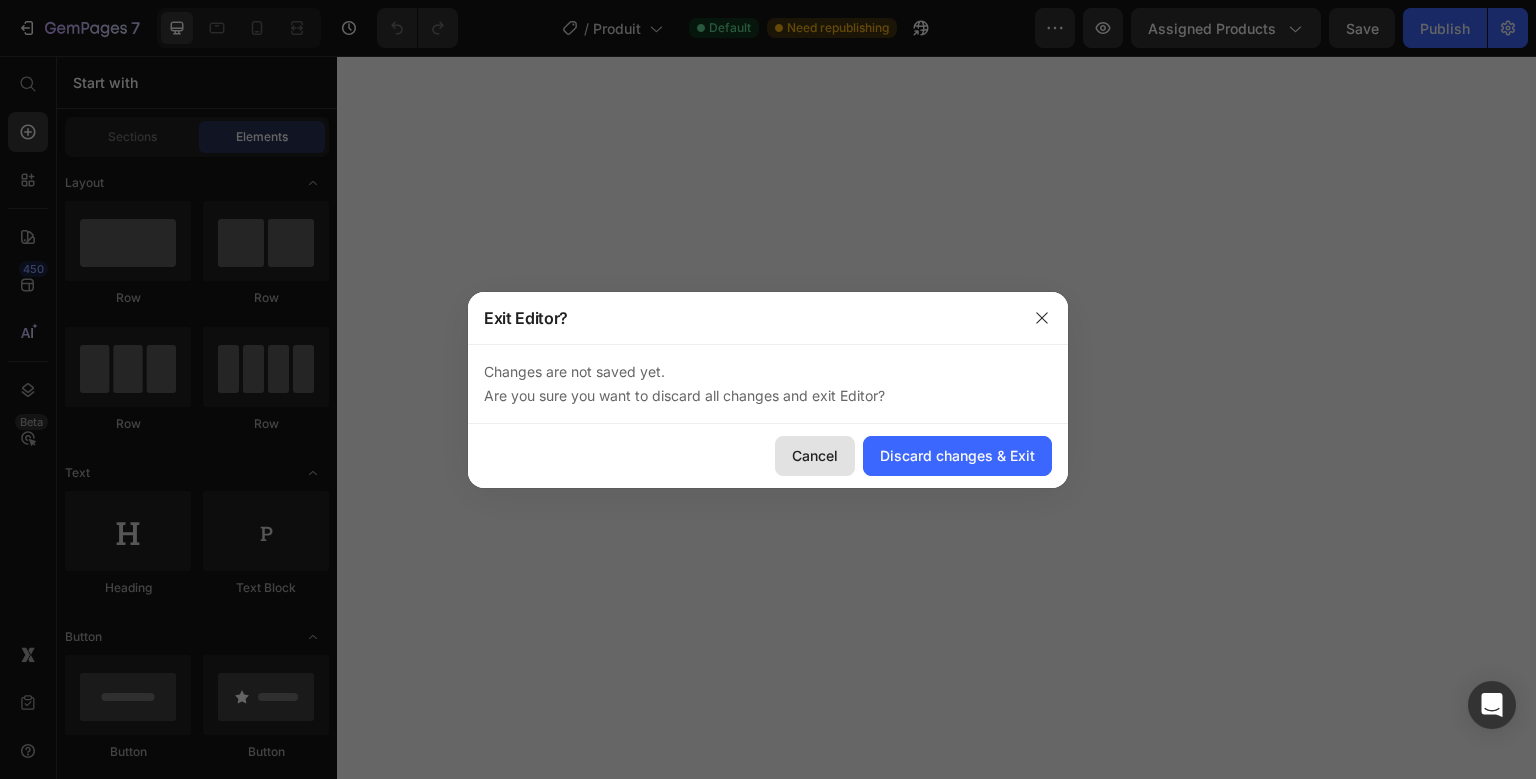 click on "Cancel" at bounding box center [815, 455] 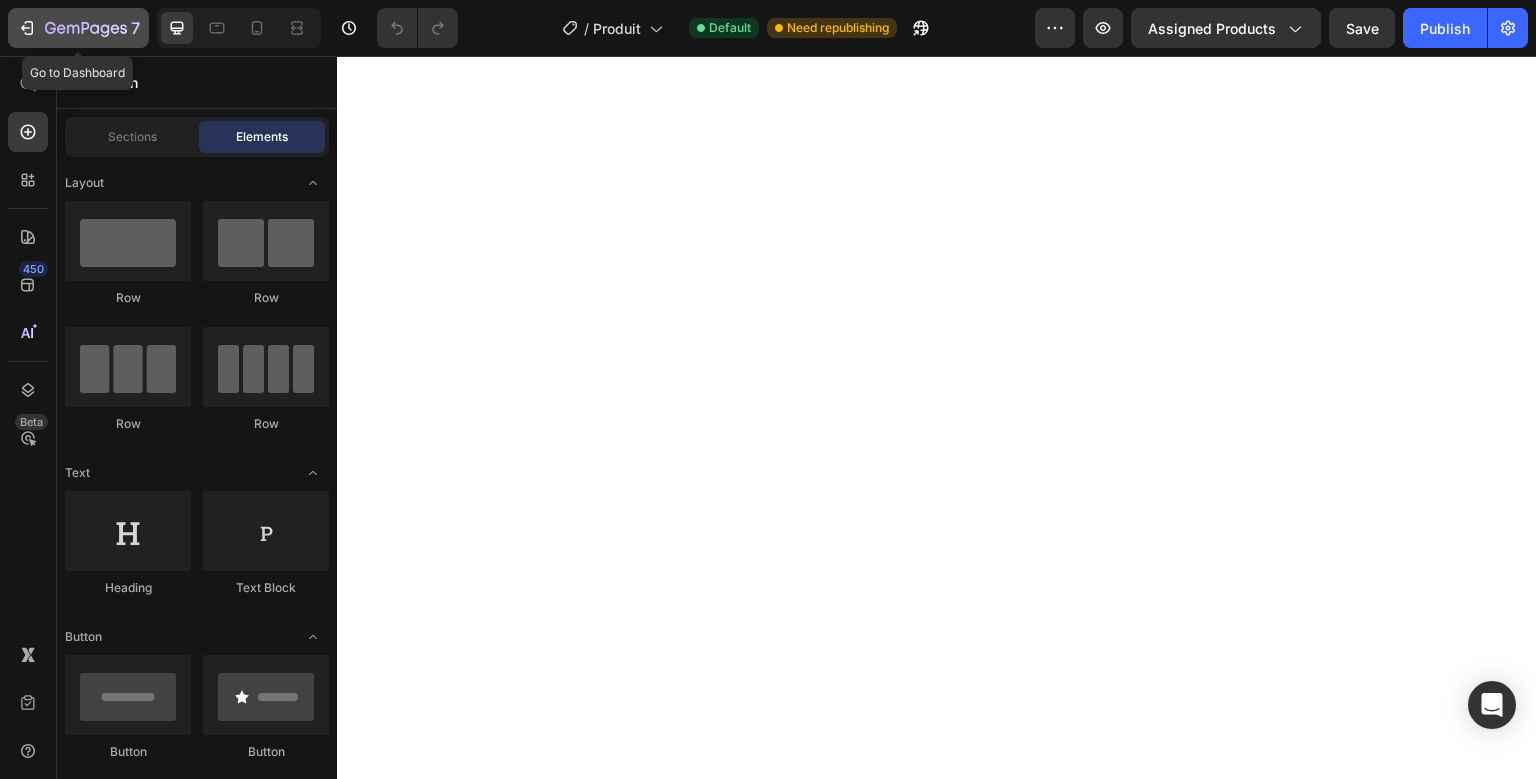 click 